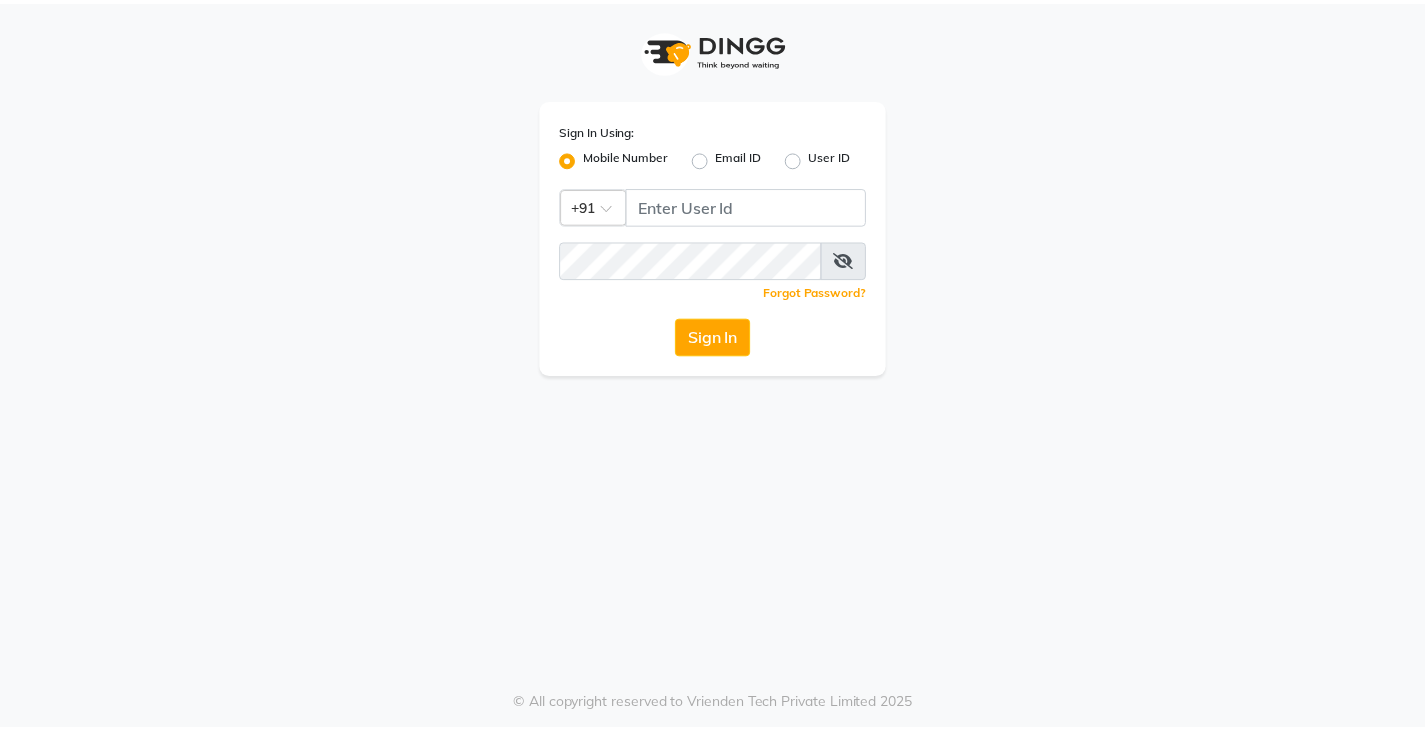 scroll, scrollTop: 0, scrollLeft: 0, axis: both 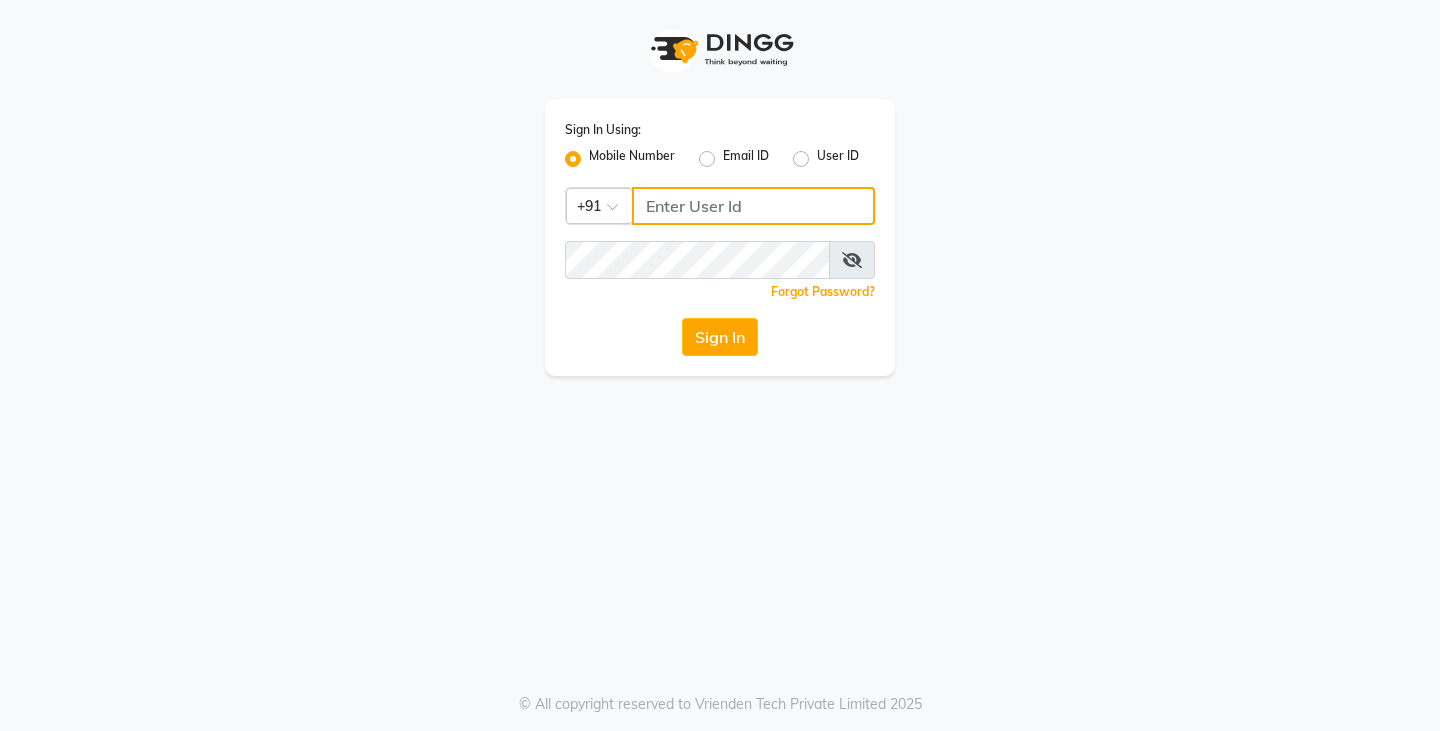 click 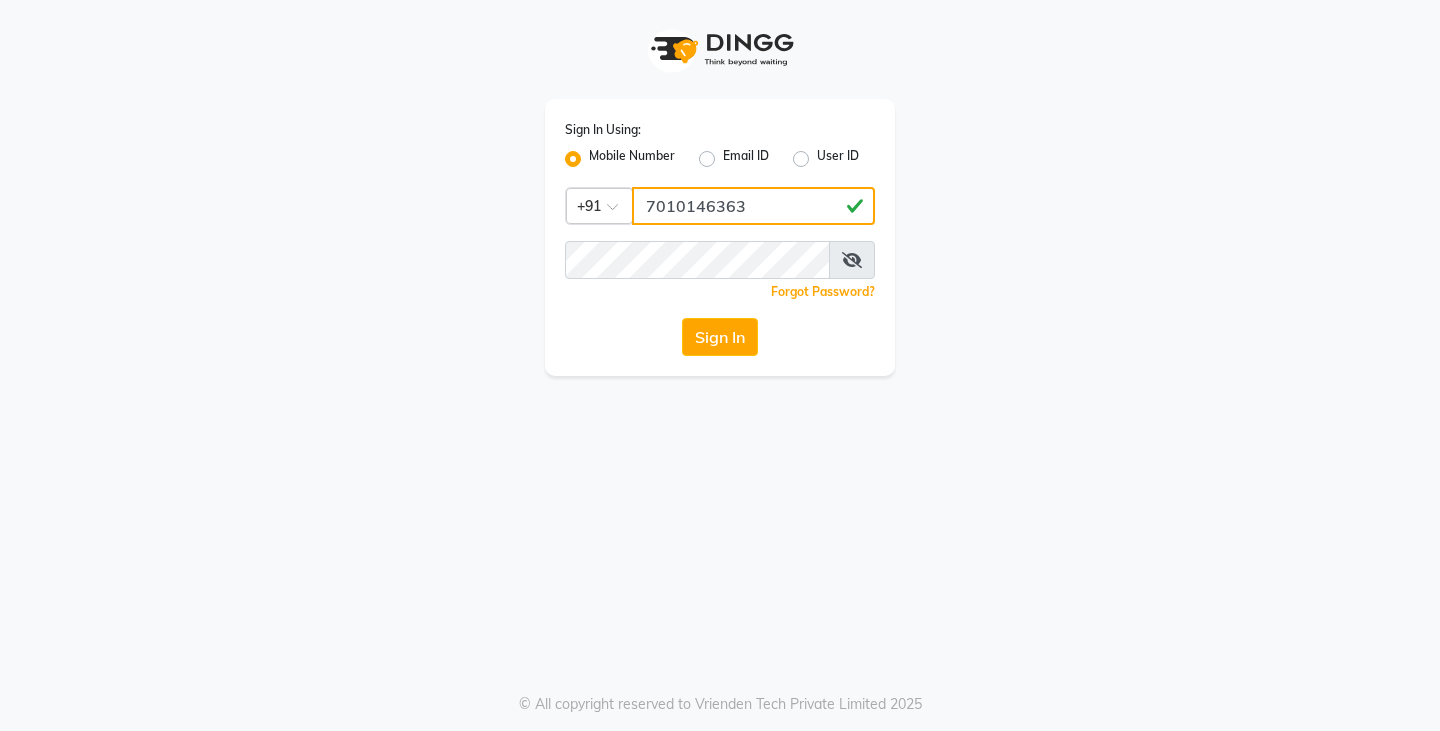 type on "7010146363" 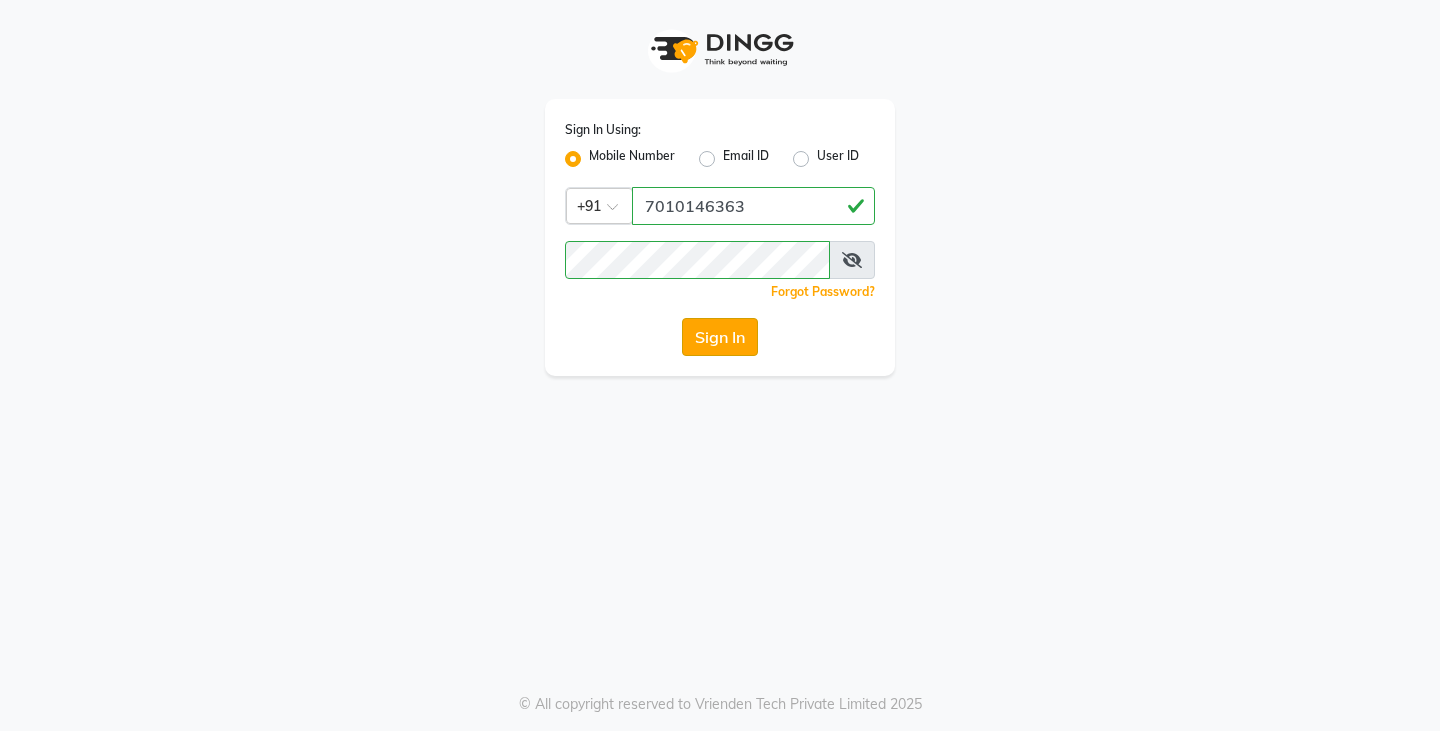 click on "Sign In" 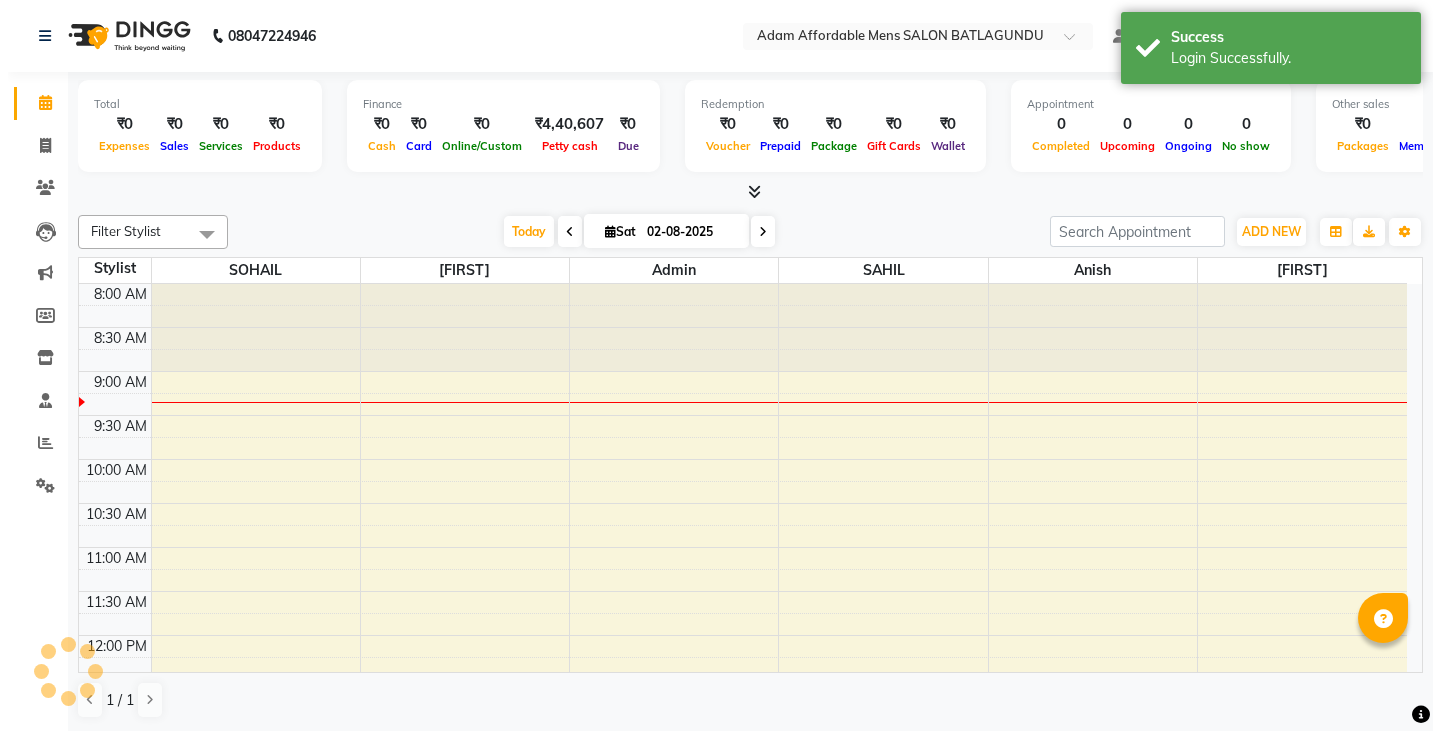 scroll, scrollTop: 0, scrollLeft: 0, axis: both 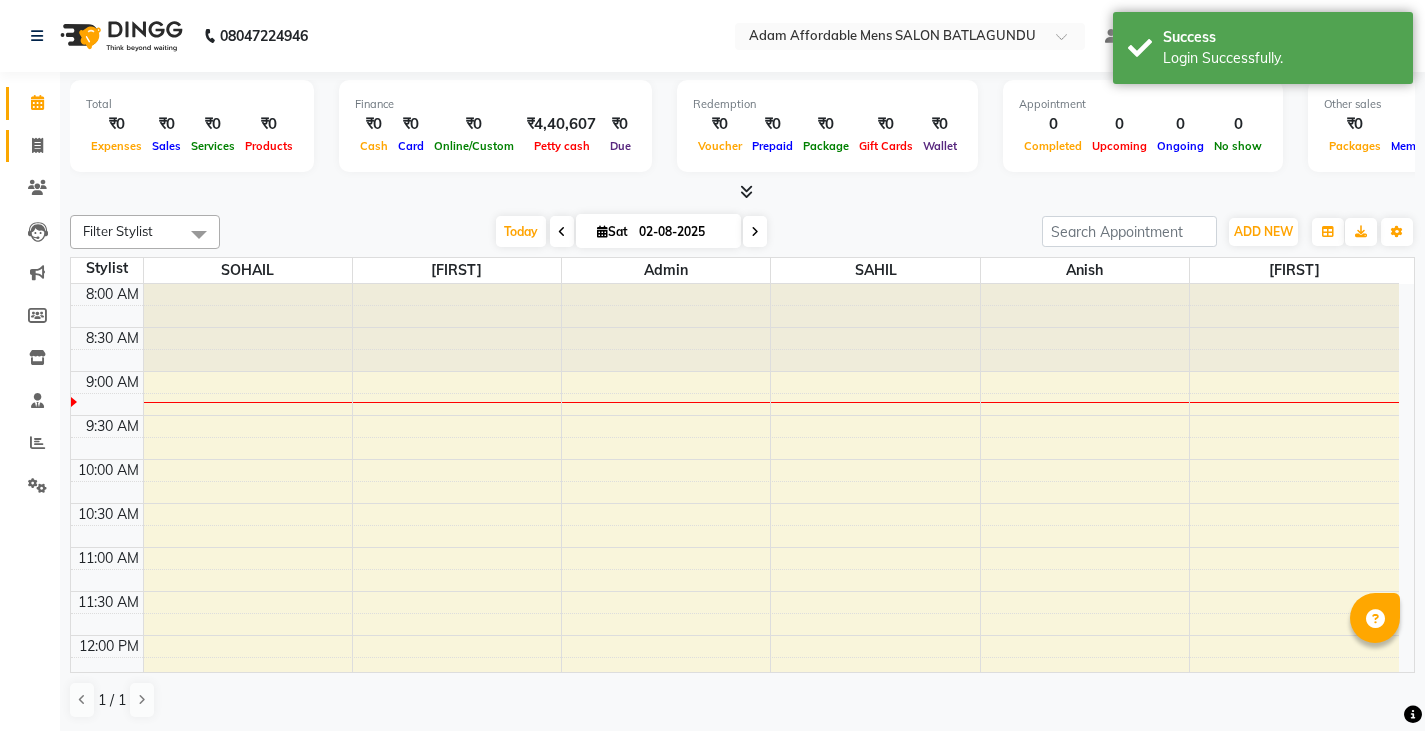 click 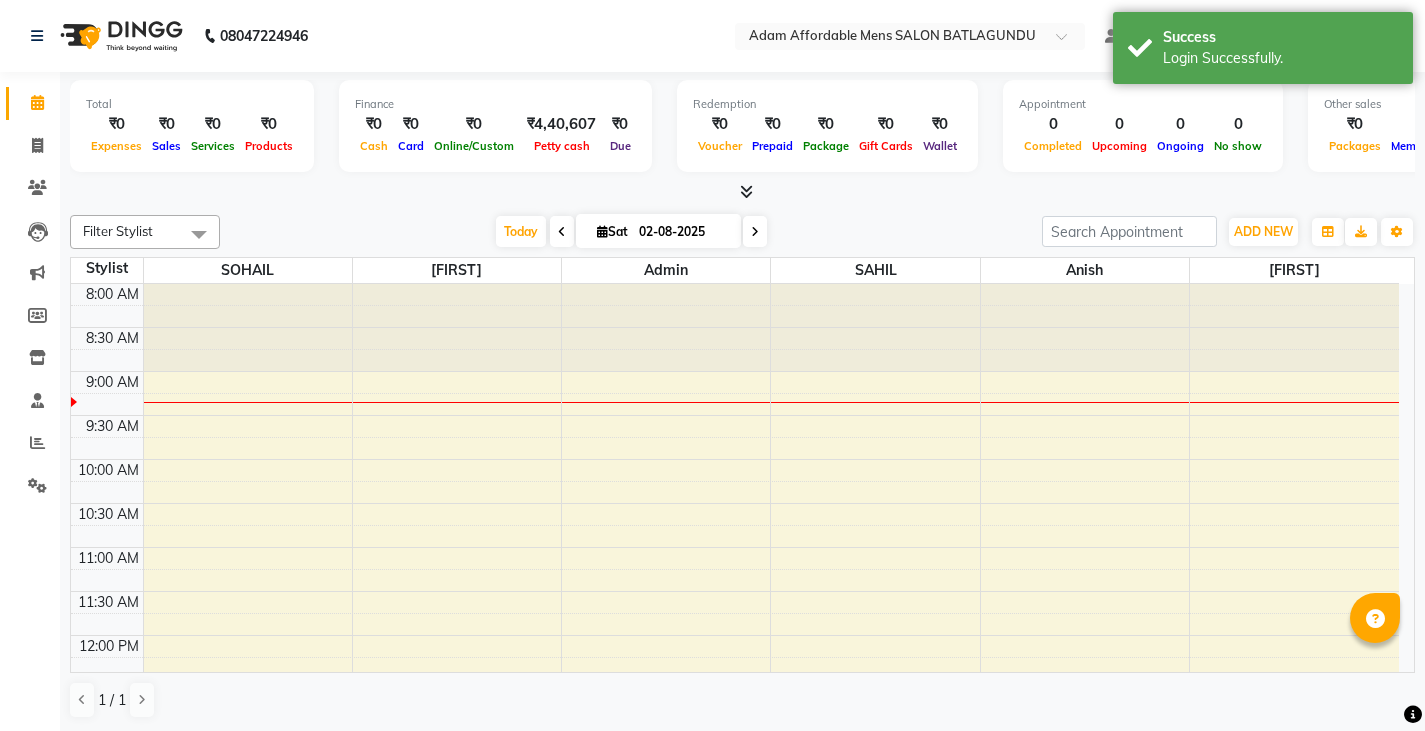 select on "8213" 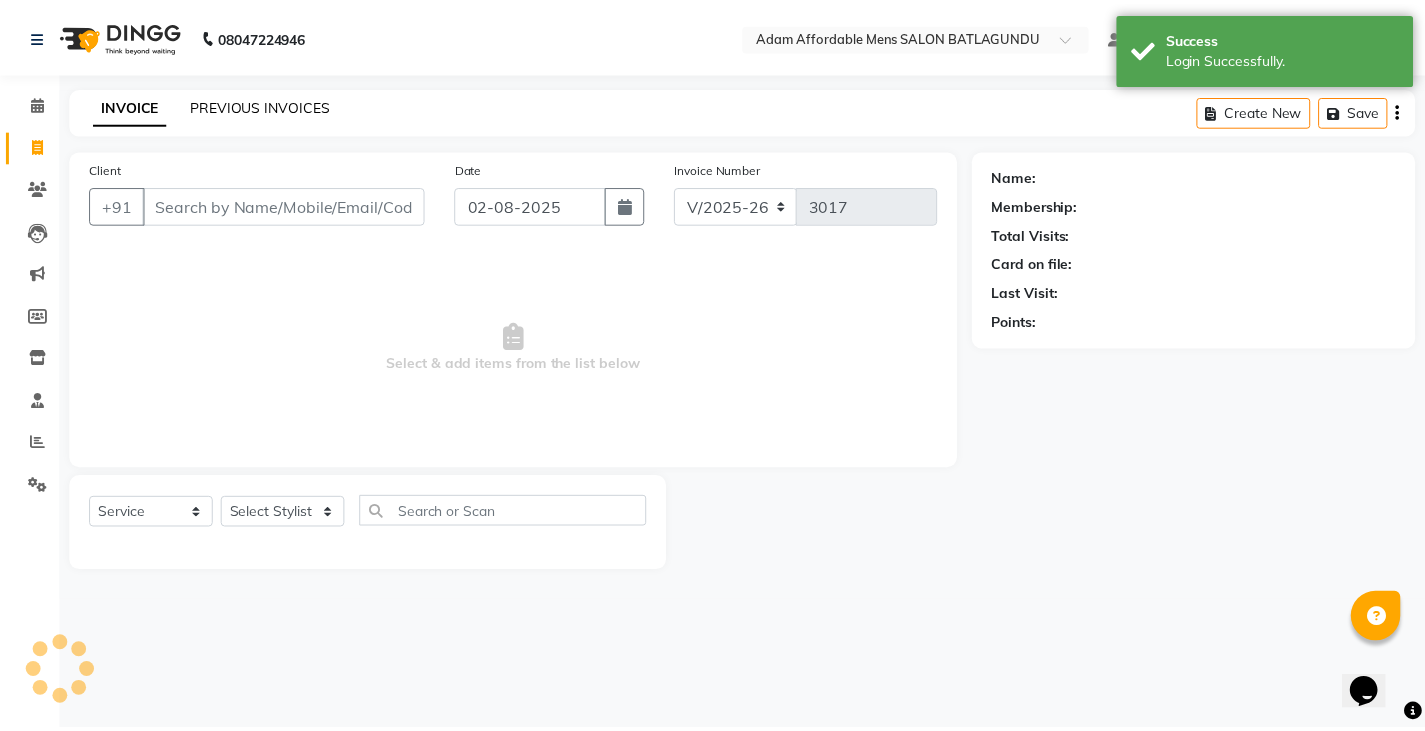 scroll, scrollTop: 0, scrollLeft: 0, axis: both 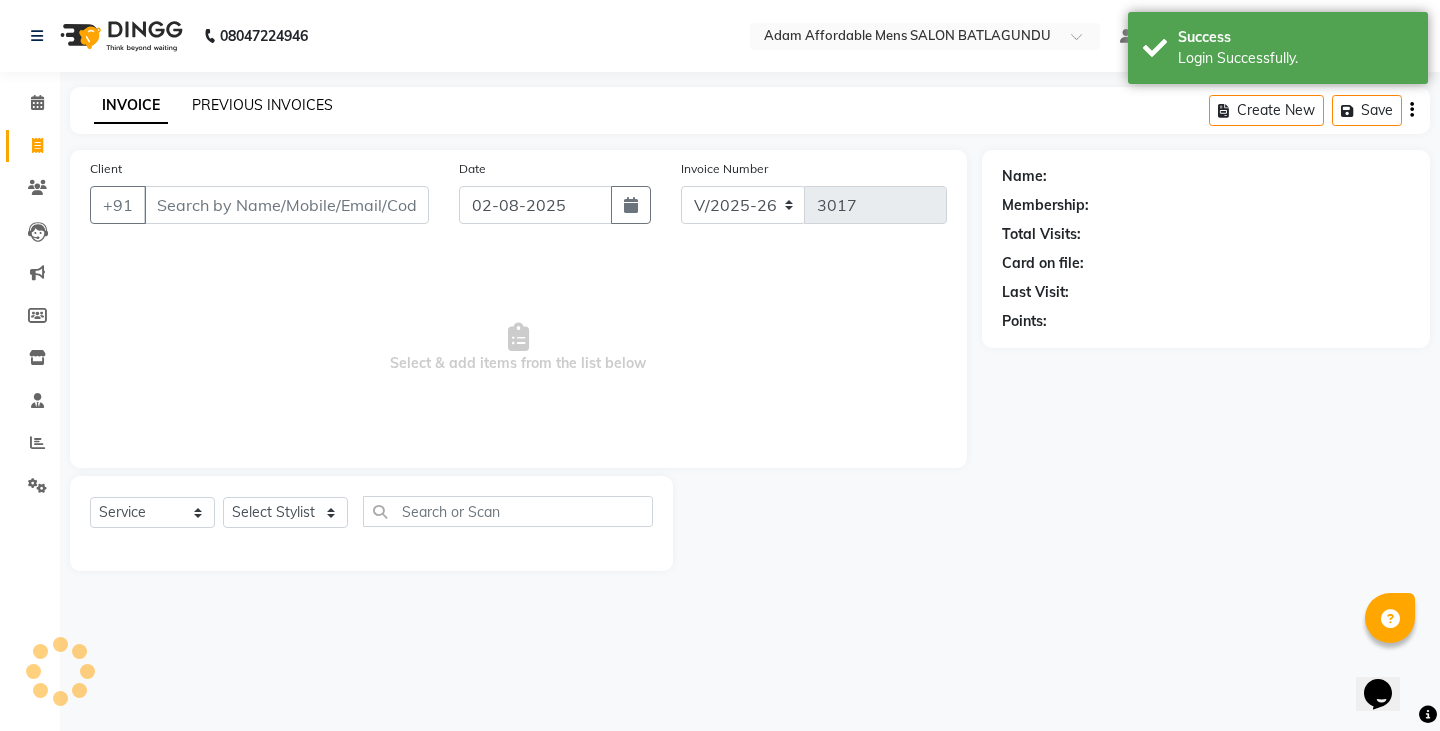 click on "PREVIOUS INVOICES" 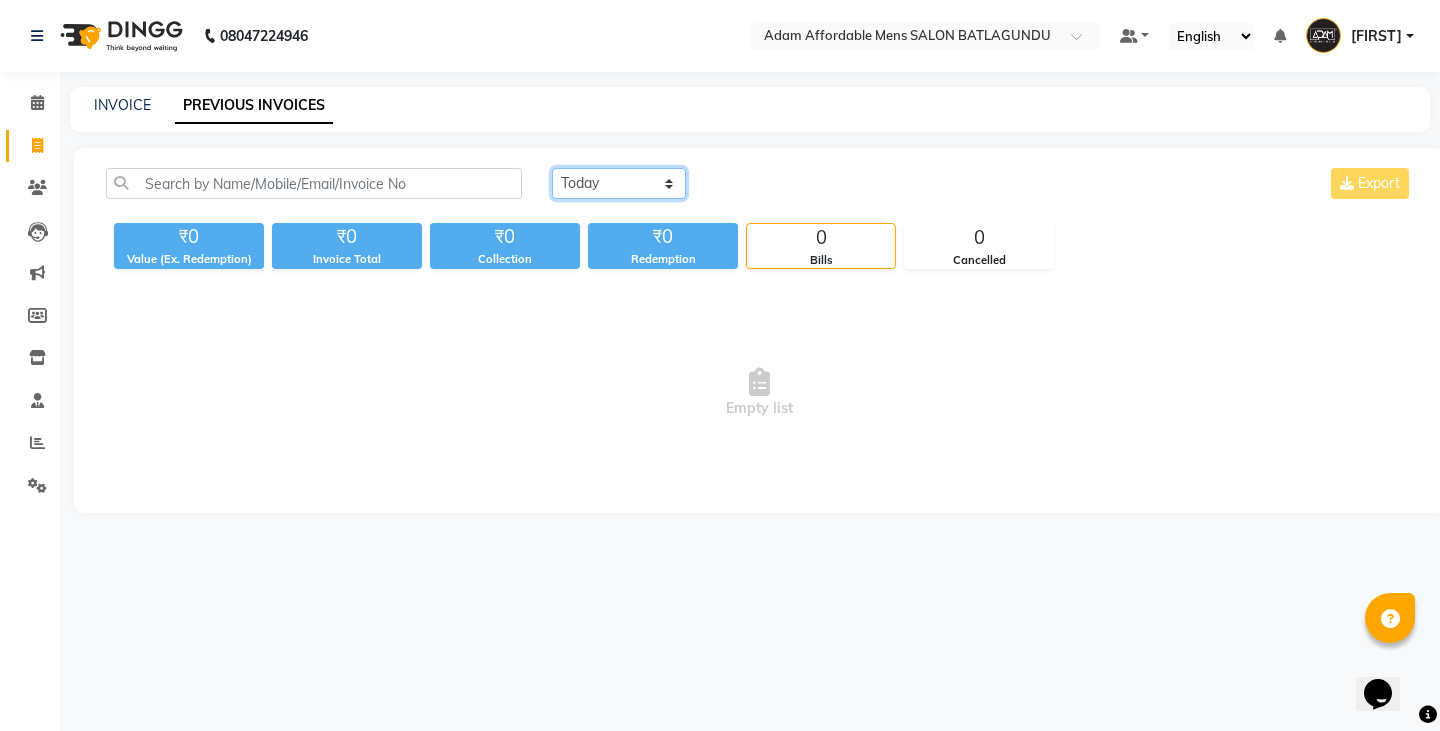 click on "Today Yesterday Custom Range" 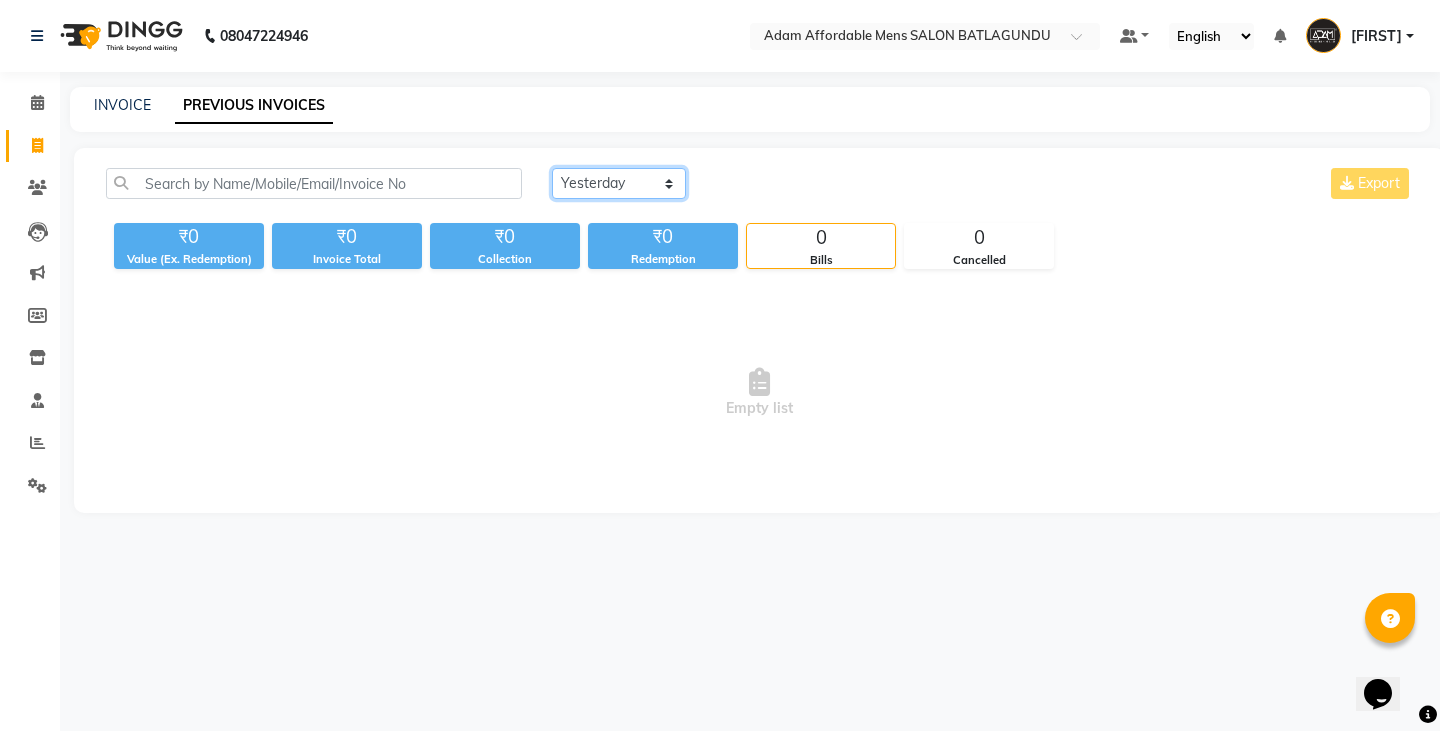 click on "Today Yesterday Custom Range" 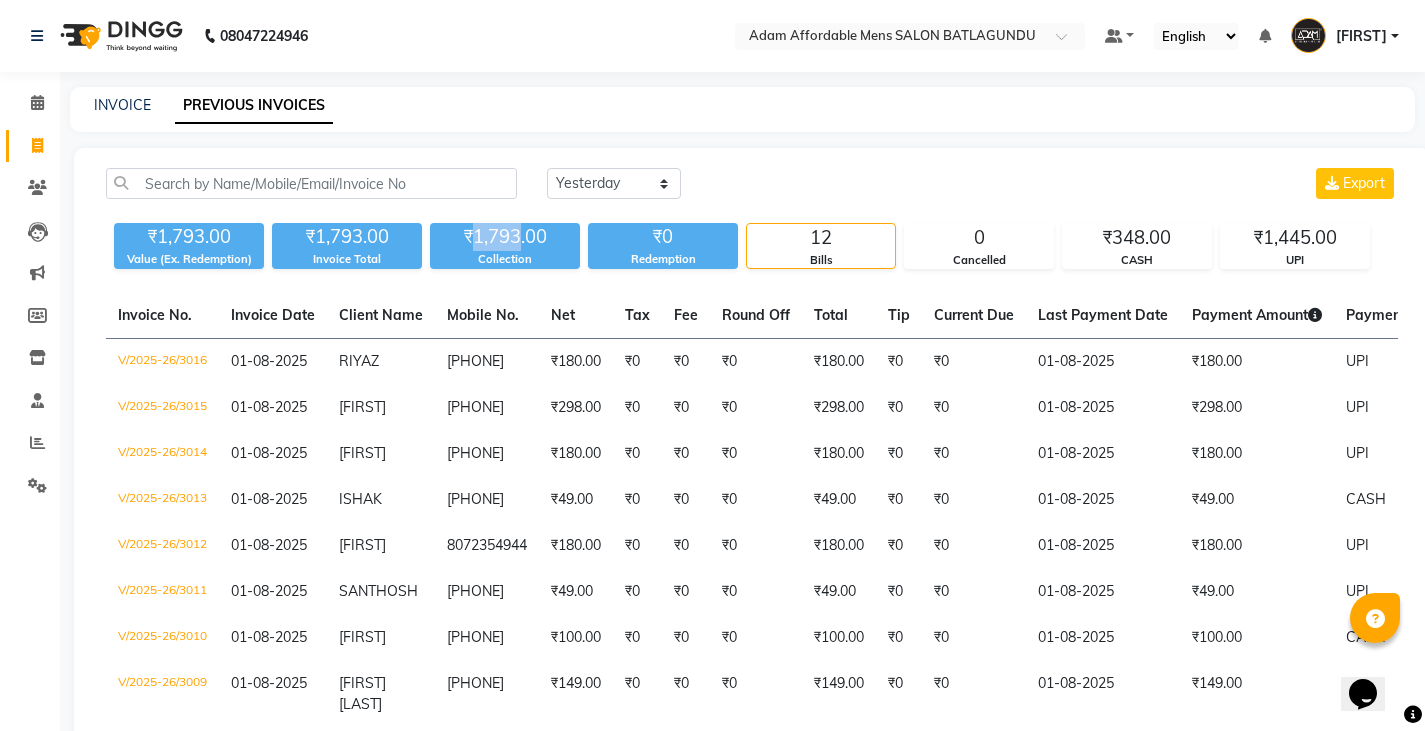 drag, startPoint x: 476, startPoint y: 230, endPoint x: 520, endPoint y: 234, distance: 44.181442 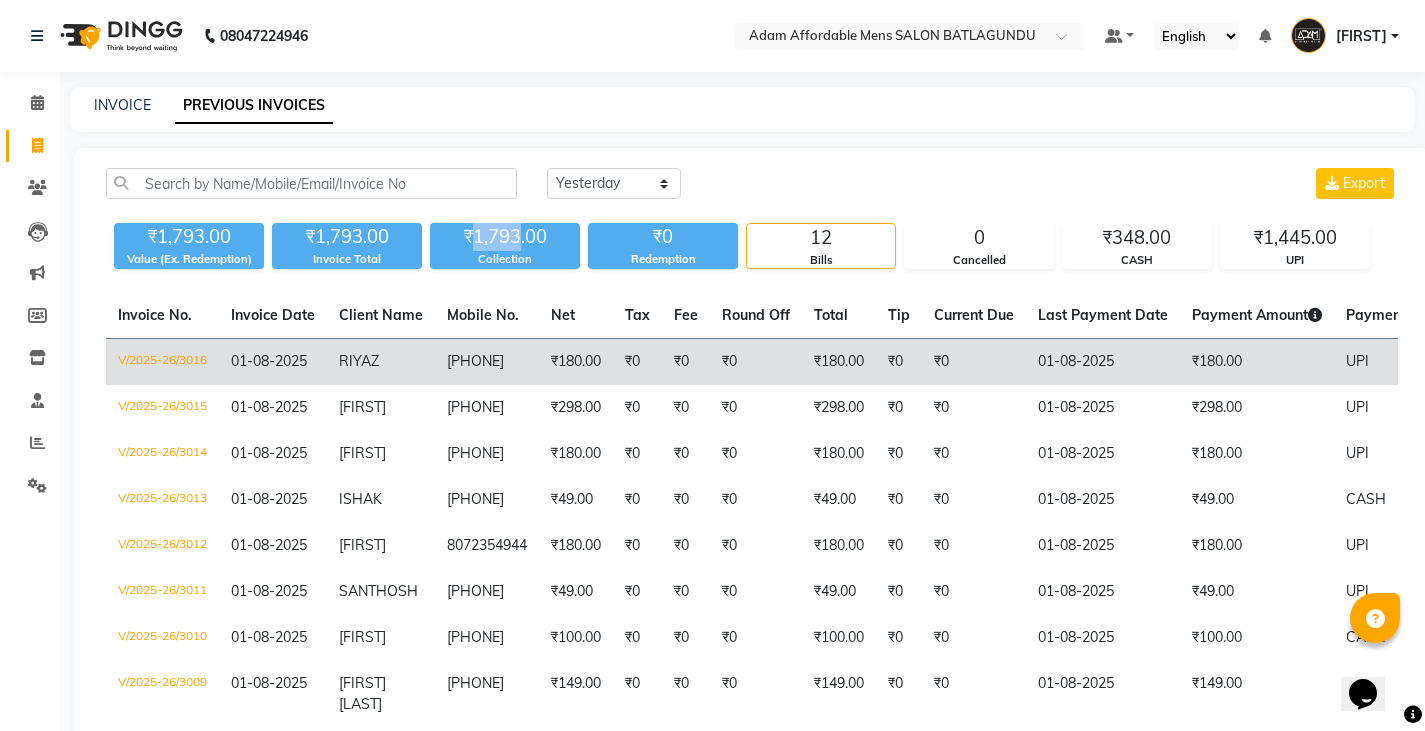 copy on "1,793" 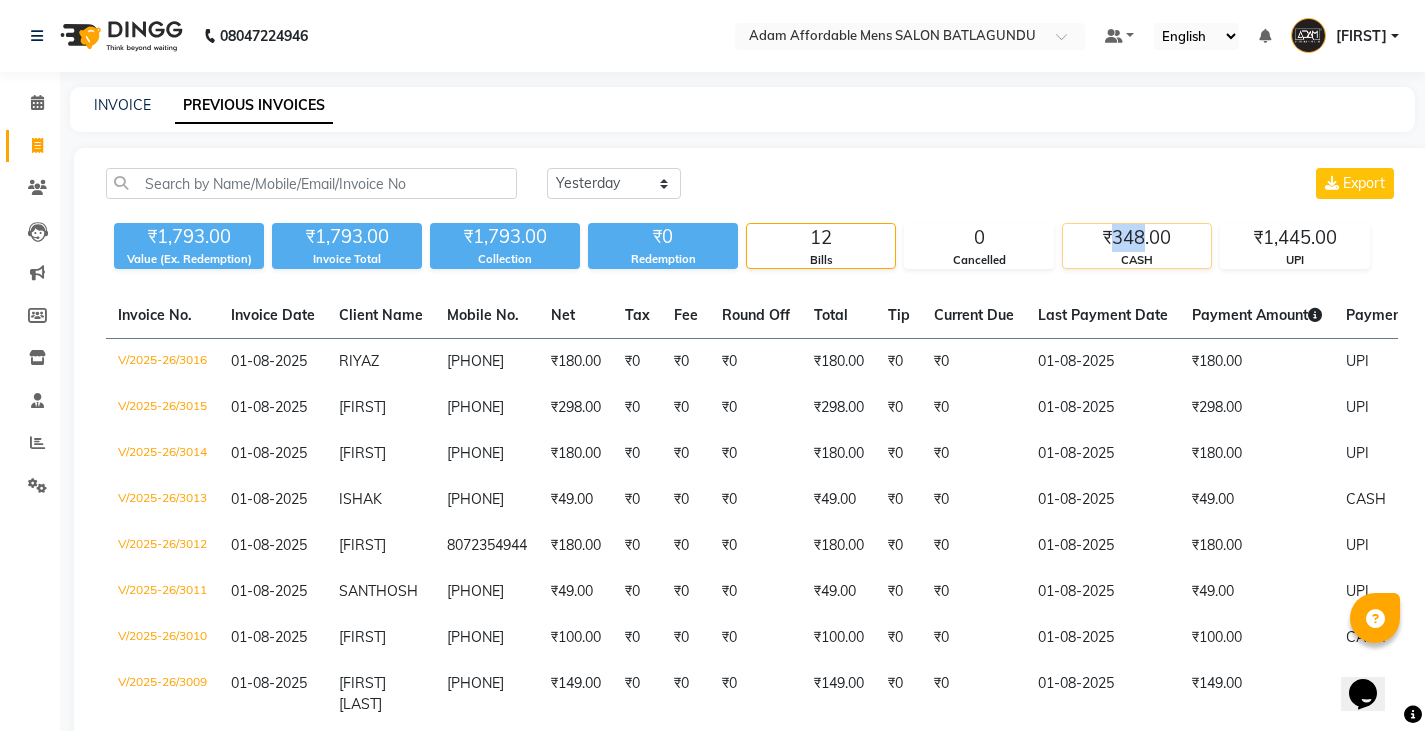 drag, startPoint x: 1114, startPoint y: 236, endPoint x: 1142, endPoint y: 238, distance: 28.071337 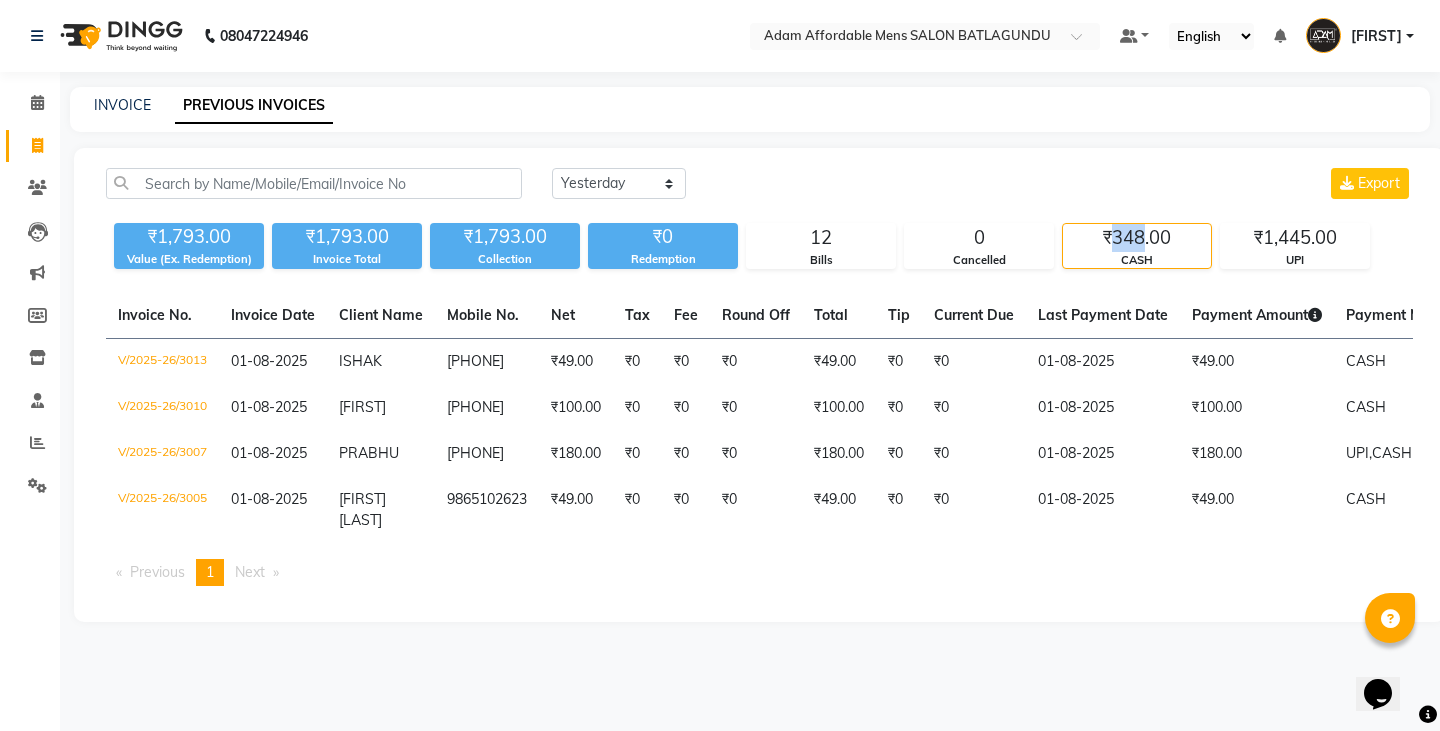 copy on "348" 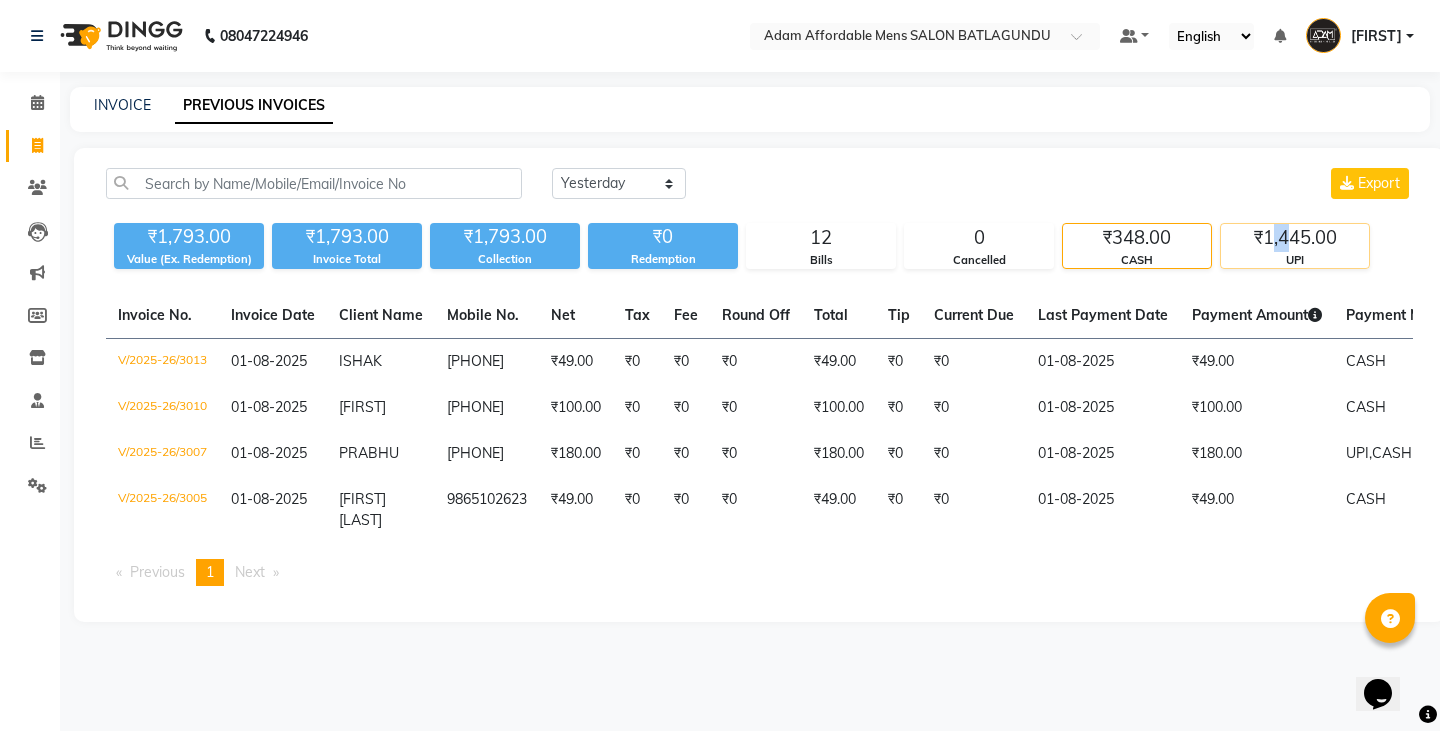 drag, startPoint x: 1269, startPoint y: 236, endPoint x: 1292, endPoint y: 238, distance: 23.086792 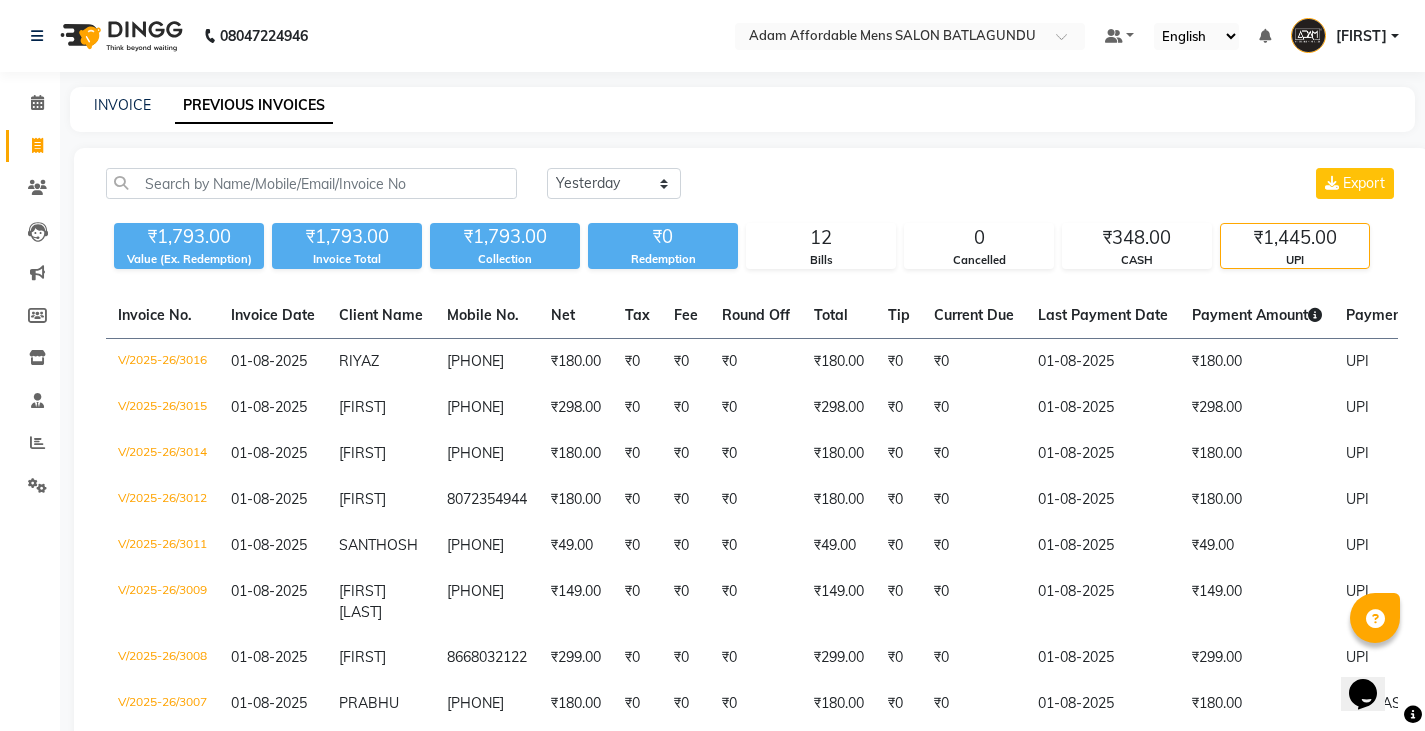 click on "Today Yesterday Custom Range Export" 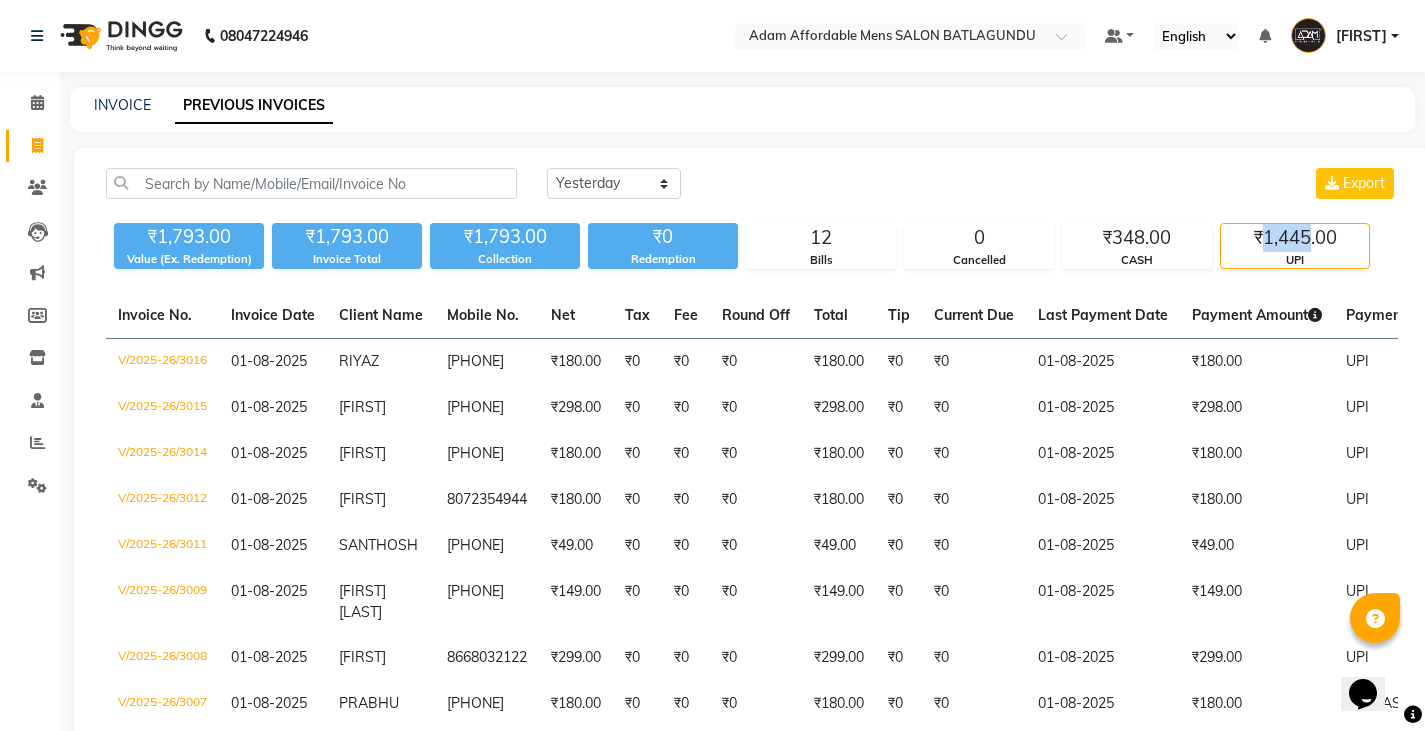 drag, startPoint x: 1265, startPoint y: 238, endPoint x: 1307, endPoint y: 247, distance: 42.953465 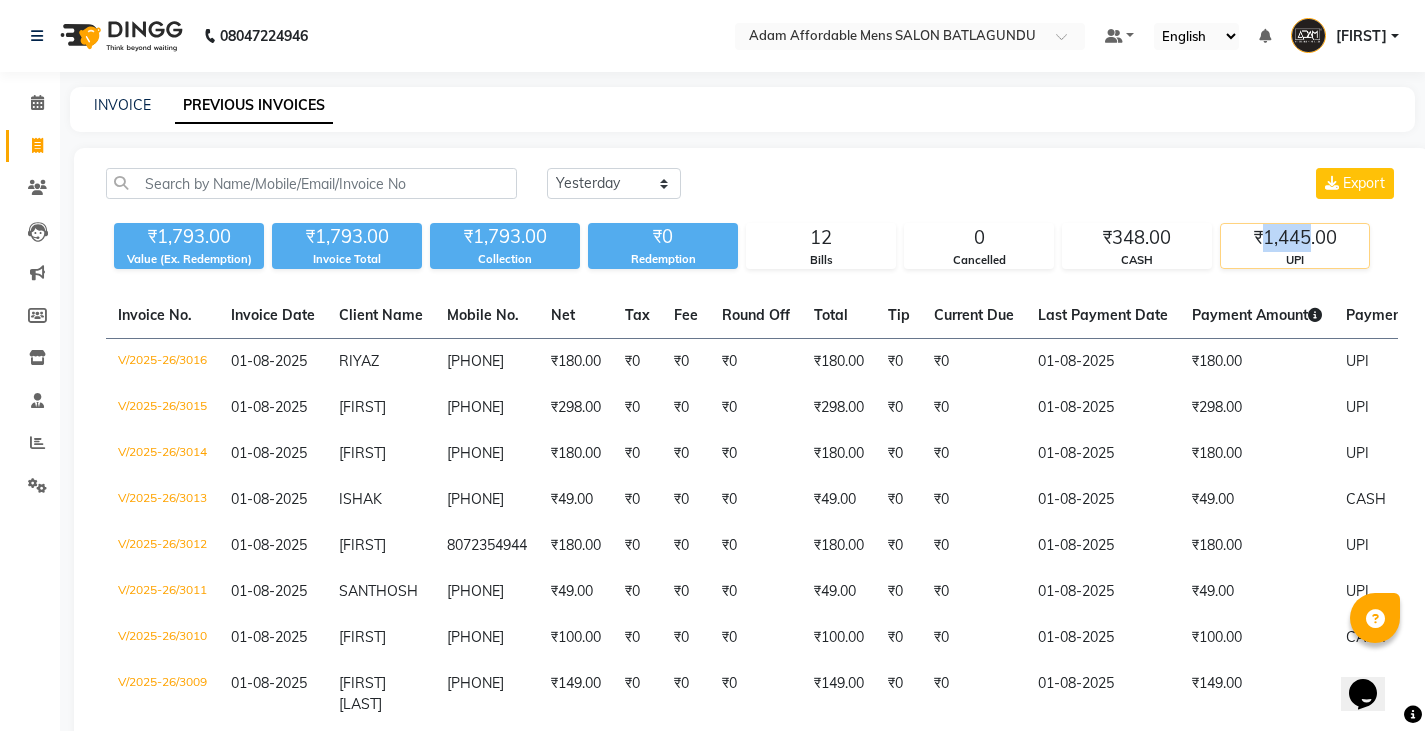copy on "1,445" 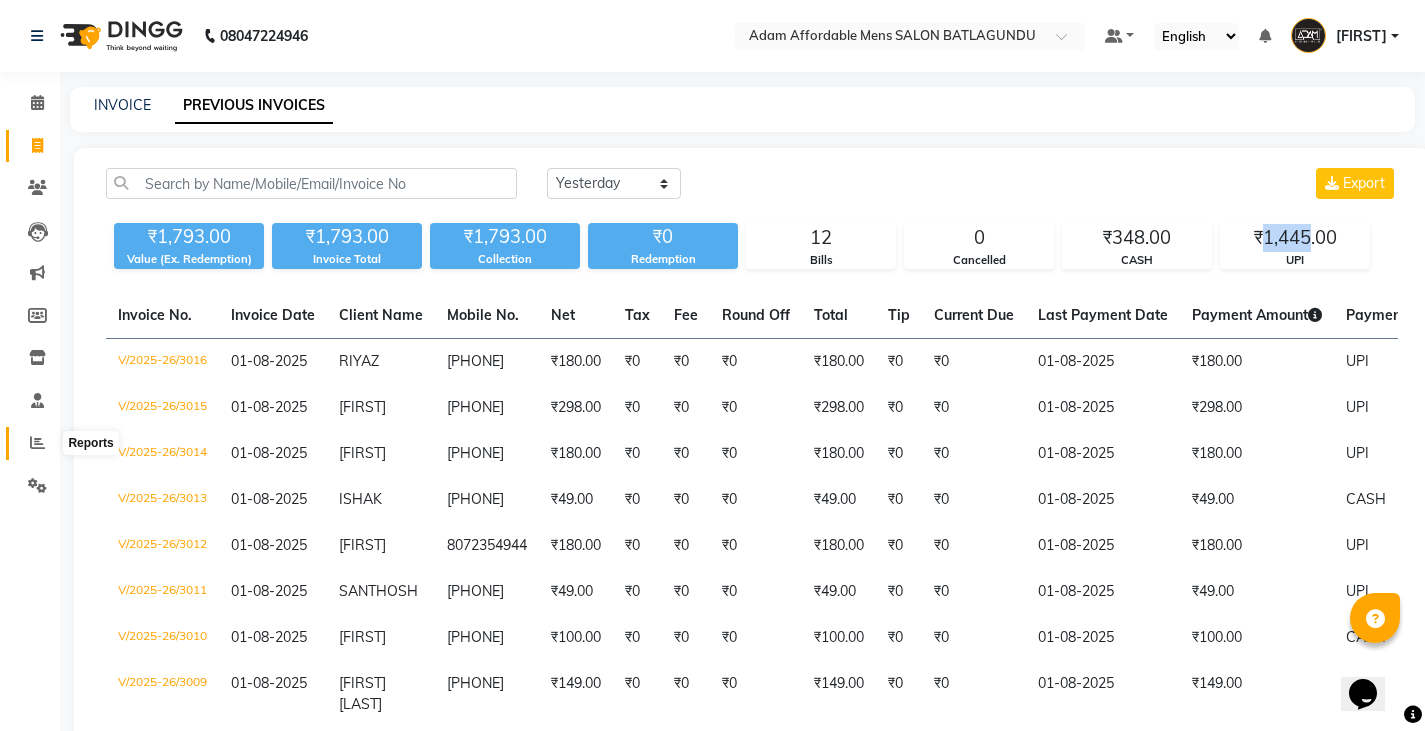 click 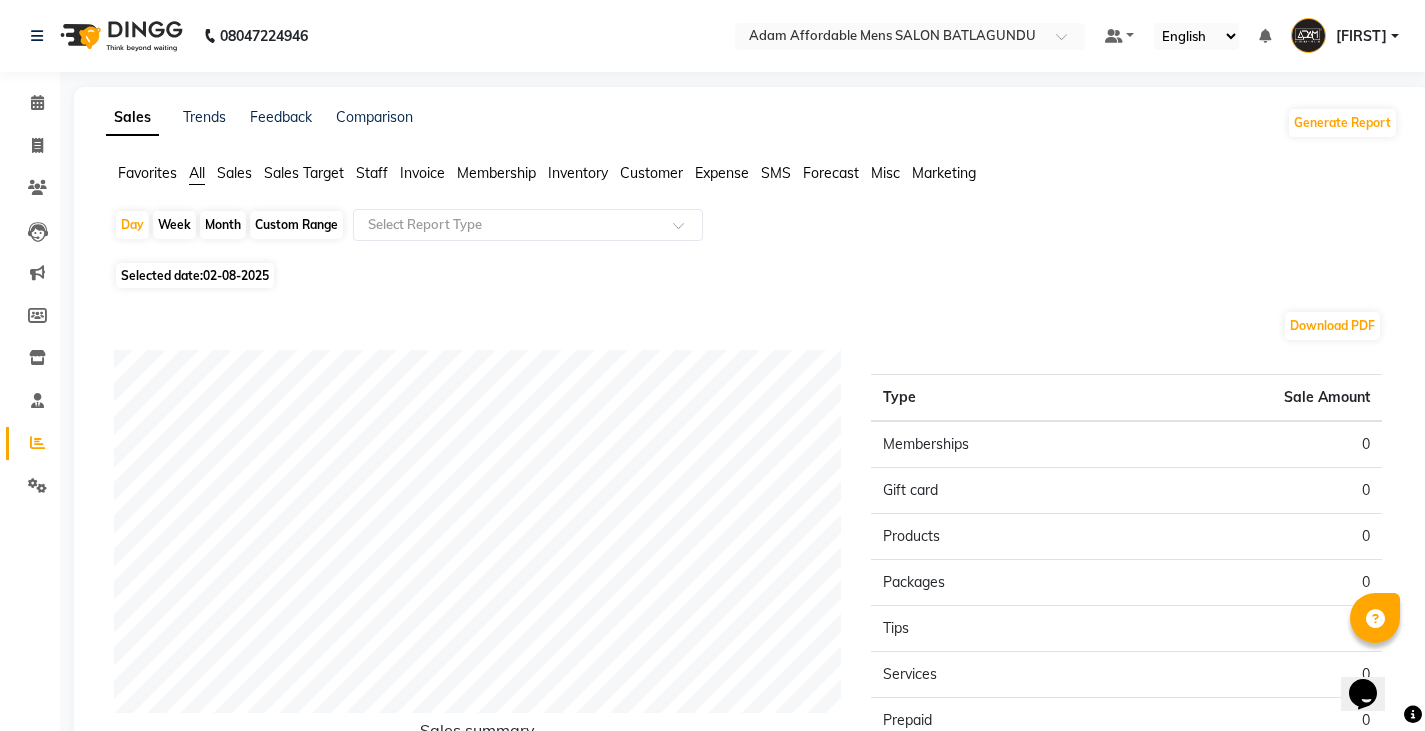 click on "Sales" 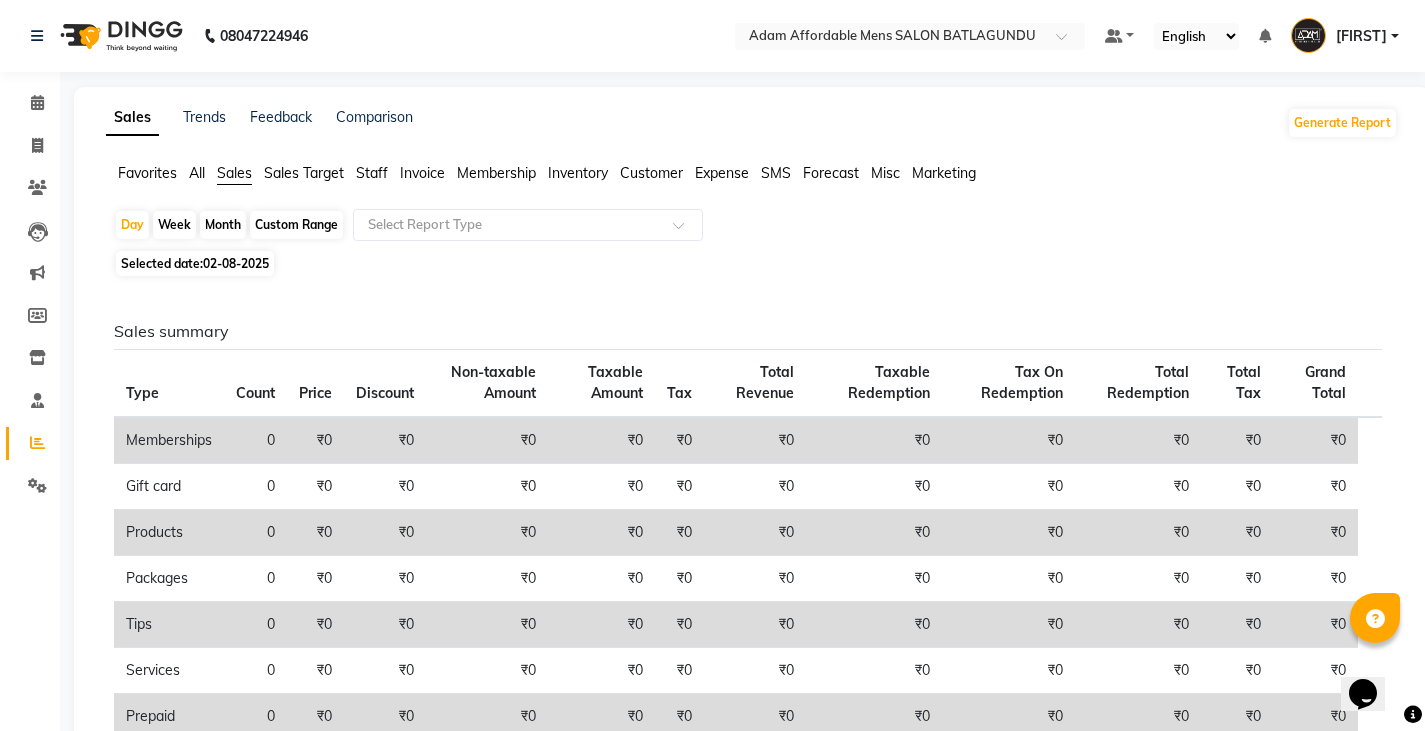 click on "Month" 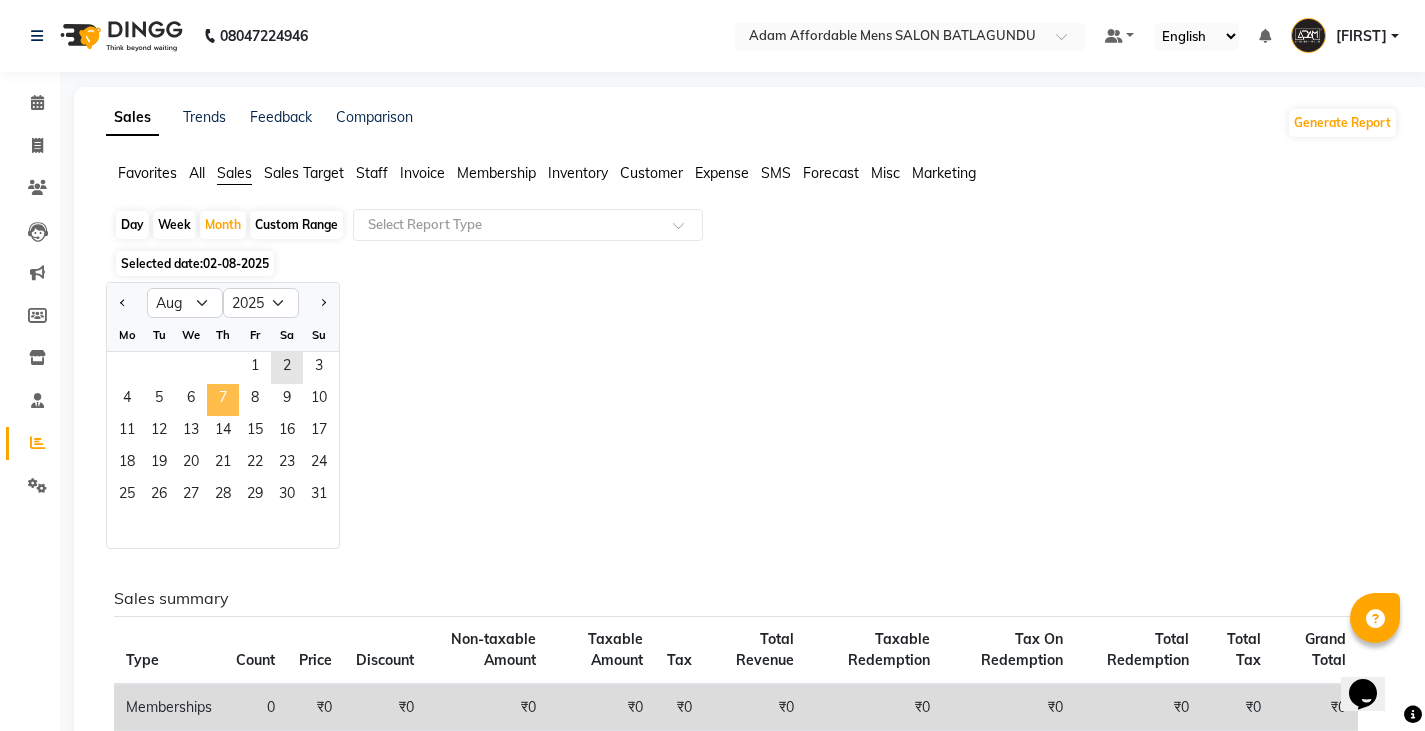 click on "7" 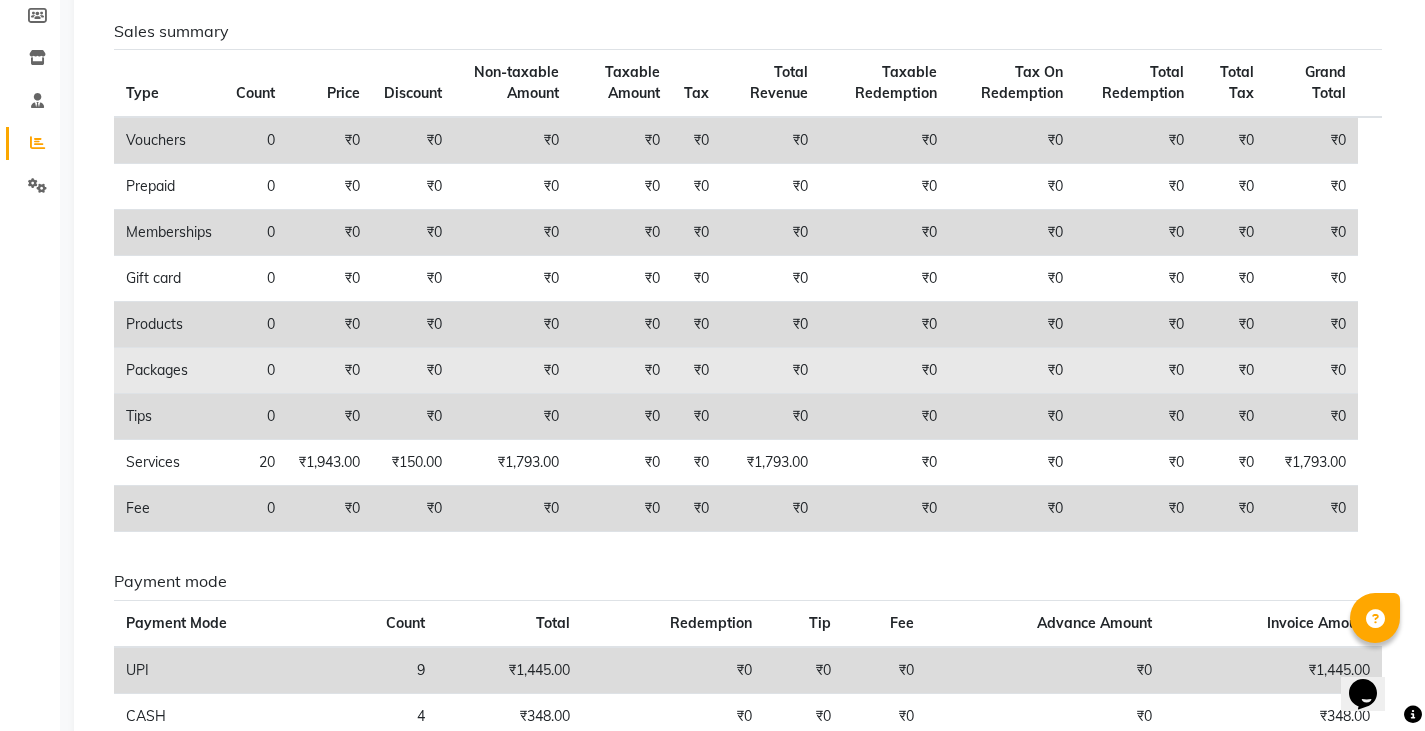 scroll, scrollTop: 400, scrollLeft: 0, axis: vertical 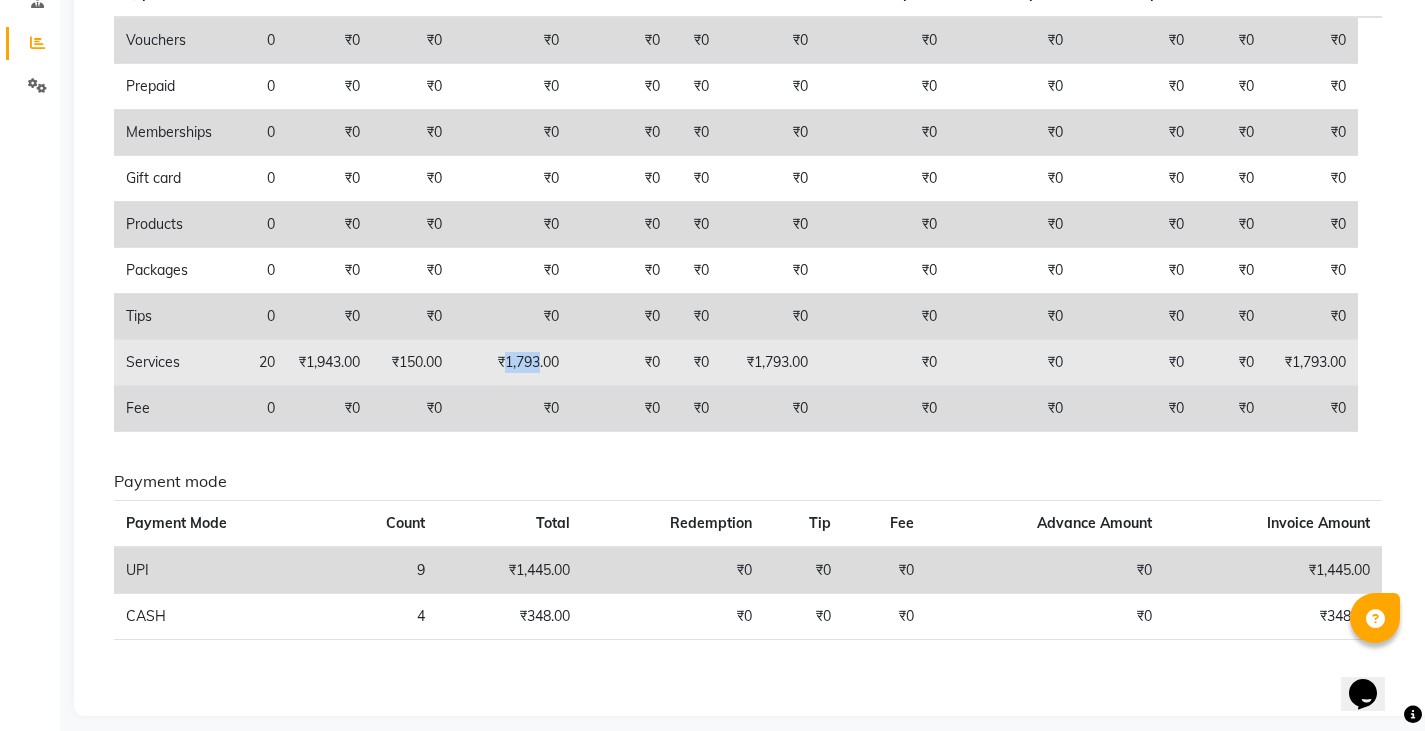 drag, startPoint x: 512, startPoint y: 360, endPoint x: 546, endPoint y: 360, distance: 34 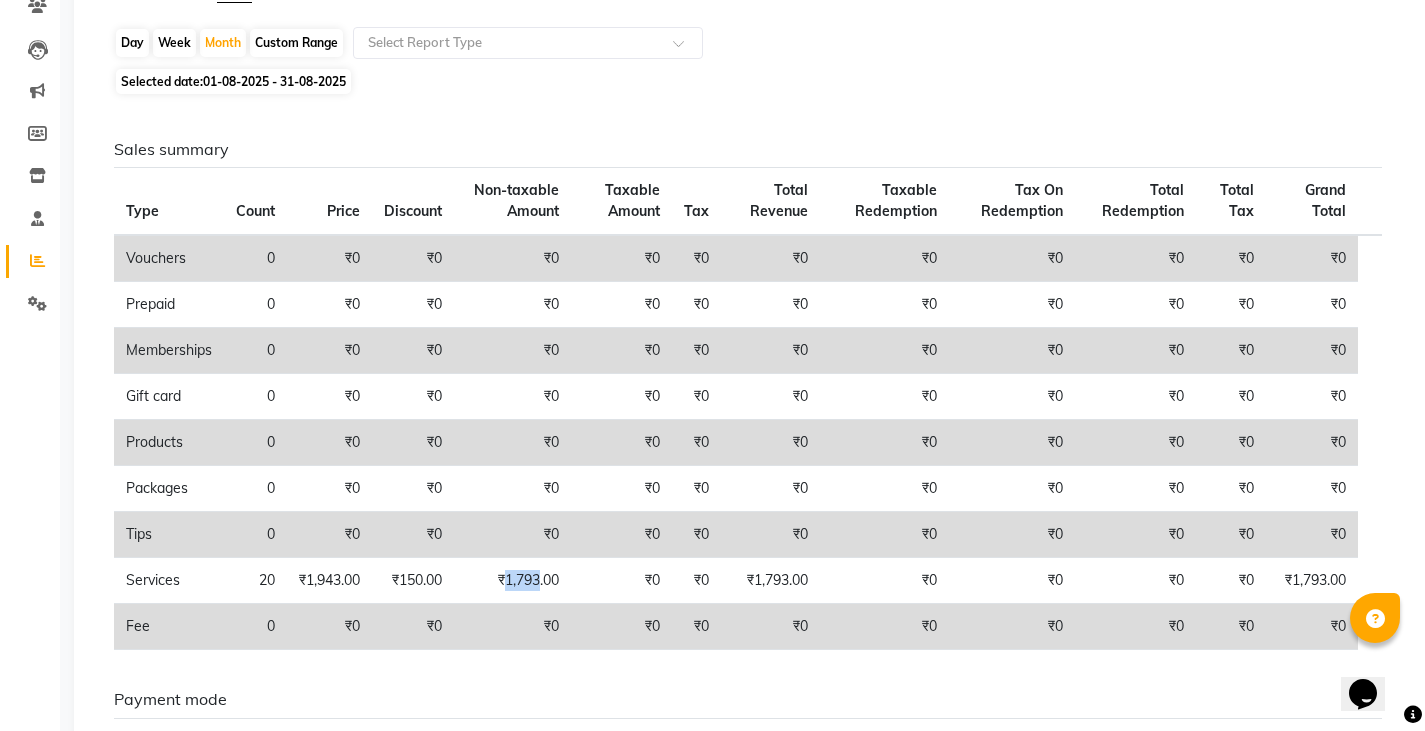 scroll, scrollTop: 0, scrollLeft: 0, axis: both 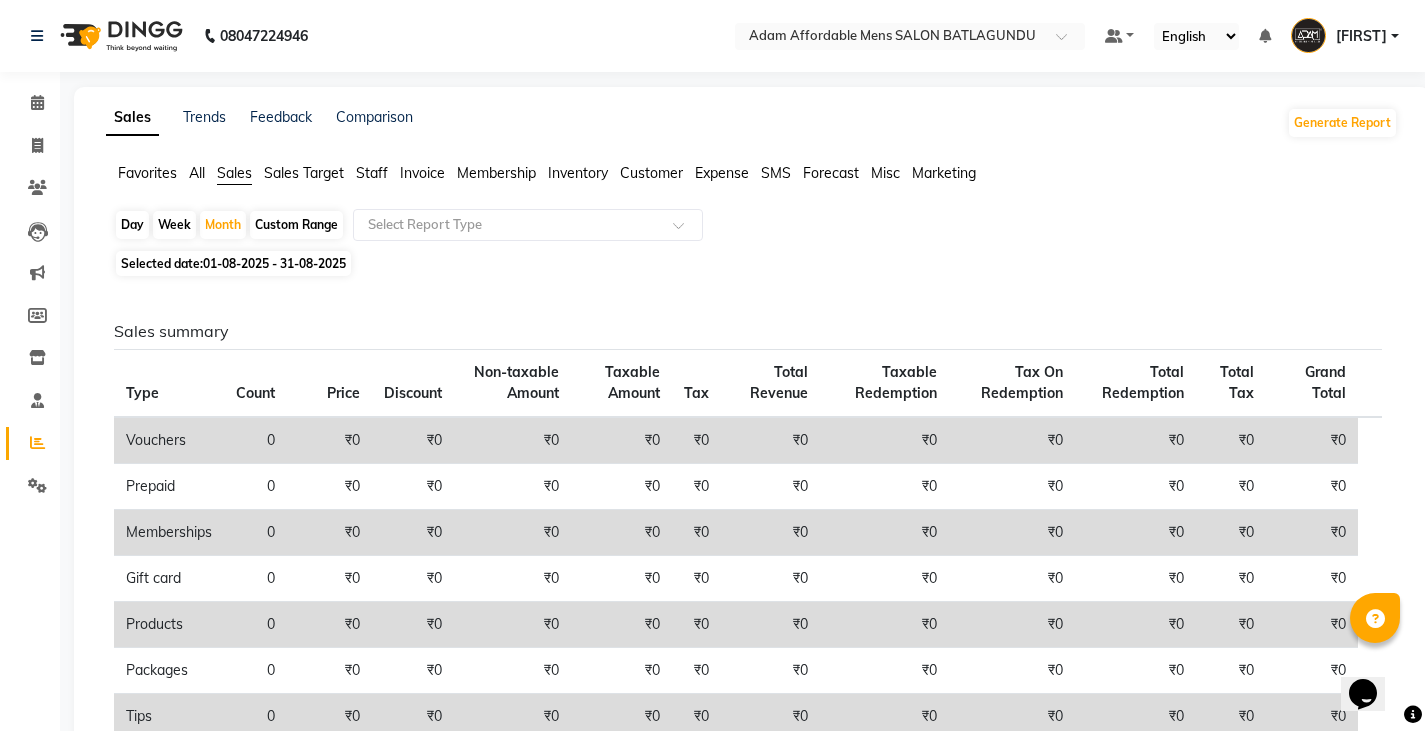 click on "Staff" 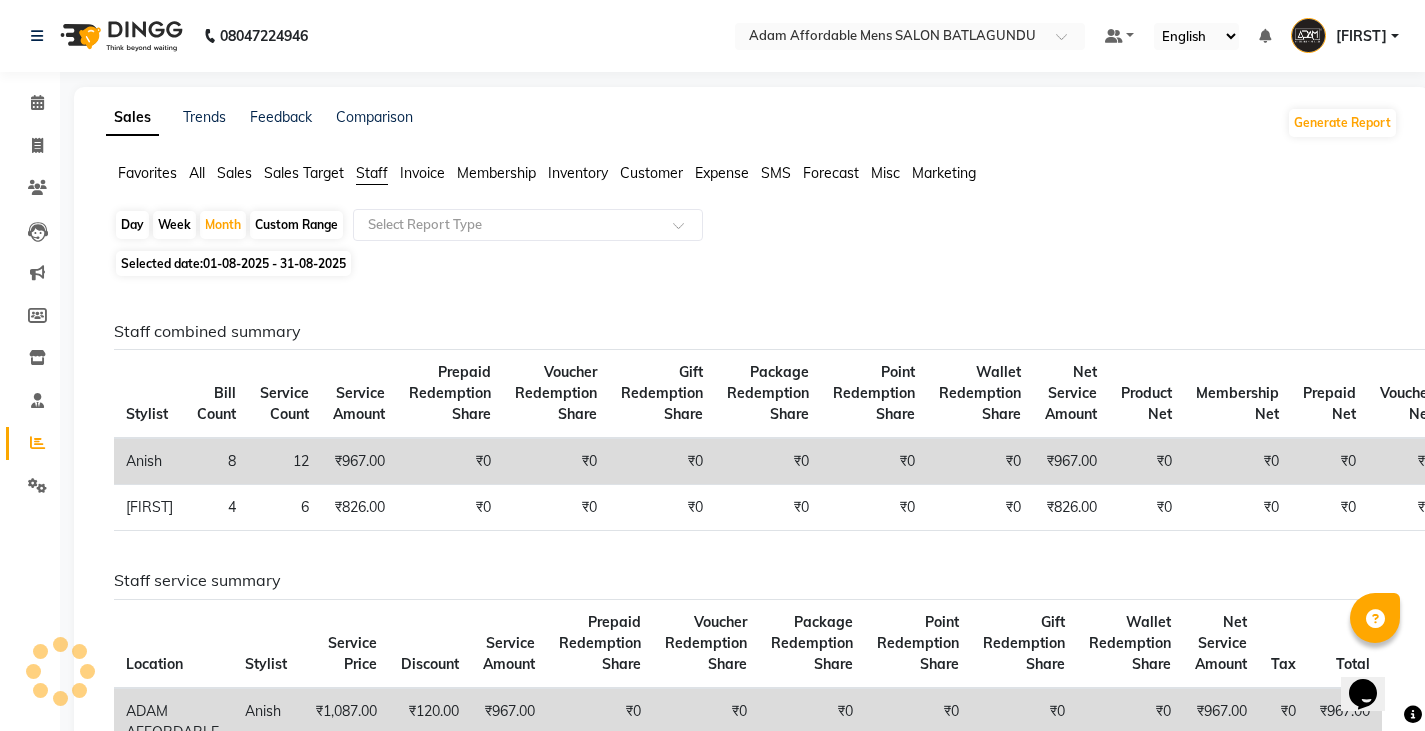 click on "Day" 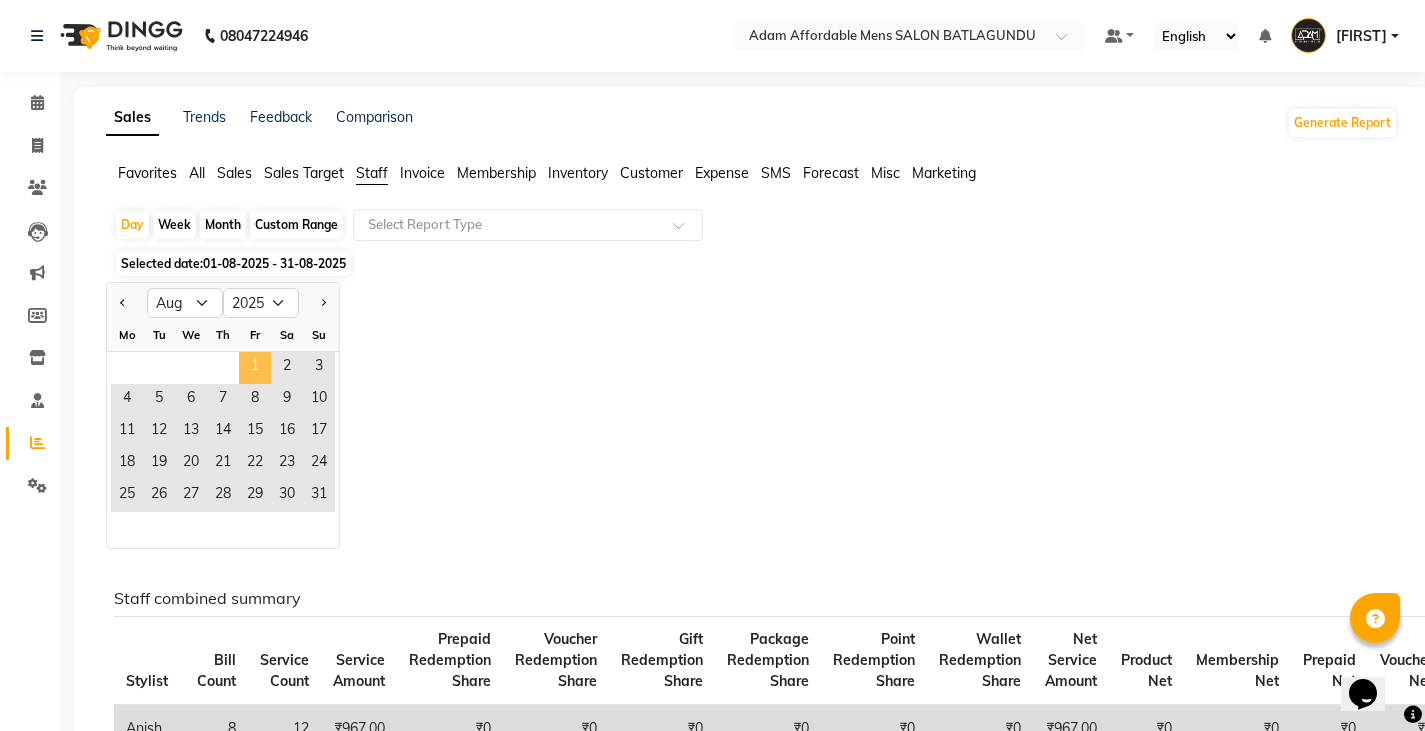 click on "1" 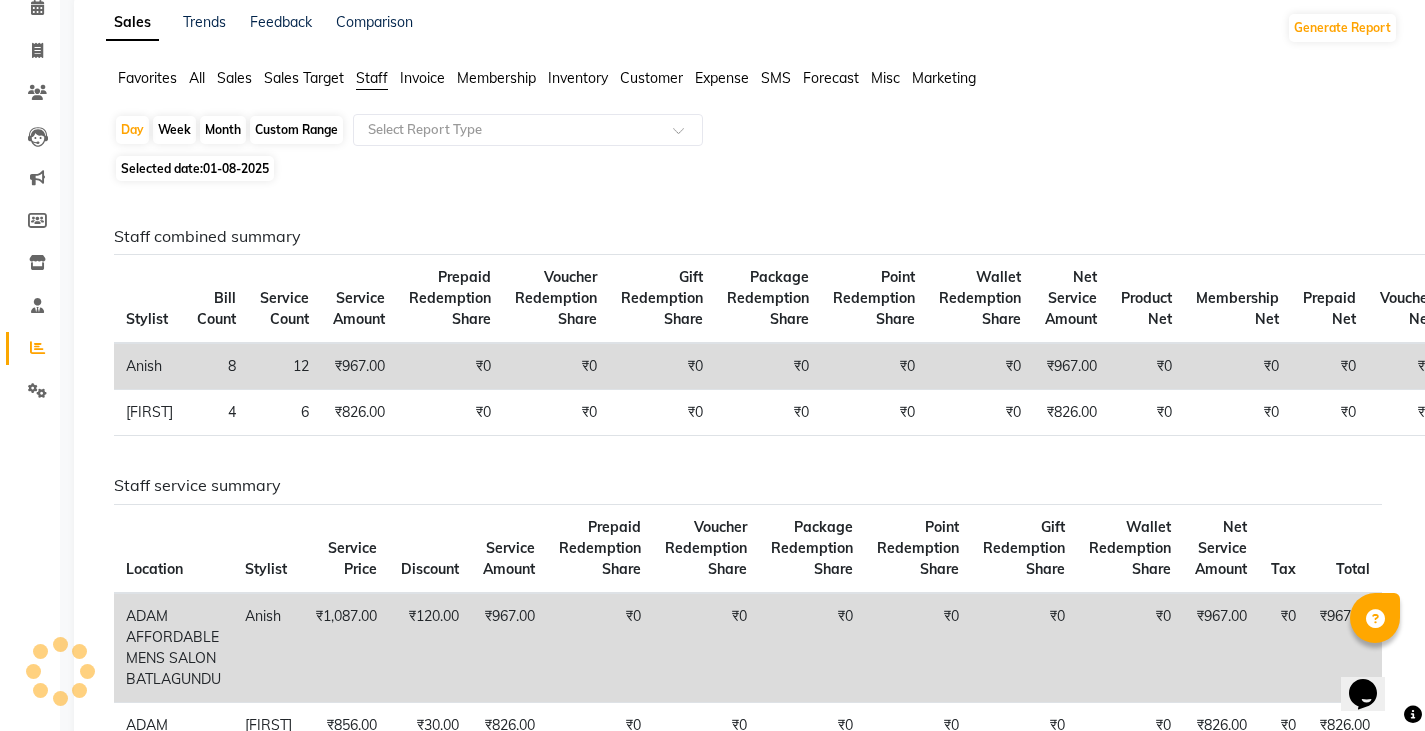 scroll, scrollTop: 200, scrollLeft: 0, axis: vertical 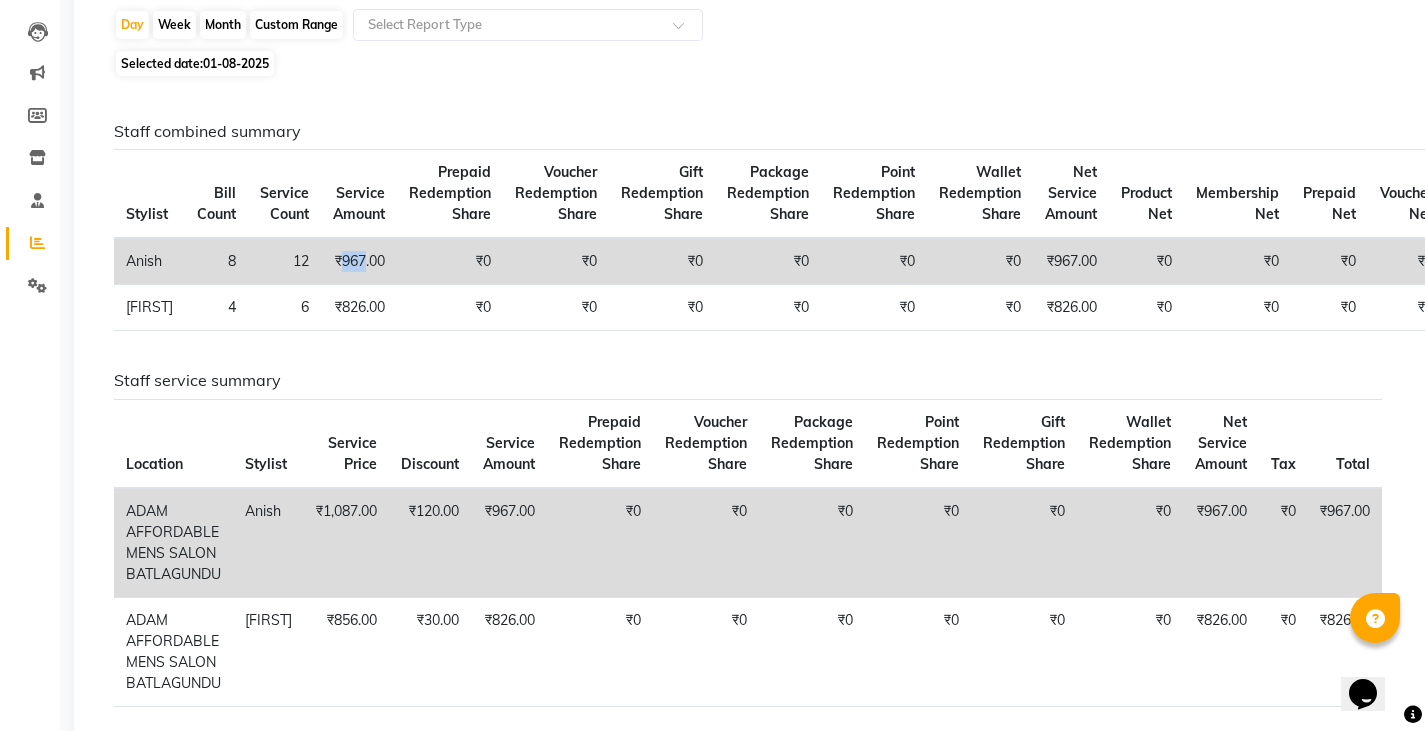 drag, startPoint x: 336, startPoint y: 257, endPoint x: 359, endPoint y: 255, distance: 23.086792 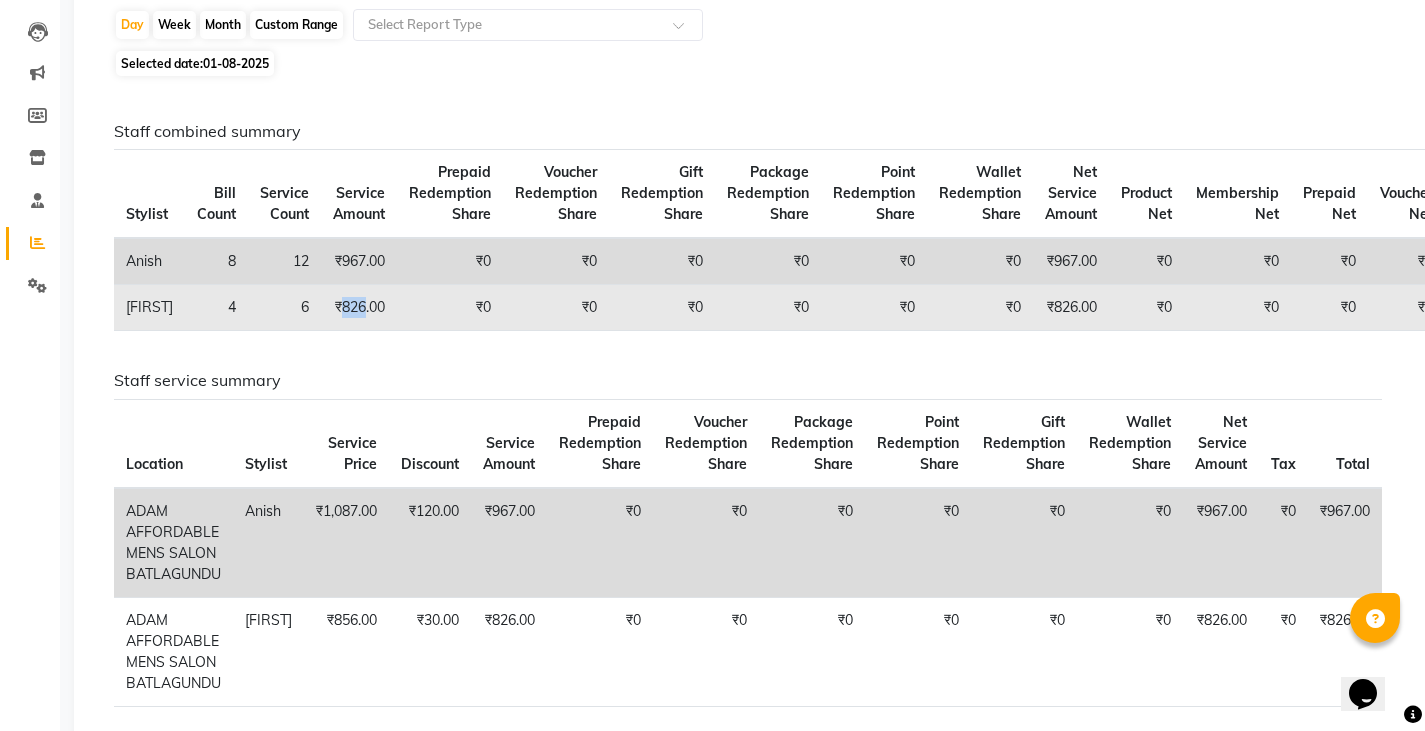 drag, startPoint x: 339, startPoint y: 304, endPoint x: 359, endPoint y: 305, distance: 20.024984 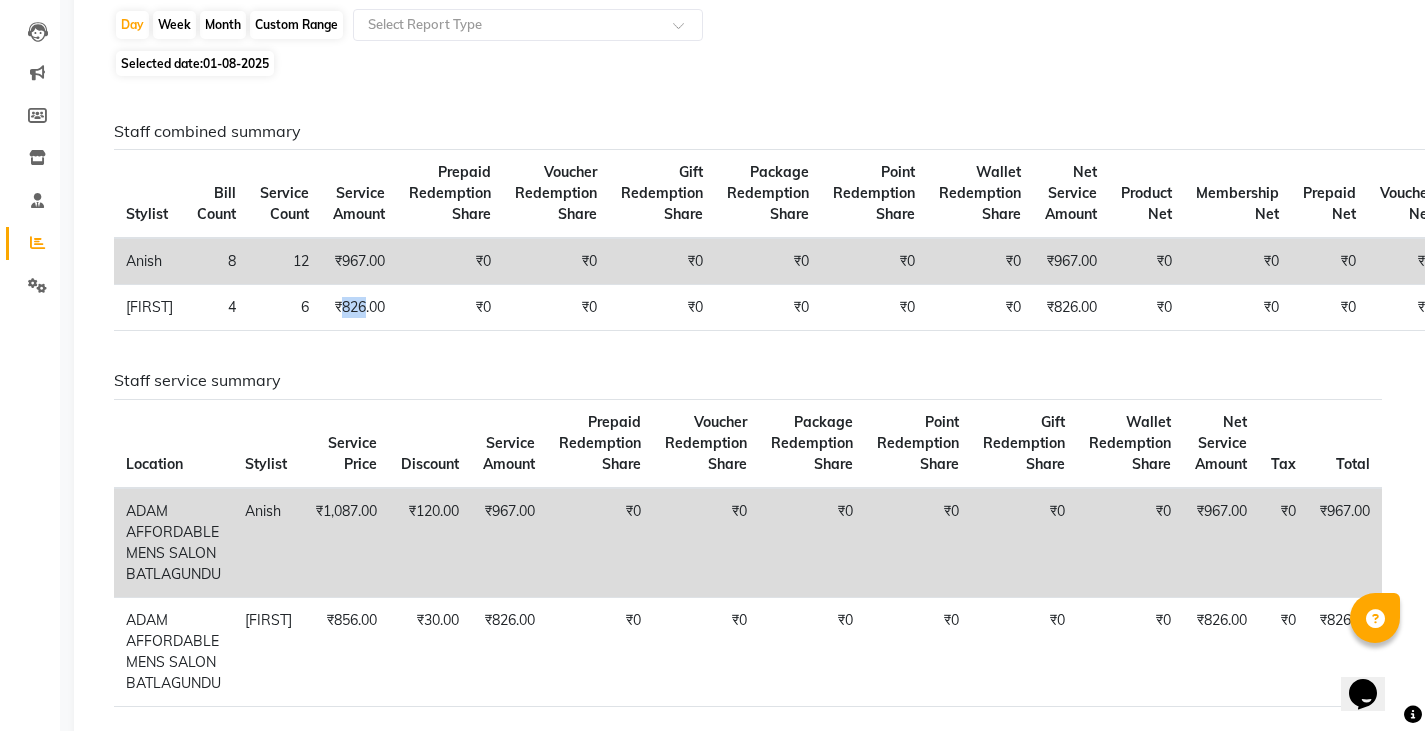 copy on "826" 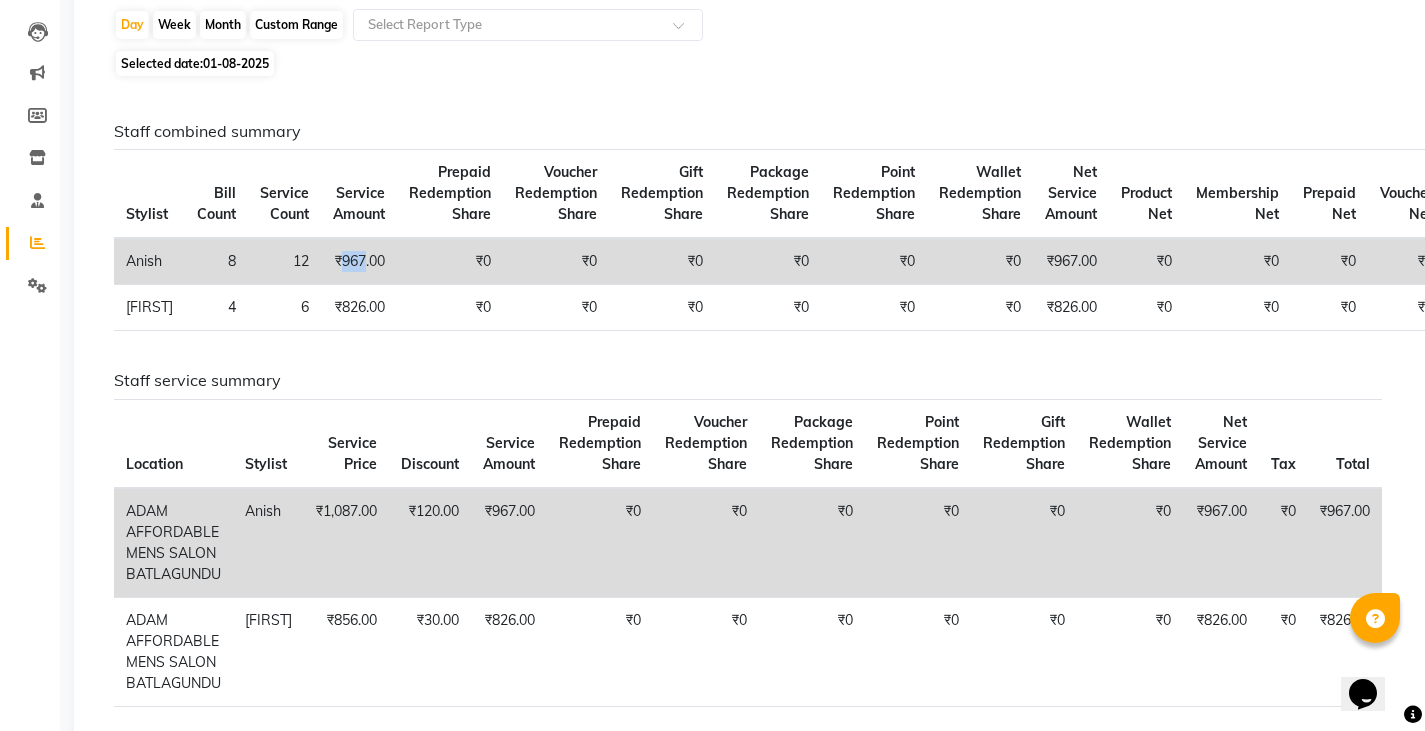drag, startPoint x: 336, startPoint y: 260, endPoint x: 359, endPoint y: 260, distance: 23 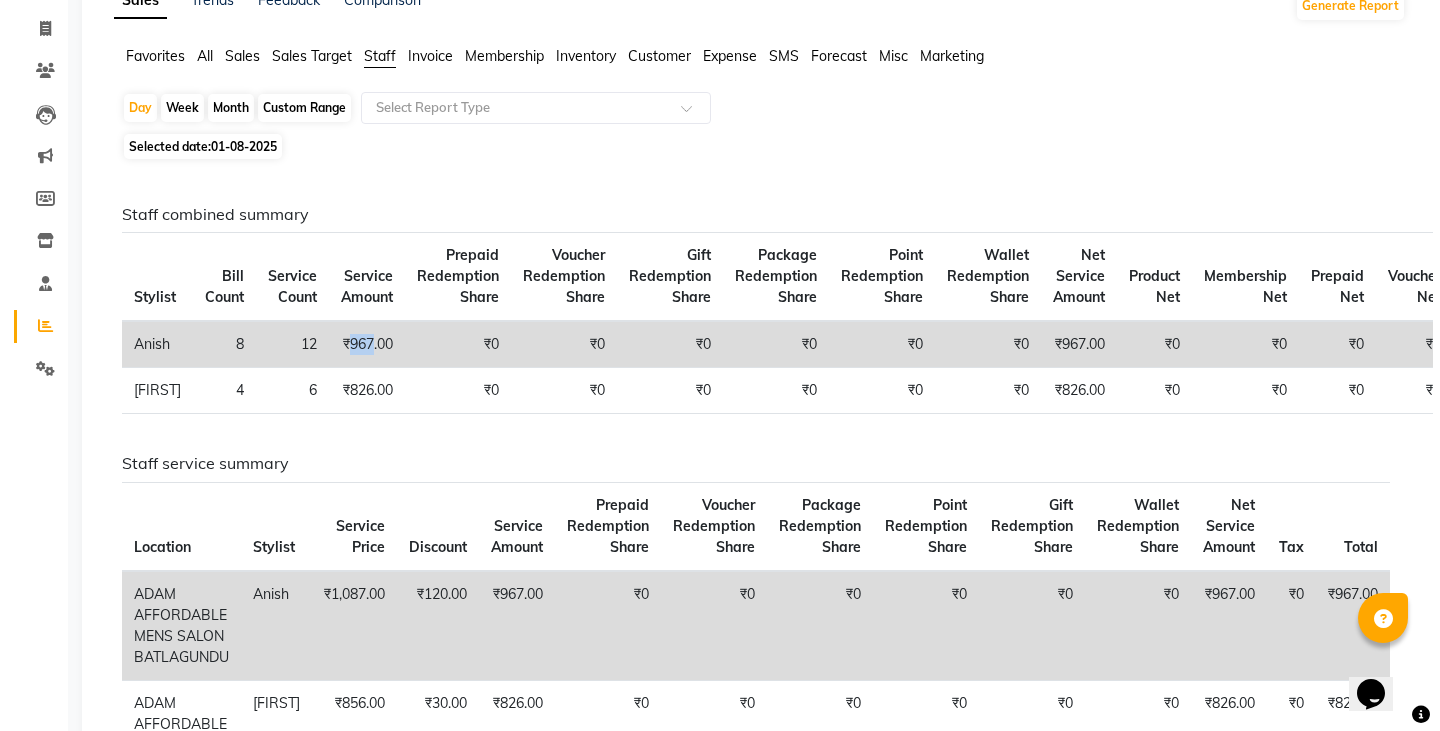 scroll, scrollTop: 0, scrollLeft: 0, axis: both 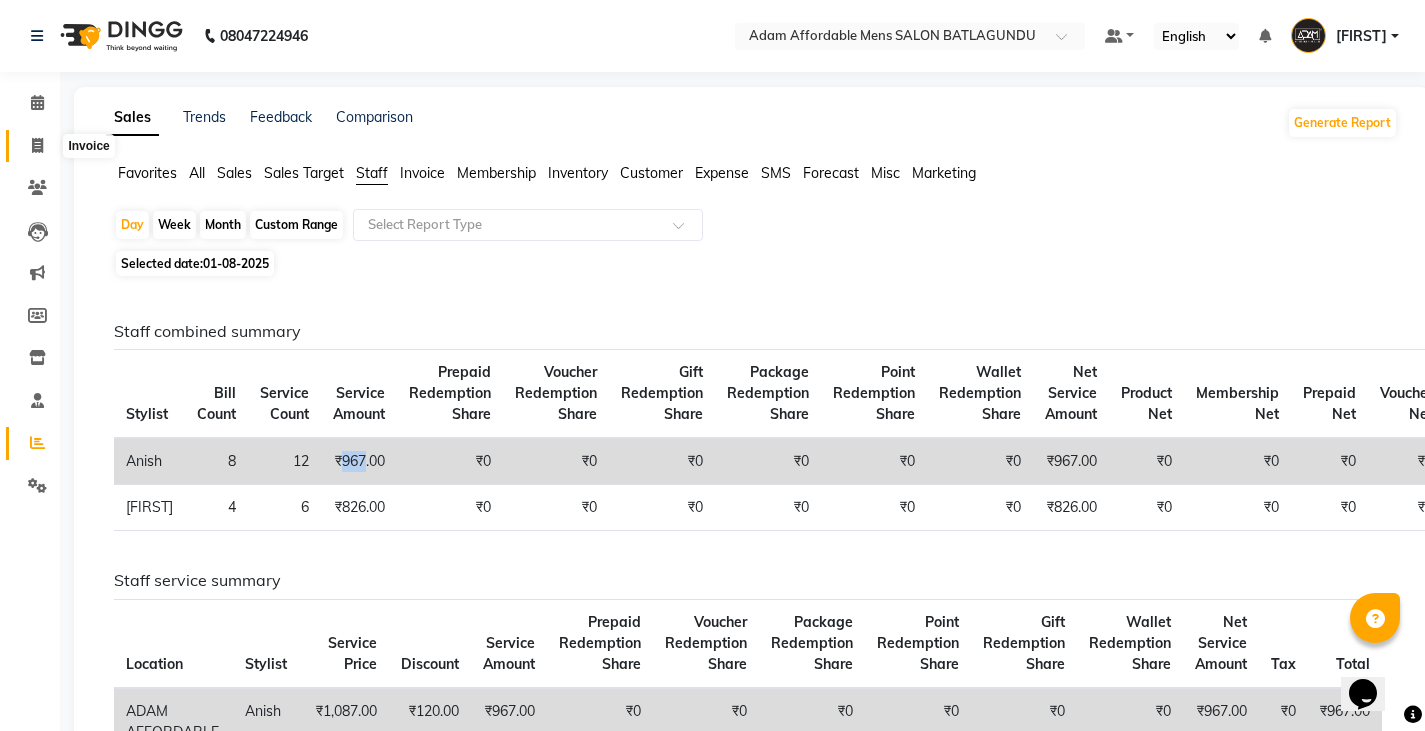 drag, startPoint x: 33, startPoint y: 149, endPoint x: 59, endPoint y: 10, distance: 141.41075 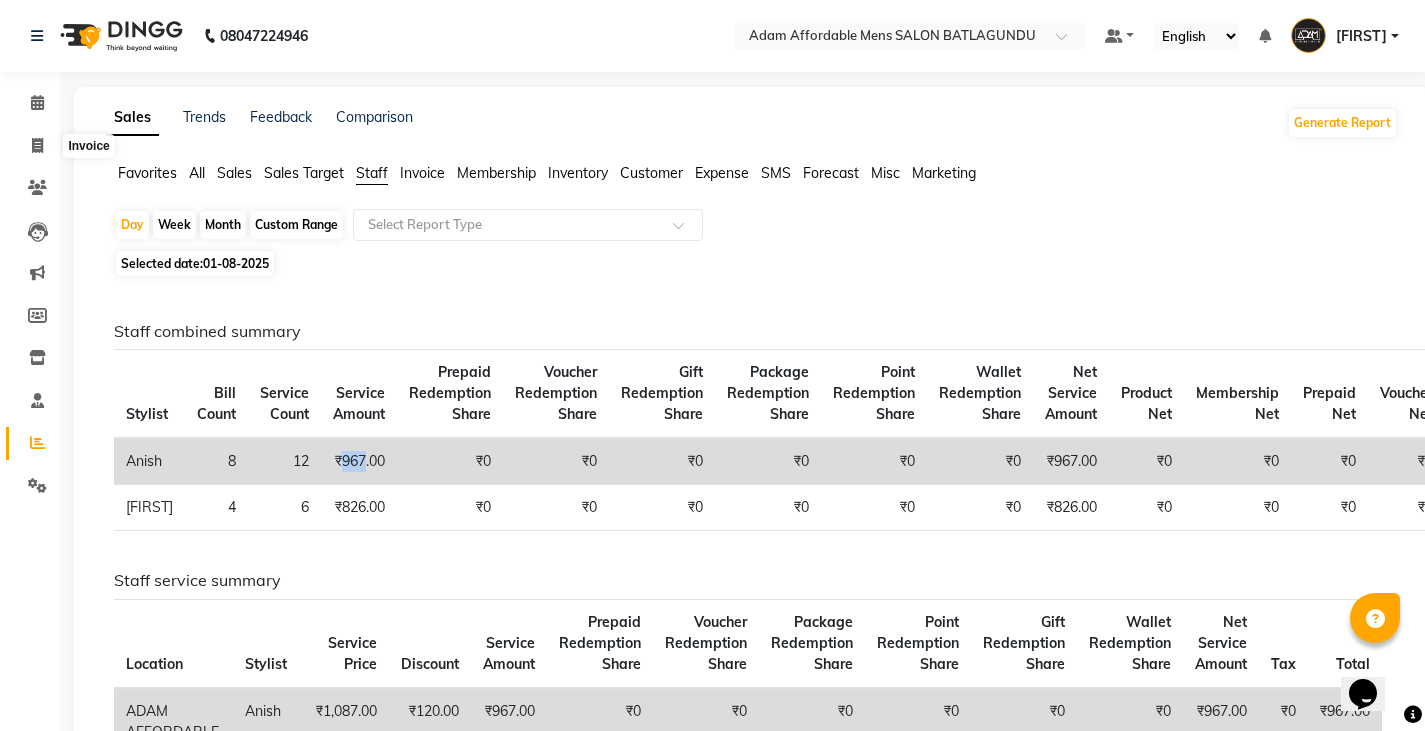 select on "8213" 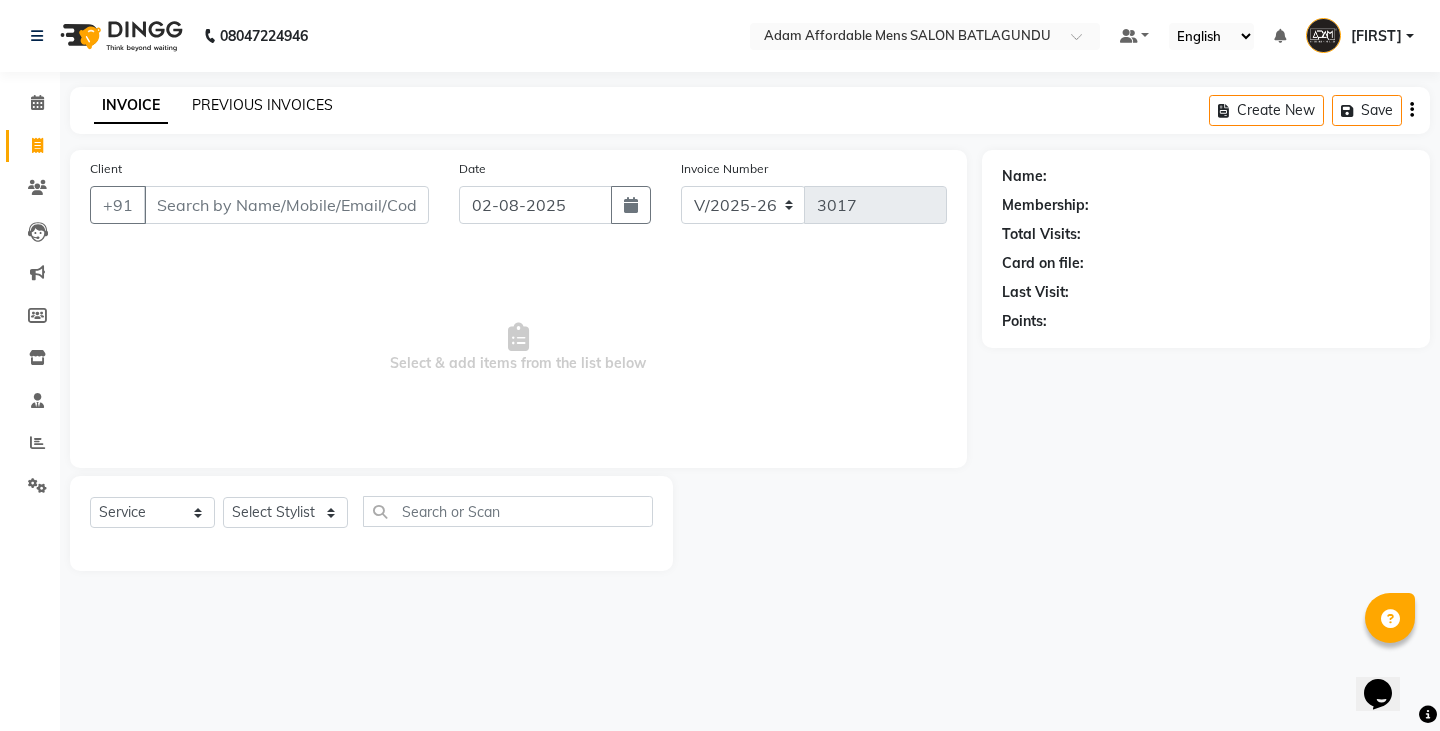click on "PREVIOUS INVOICES" 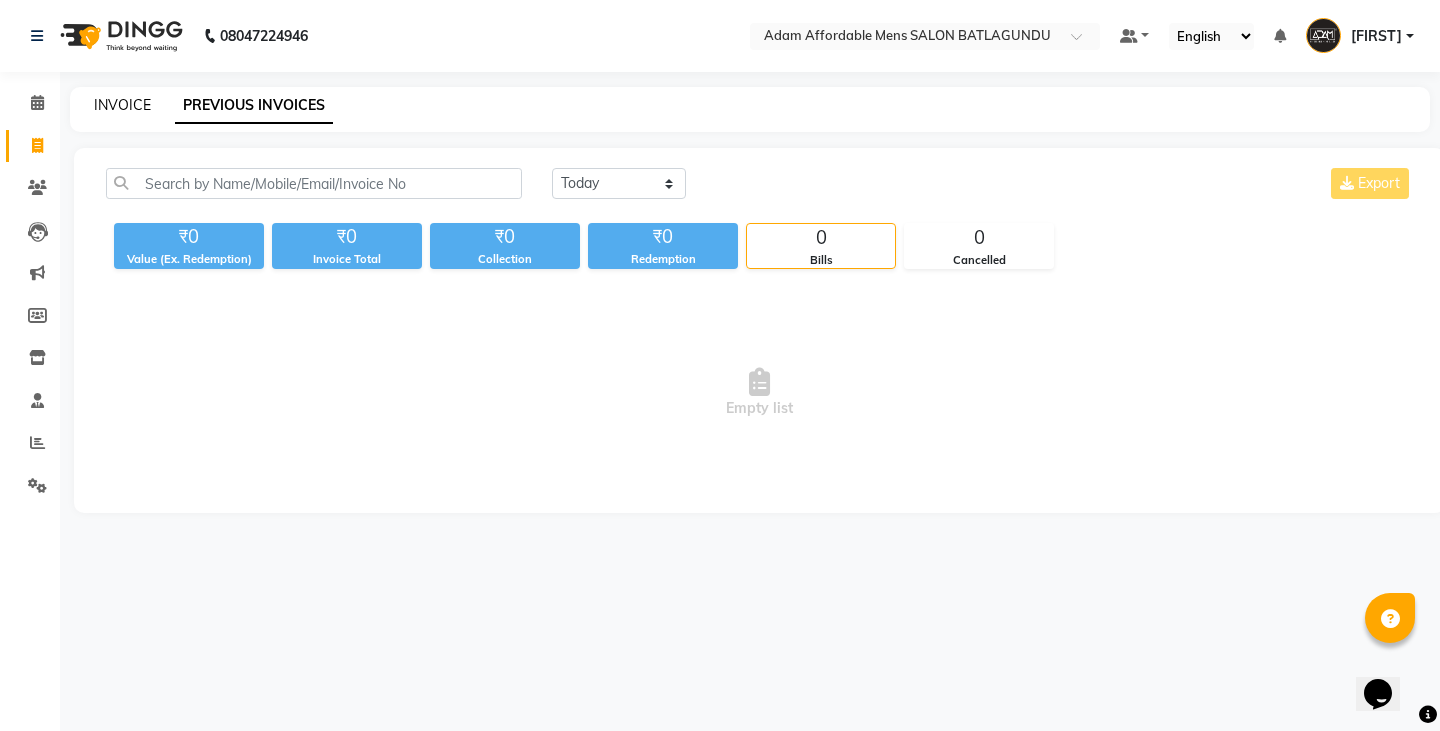 click on "INVOICE" 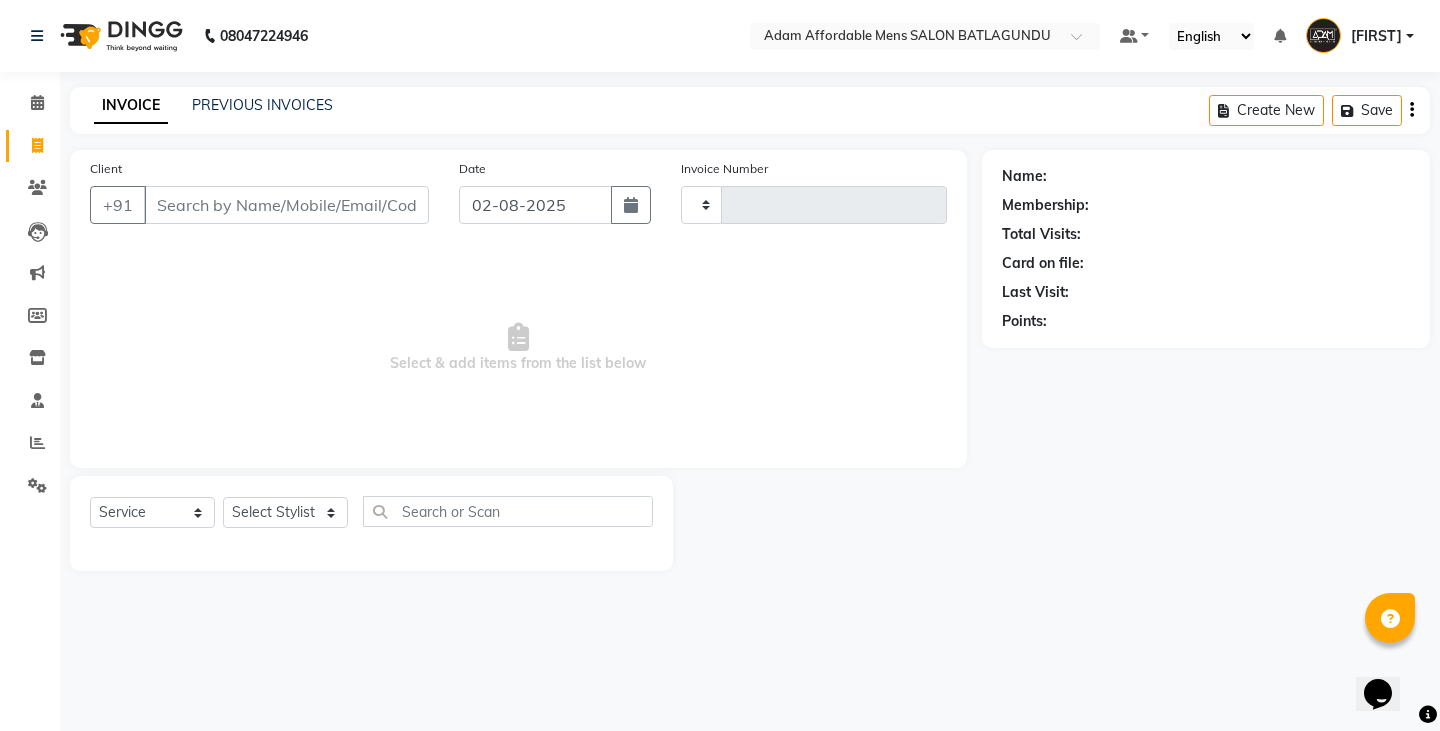type on "3017" 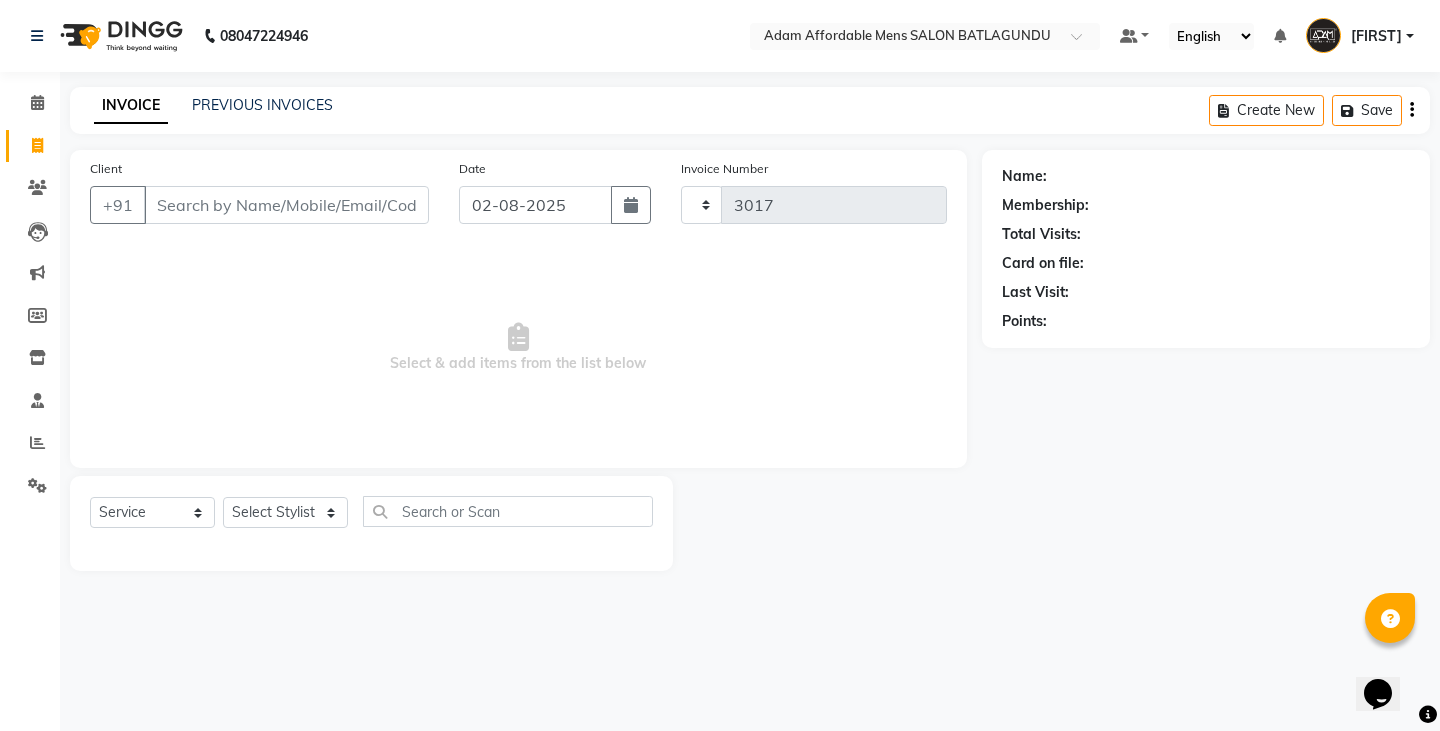 select on "8213" 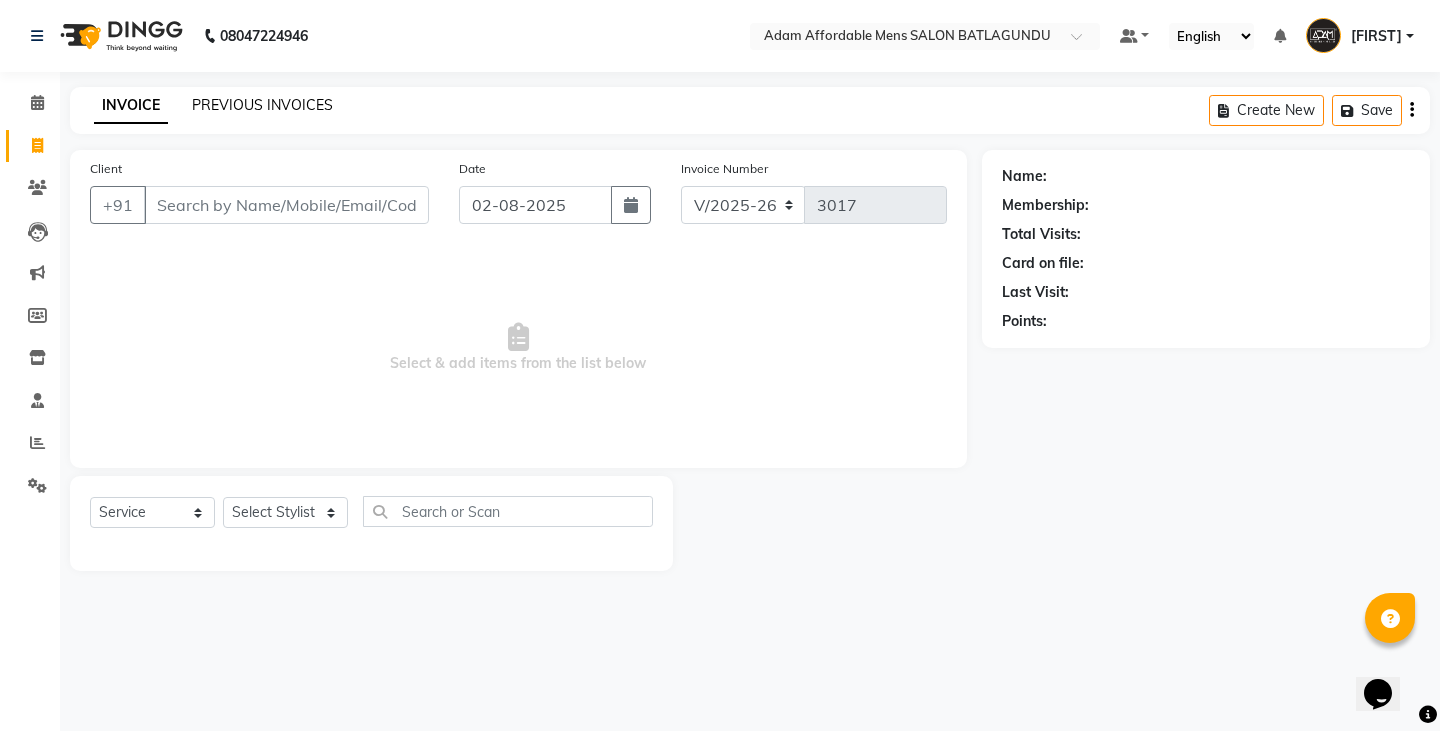 click on "PREVIOUS INVOICES" 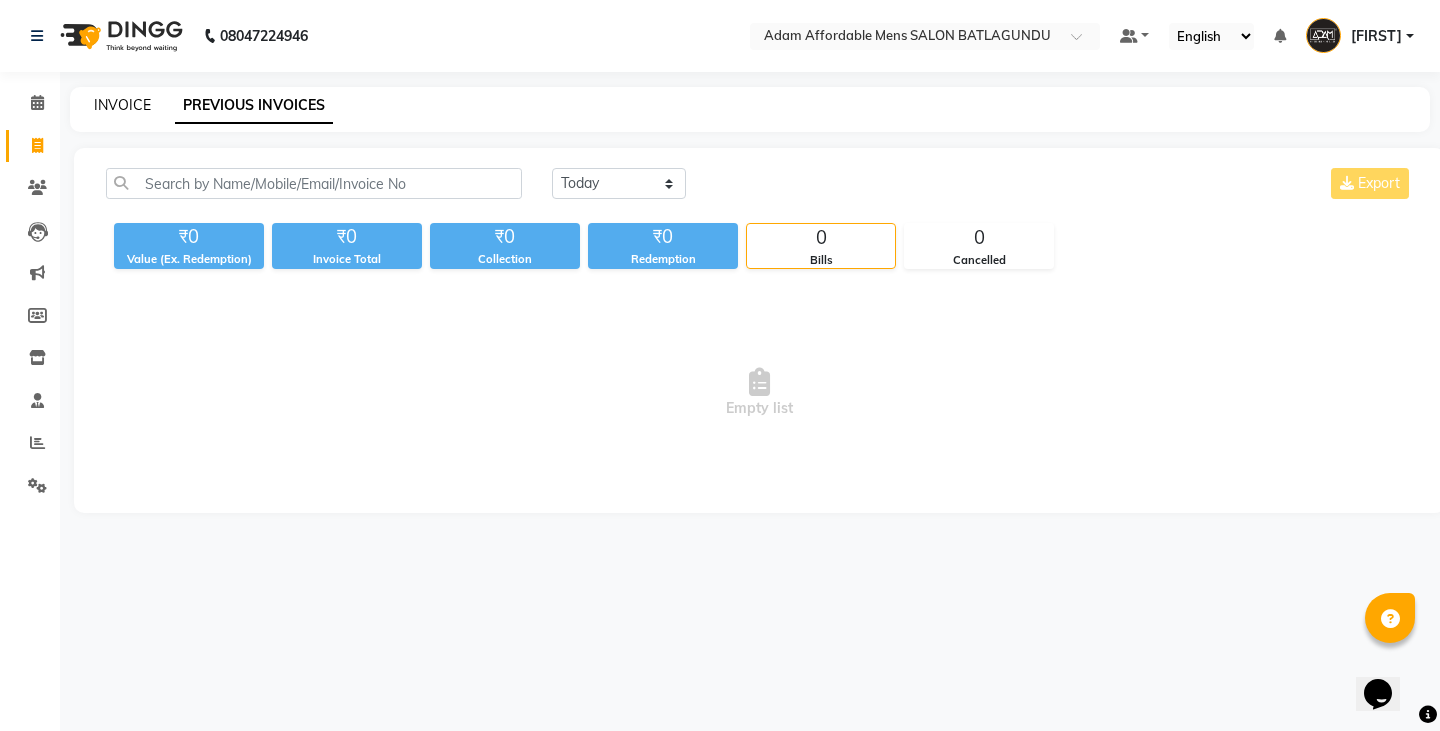 click on "INVOICE" 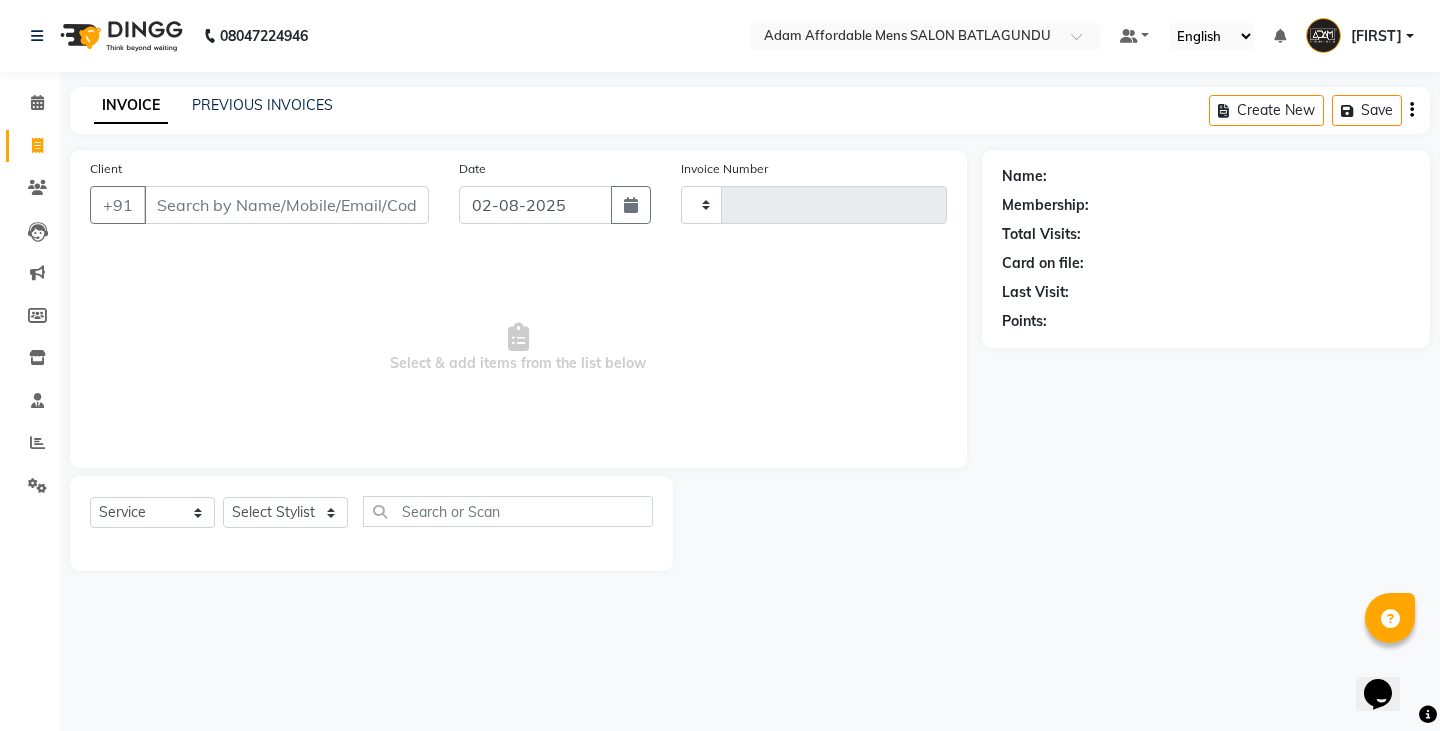type on "3017" 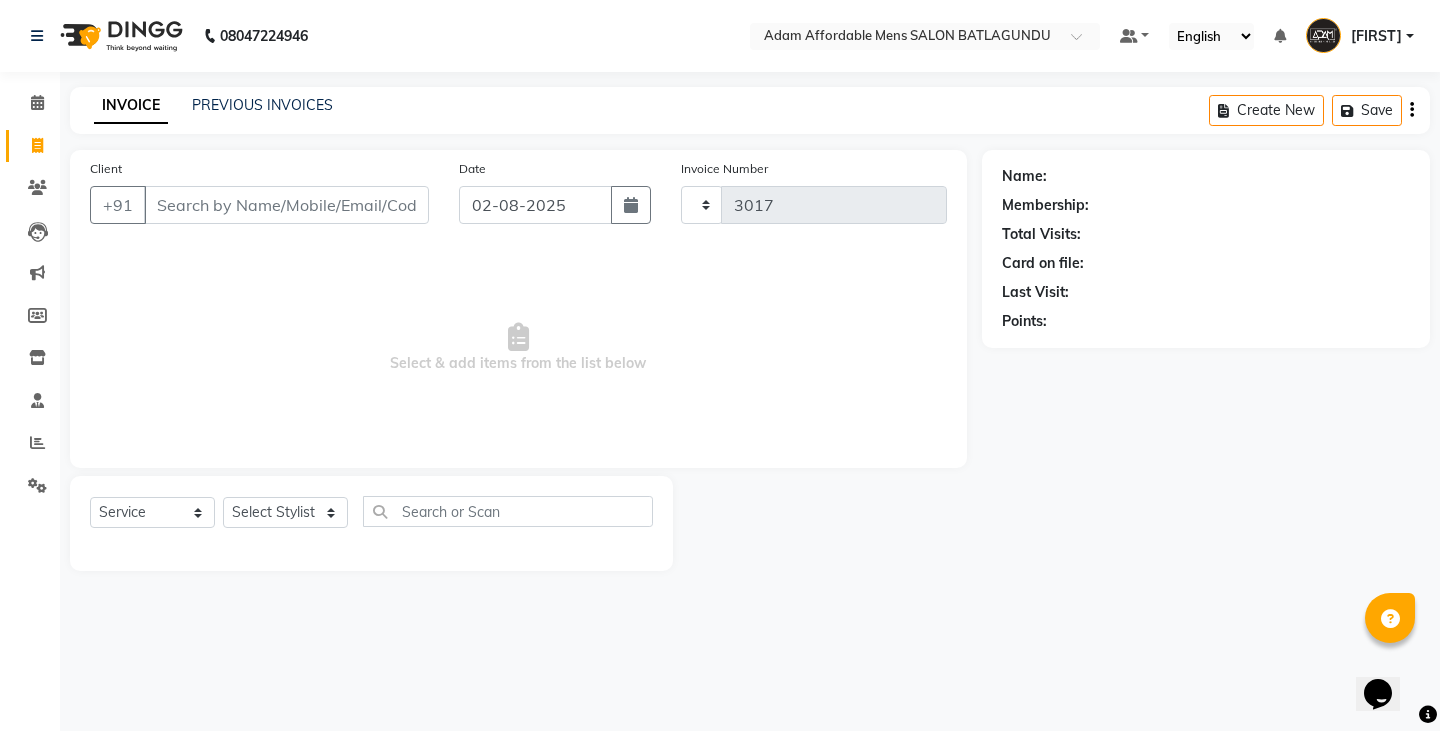 select on "8213" 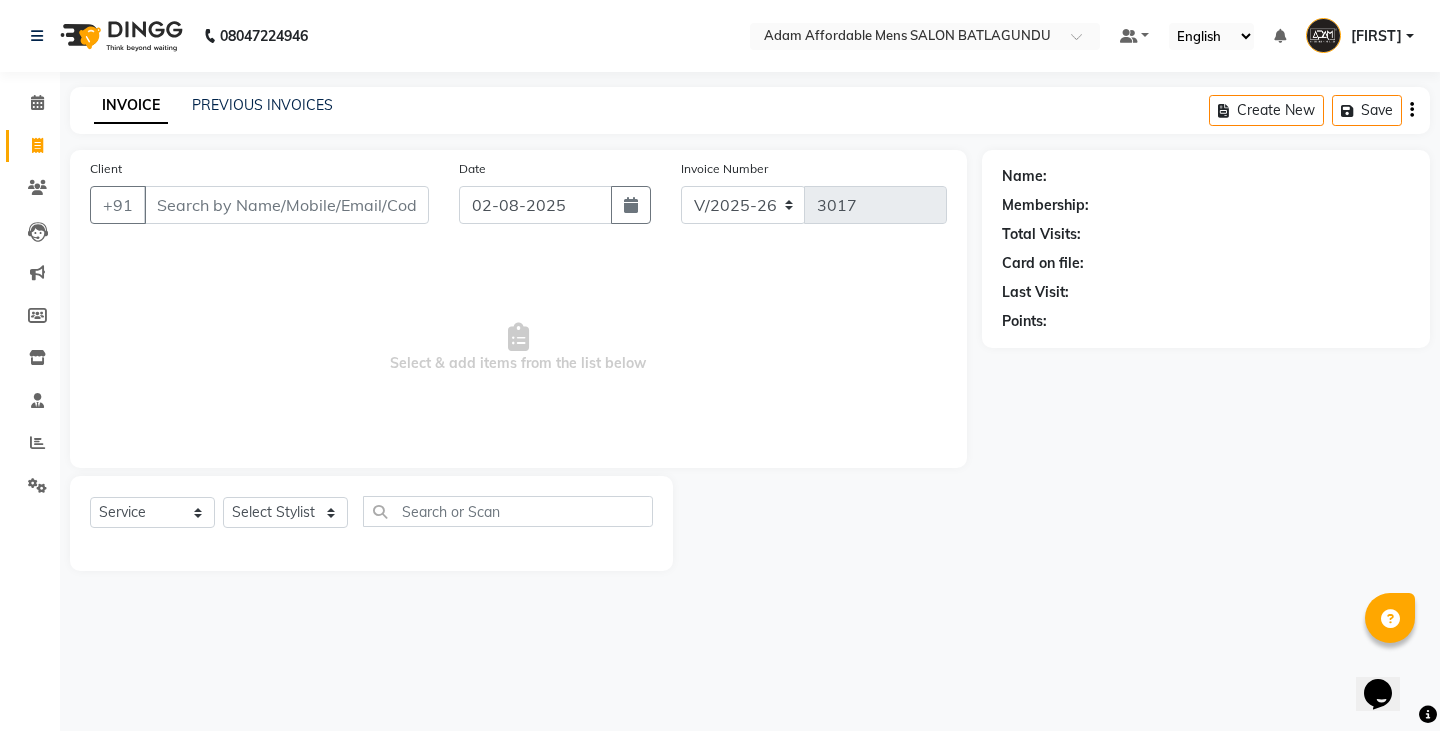 click on "Client" at bounding box center (286, 205) 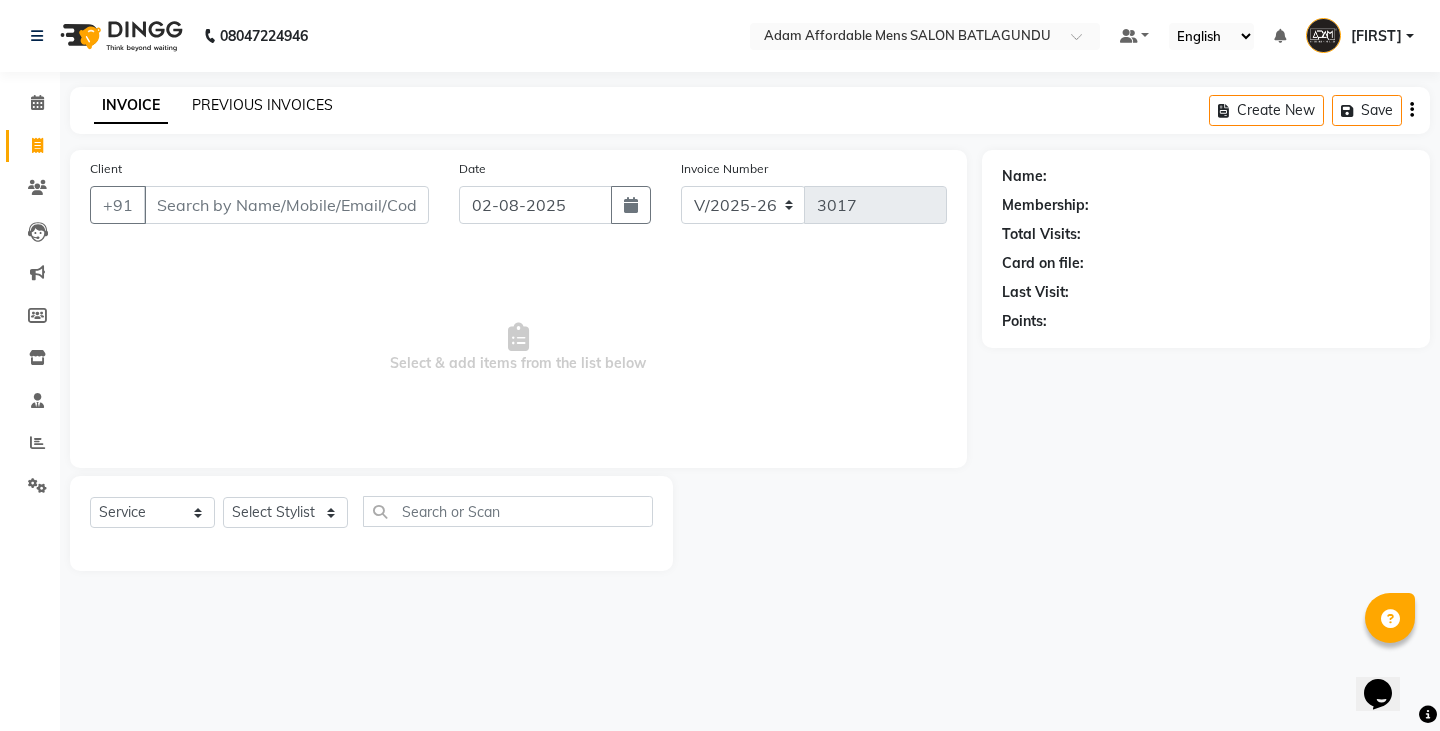 click on "PREVIOUS INVOICES" 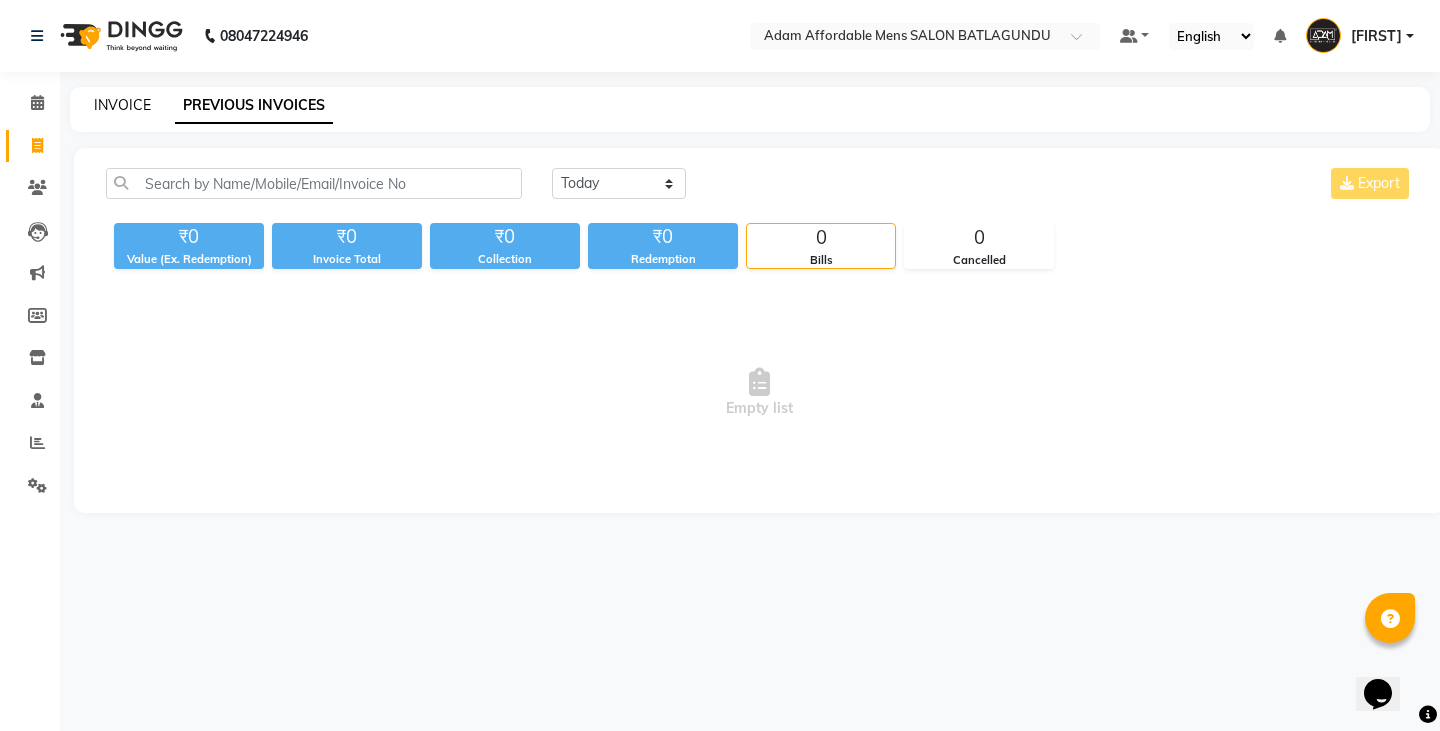 click on "INVOICE" 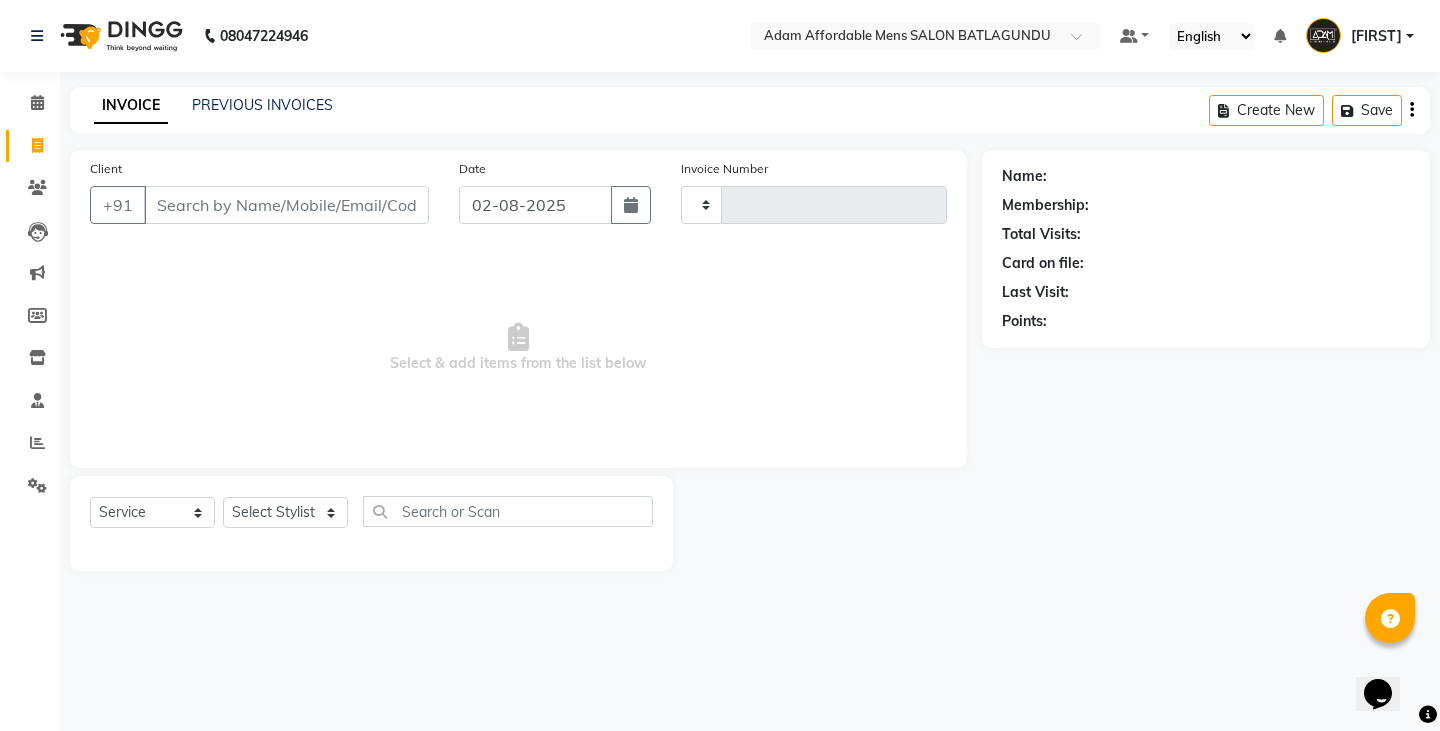 type on "3017" 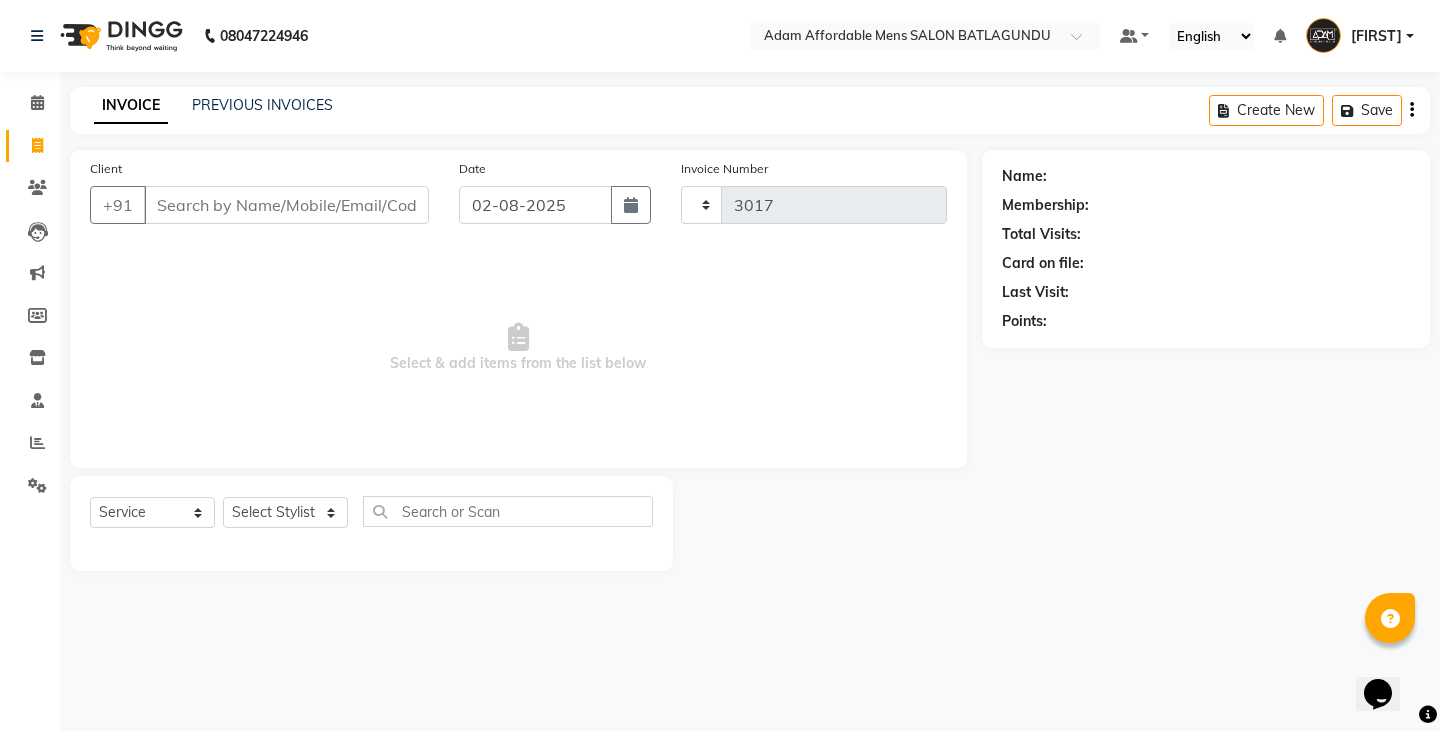 select on "8213" 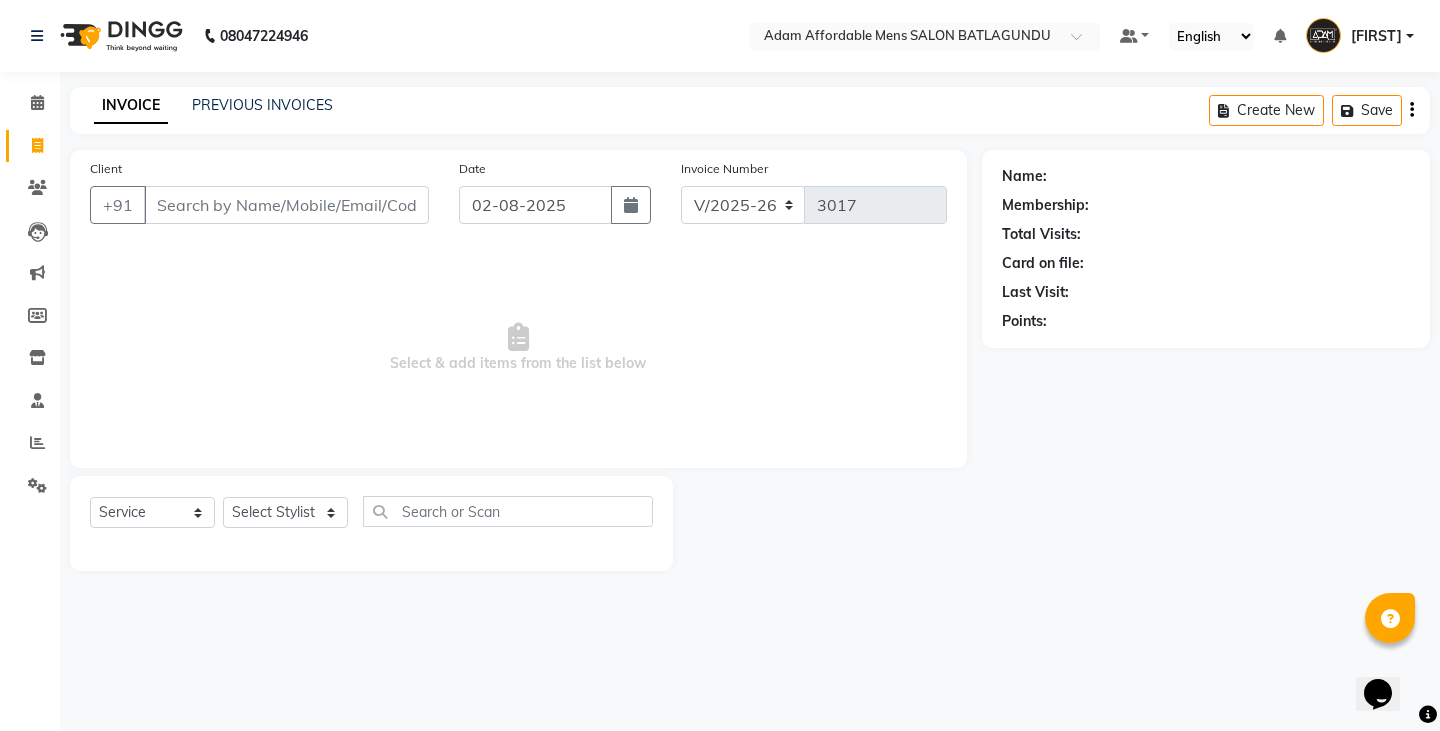 drag, startPoint x: 260, startPoint y: 229, endPoint x: 257, endPoint y: 206, distance: 23.194826 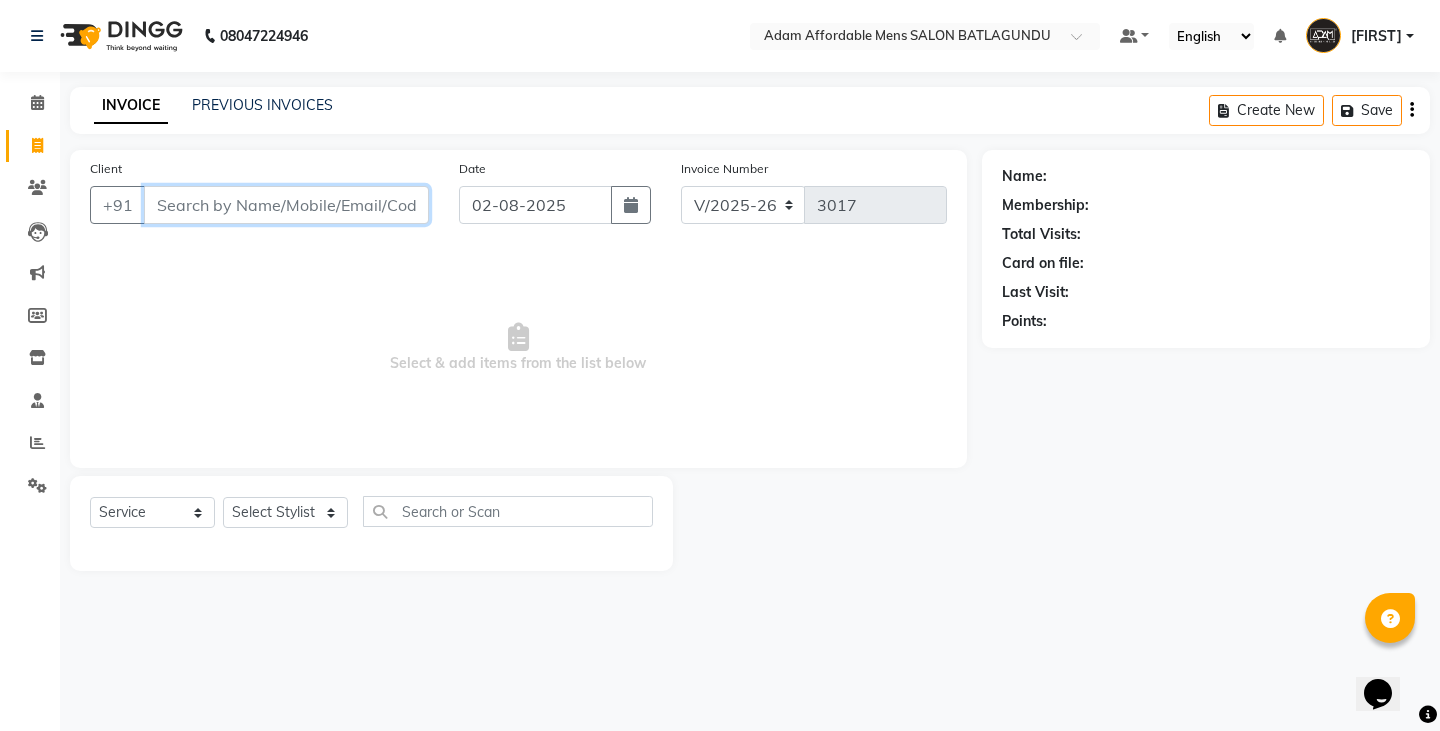 click on "Client" at bounding box center [286, 205] 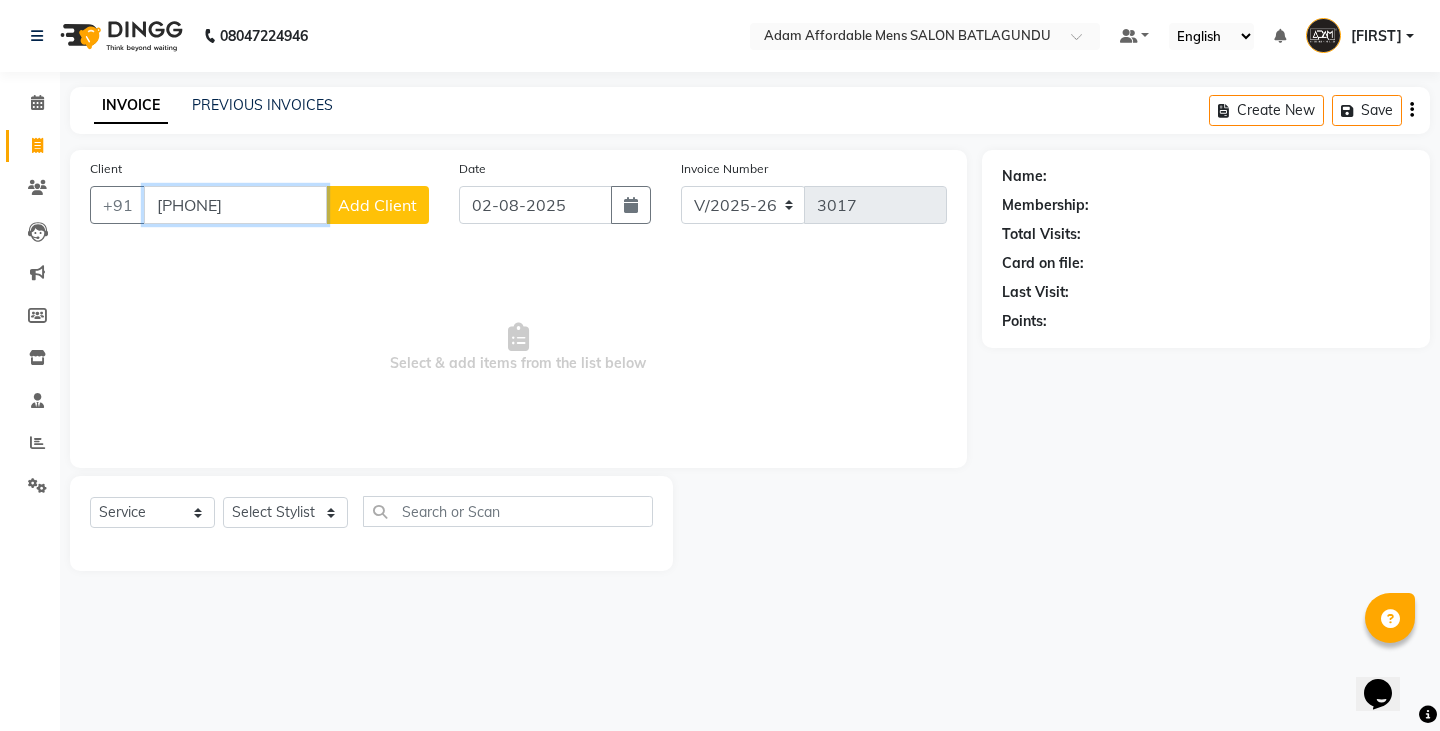 click on "[PHONE]" at bounding box center [235, 205] 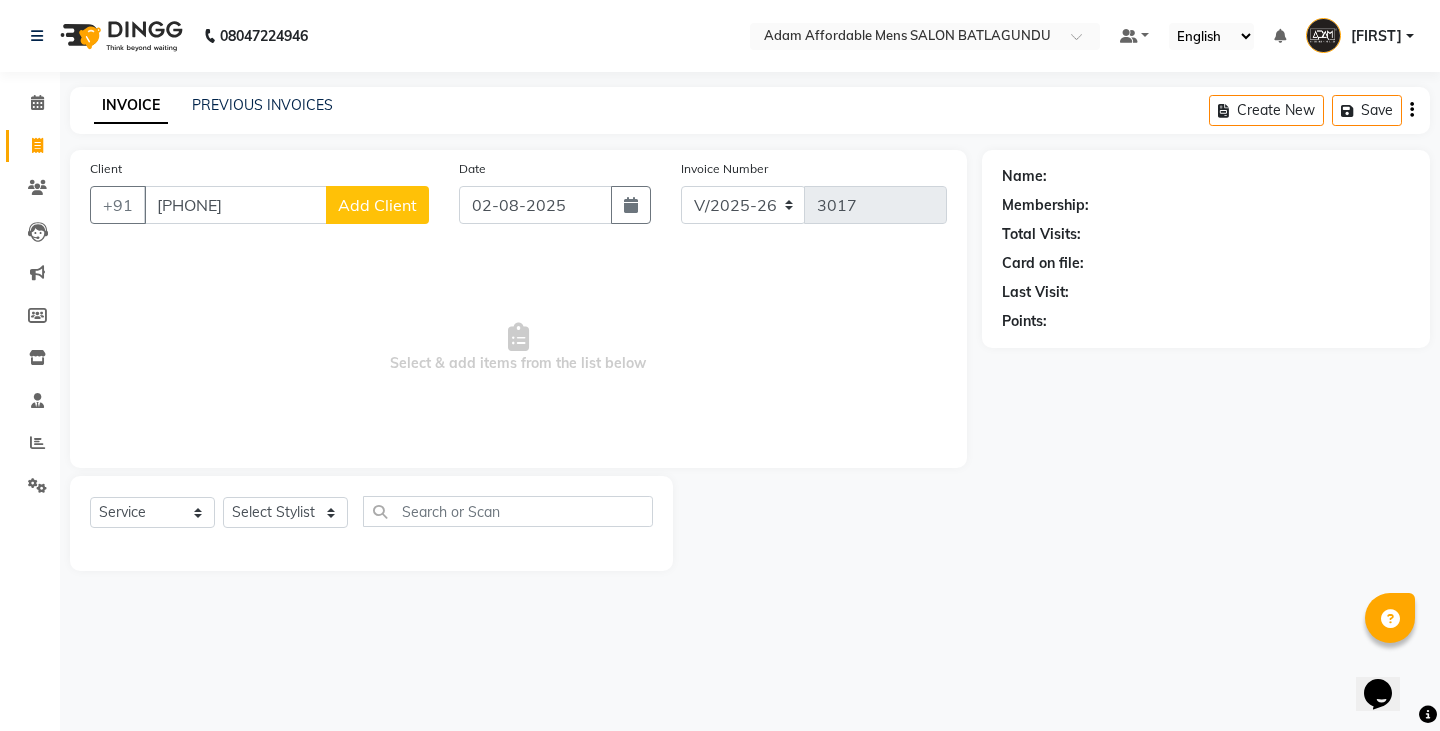 click on "Add Client" 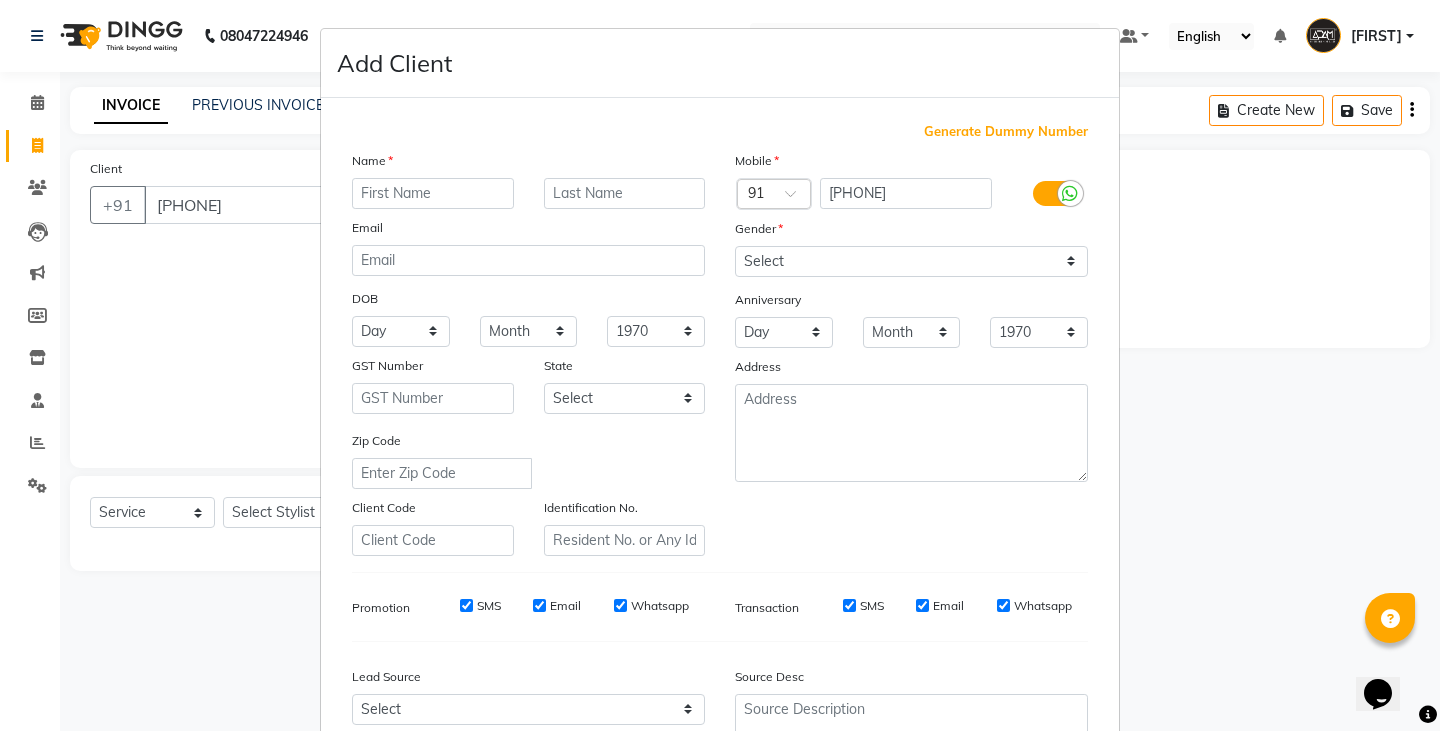 click at bounding box center [433, 193] 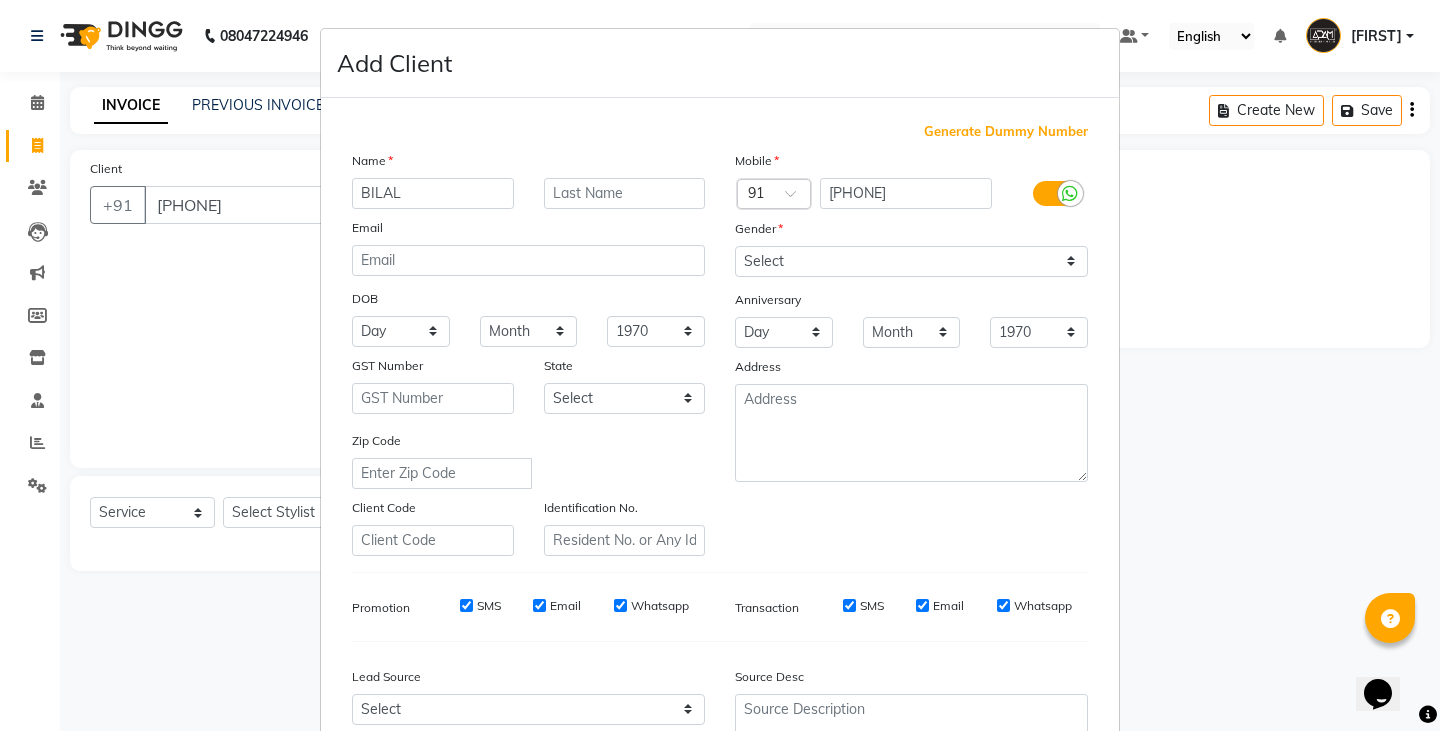 type on "BILAL" 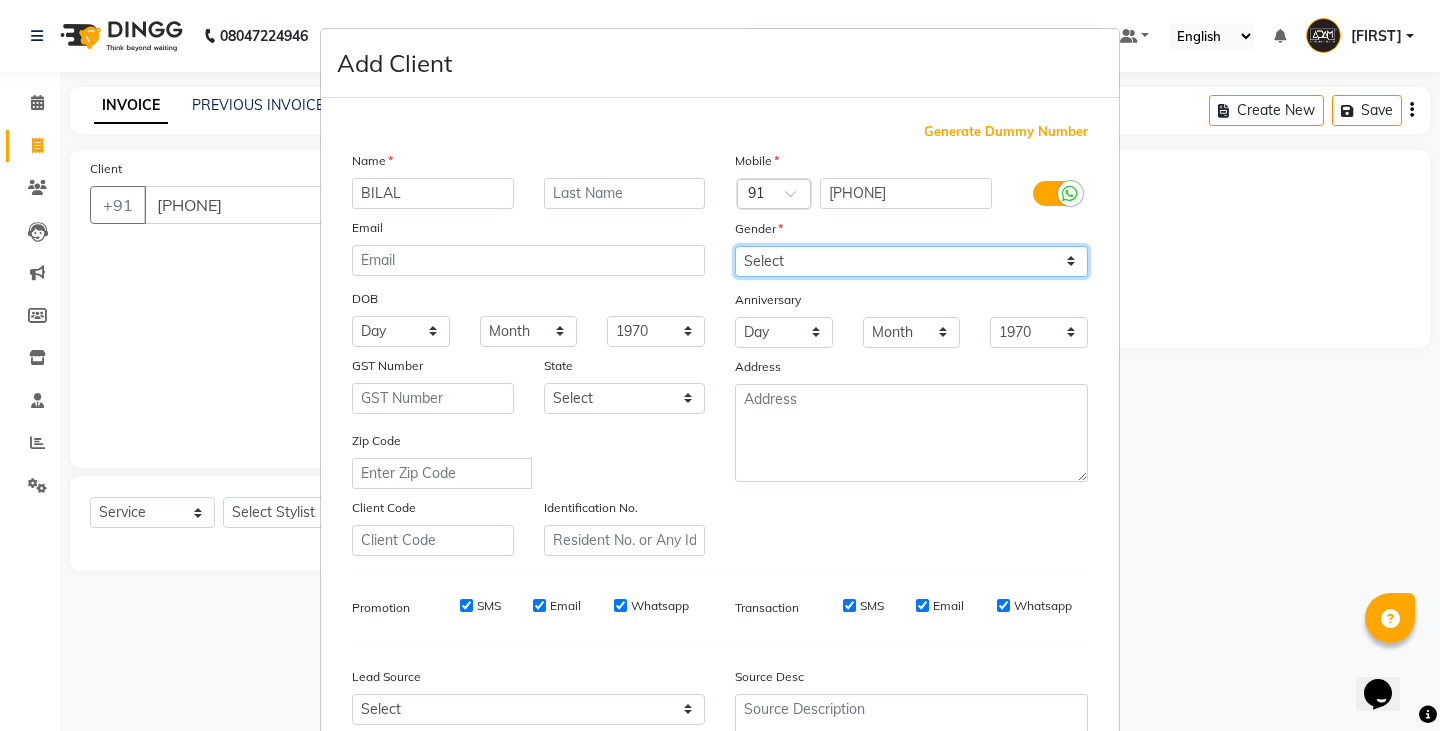 click on "Select Male Female Other Prefer Not To Say" at bounding box center (911, 261) 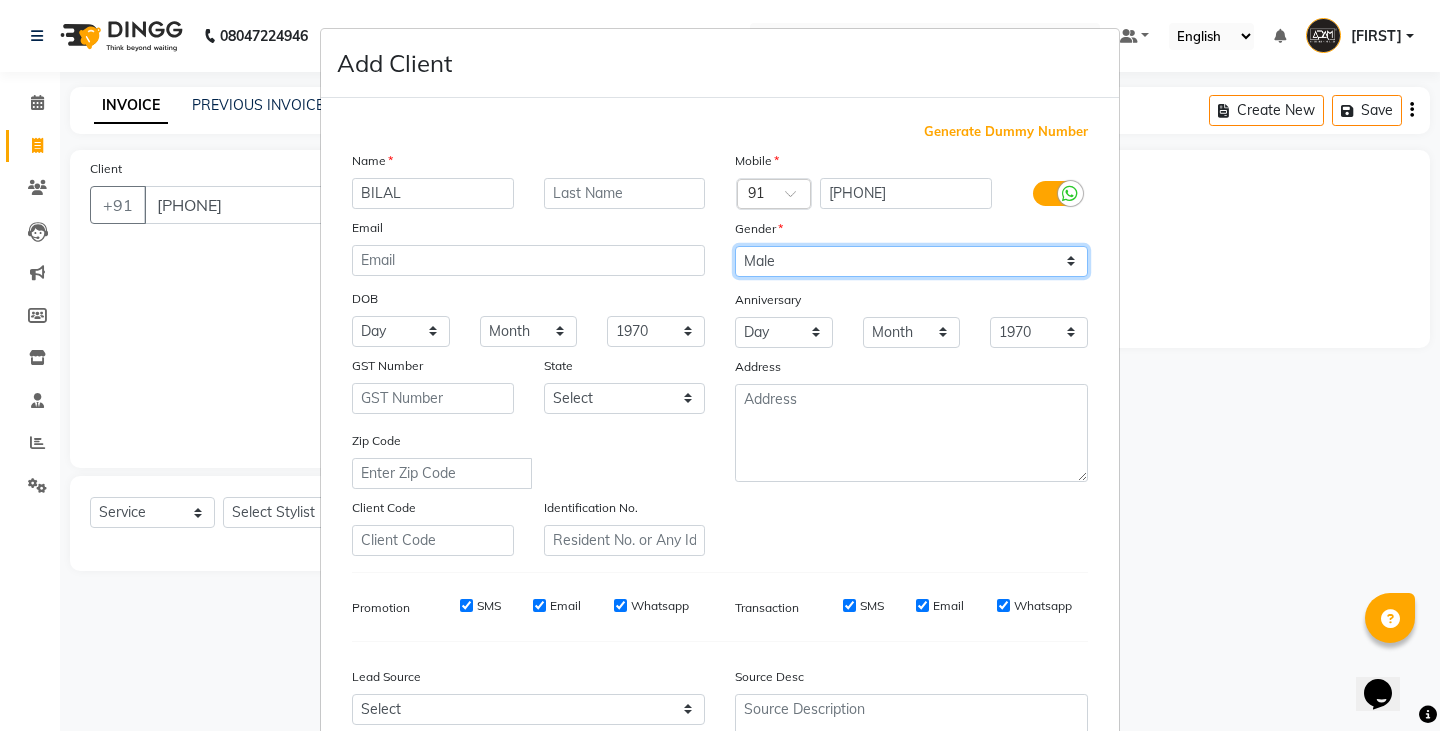 click on "Select Male Female Other Prefer Not To Say" at bounding box center (911, 261) 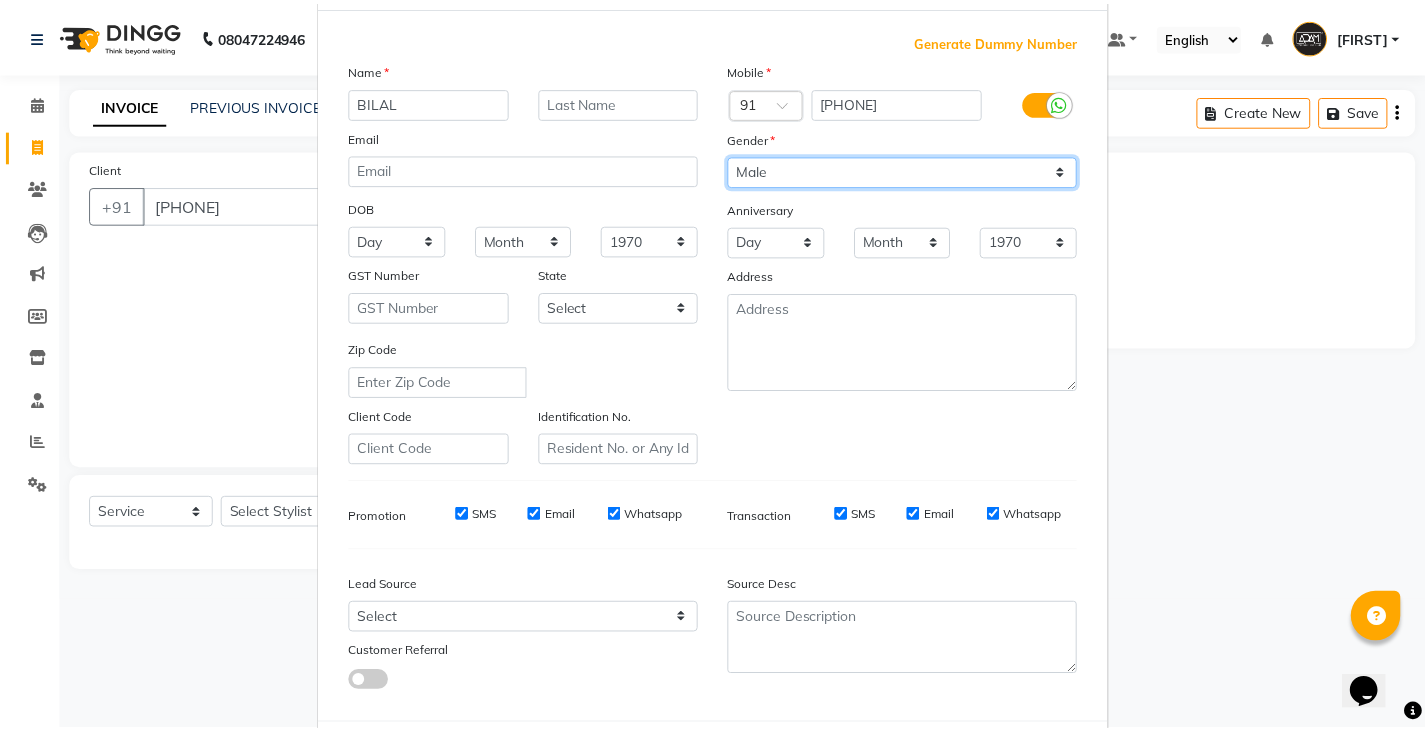 scroll, scrollTop: 192, scrollLeft: 0, axis: vertical 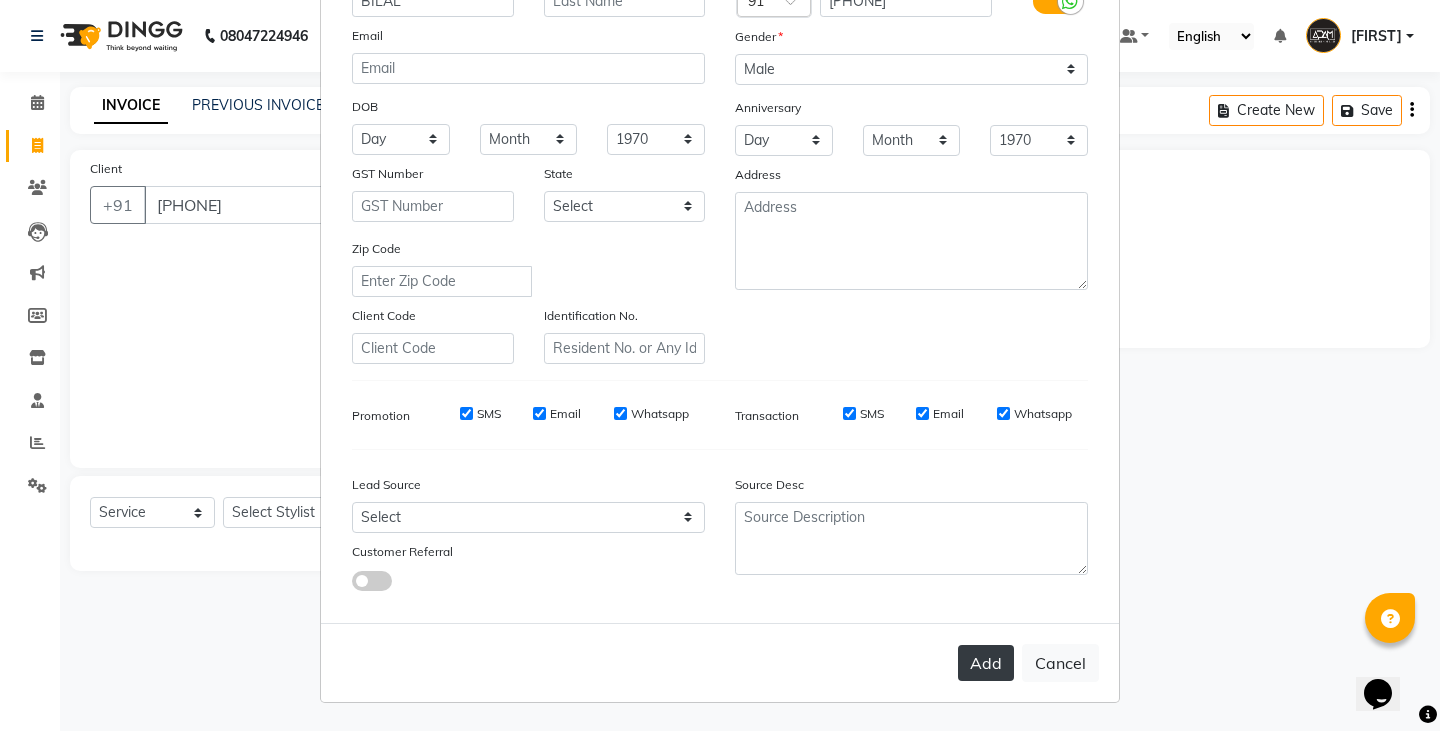 click on "Add" at bounding box center (986, 663) 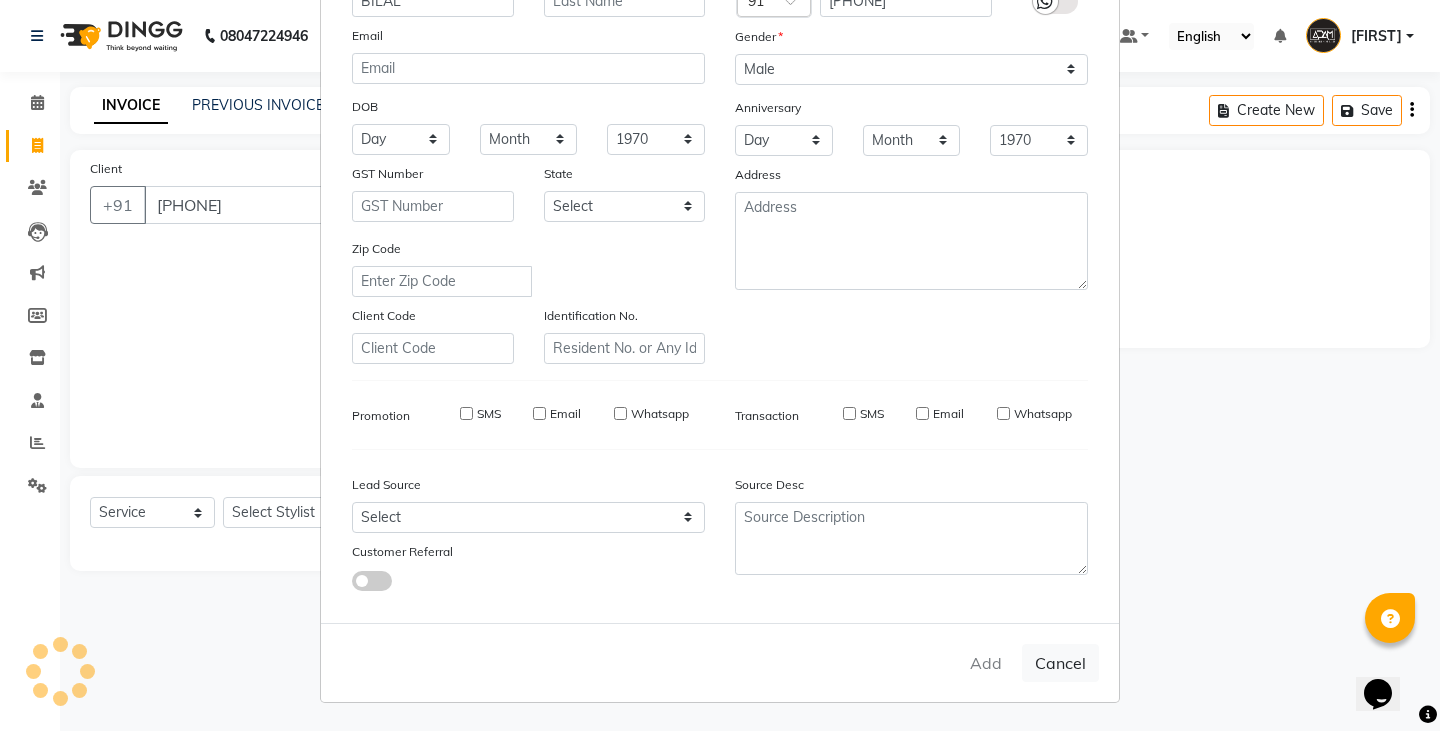 type 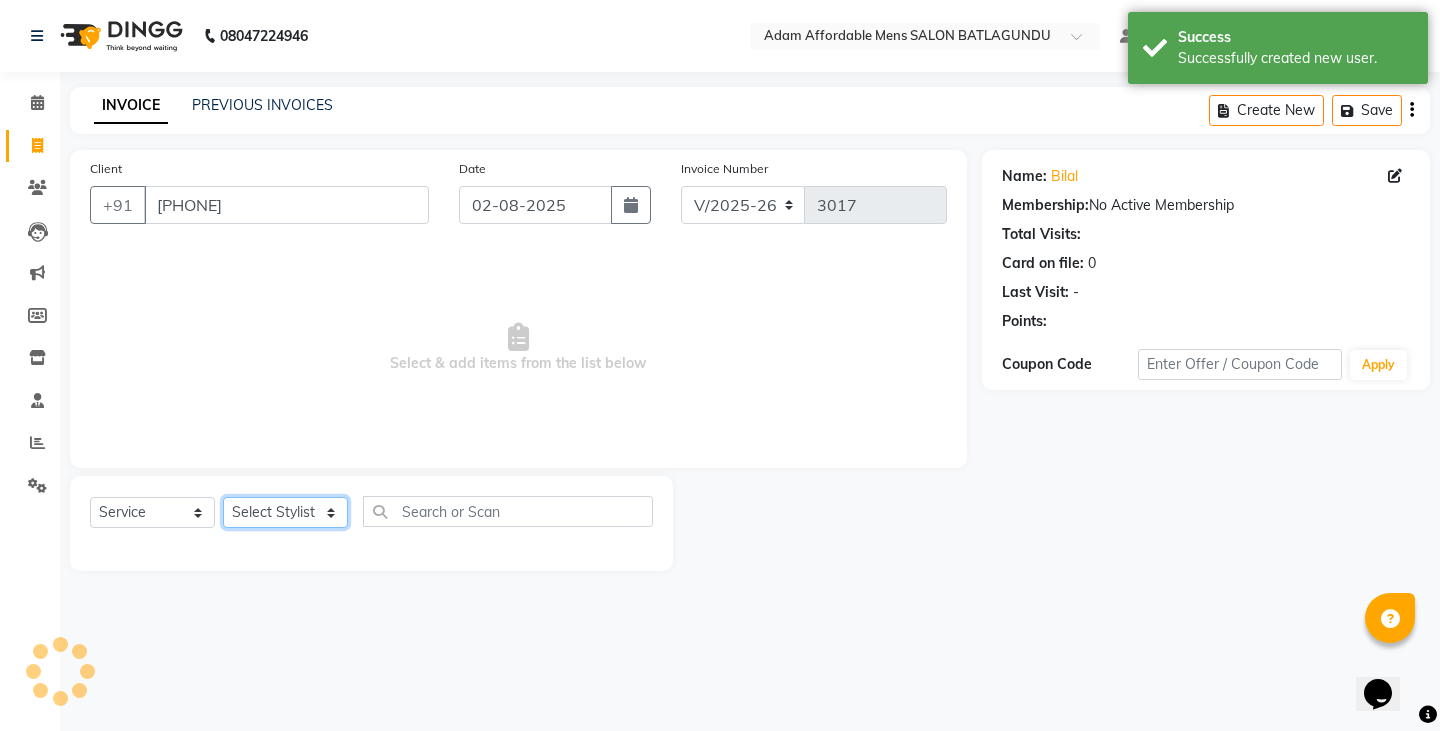 click on "Select Stylist Admin Anish Ovesh Raja SAHIL SOHAIL SONU" 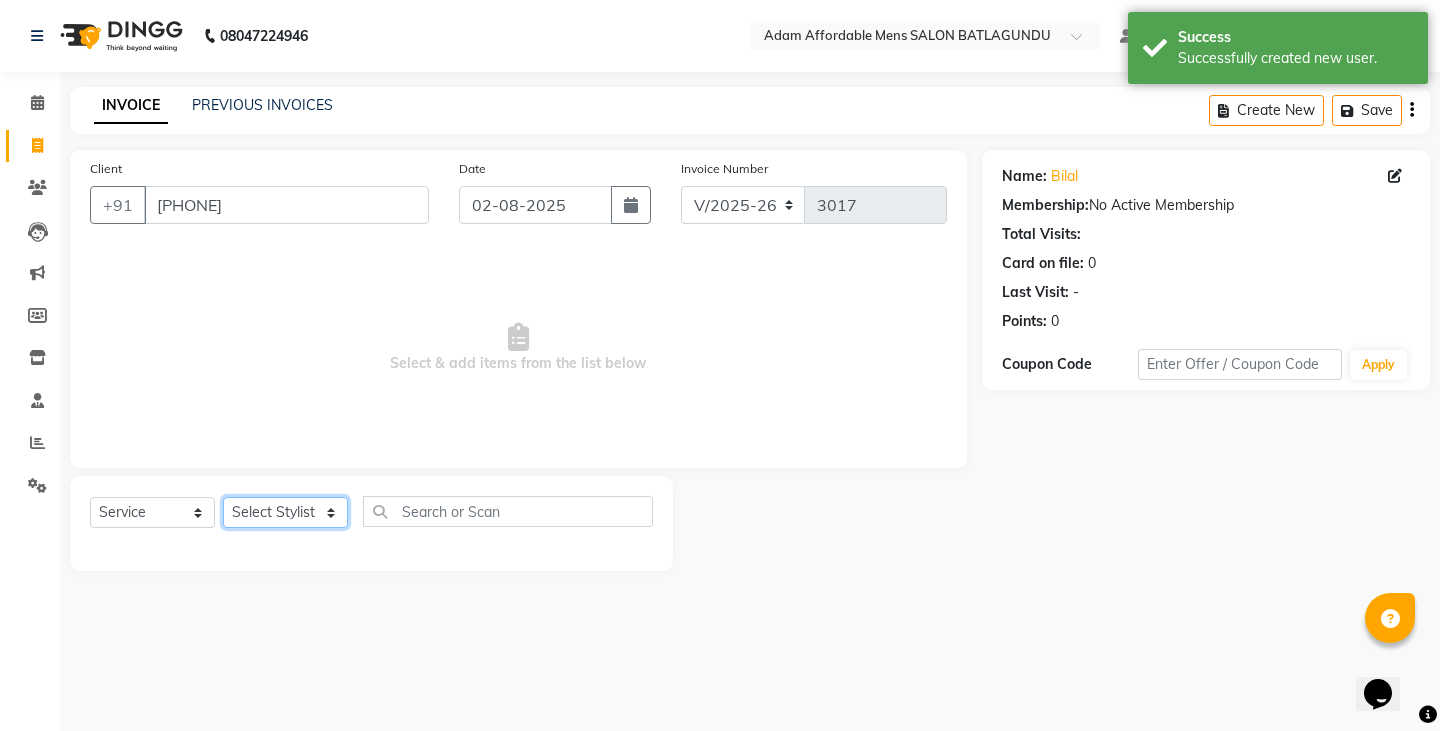 select on "84143" 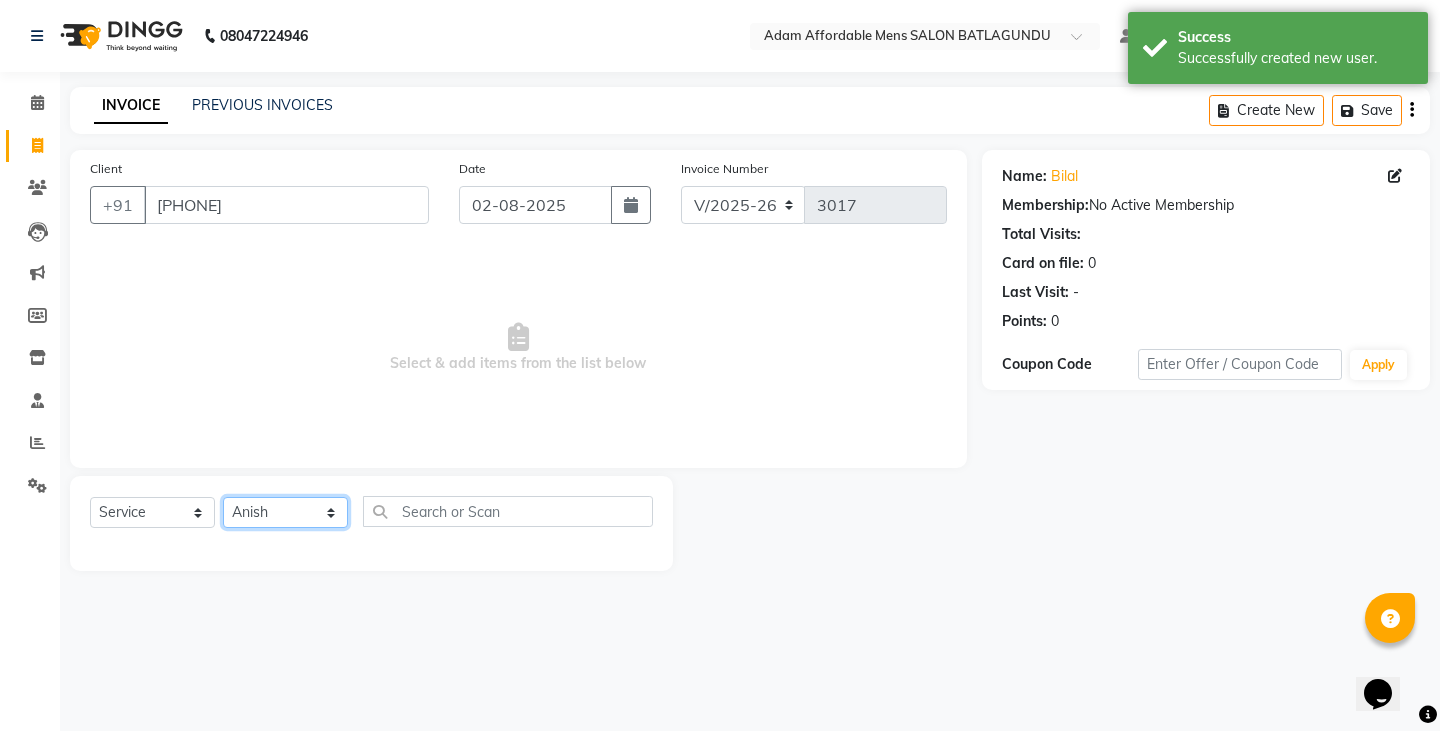 click on "Select Stylist Admin Anish Ovesh Raja SAHIL SOHAIL SONU" 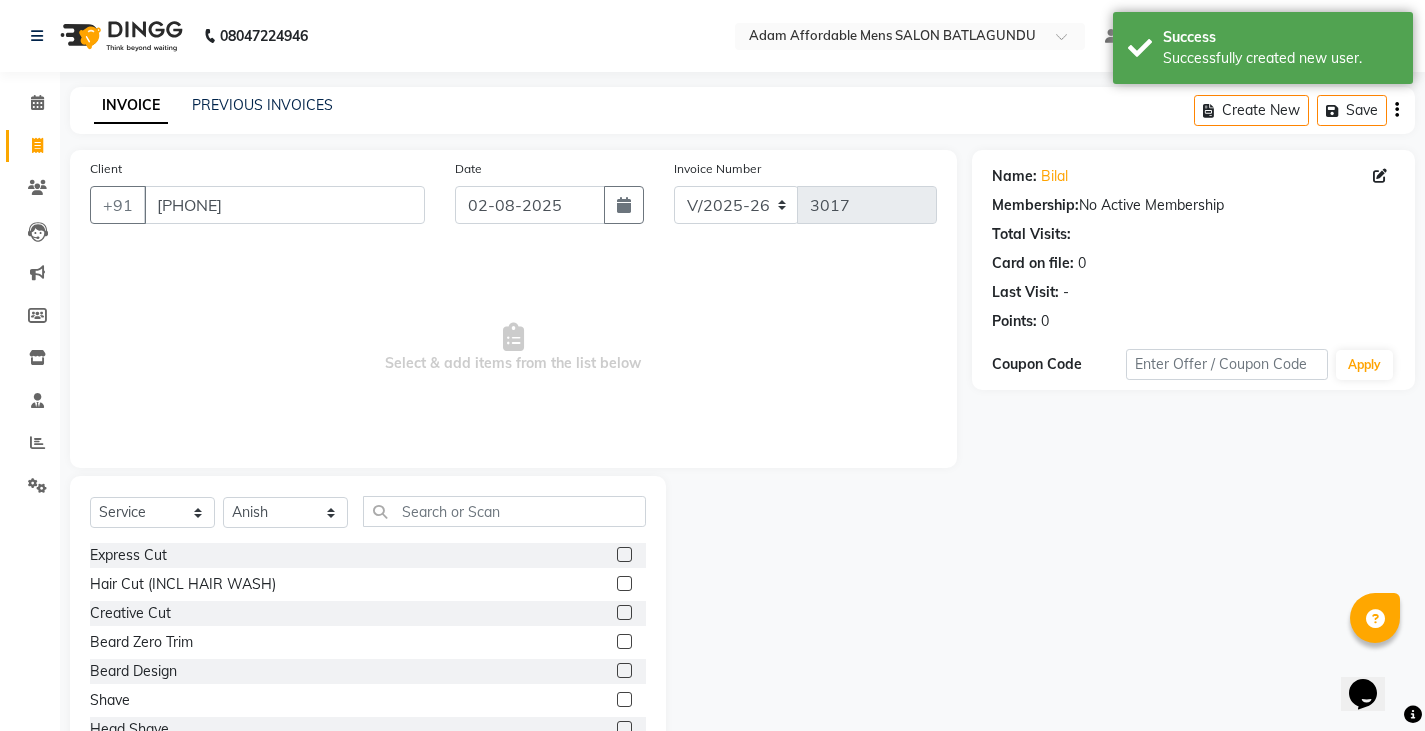click 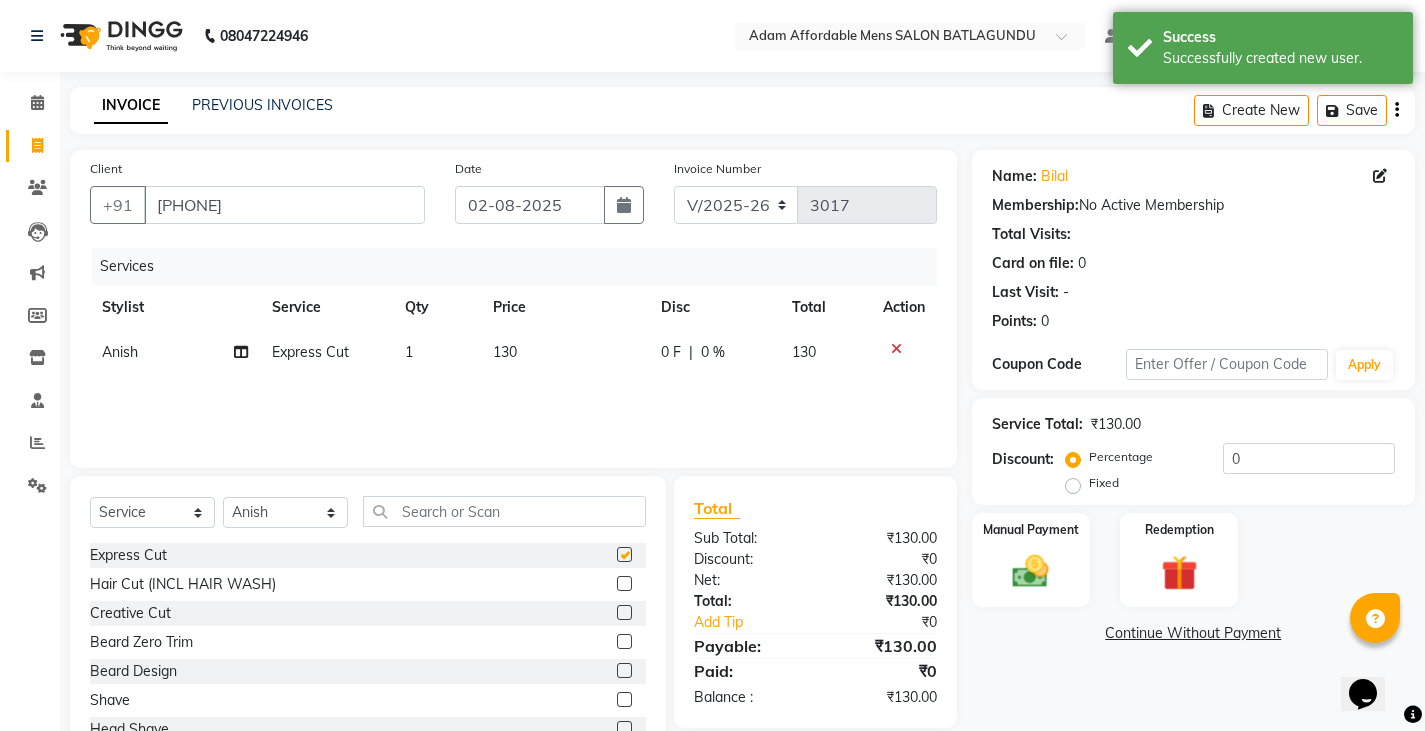 checkbox on "false" 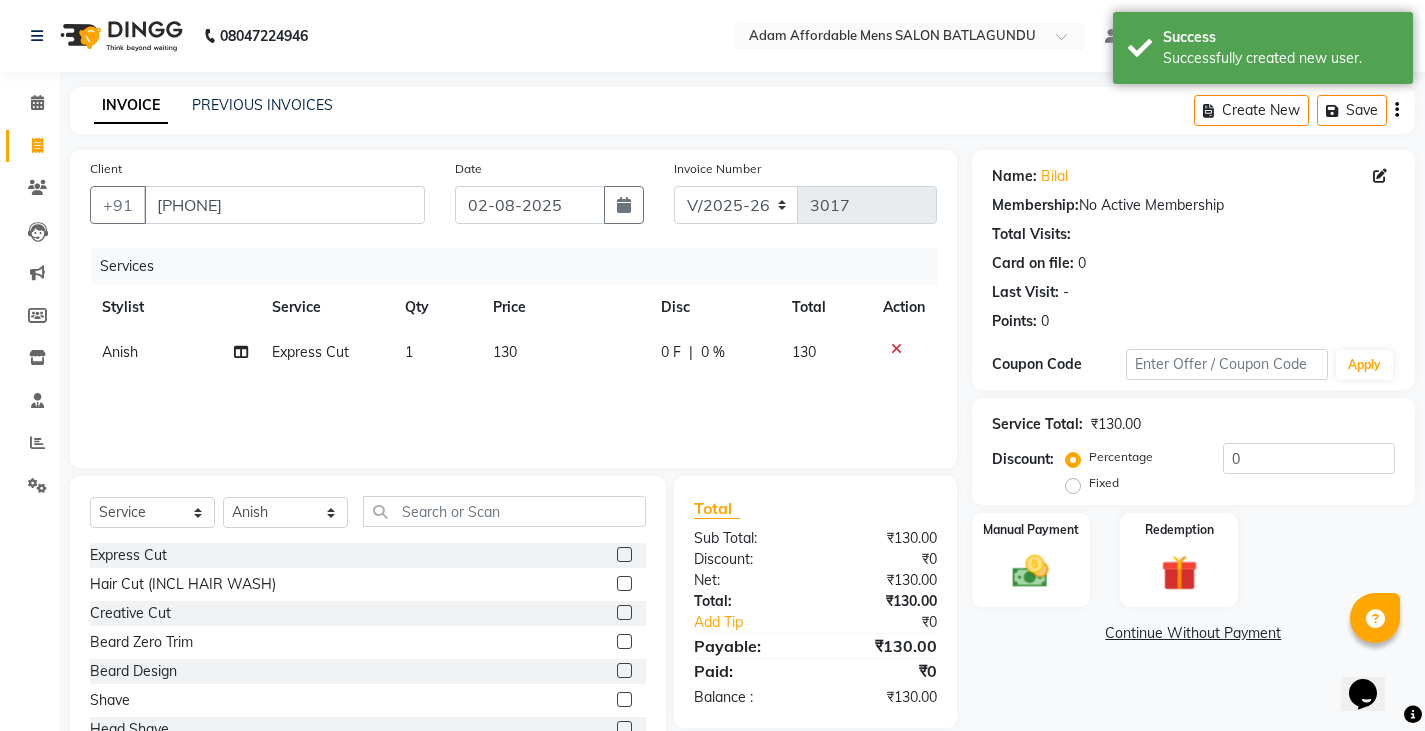 click 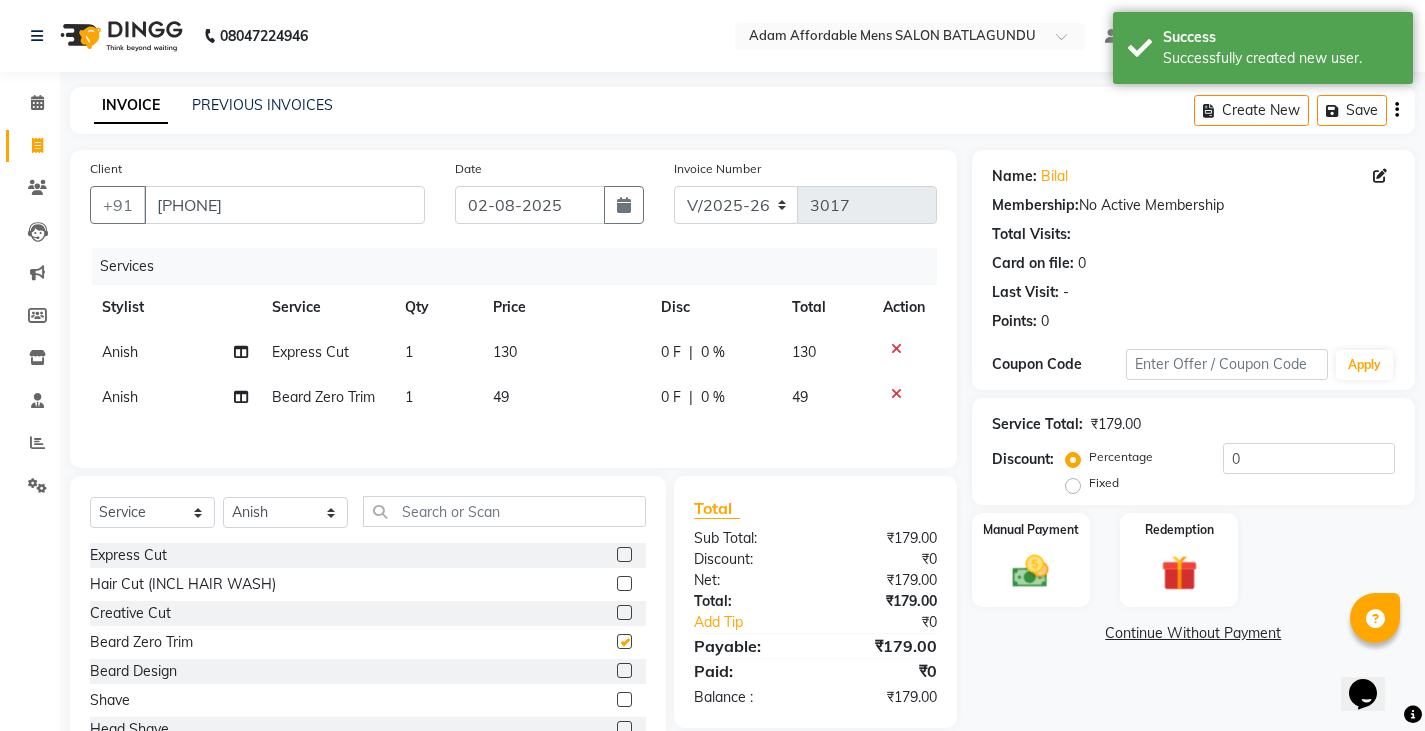 checkbox on "false" 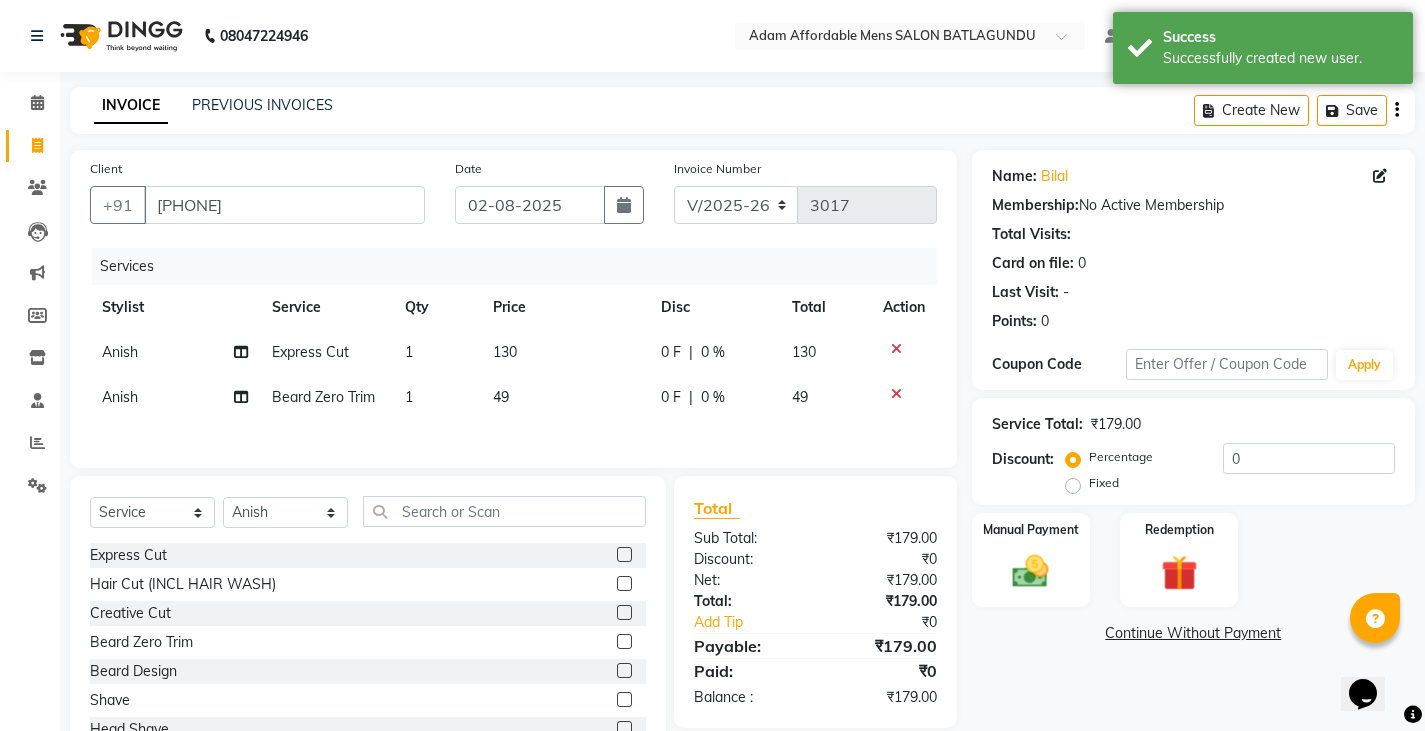 click on "130" 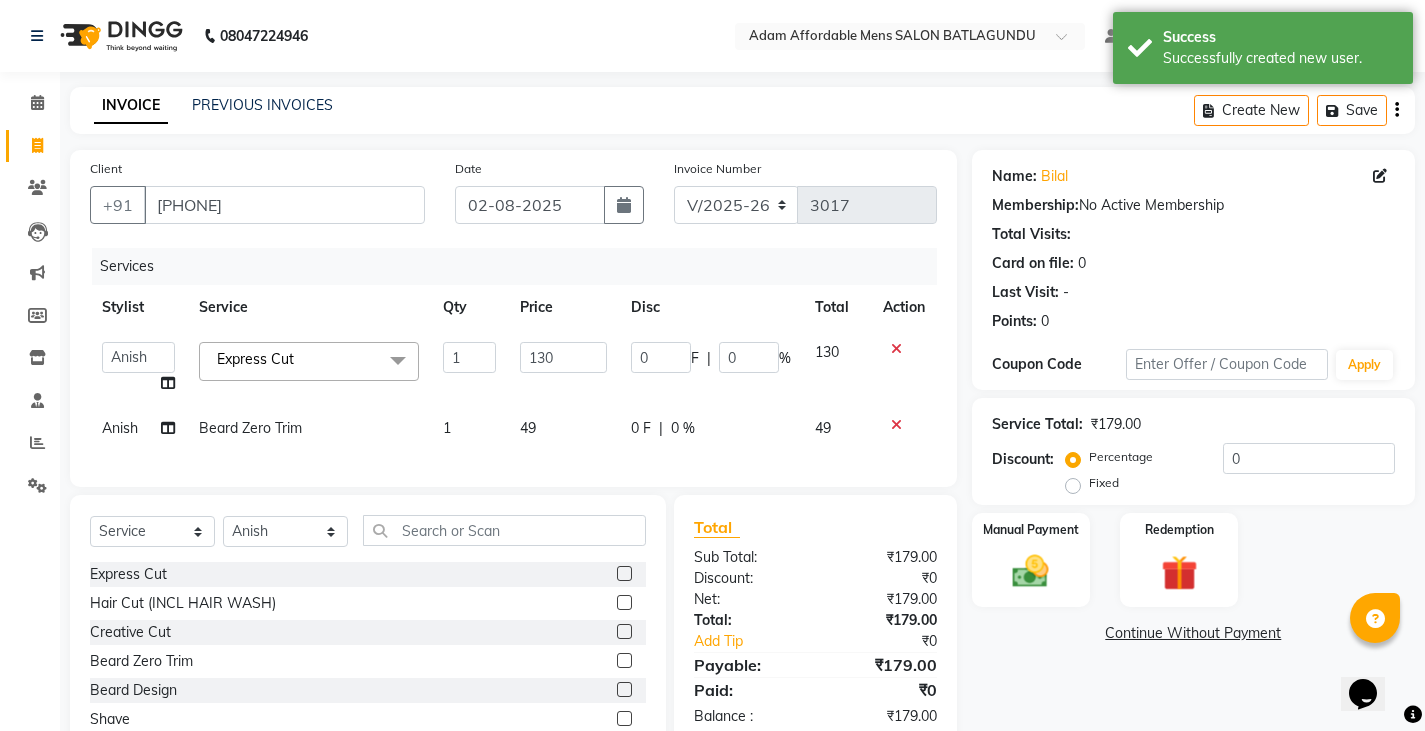 drag, startPoint x: 627, startPoint y: 336, endPoint x: 629, endPoint y: 350, distance: 14.142136 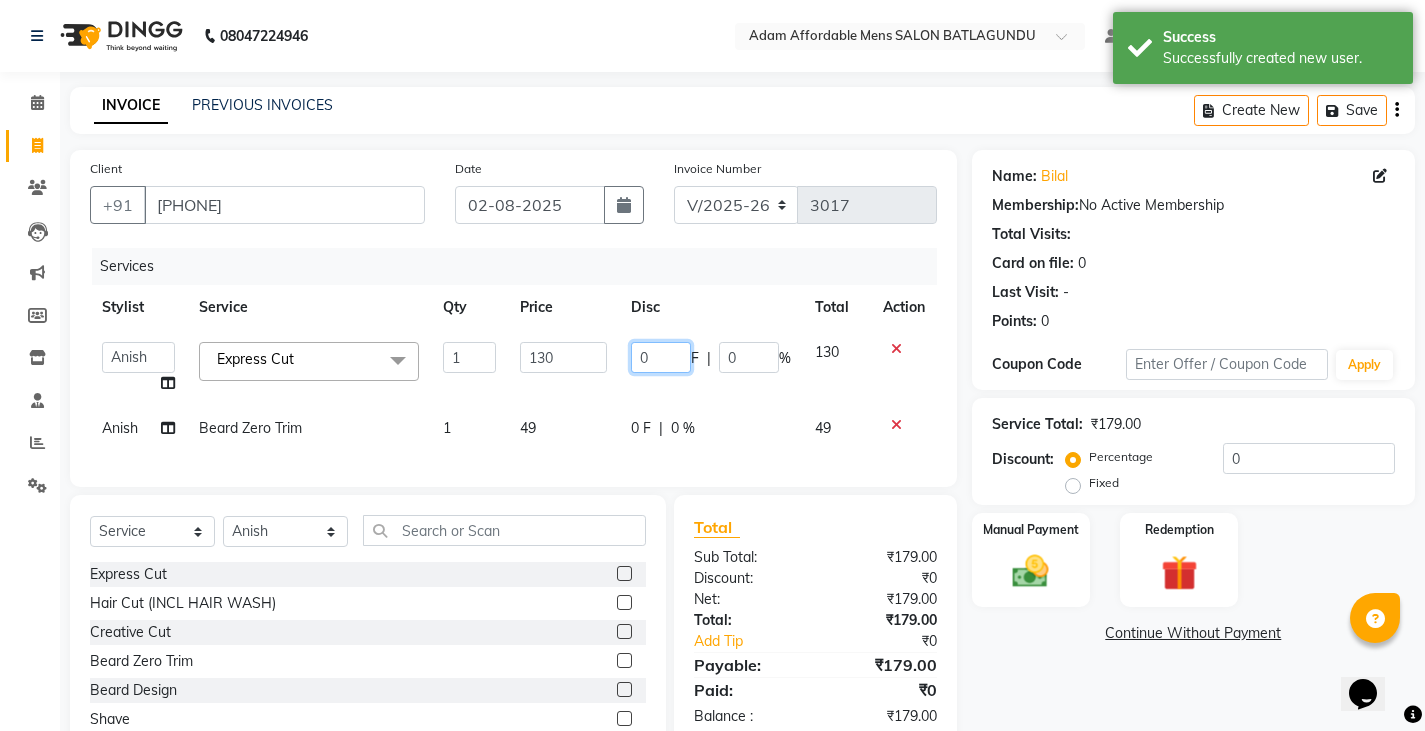 click on "0" 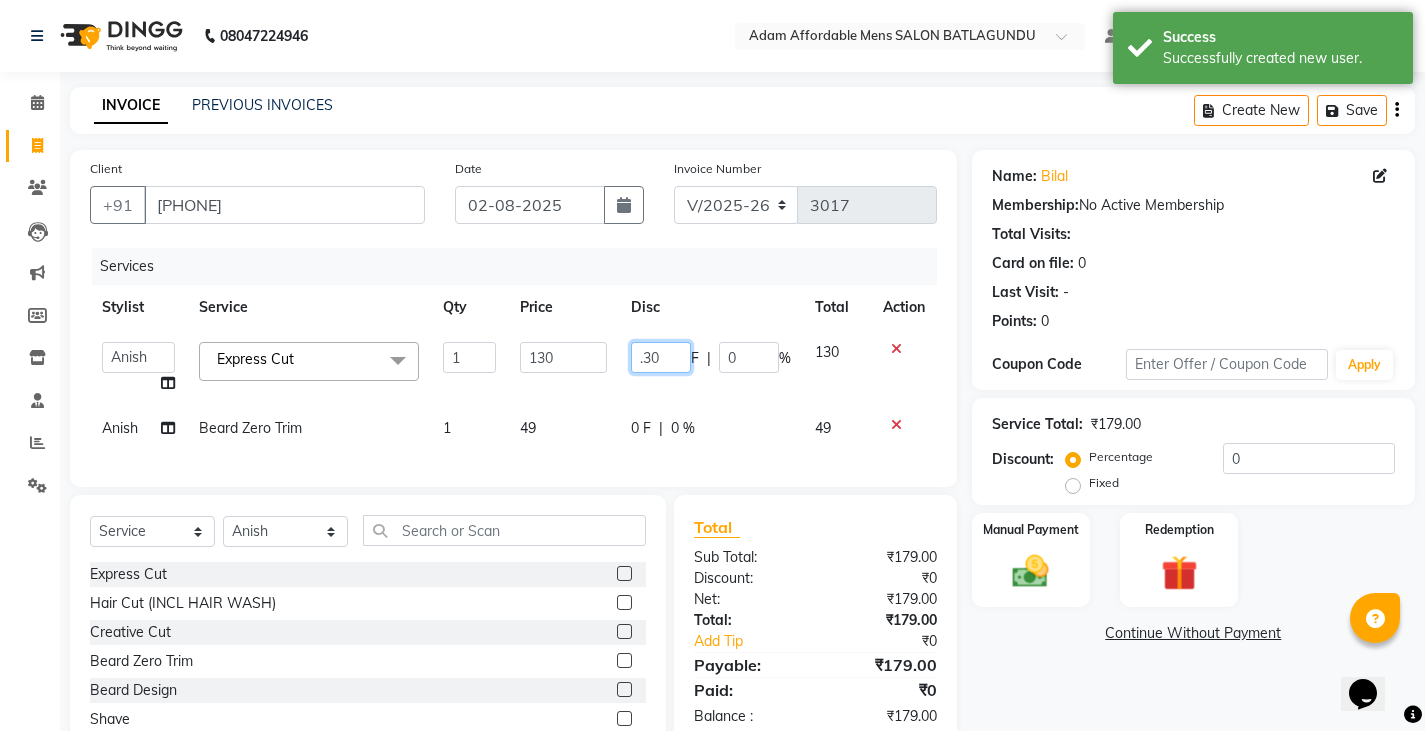 scroll, scrollTop: 0, scrollLeft: 1, axis: horizontal 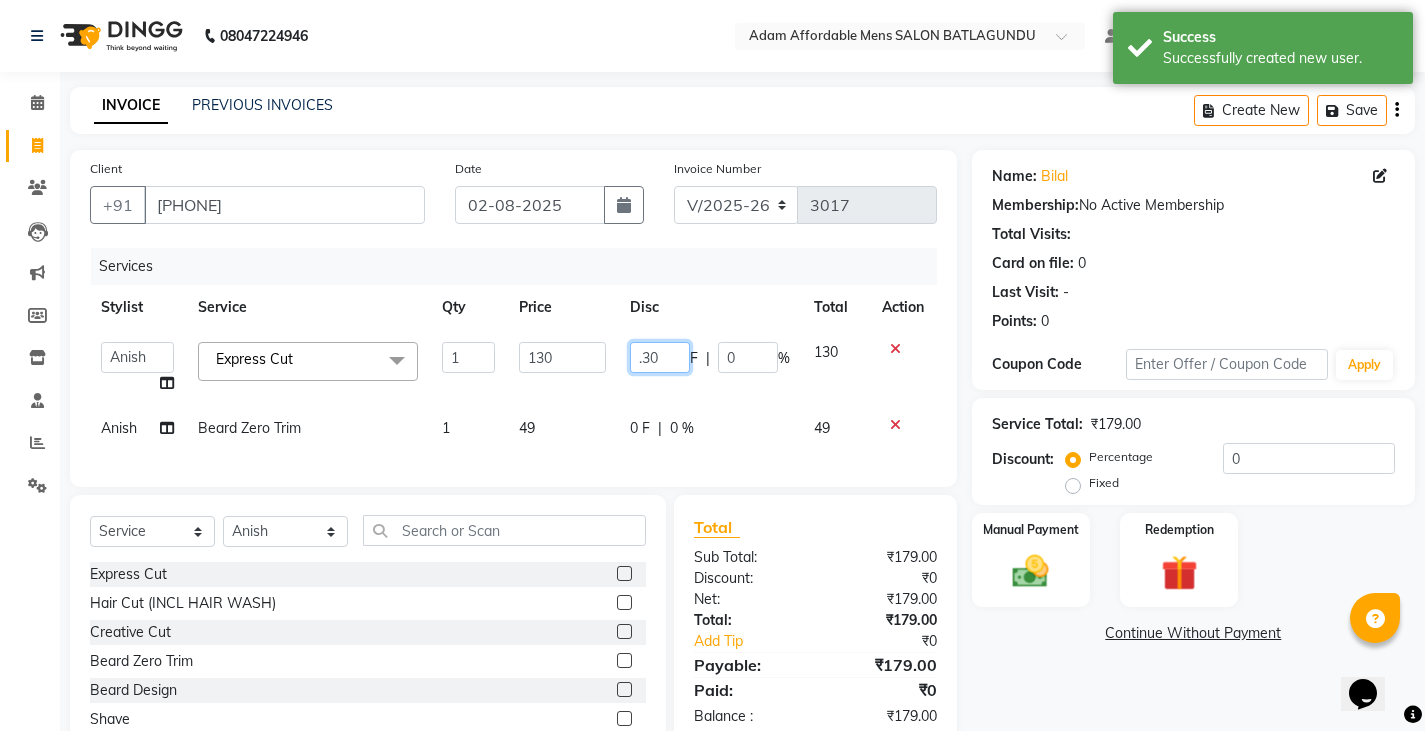 click on ".30" 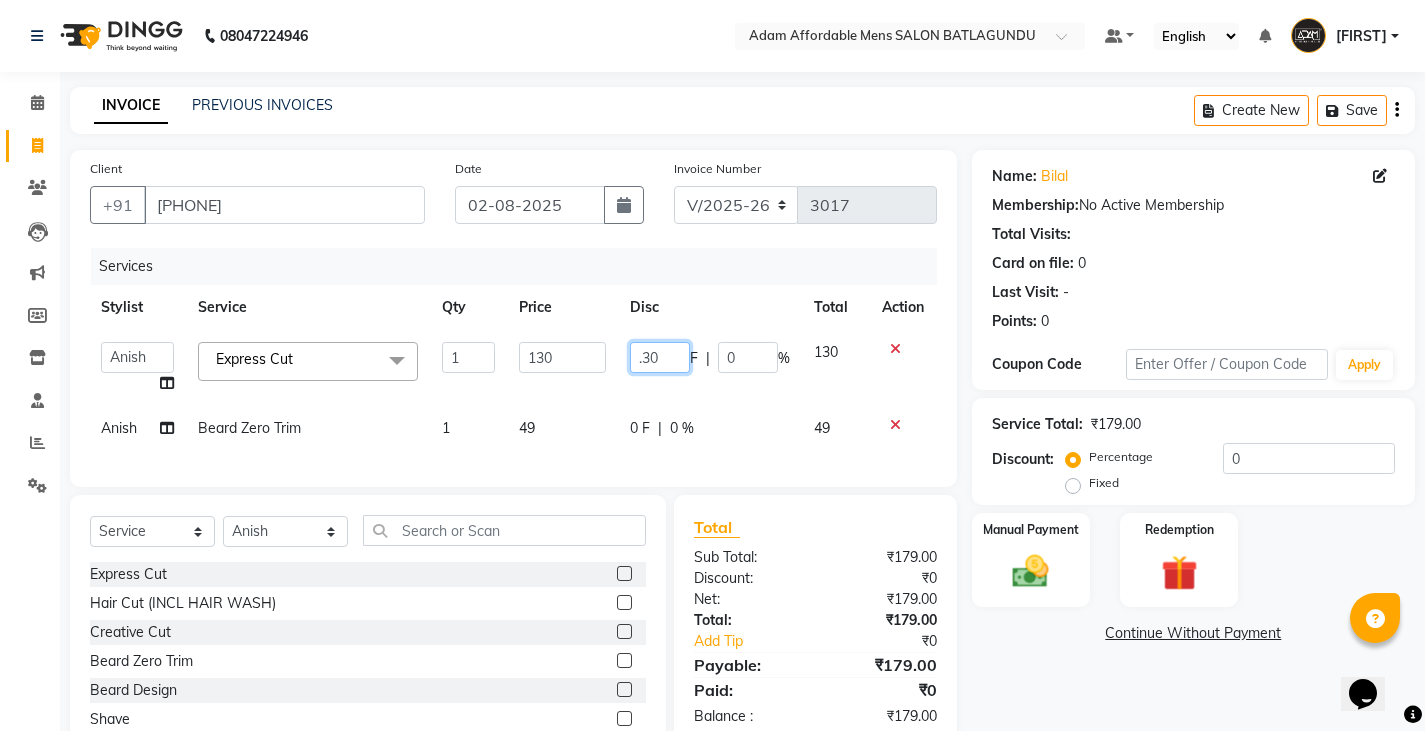 type on "30" 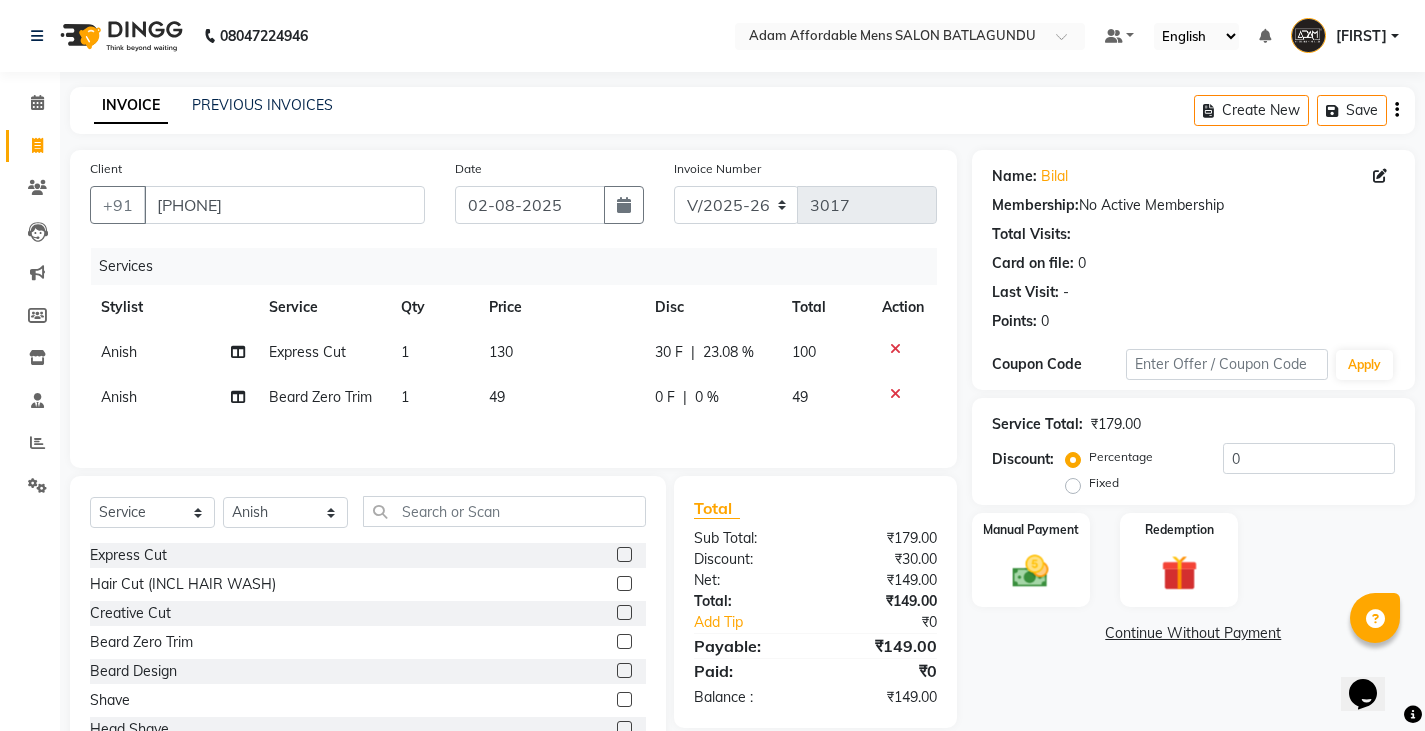 click on "Services Stylist Service Qty Price Disc Total Action Anish Express Cut 1 130 30 F | 23.08 % 100 Anish Beard Zero Trim 1 49 0 F | 0 % 49" 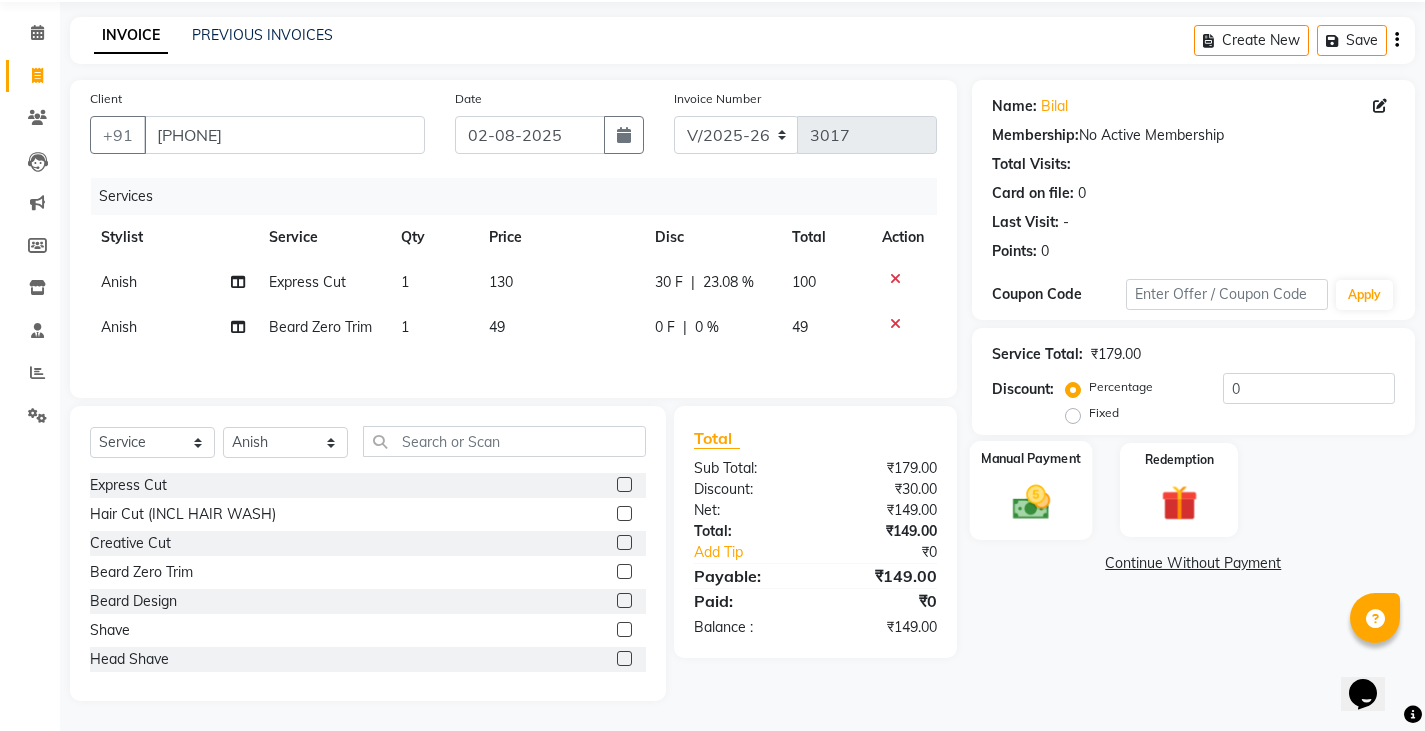 click on "Manual Payment" 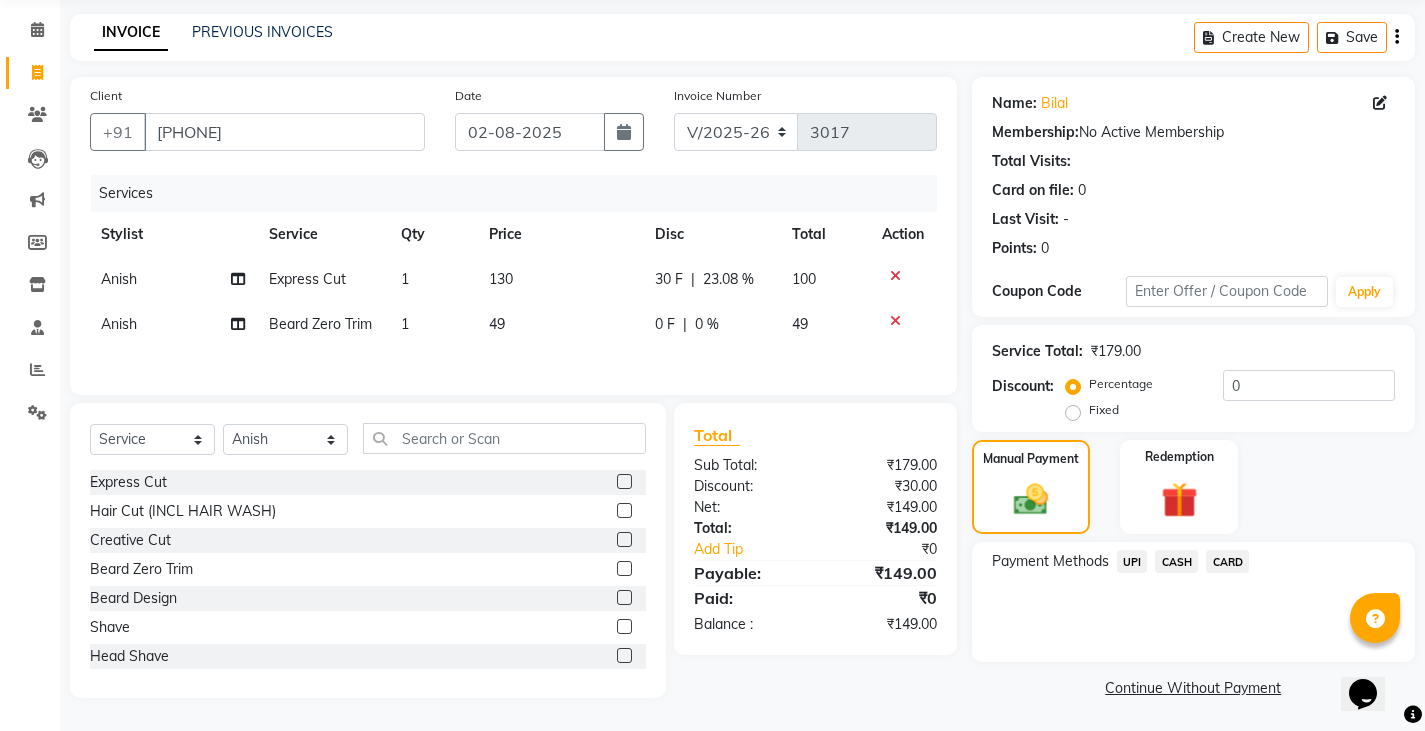 scroll, scrollTop: 75, scrollLeft: 0, axis: vertical 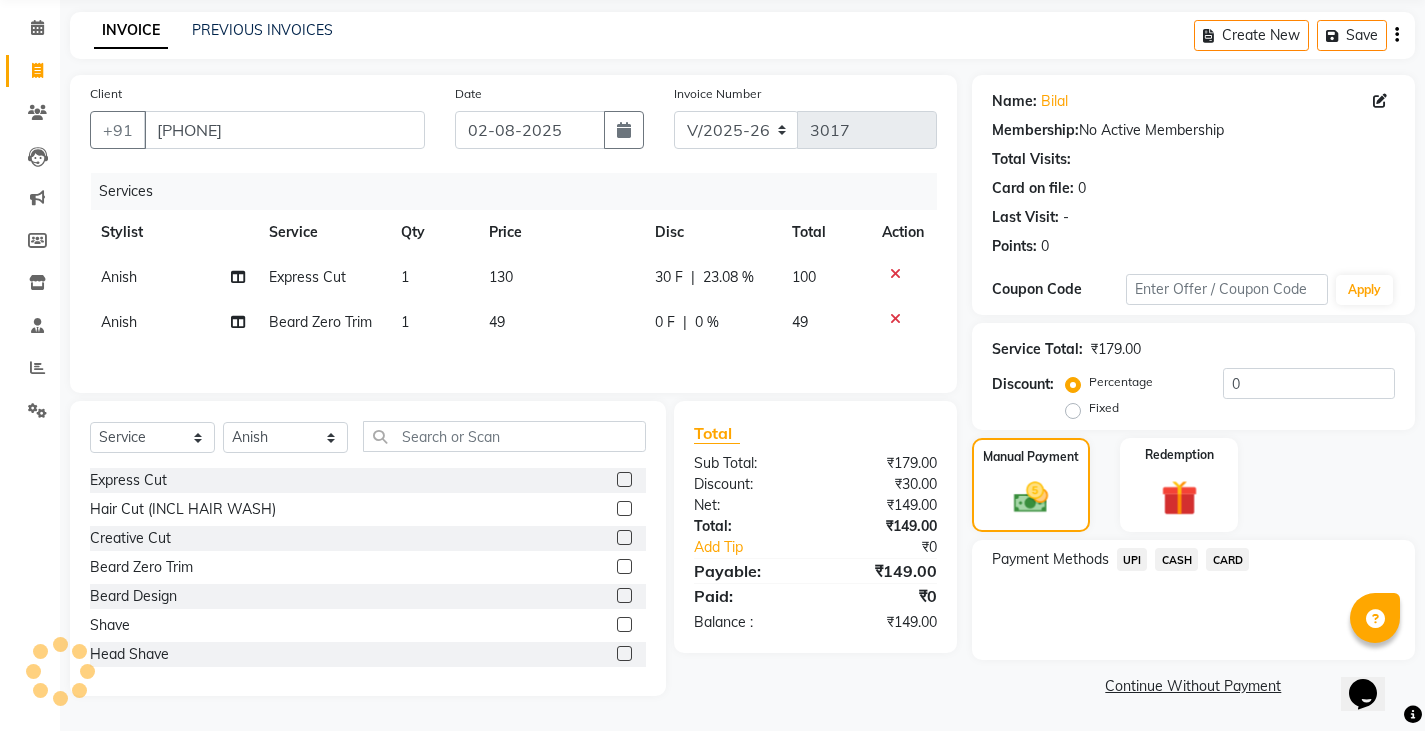 click on "CASH" 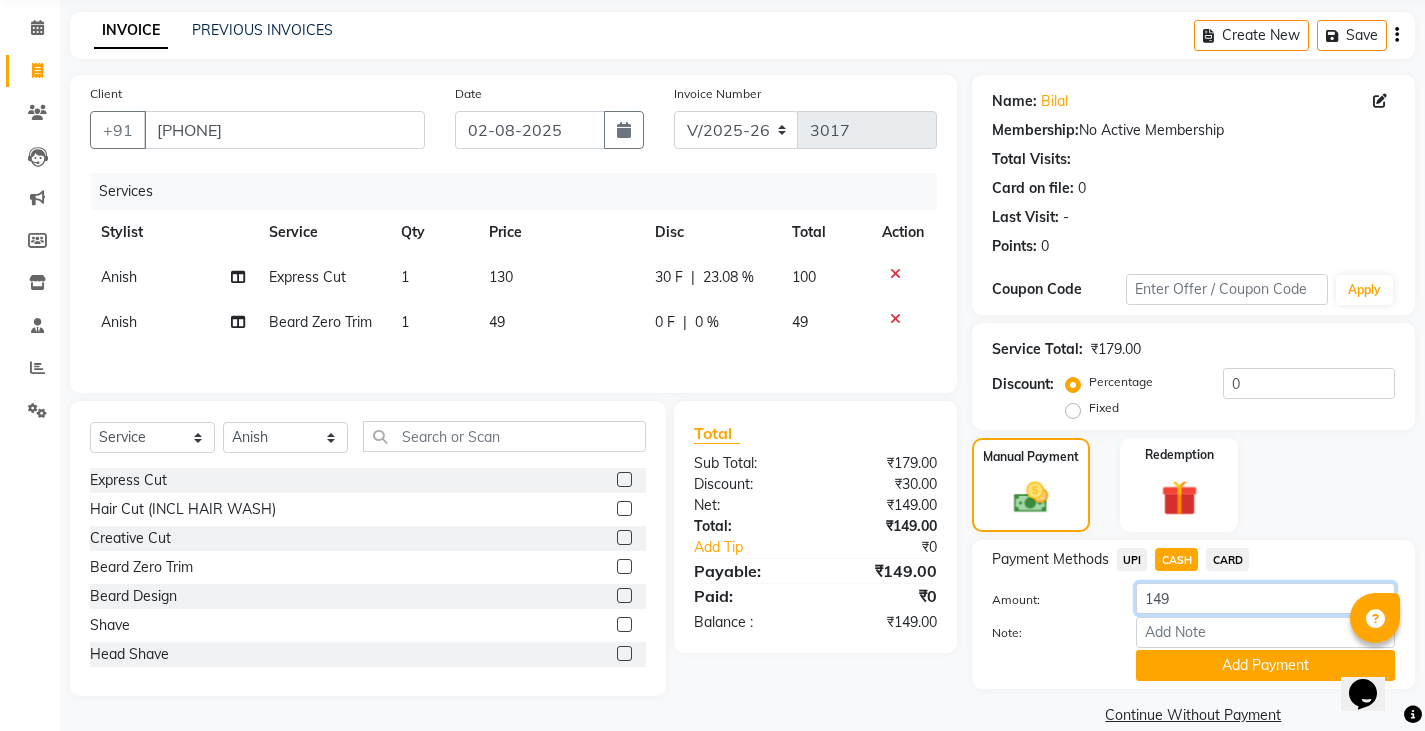 click on "149" 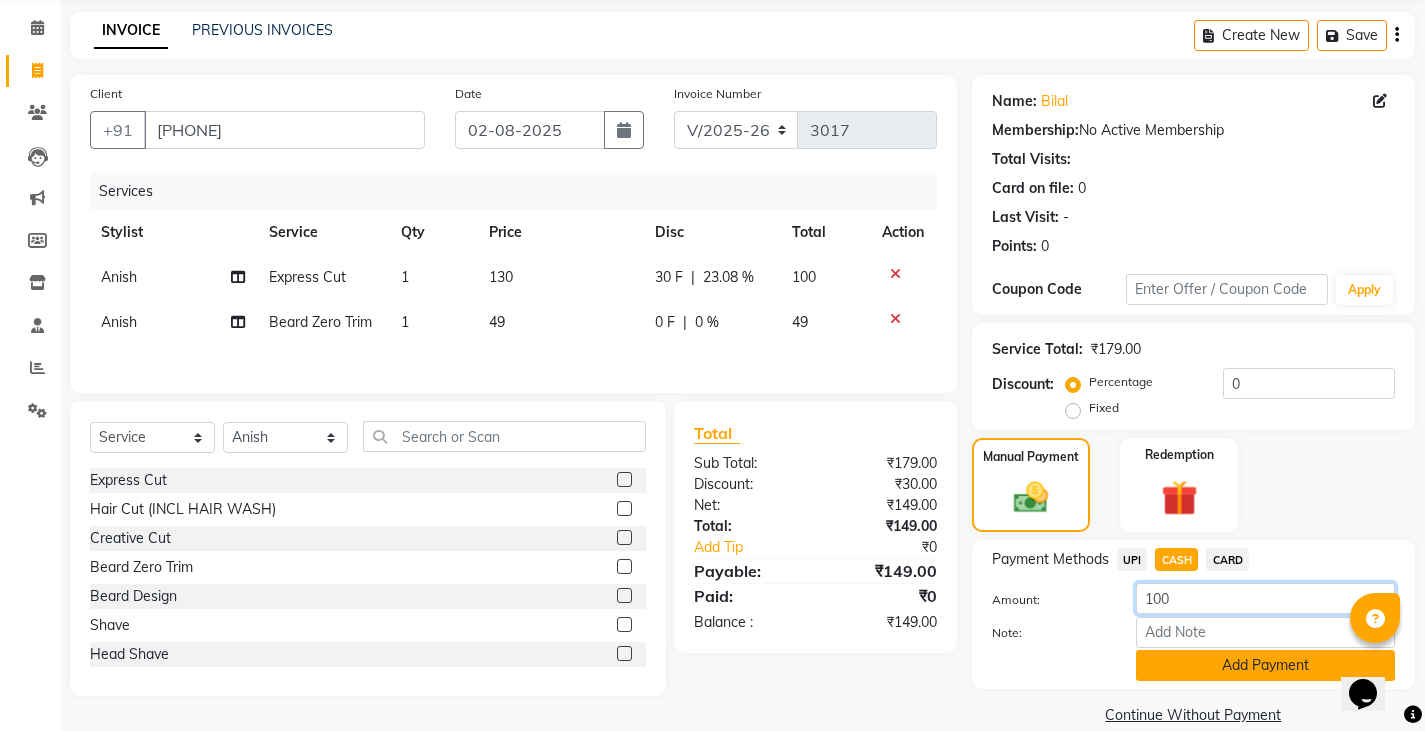 type on "100" 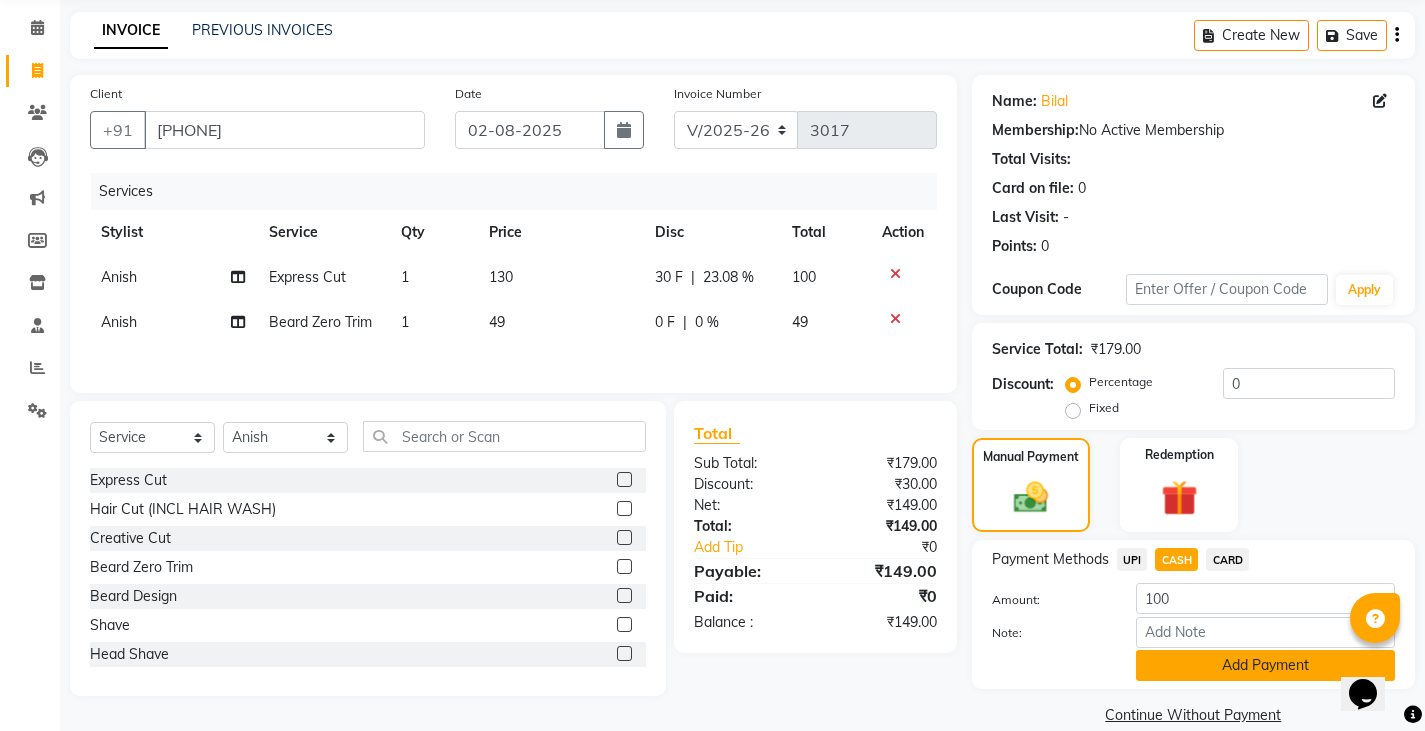 click on "Add Payment" 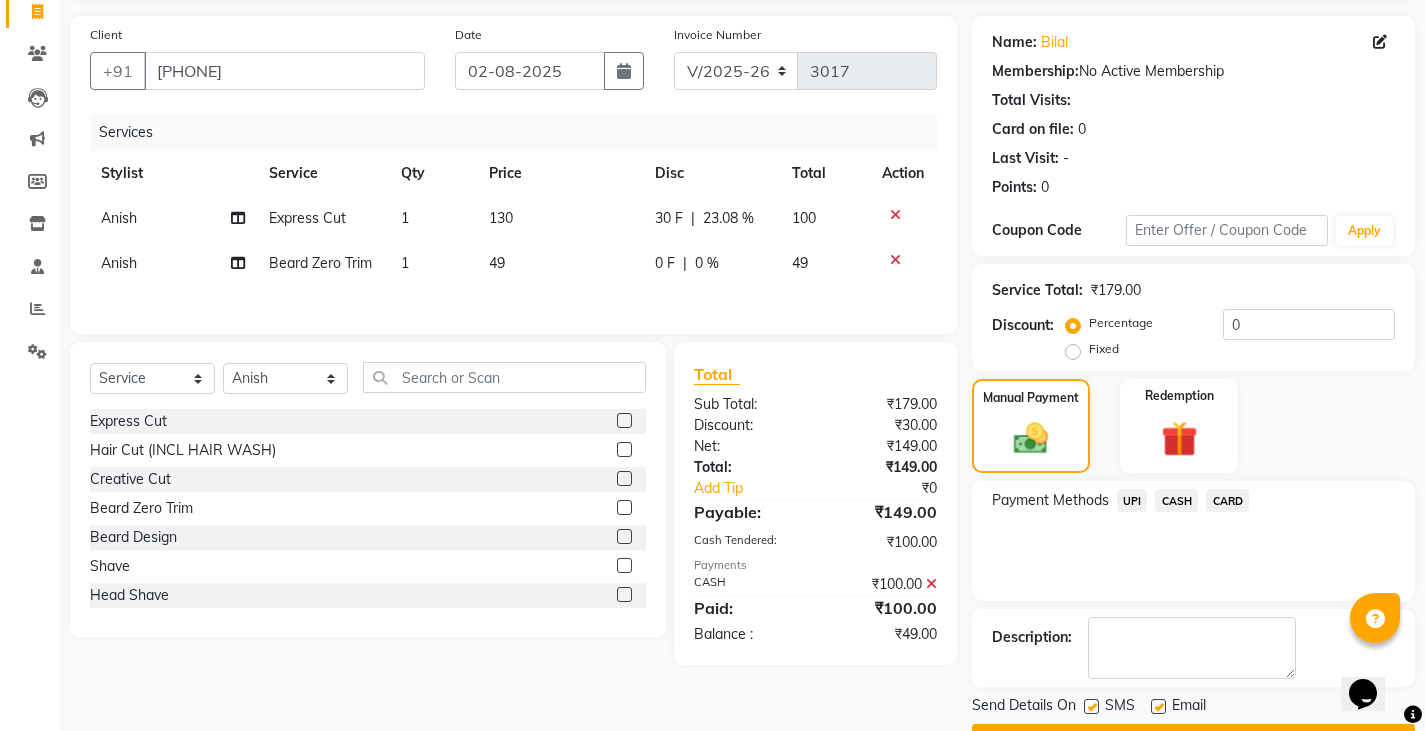 scroll, scrollTop: 188, scrollLeft: 0, axis: vertical 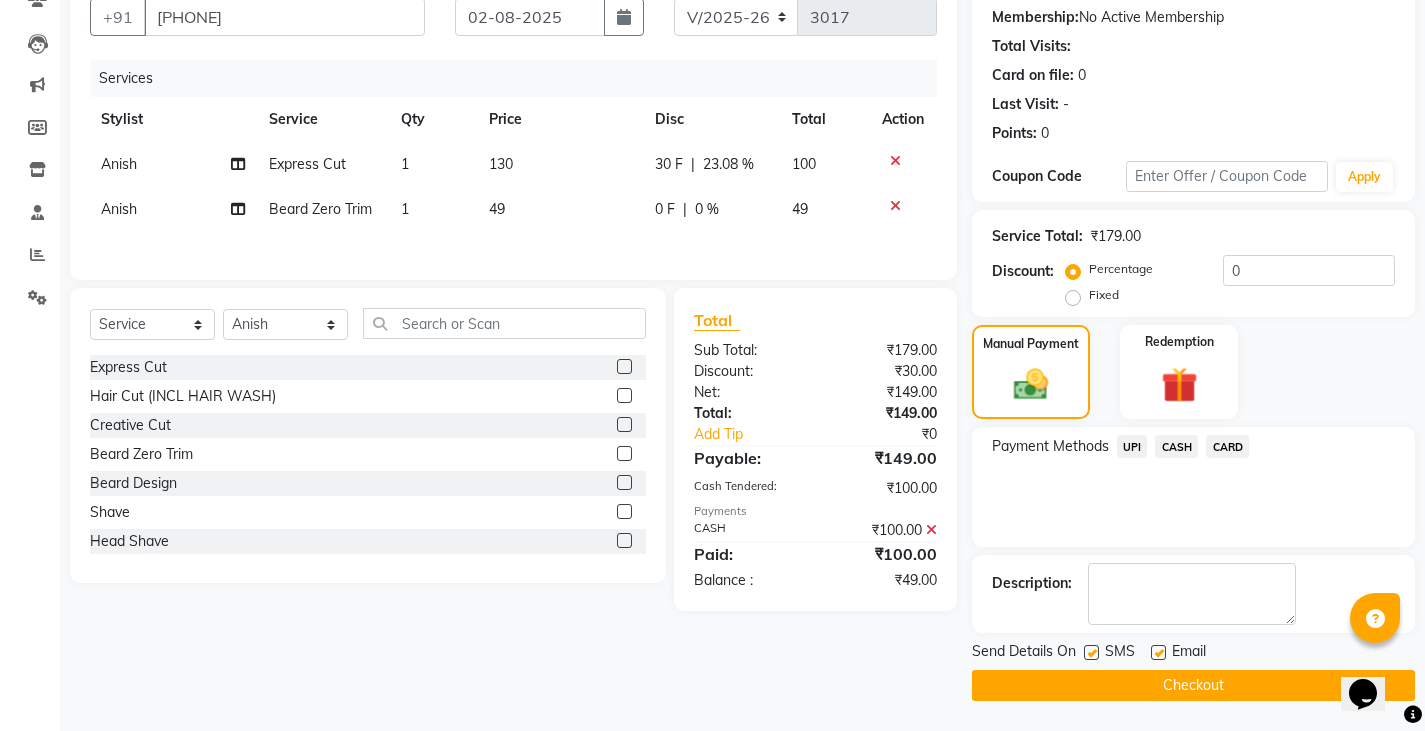 click on "UPI" 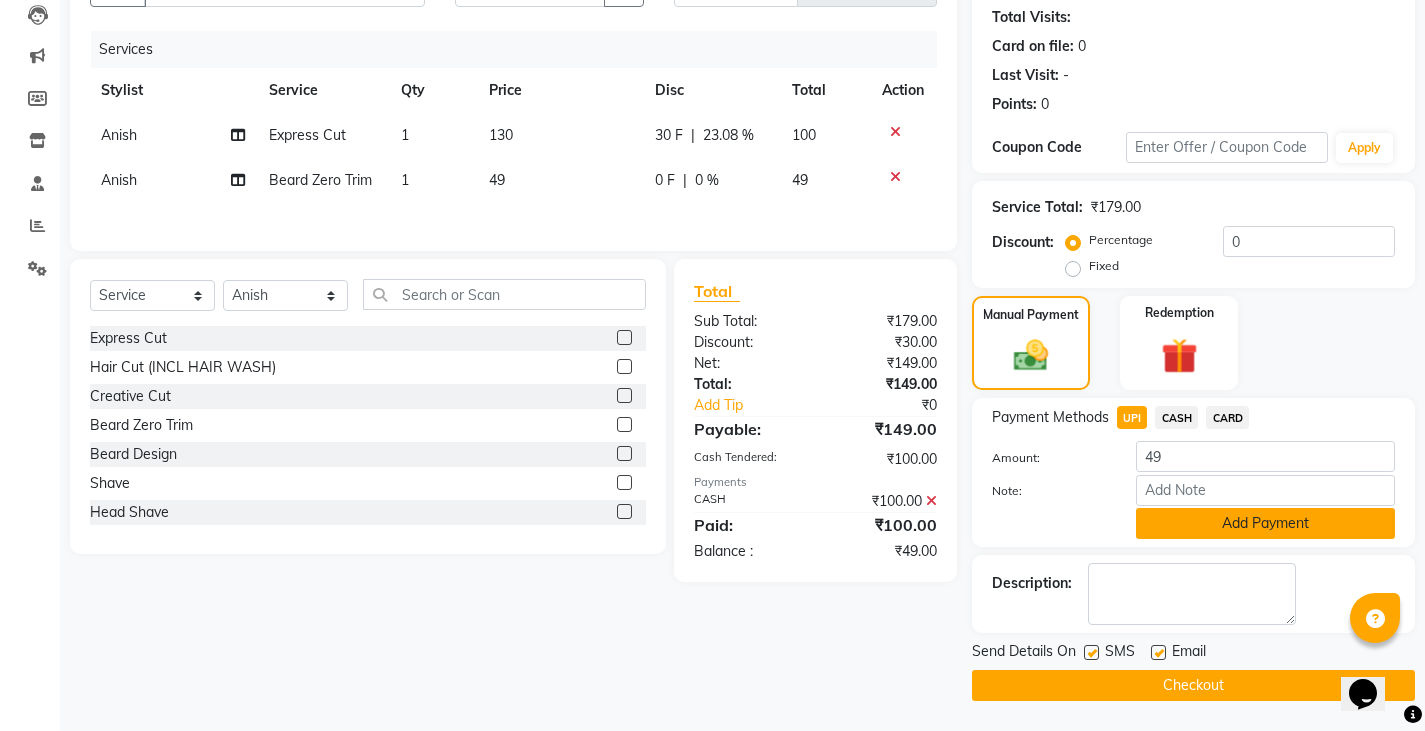 click on "Add Payment" 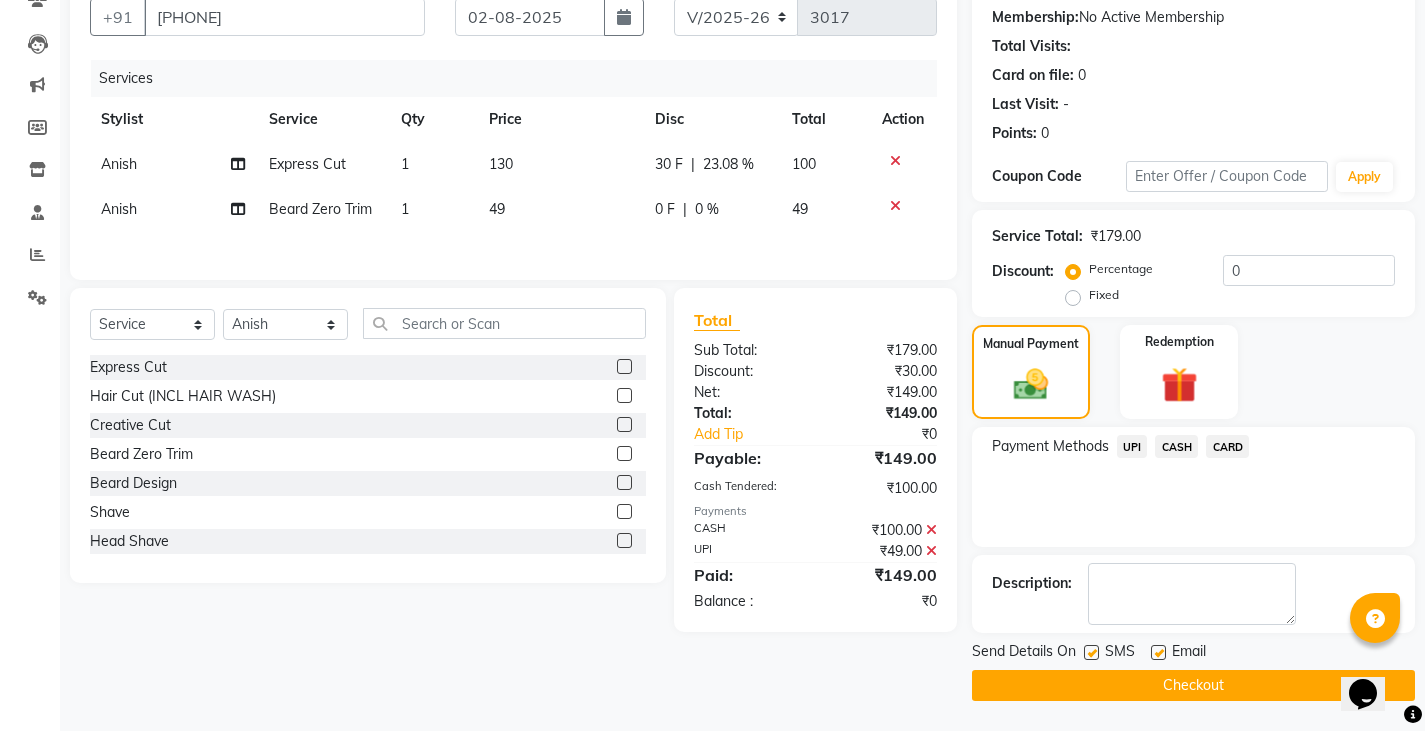 click on "Checkout" 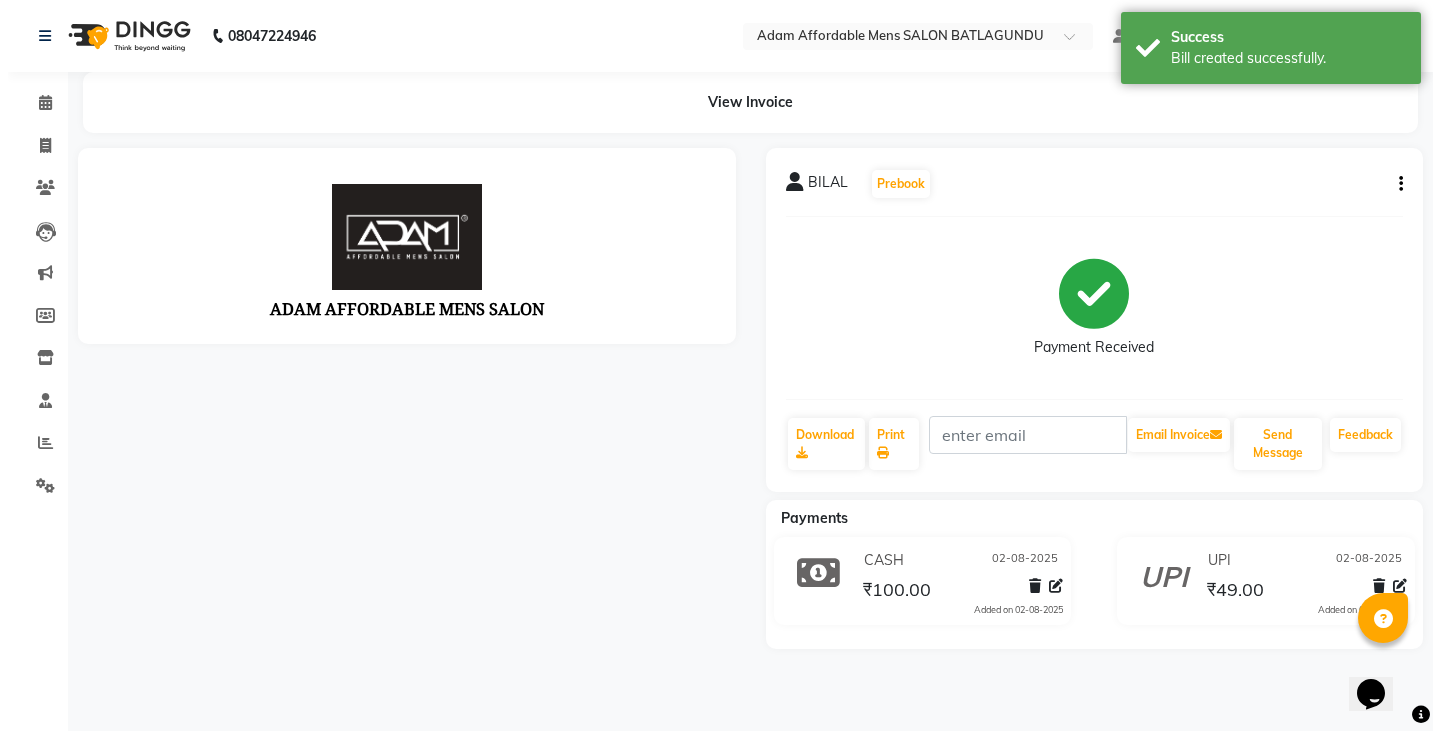 scroll, scrollTop: 0, scrollLeft: 0, axis: both 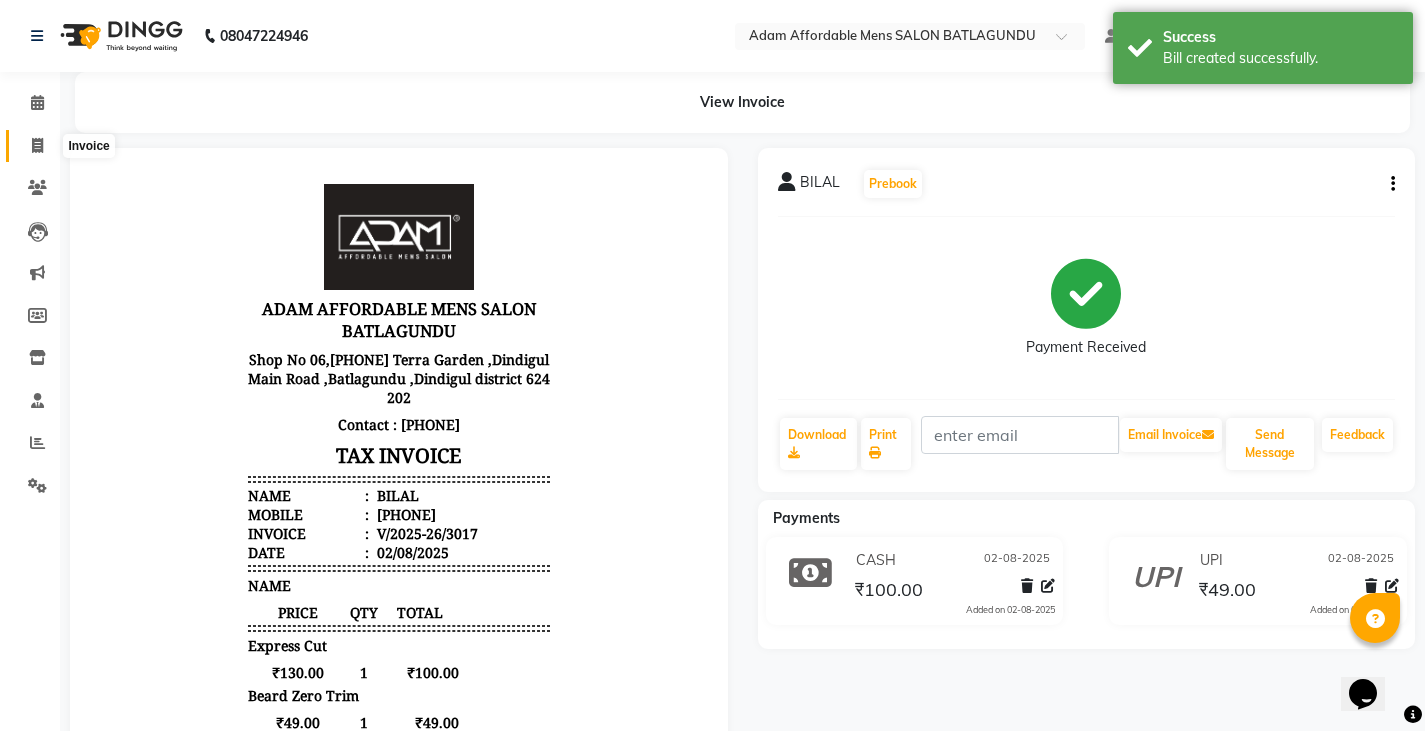 click 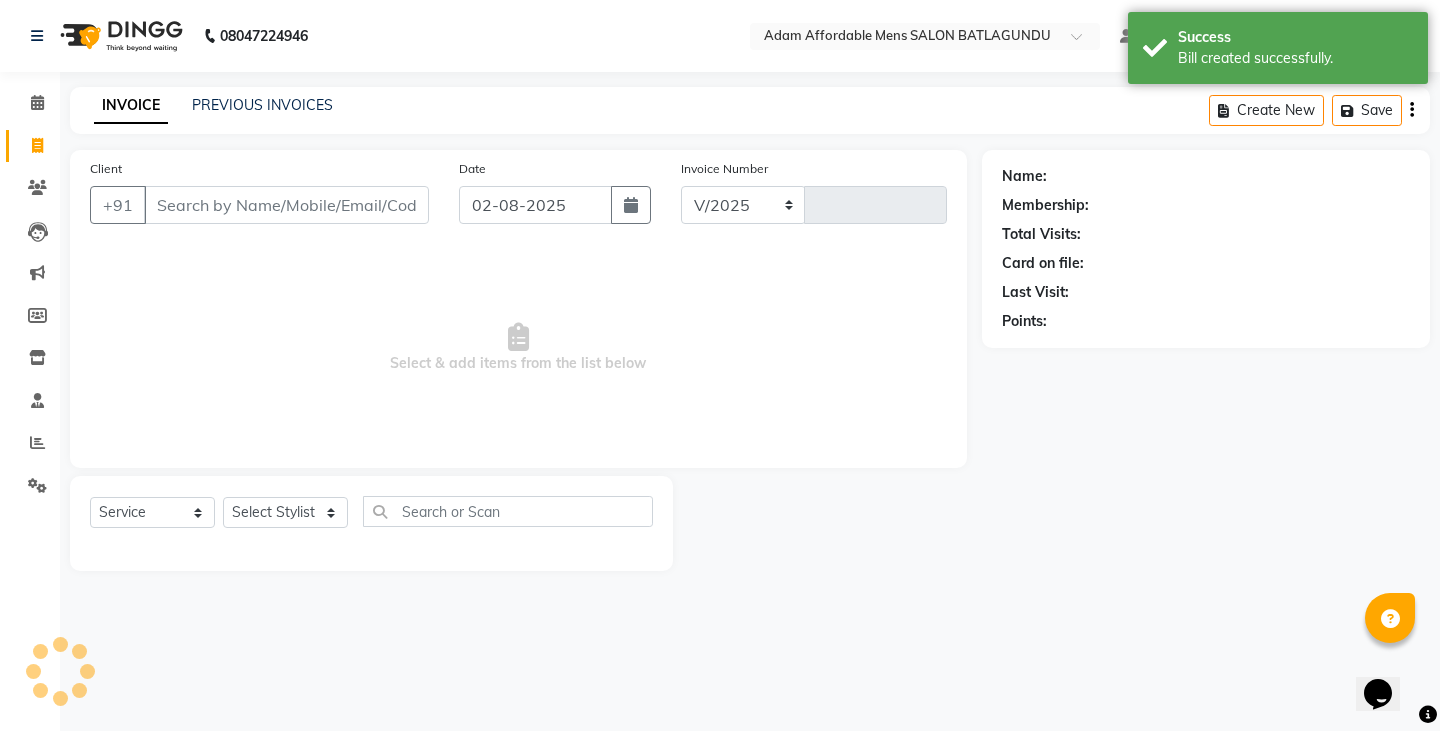 select on "8213" 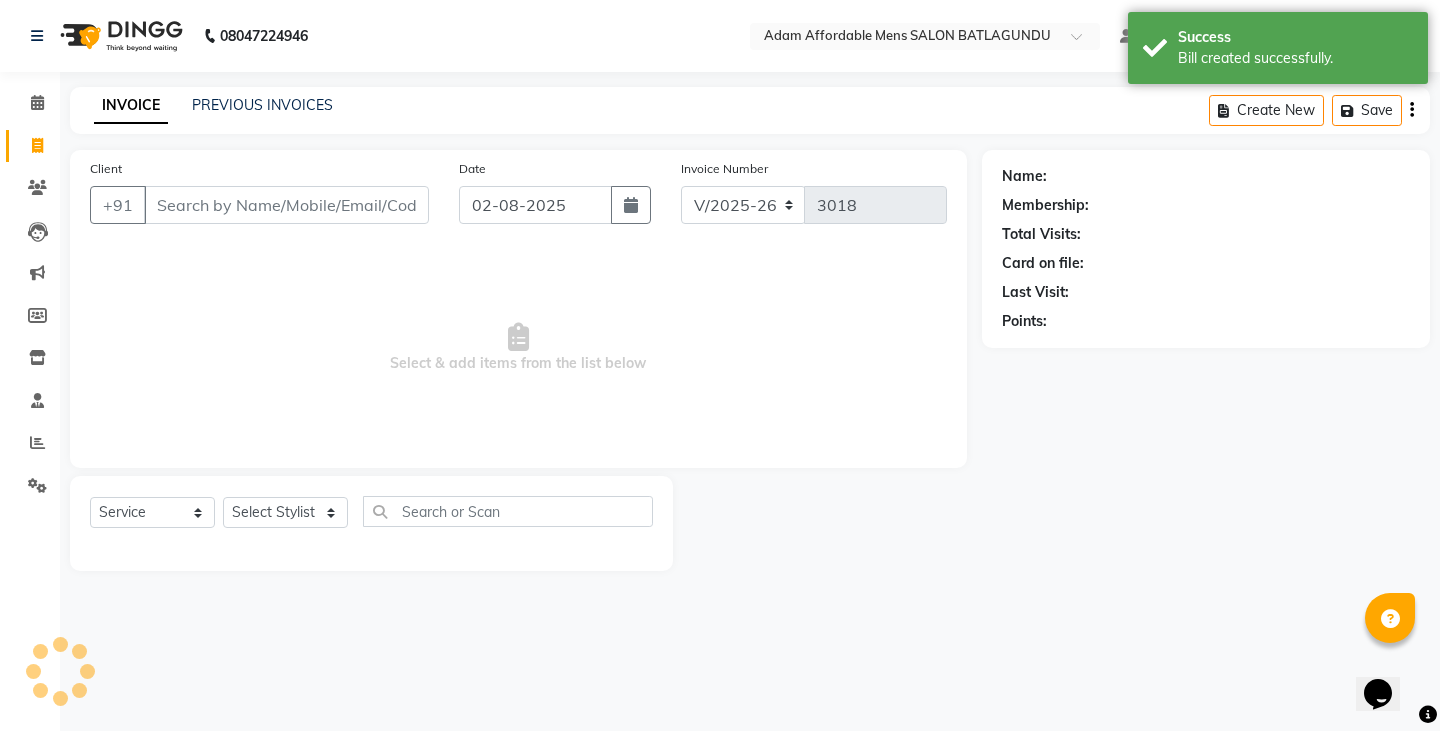 click on "Client" at bounding box center [286, 205] 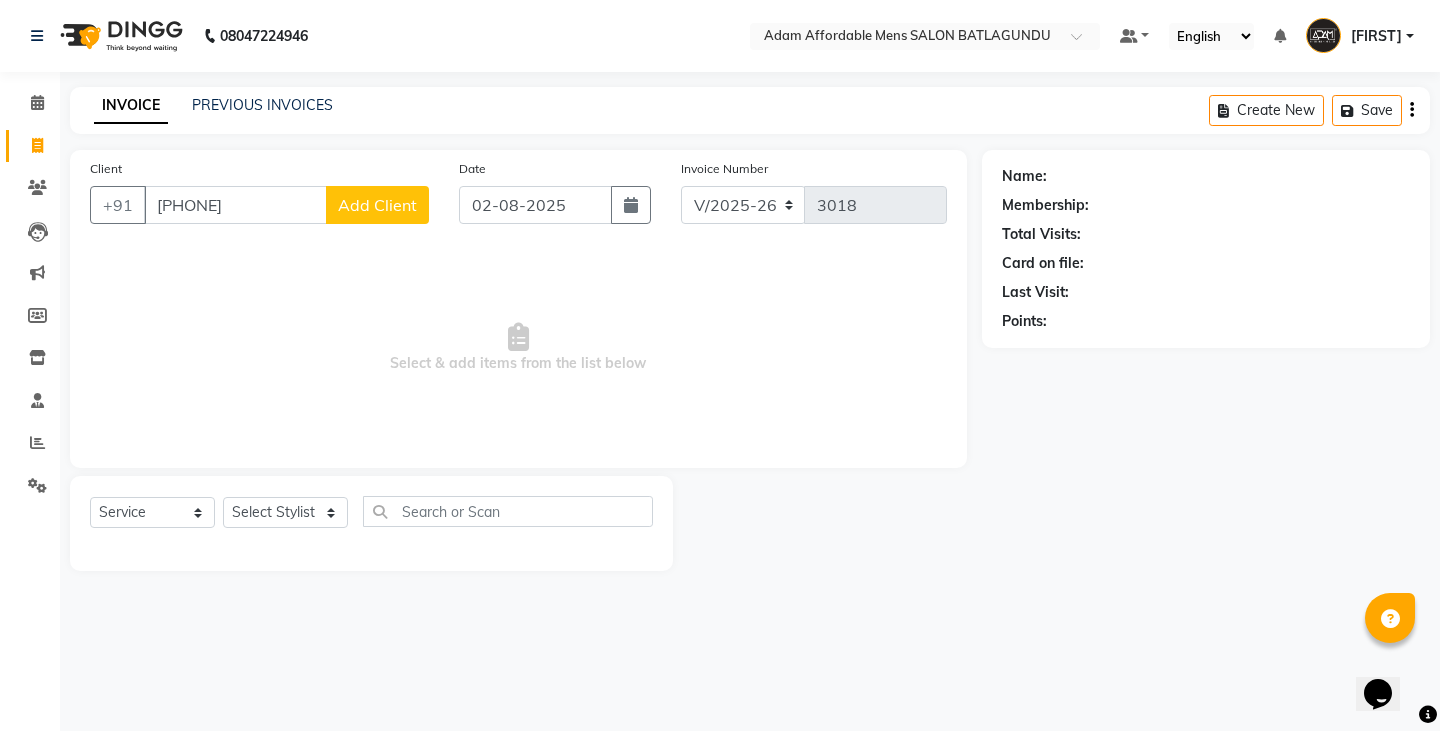 type on "[PHONE]" 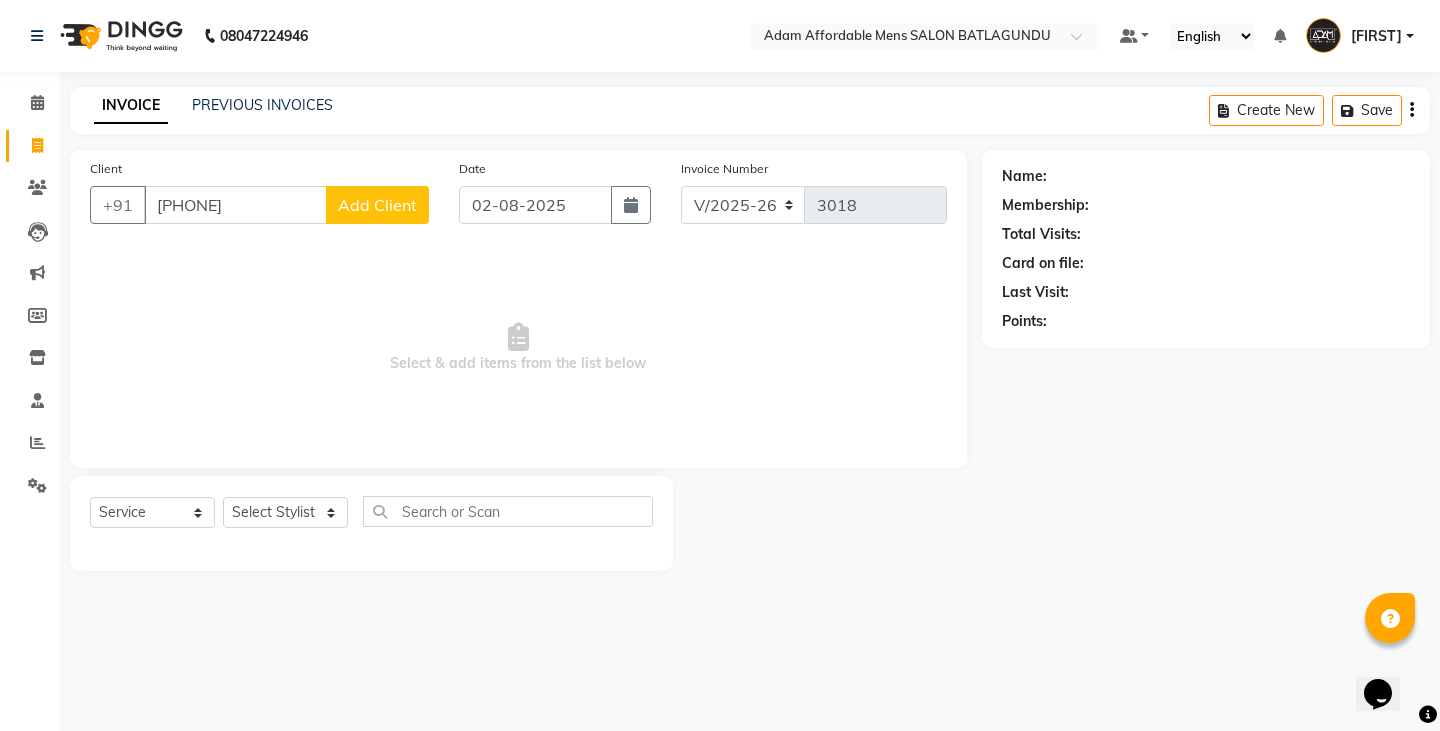 click on "[PHONE] Select Location × Adam Affordable Mens Batlagundu Salon, Batlagundu Default Panel My Panel English ENGLISH Español العربية मराठी हिंदी ગુજરાતી தமிழ் 中文 Notifications nothing to show Raja Manage Profile Change Password Sign out Version:3.15.11 ☀ ADAM AFFORDABLE MENS Batlagundu Salon, Batlagundu Calendar Invoice Clients Leads Marketing Members Inventory Staff Reports Settings Completed InProgress Upcoming Dropped Tentative Check-In Confirm Bookings Generate Report Segments Page Builder INVOICE PREVIOUS INVOICES Create New Save Client +[PHONE] Add Client Date 02-08-2025 Invoice Number V/2025 V/2025-26 3018 Select & add items from the list below Select Service Product Membership Package Voucher Prepaid Gift Card Select Stylist Admin Anish Ovesh Raja SAHIL SOHAIL SONU Name: Membership: Total Visits: Card on file: Last Visit: Points:" at bounding box center [720, 365] 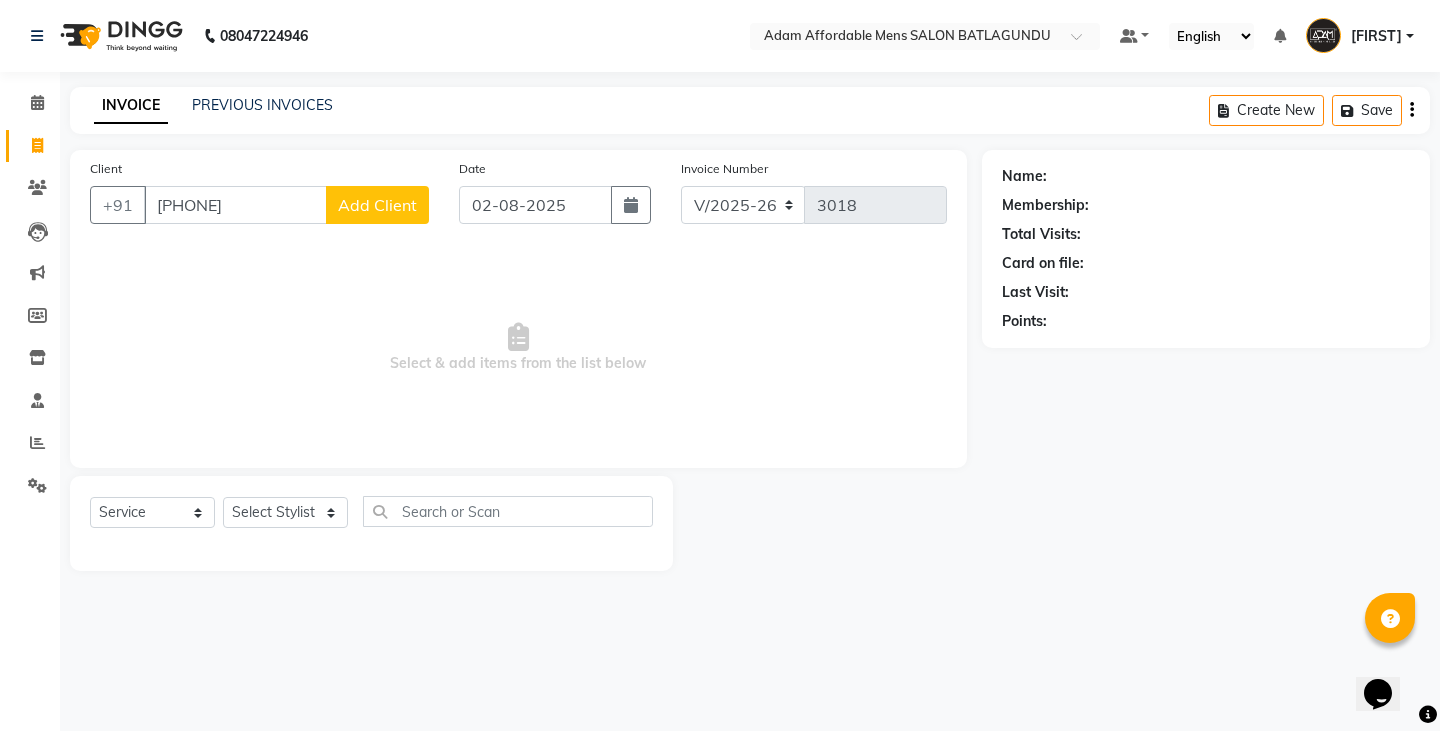 click on "Add Client" 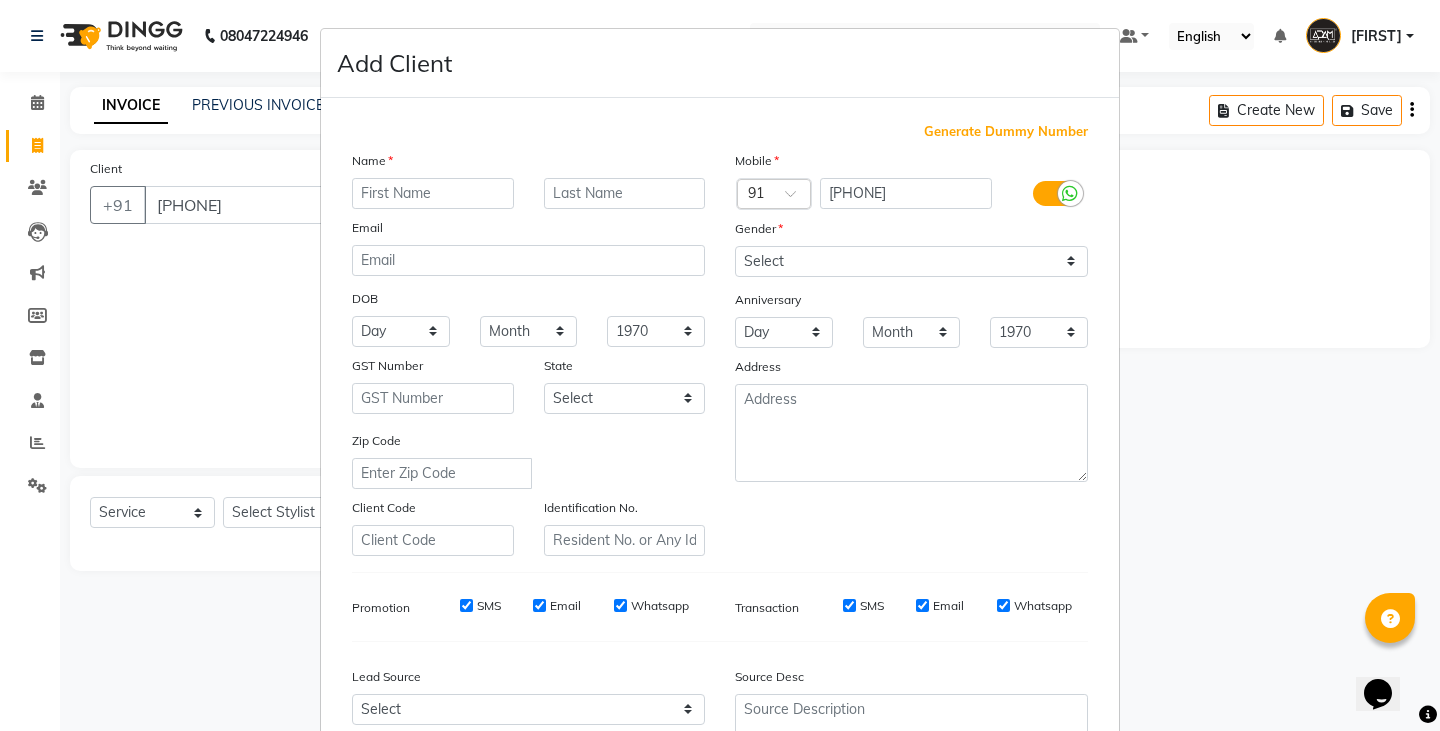 click at bounding box center (433, 193) 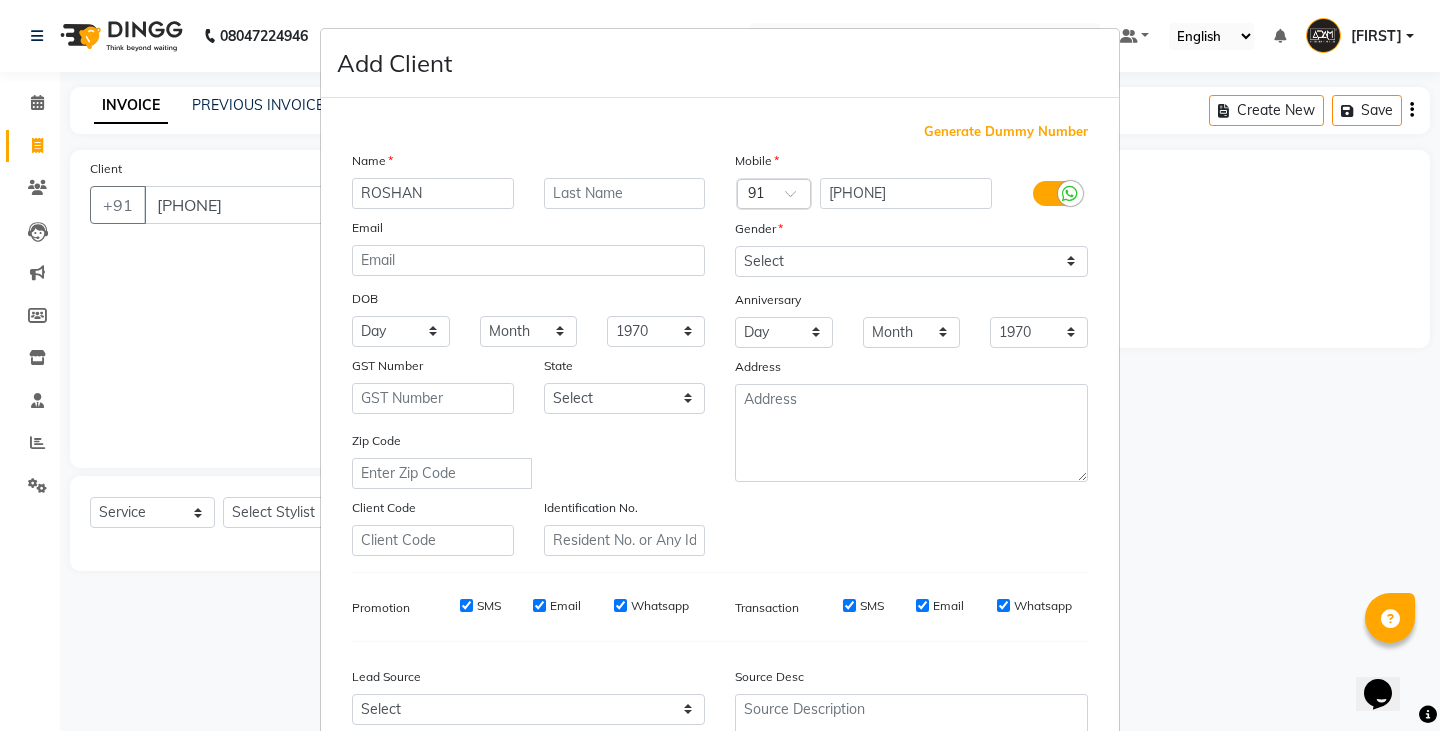 type on "ROSHAN" 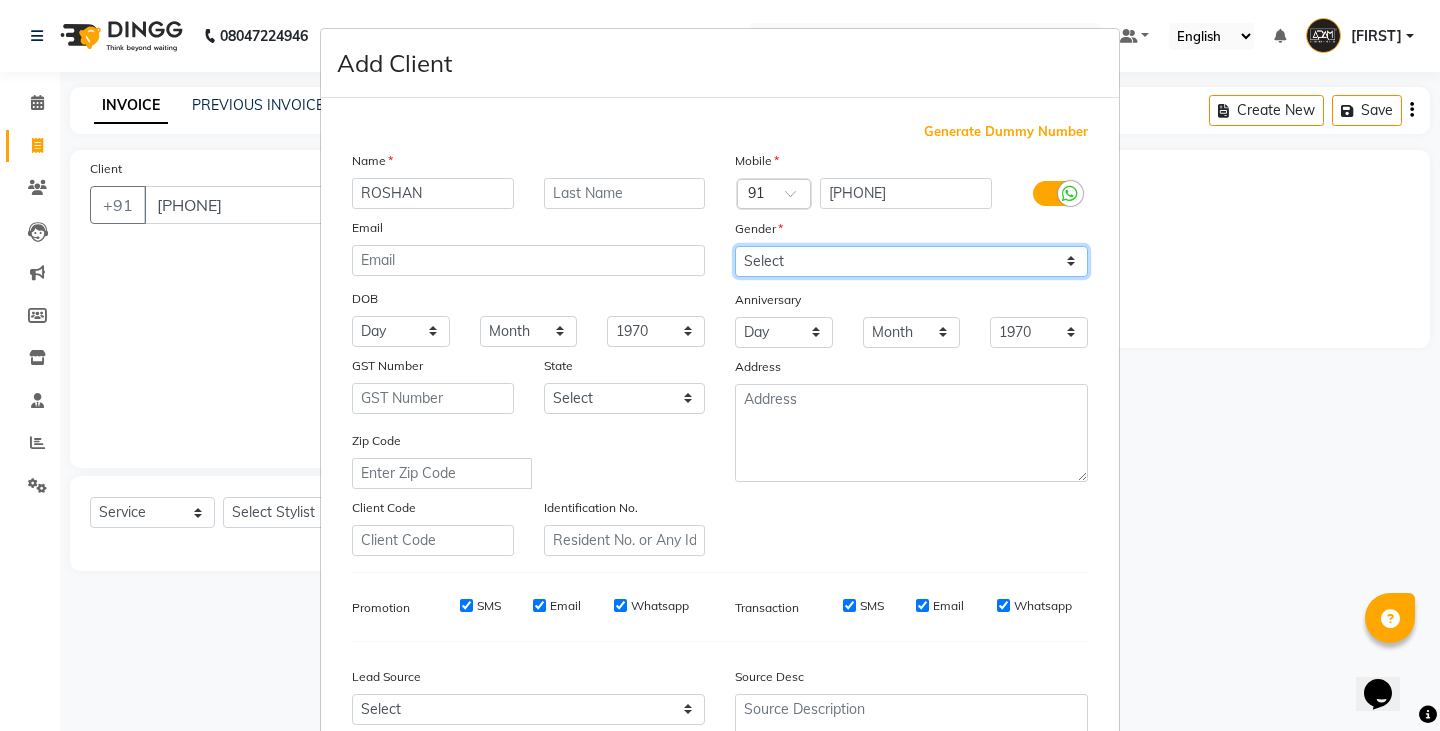 click on "Select Male Female Other Prefer Not To Say" at bounding box center [911, 261] 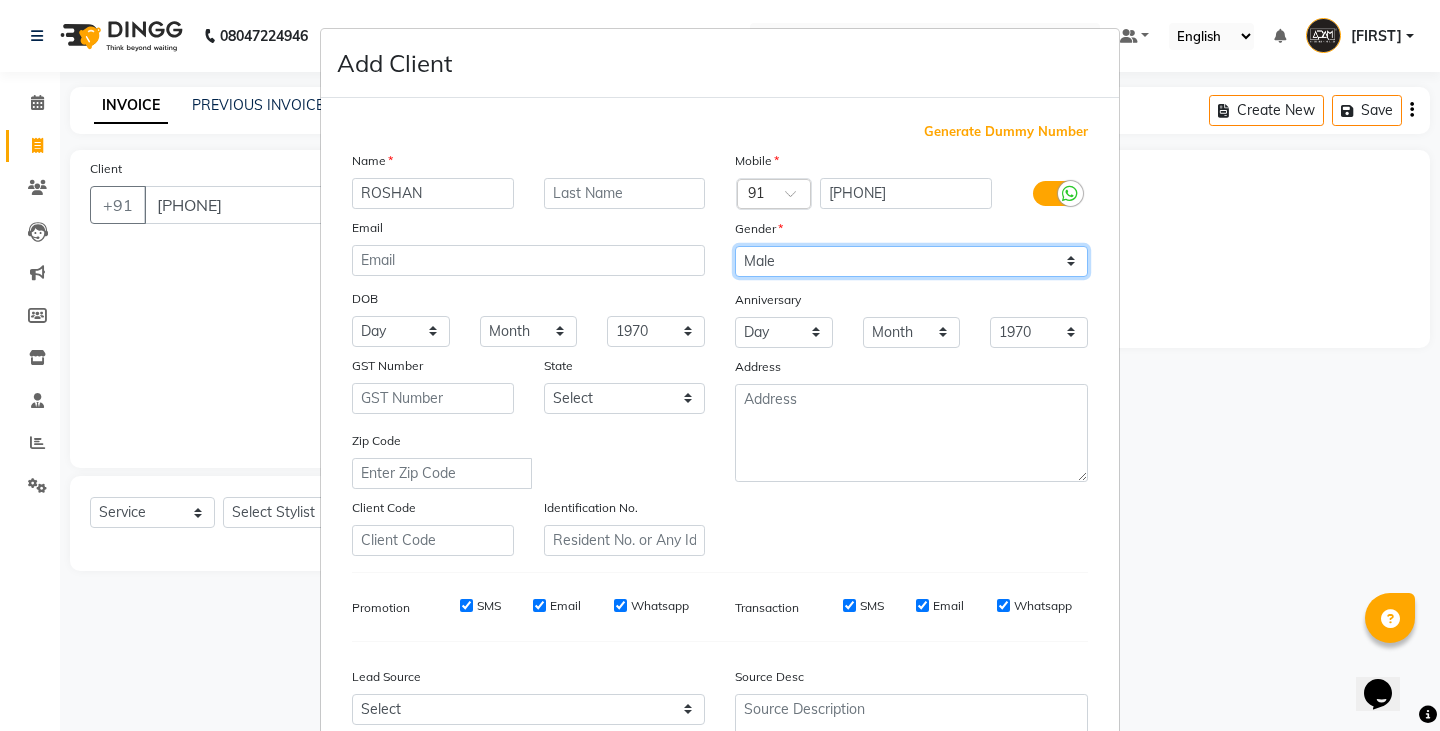 click on "Select Male Female Other Prefer Not To Say" at bounding box center [911, 261] 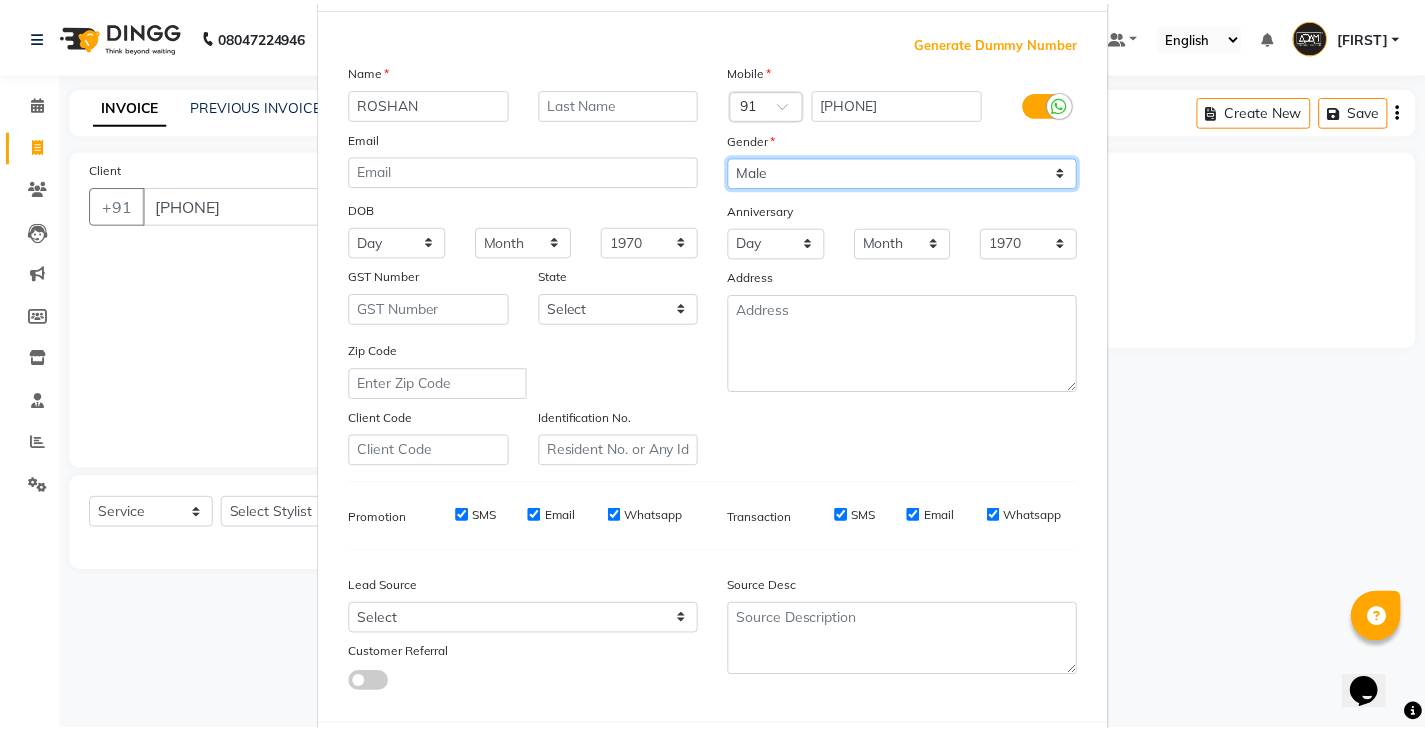 scroll, scrollTop: 192, scrollLeft: 0, axis: vertical 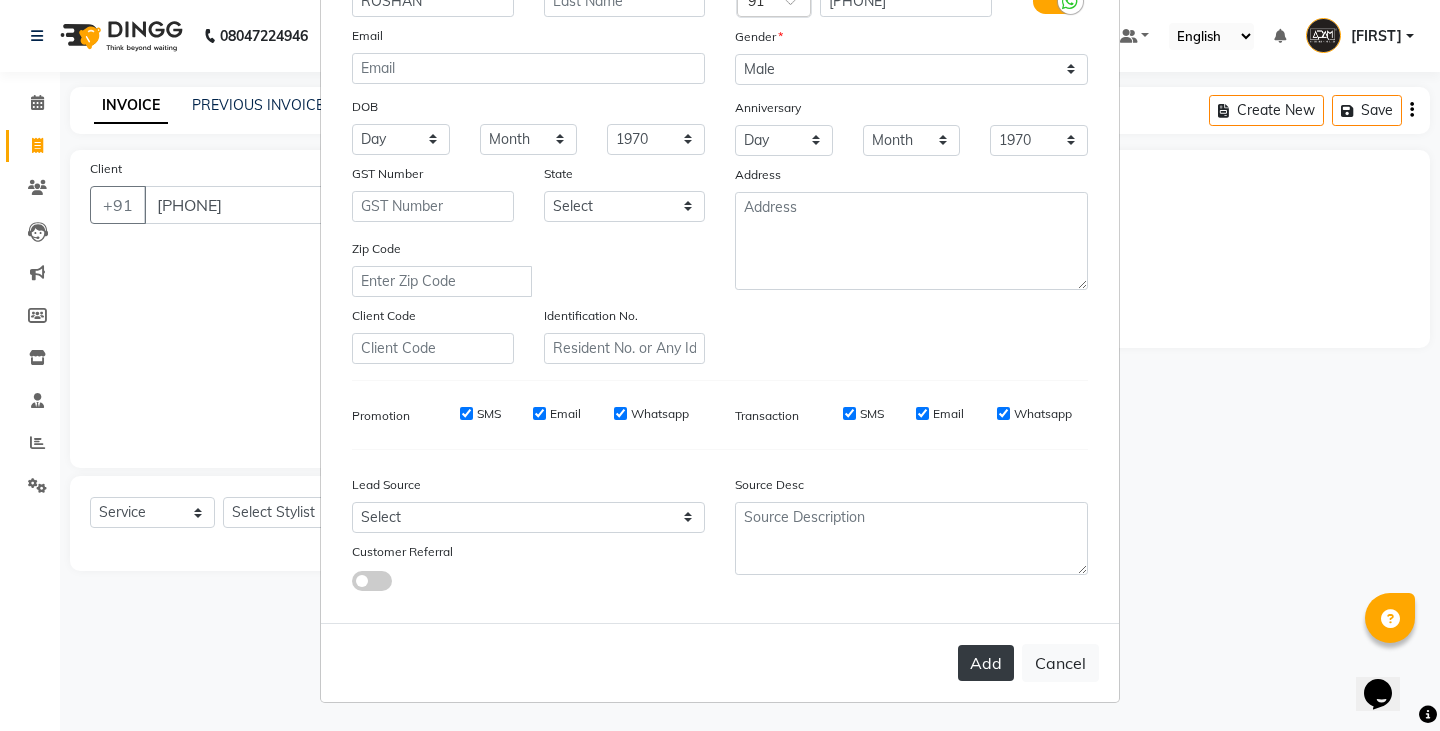 click on "Add" at bounding box center [986, 663] 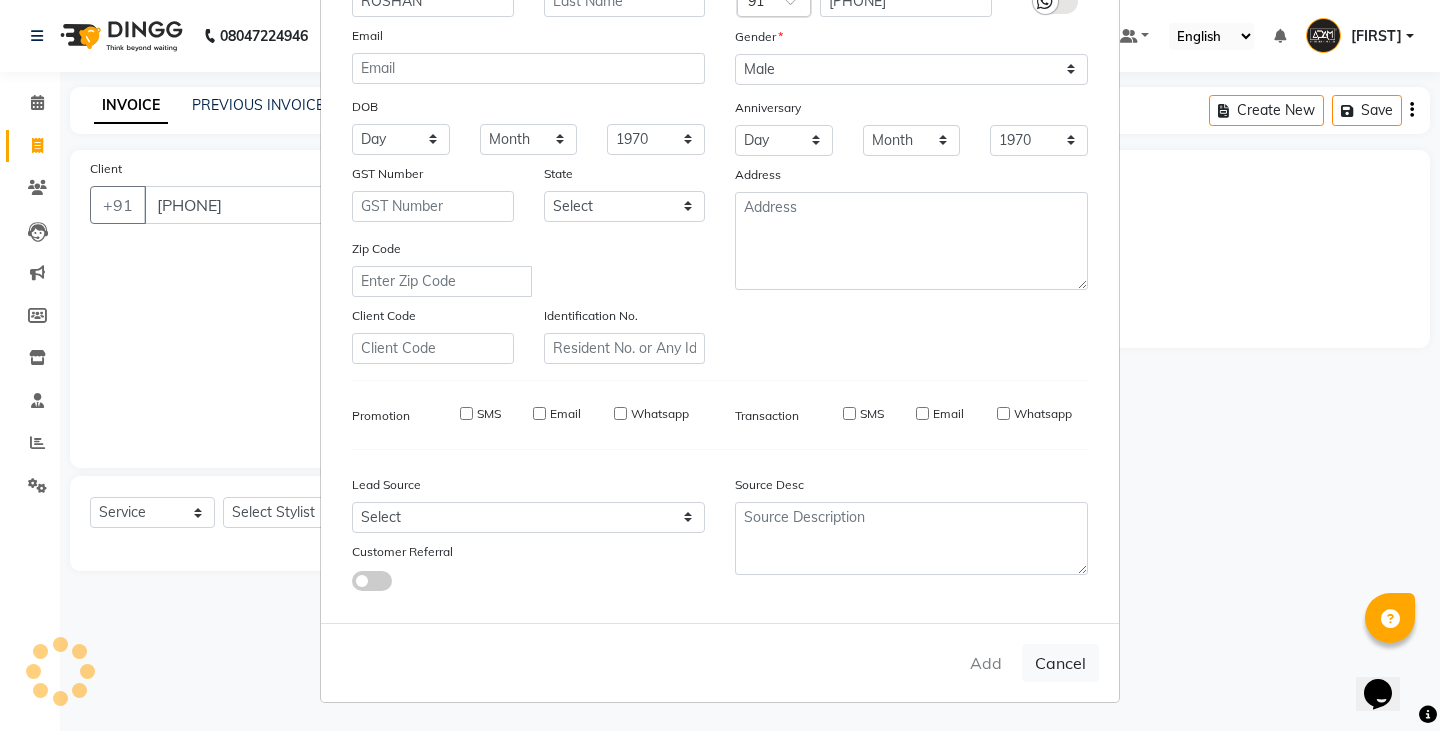 type 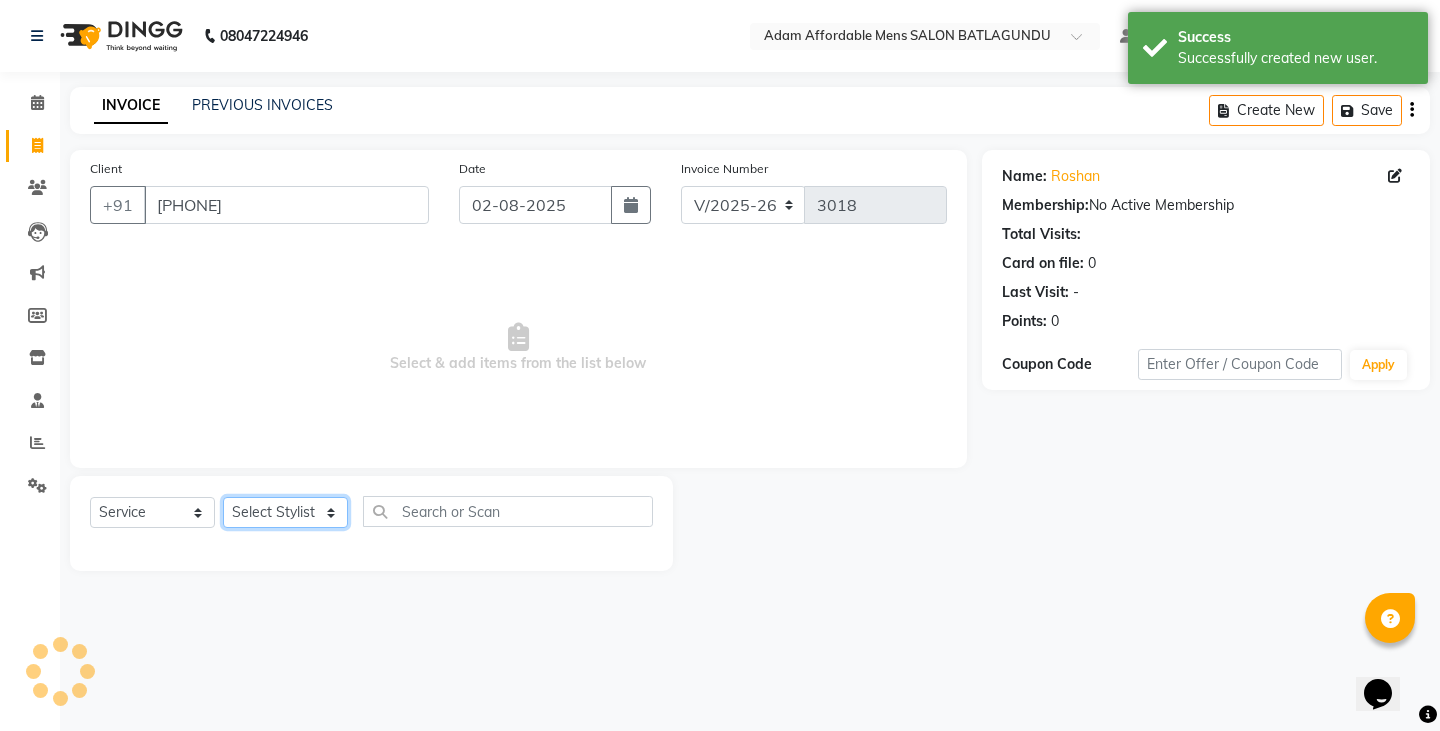 click on "Select Stylist Admin Anish Ovesh Raja SAHIL SOHAIL SONU" 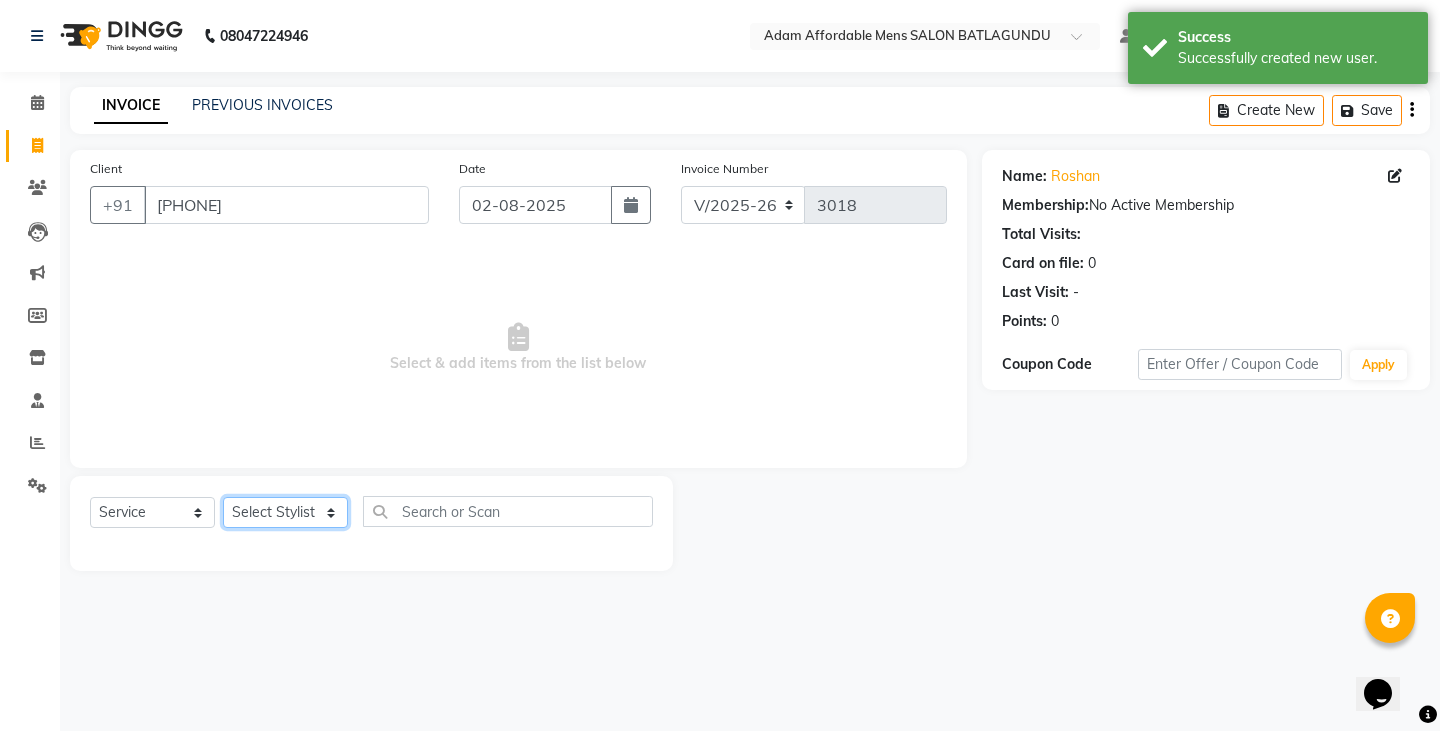 select on "84870" 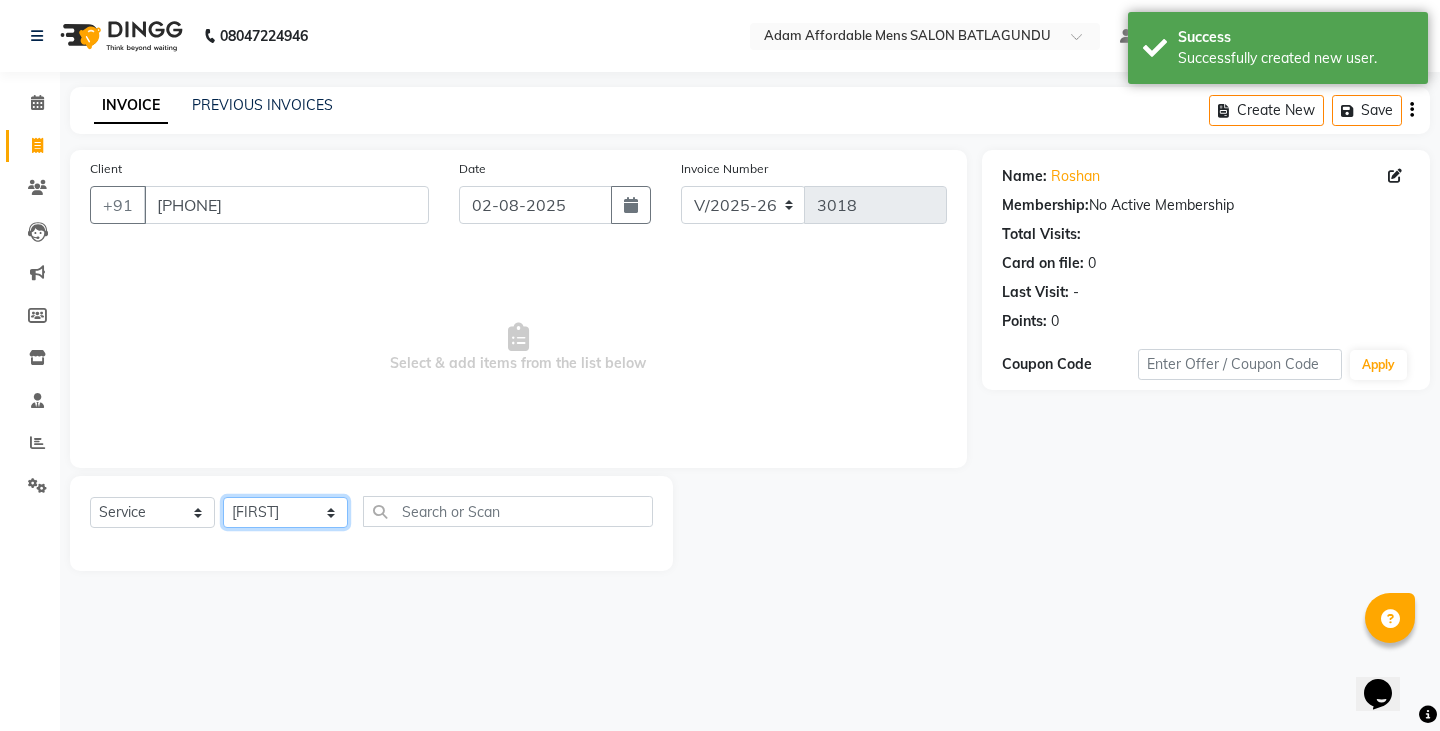 click on "Select Stylist Admin Anish Ovesh Raja SAHIL SOHAIL SONU" 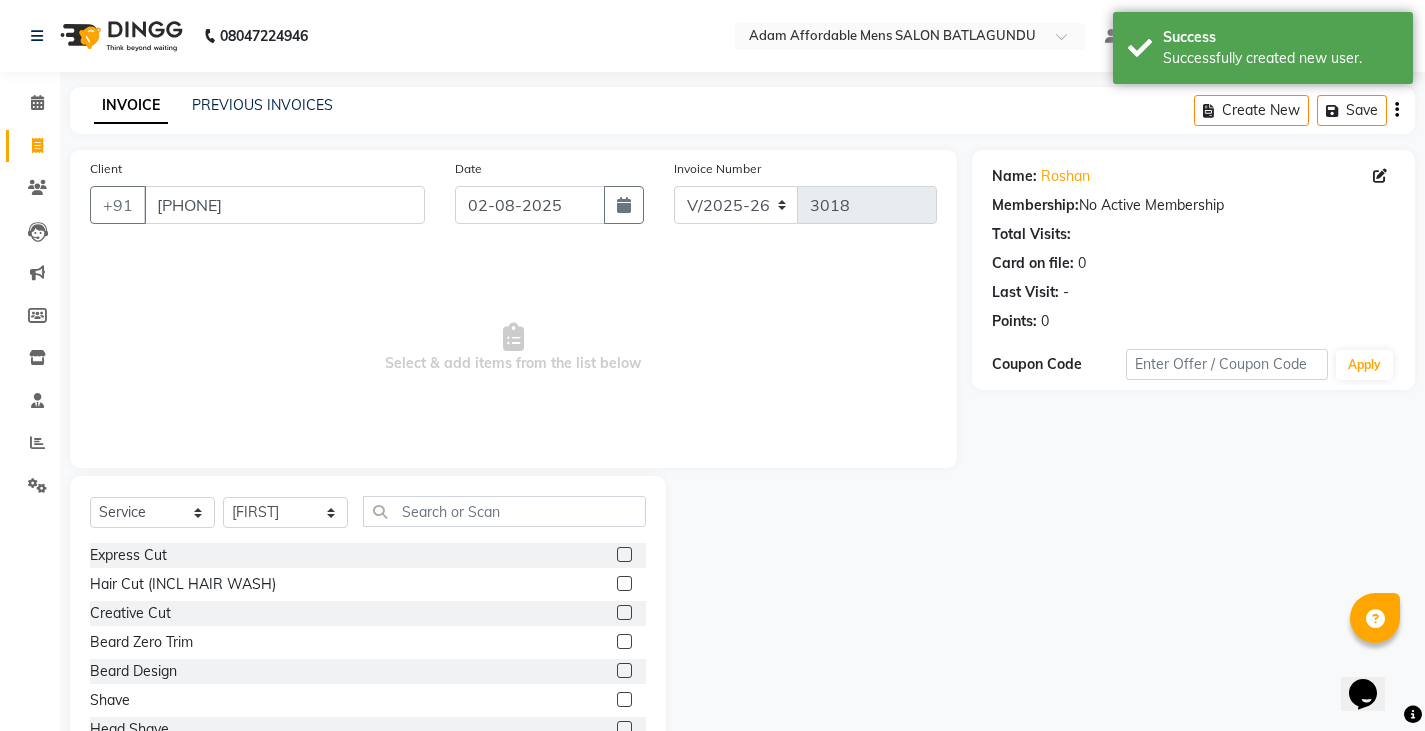 click 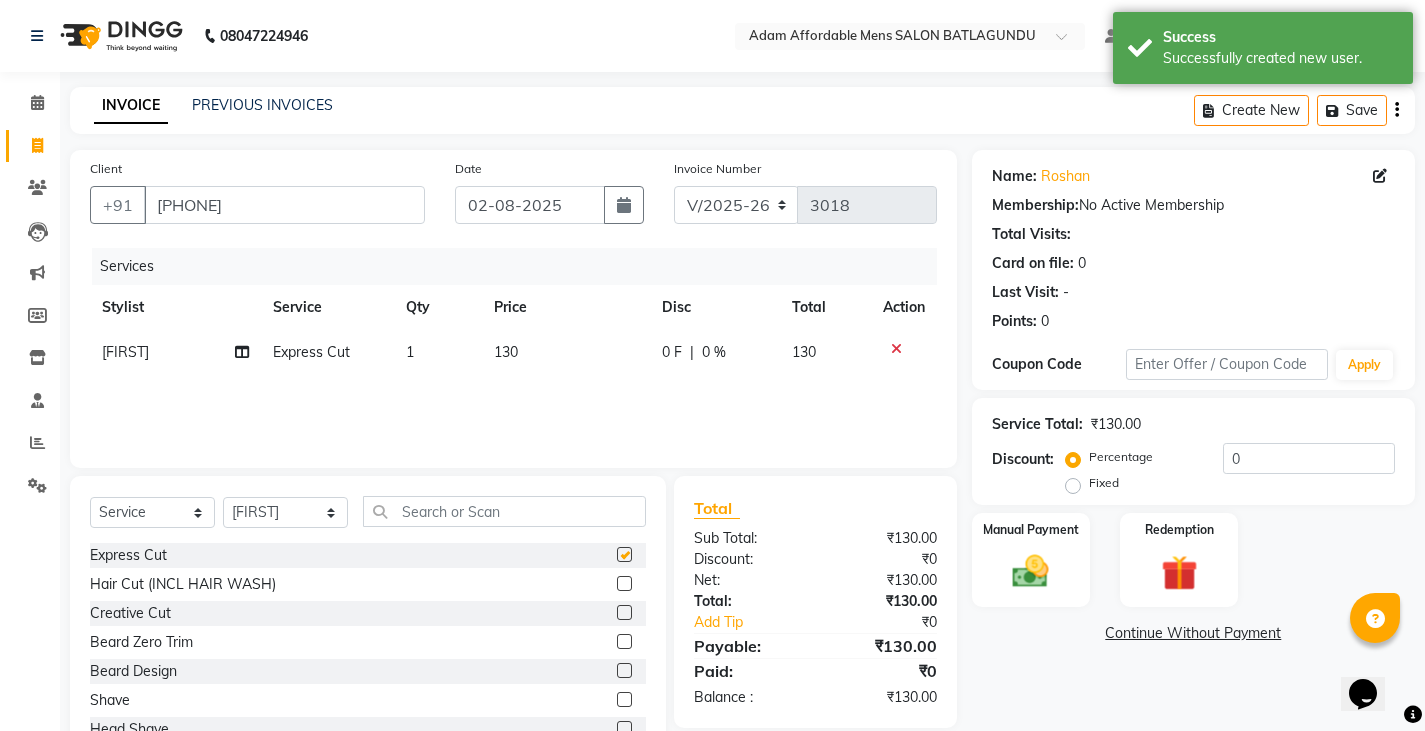 checkbox on "false" 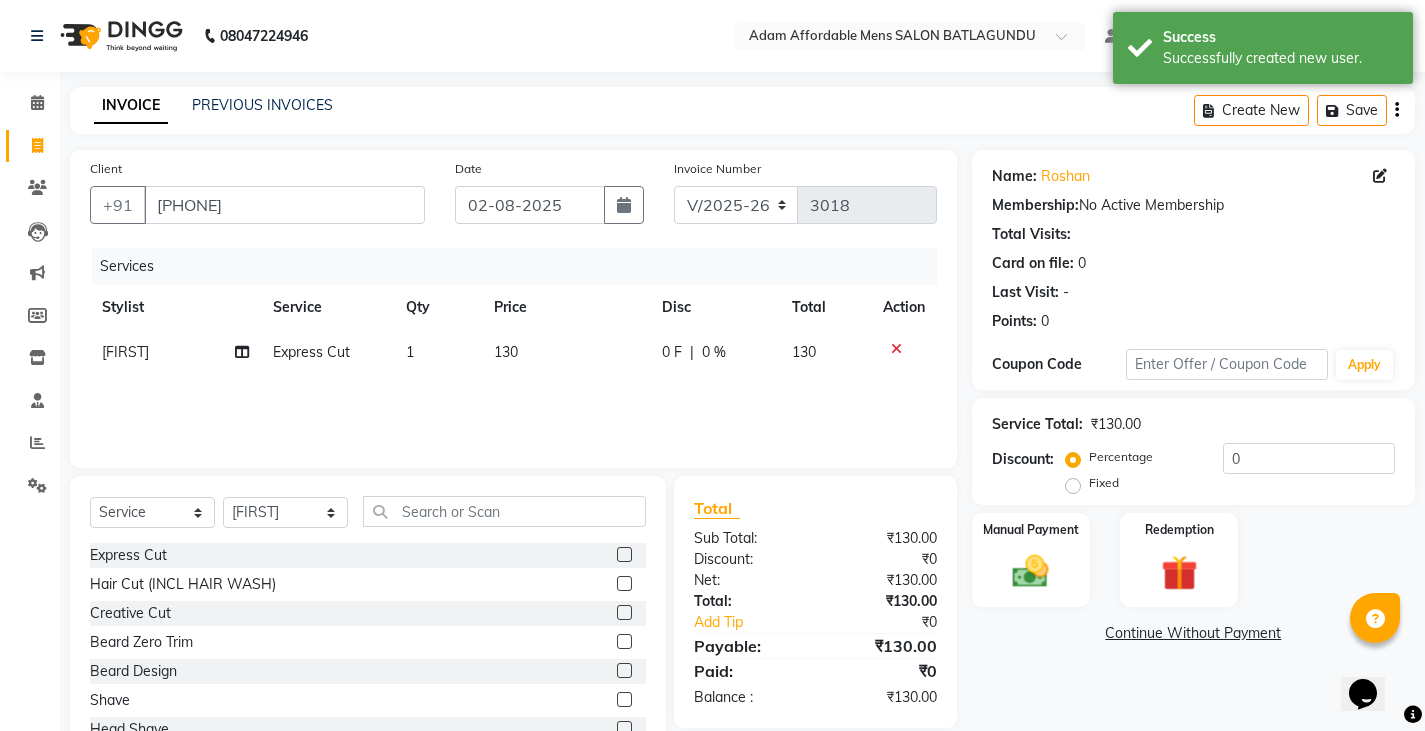 click 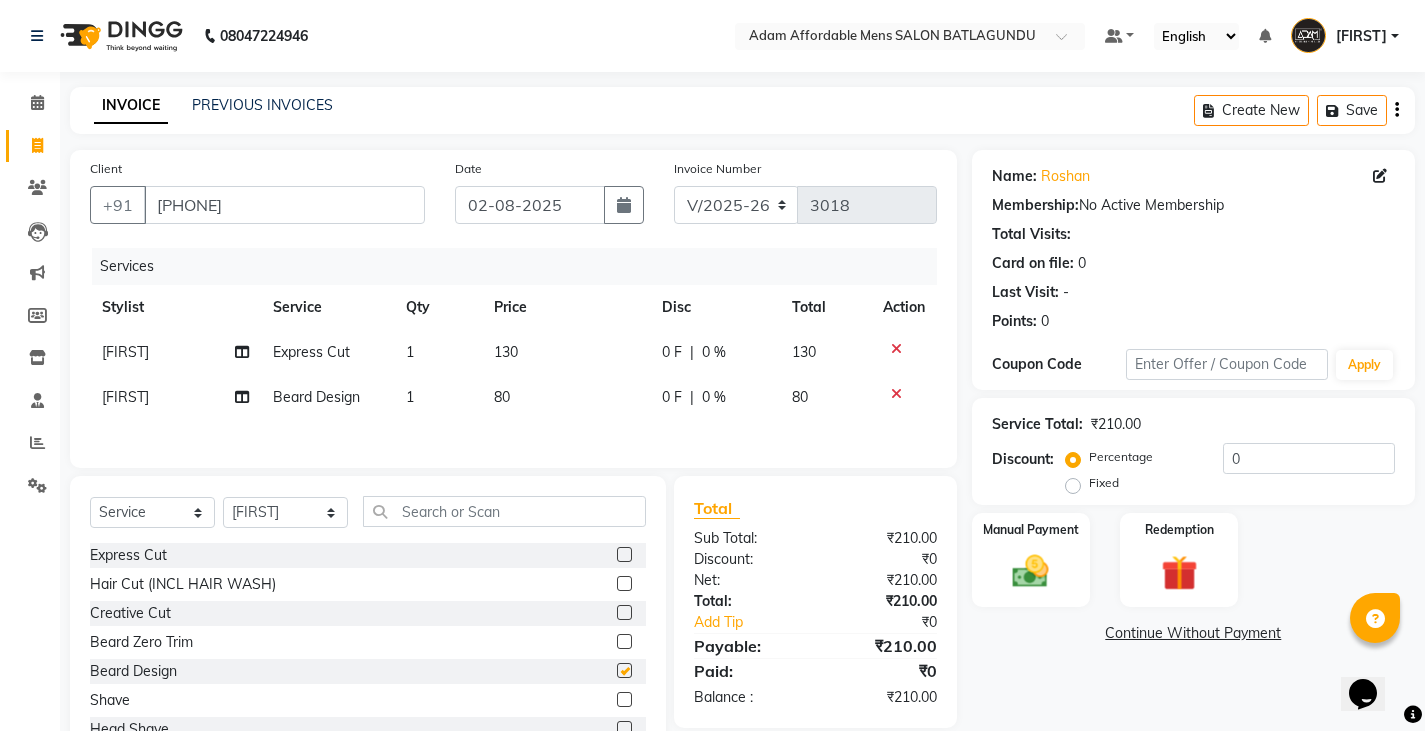 checkbox on "false" 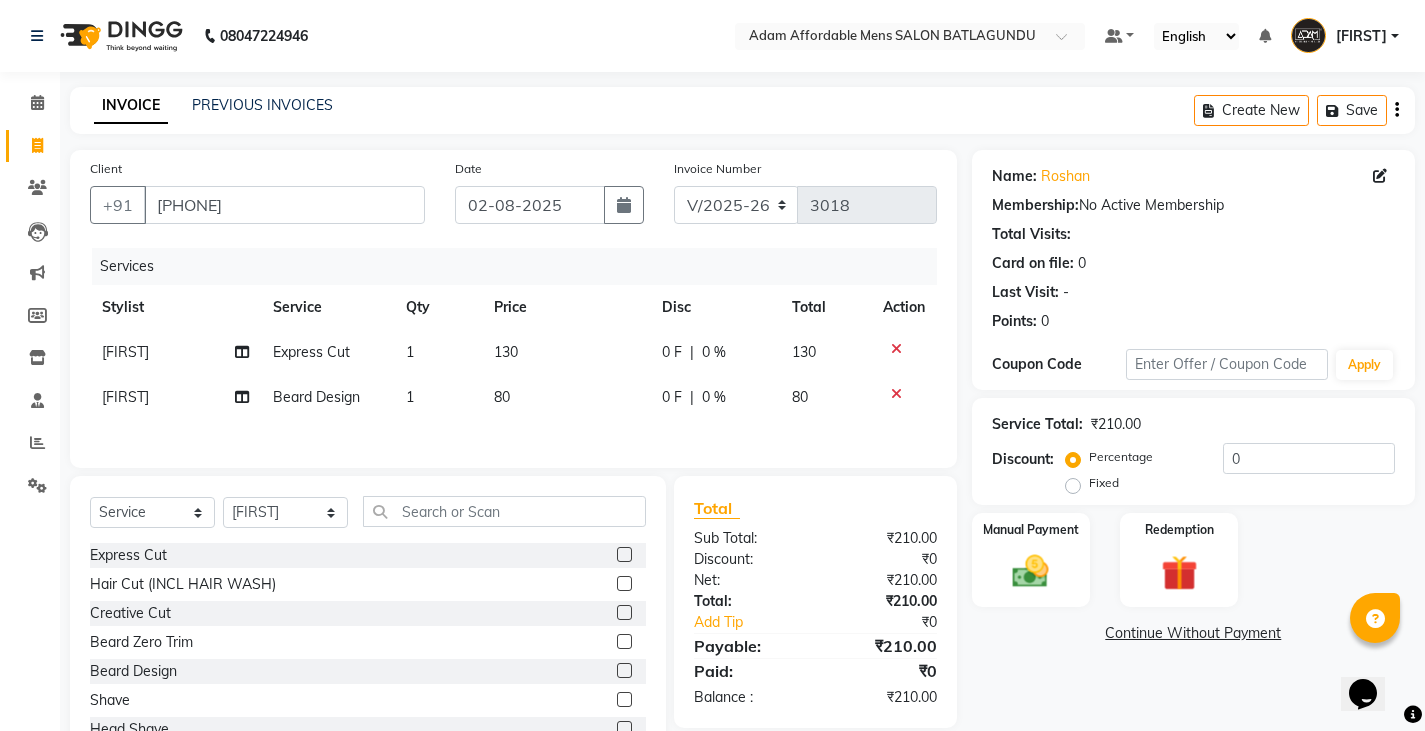 click on "0 F" 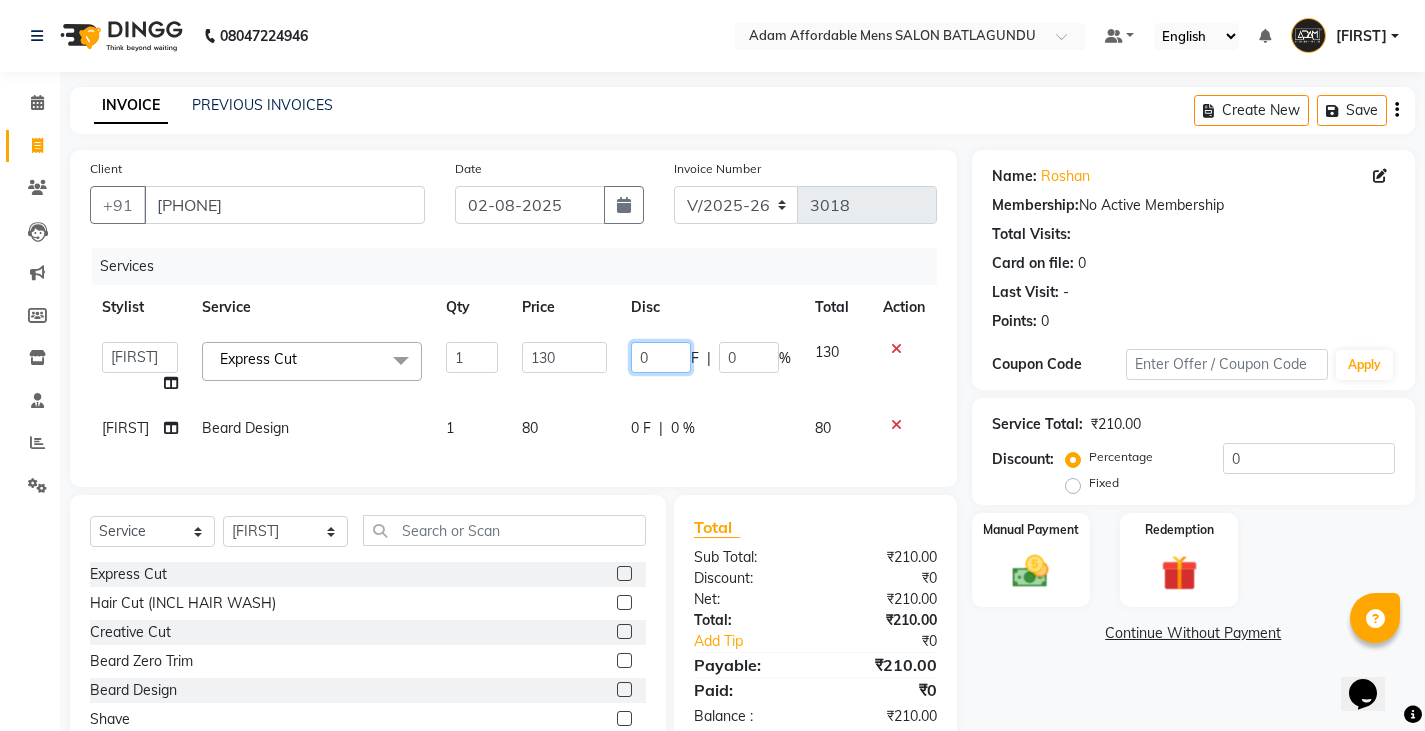 click on "0" 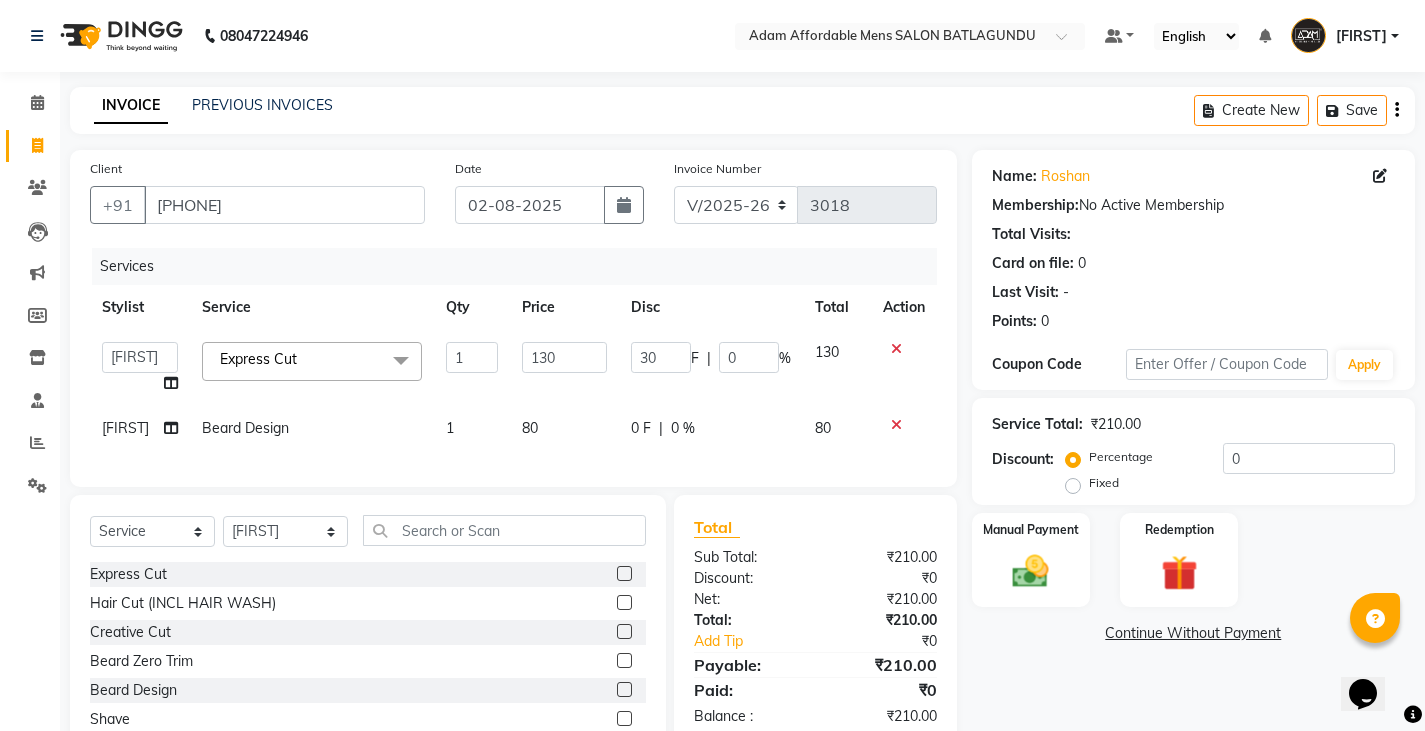 click on "Services Stylist Service Qty Price Disc Total Action Anish Express Cut 1 130 30 F | 23.08 % 100 Anish Beard Zero Trim 1 49 0 F | 0 % 49" 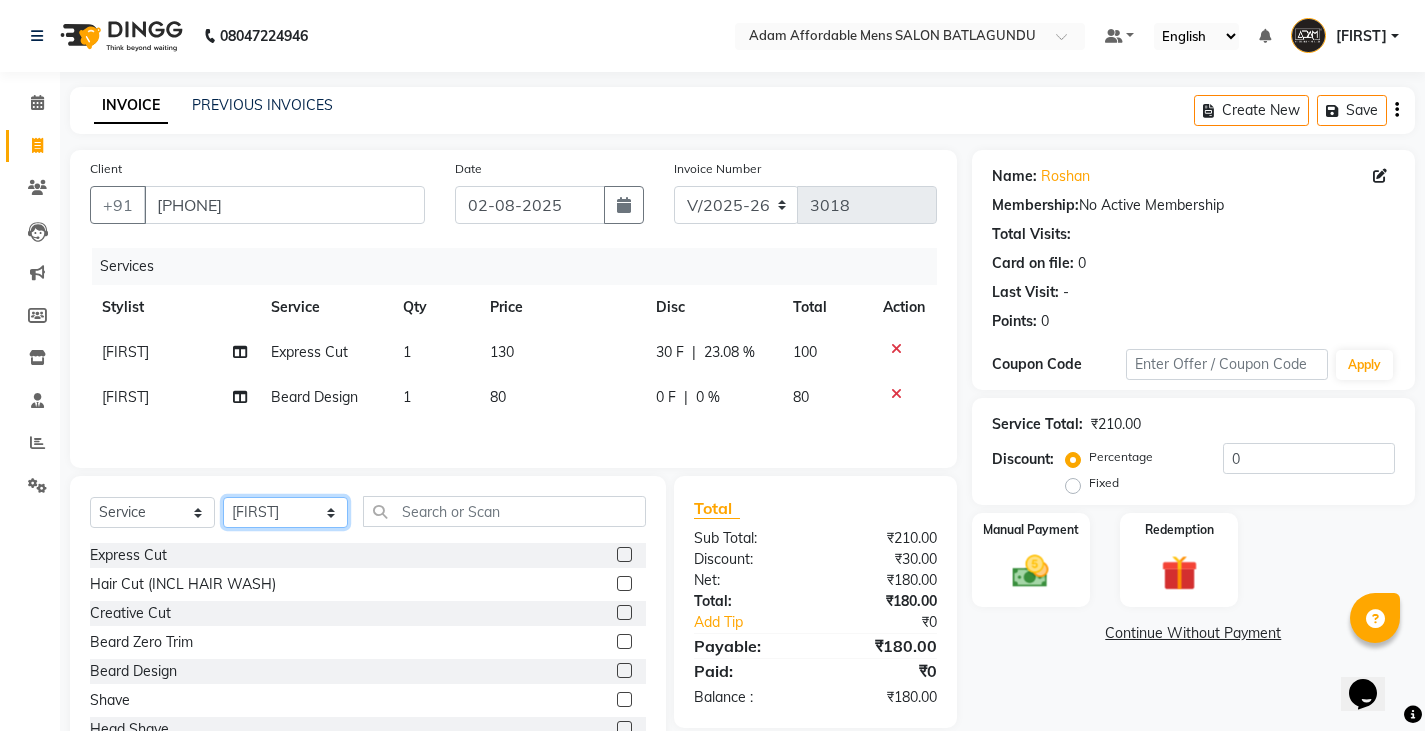 click on "Select Stylist Admin Anish Ovesh Raja SAHIL SOHAIL SONU" 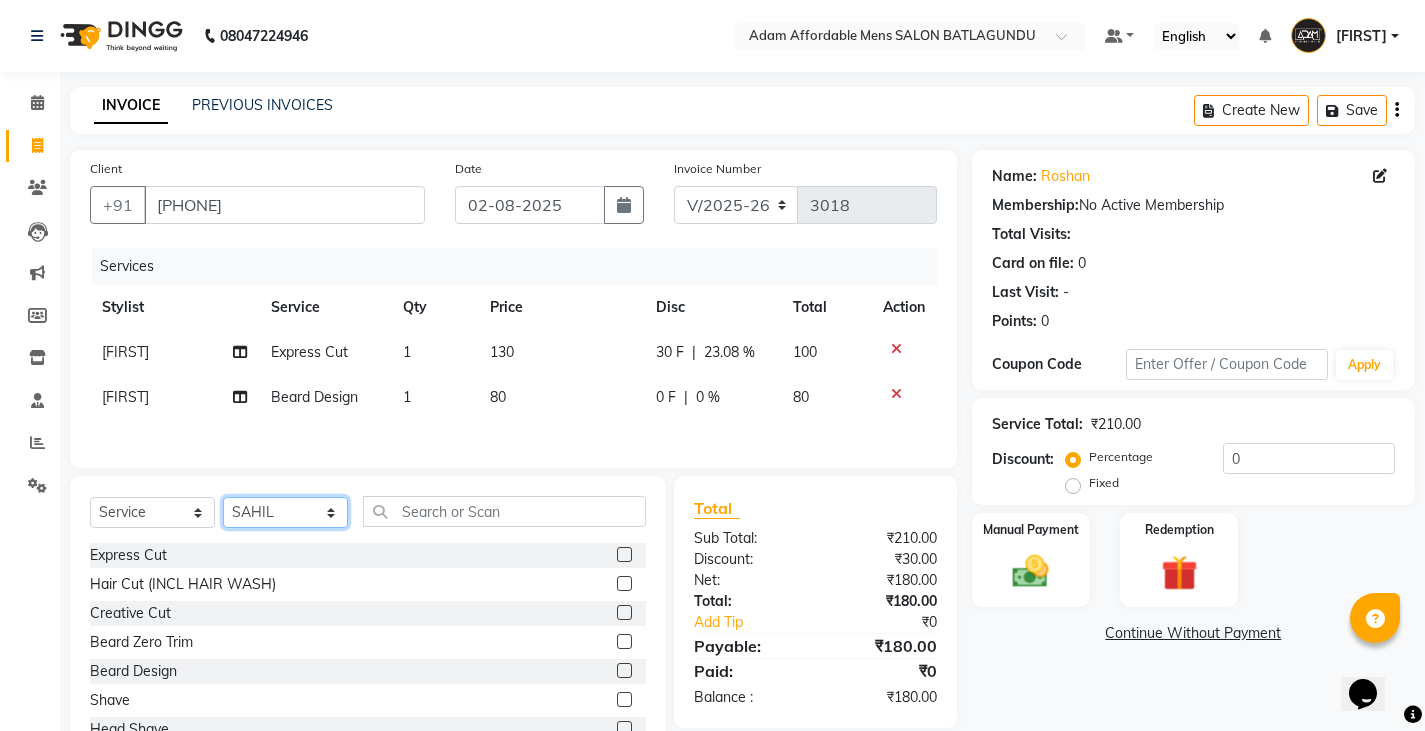 click on "Select Stylist Admin Anish Ovesh Raja SAHIL SOHAIL SONU" 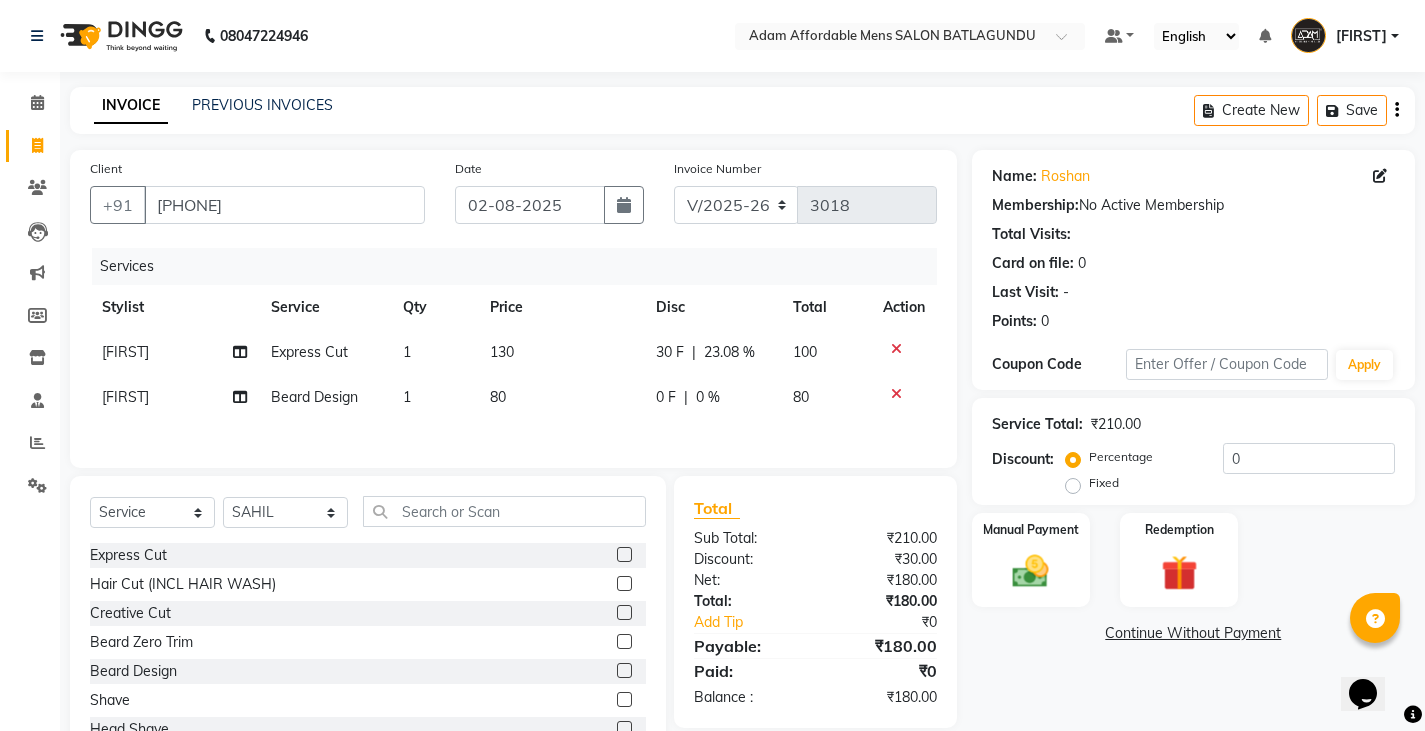 click 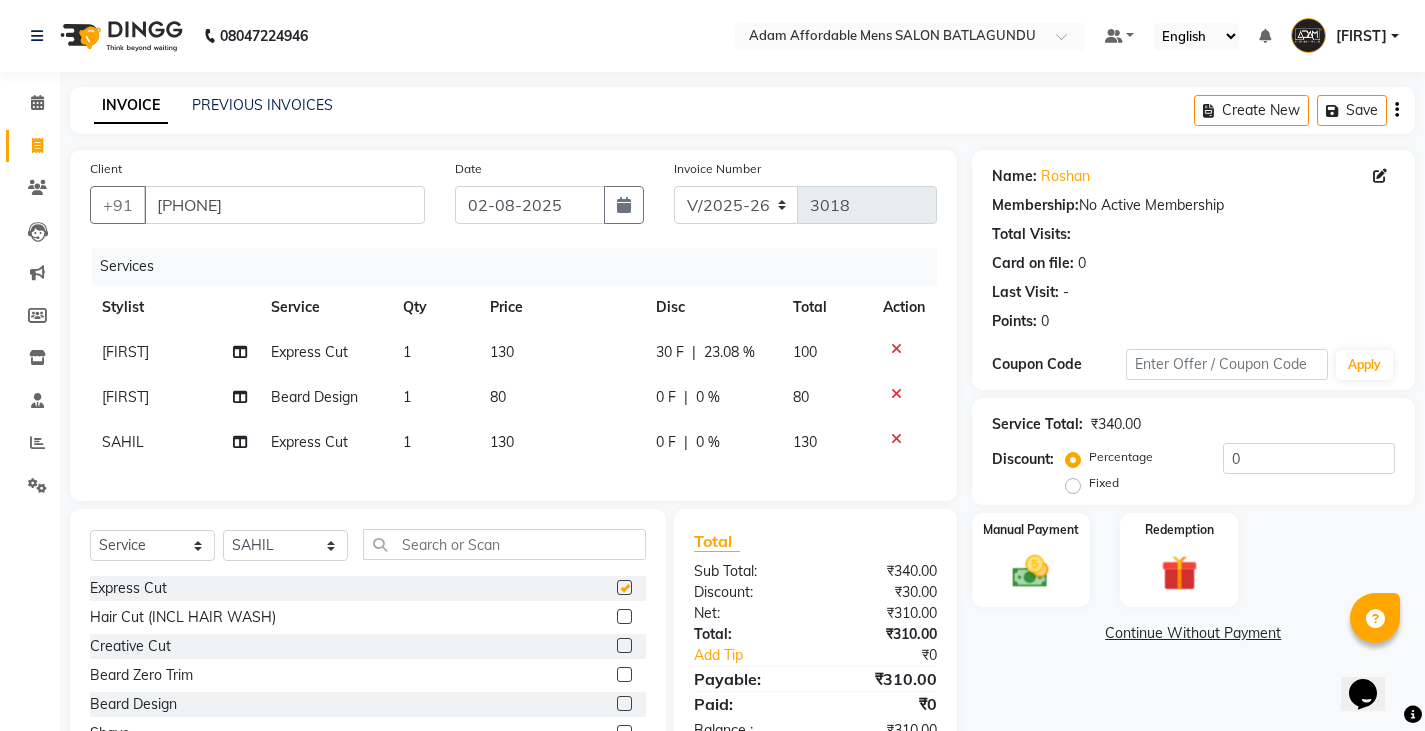 checkbox on "false" 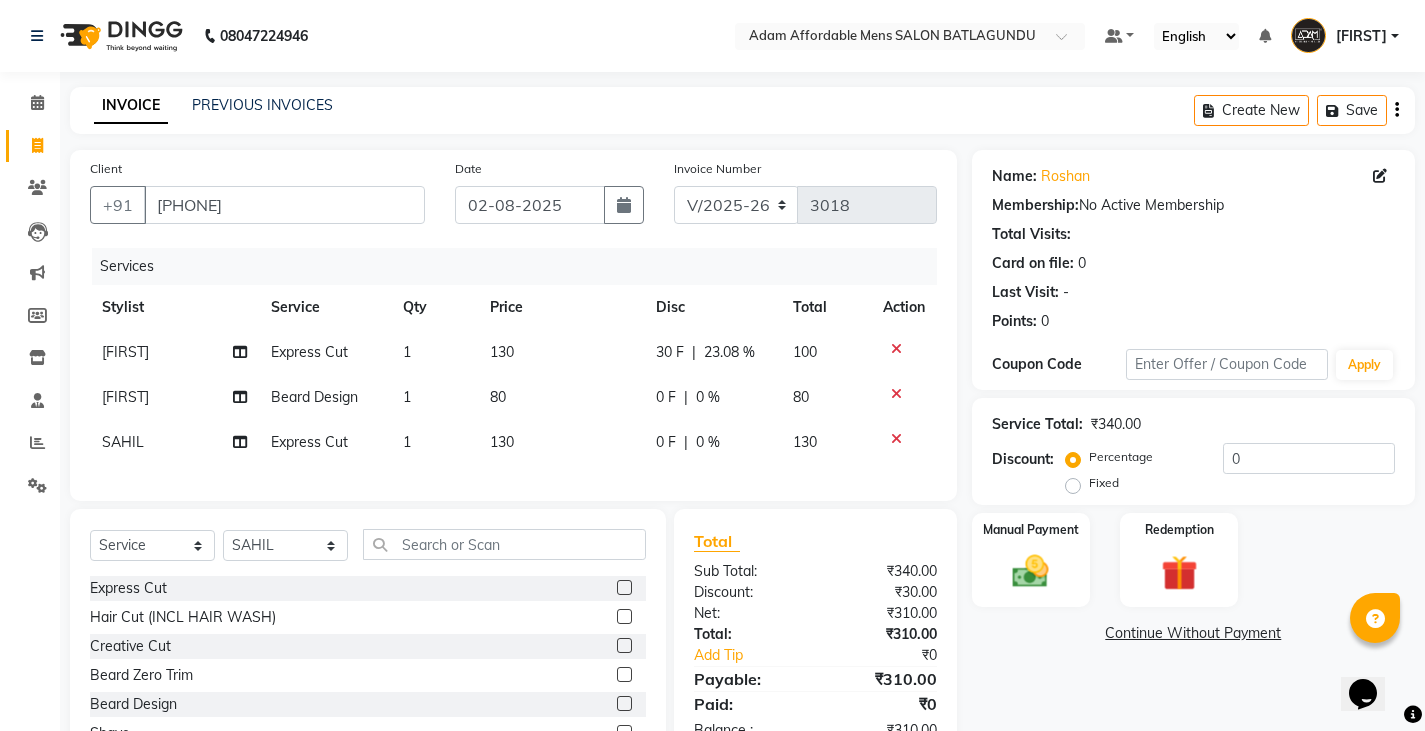 click on "130" 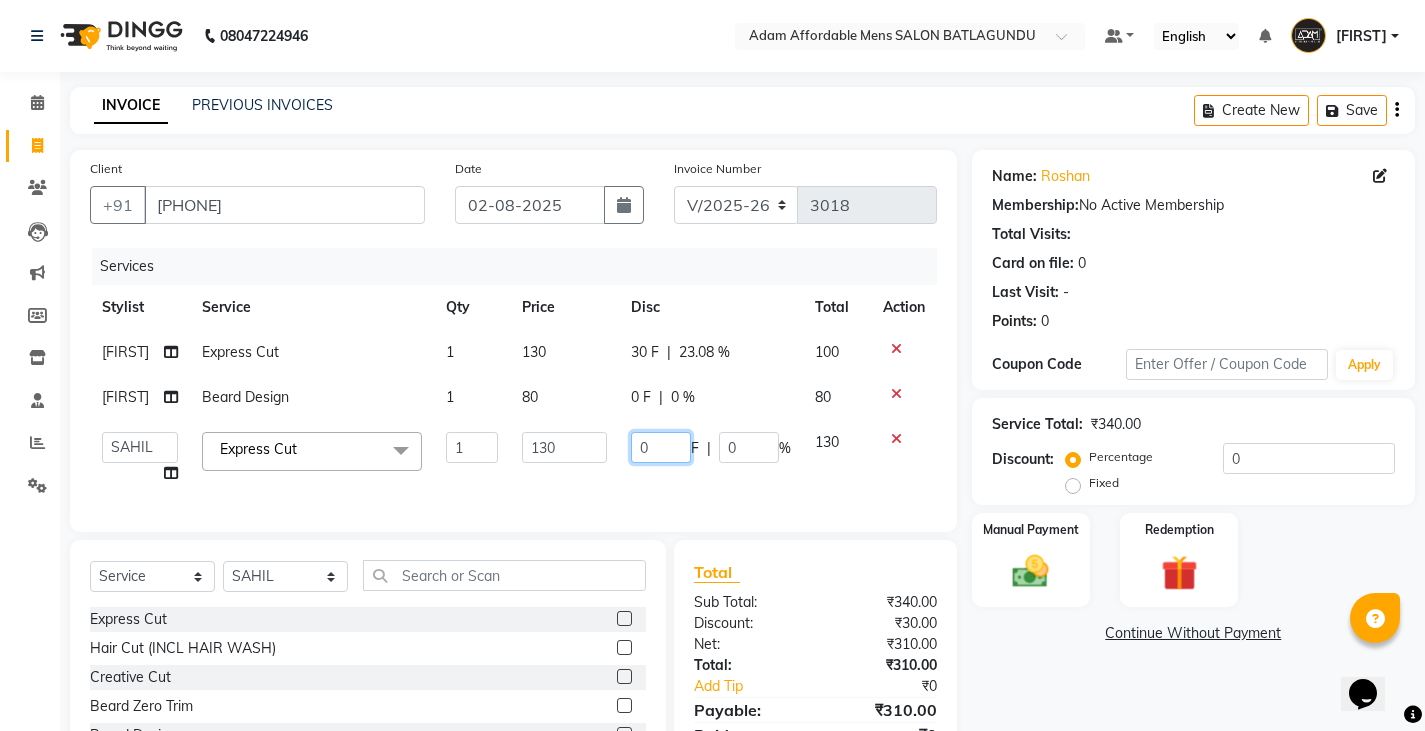 click on "0" 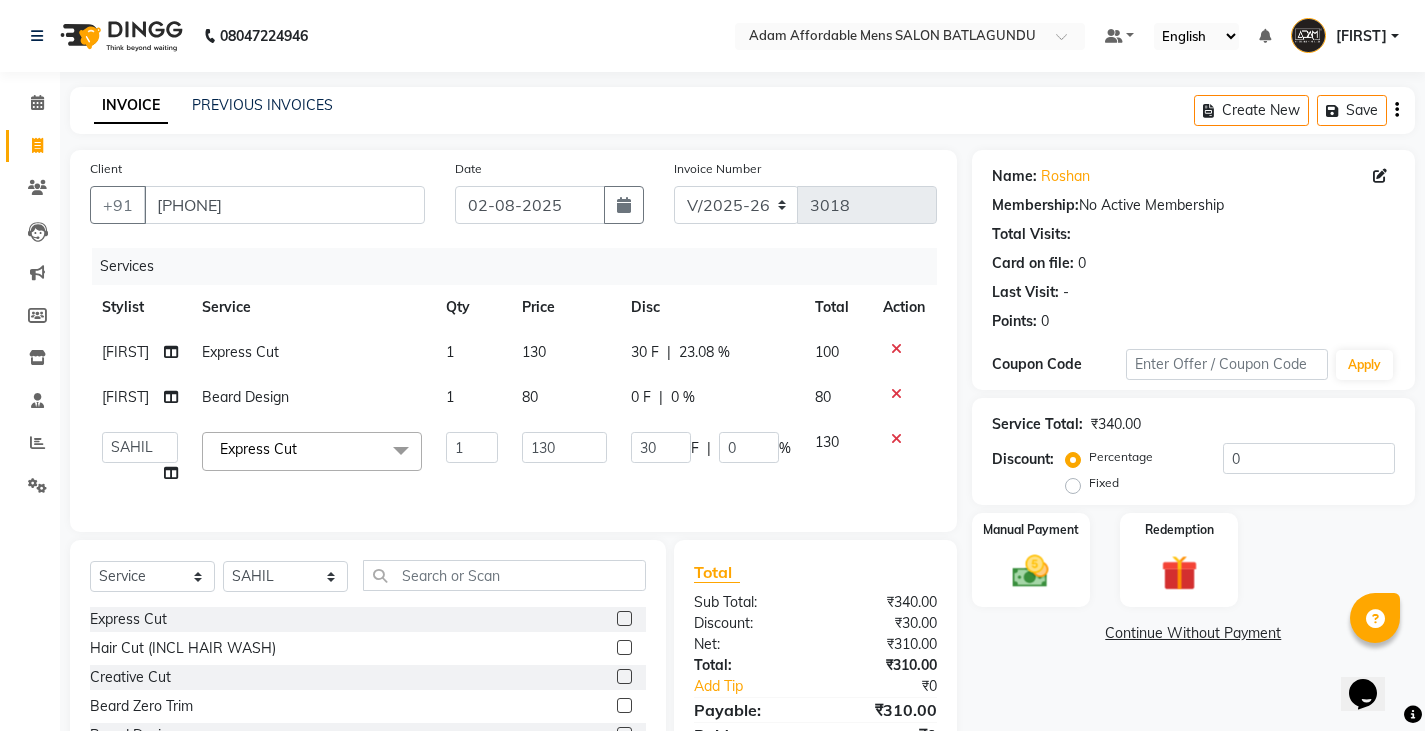 click on "Client +[PHONE] Date 02-08-2025 Invoice Number V/2025 V/2025-26 3018 Services Stylist Service Qty Price Disc Total Action SONU Express Cut 1 130 30 F | 23.08 % 100 SONU Beard Design 1 80 0 F | 0 % 80 Admin Anish Ovesh Raja SAHIL SOHAIL SONU Express Cut x Express Cut Hair Cut (INCL HAIR WASH) Creative Cut Beard Zero Trim Beard Design Shave Head Shave Kid's Cut (Below 5 Years) Wash & Blast Dry EXPRESS GLOBAL HAIR COLOR GLOBAL HAIR COLOUR AMMONIA GOLBAL HAIR COLOUR NON AMMONIA L'OREAL GOLBAL HAIR COLOUR AMMONIA L'OREAL GOLBAL HAIR COLOUR NON AMMONIA GLOBAL FASHION HAIR COLOUR MOUSTACHE COLOUR BEARD COLOUR PER STREAK HIGHLIGHT CAP HIGHLIGHTS NOURISHING HAIR SPA VITALIZING HAIR SPA REPAIR TREATMENT DANDRUFF TREATMENT HAIR LOSS TREATMENT HAIR STRAIGHTENING HAIR REBONDING KERATIN ALMOND OIL NAVARATNA OIL CLEAN UP HYPER PIGMENTATION CLEAN UP REJUVANATE Fruit Facial Instant Glow Charcaol Skin Lightening Skin Brightening FACE & NECK BLEACH FACE & NECK DETAN PRE BRIDEGROOM DELUXE NORMAL PREMIUM 1" 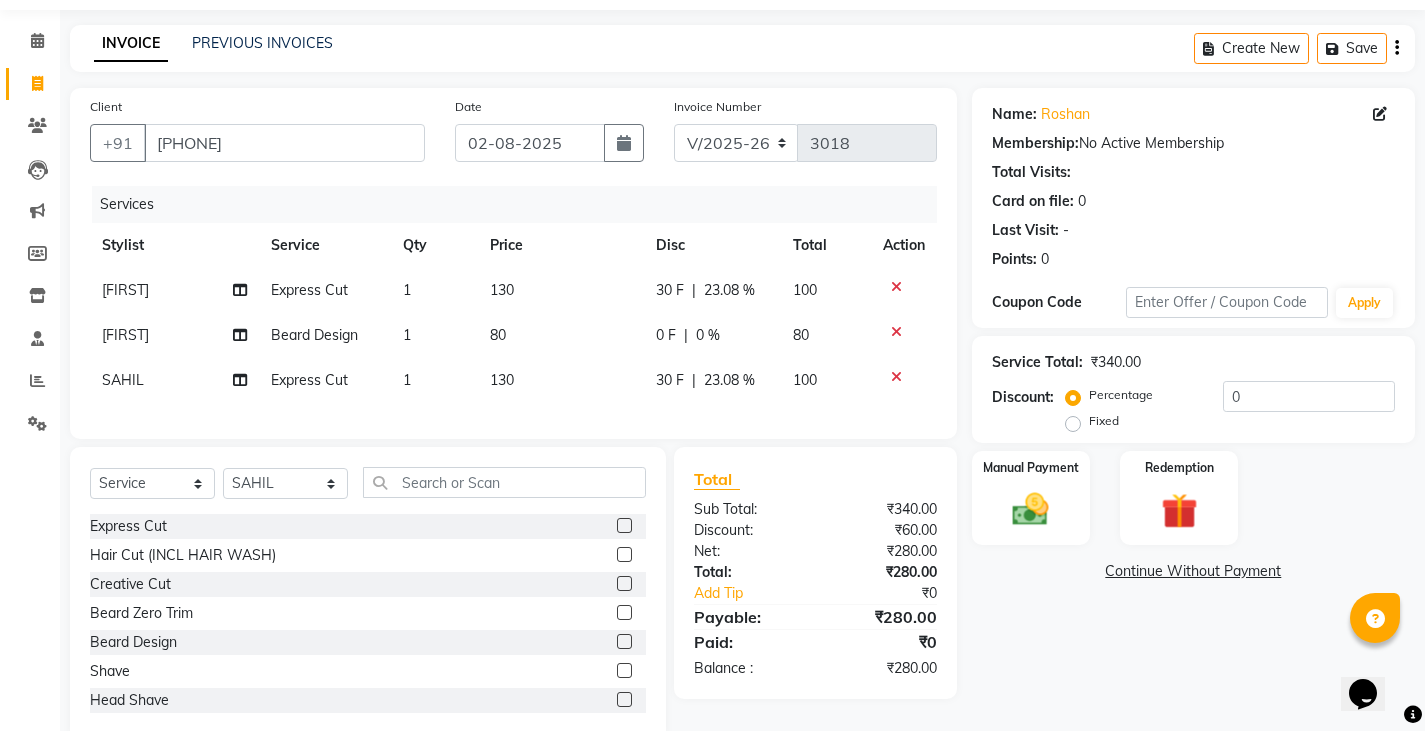scroll, scrollTop: 118, scrollLeft: 0, axis: vertical 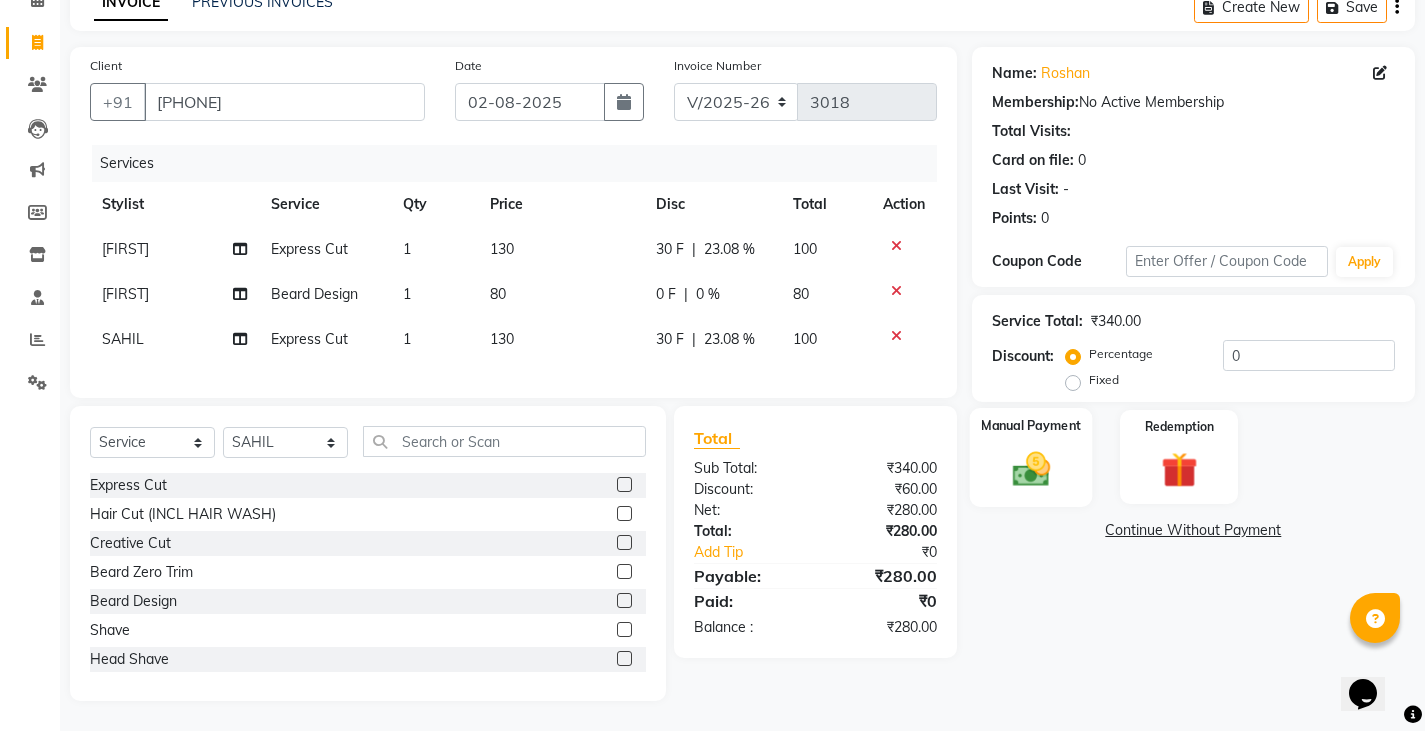 drag, startPoint x: 986, startPoint y: 452, endPoint x: 987, endPoint y: 463, distance: 11.045361 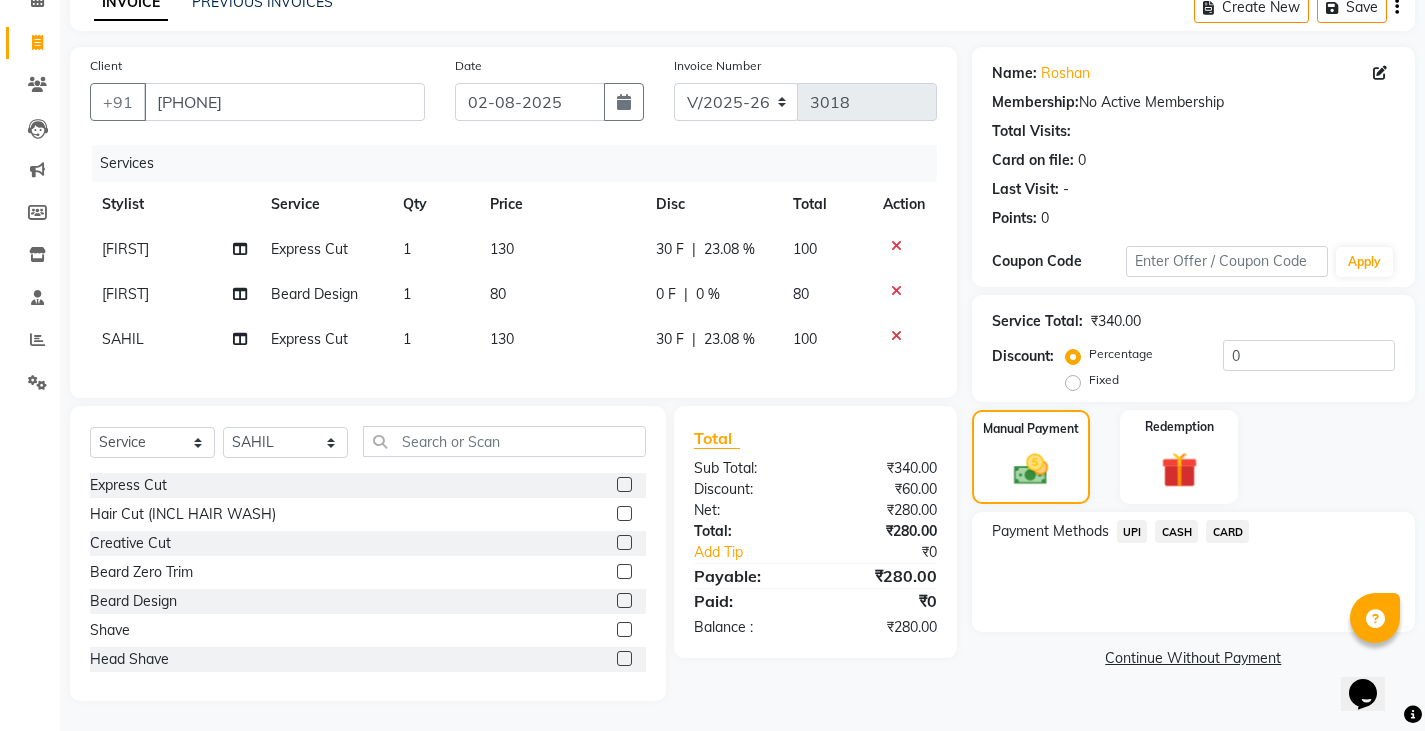 click on "CASH" 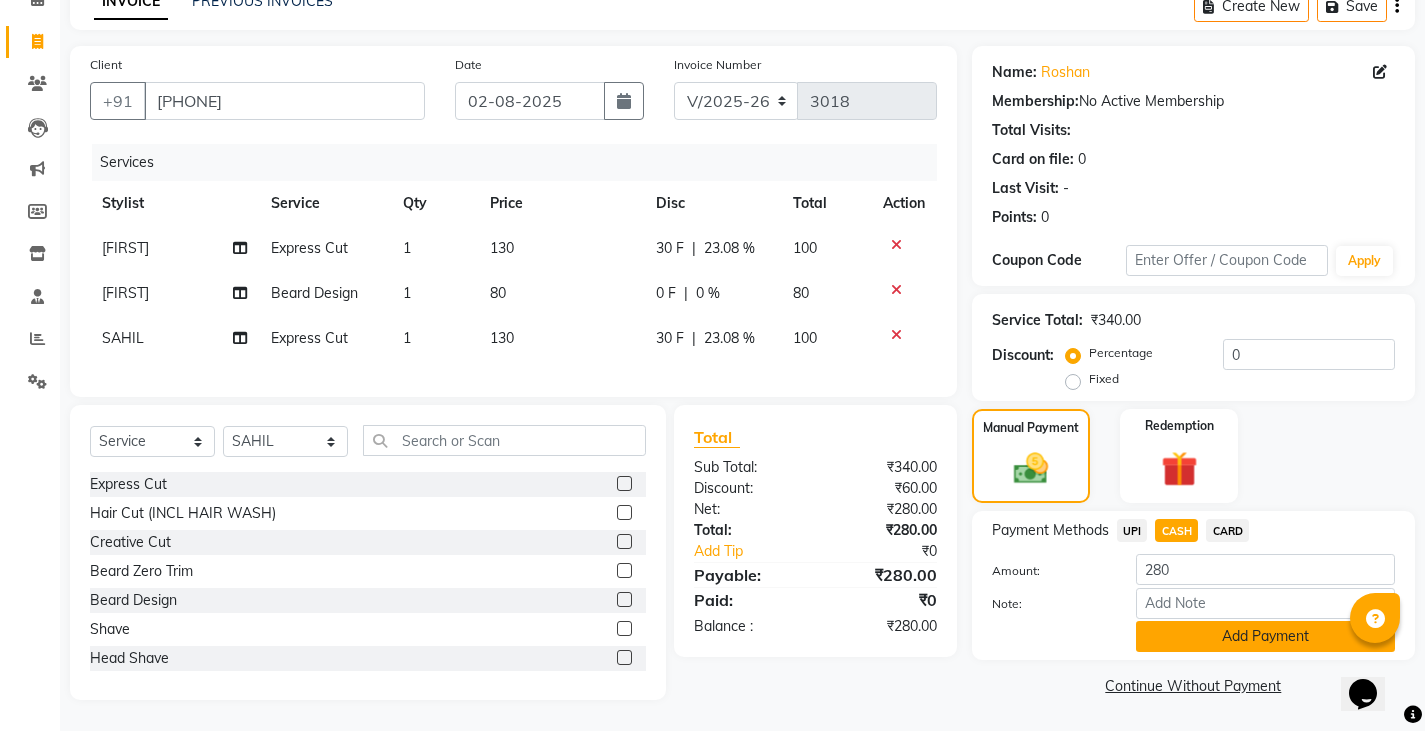 click on "Add Payment" 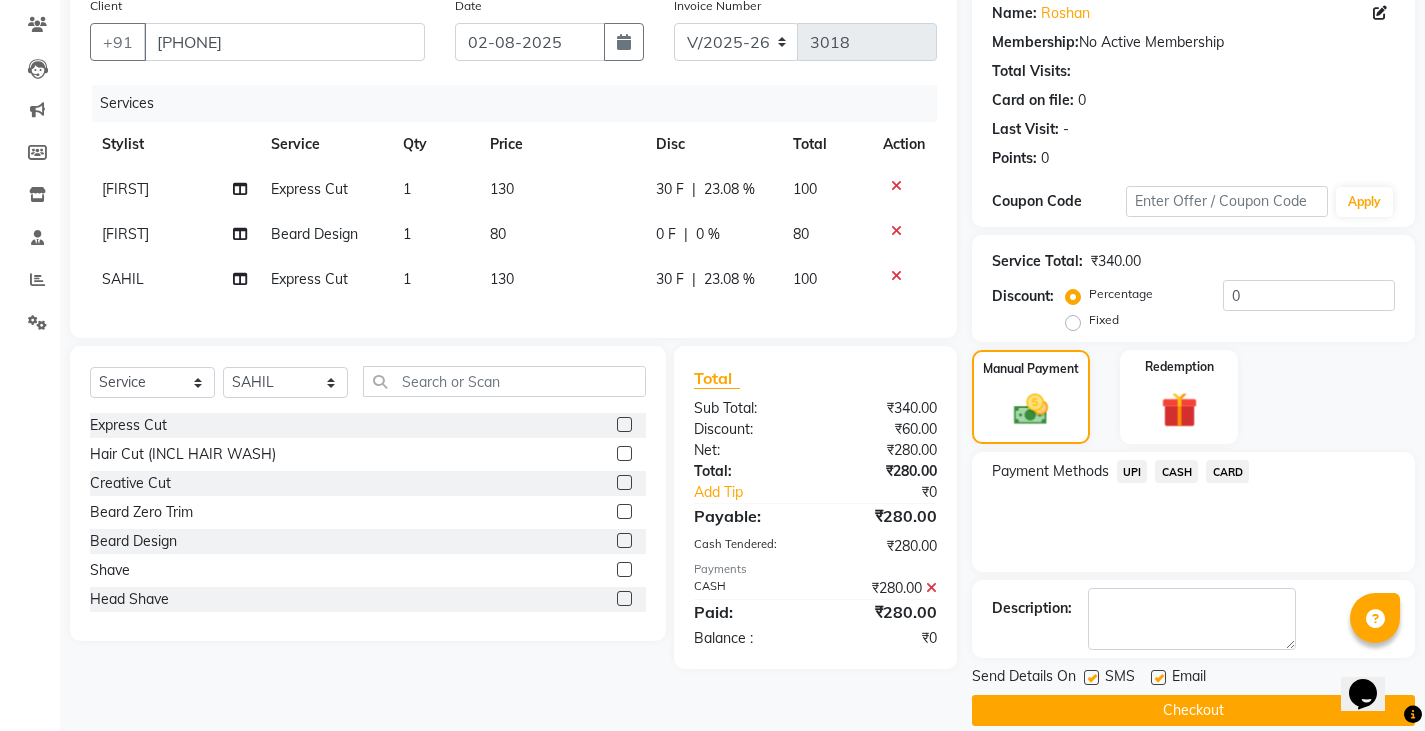 scroll, scrollTop: 188, scrollLeft: 0, axis: vertical 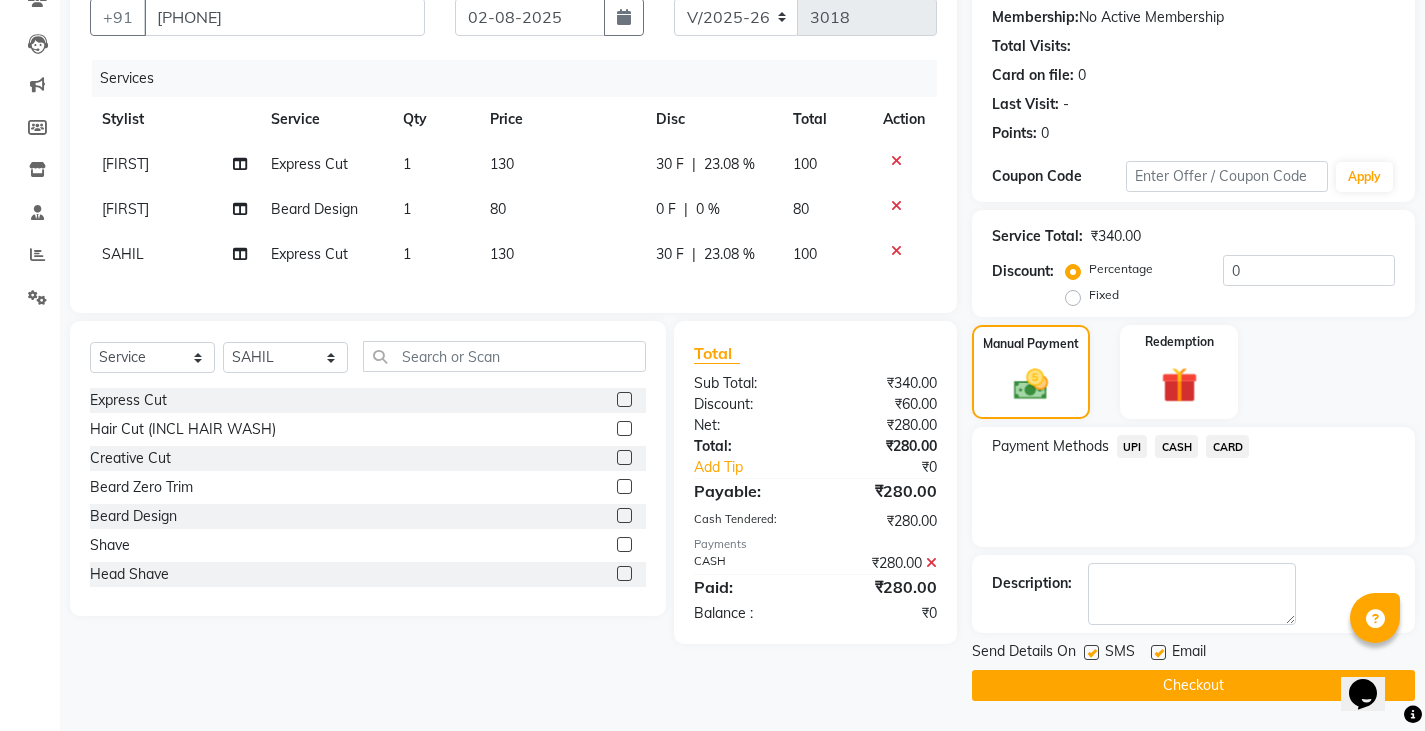 click on "Checkout" 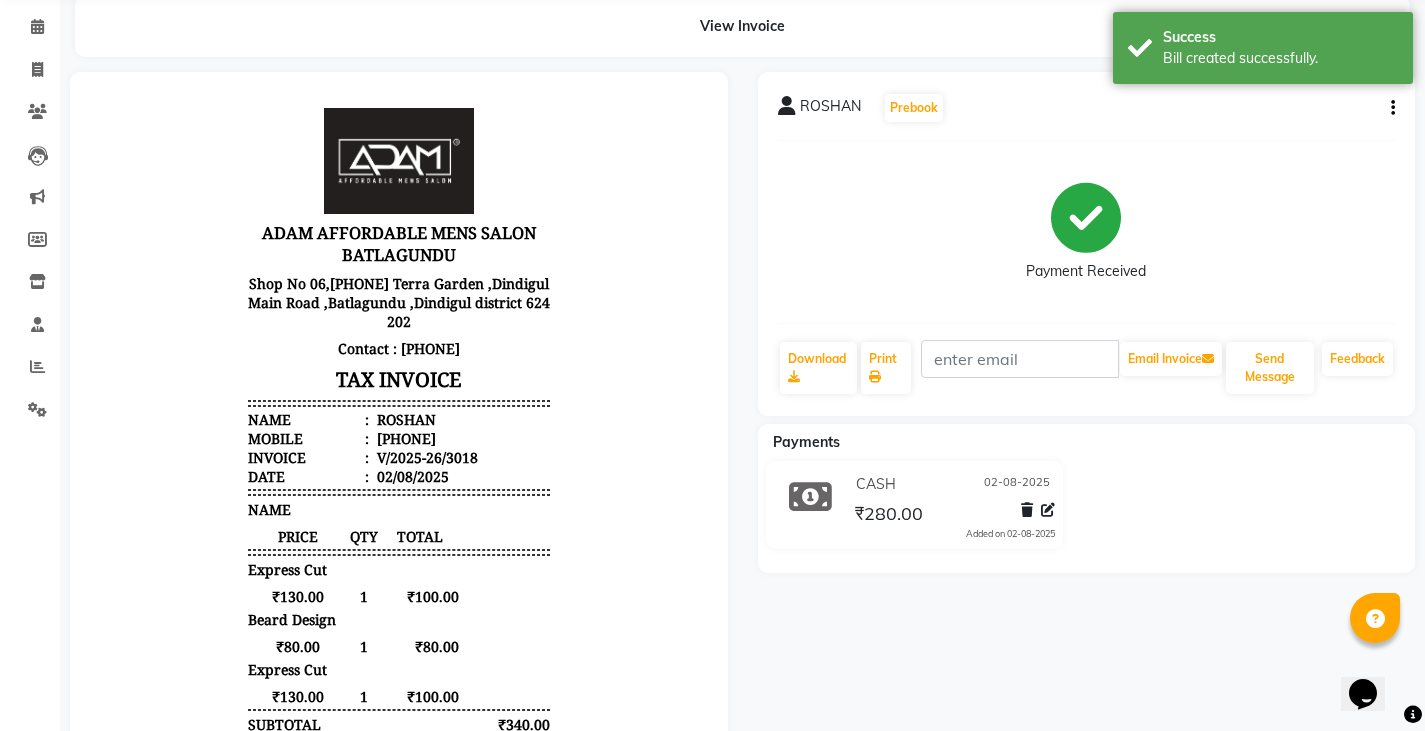 scroll, scrollTop: 0, scrollLeft: 0, axis: both 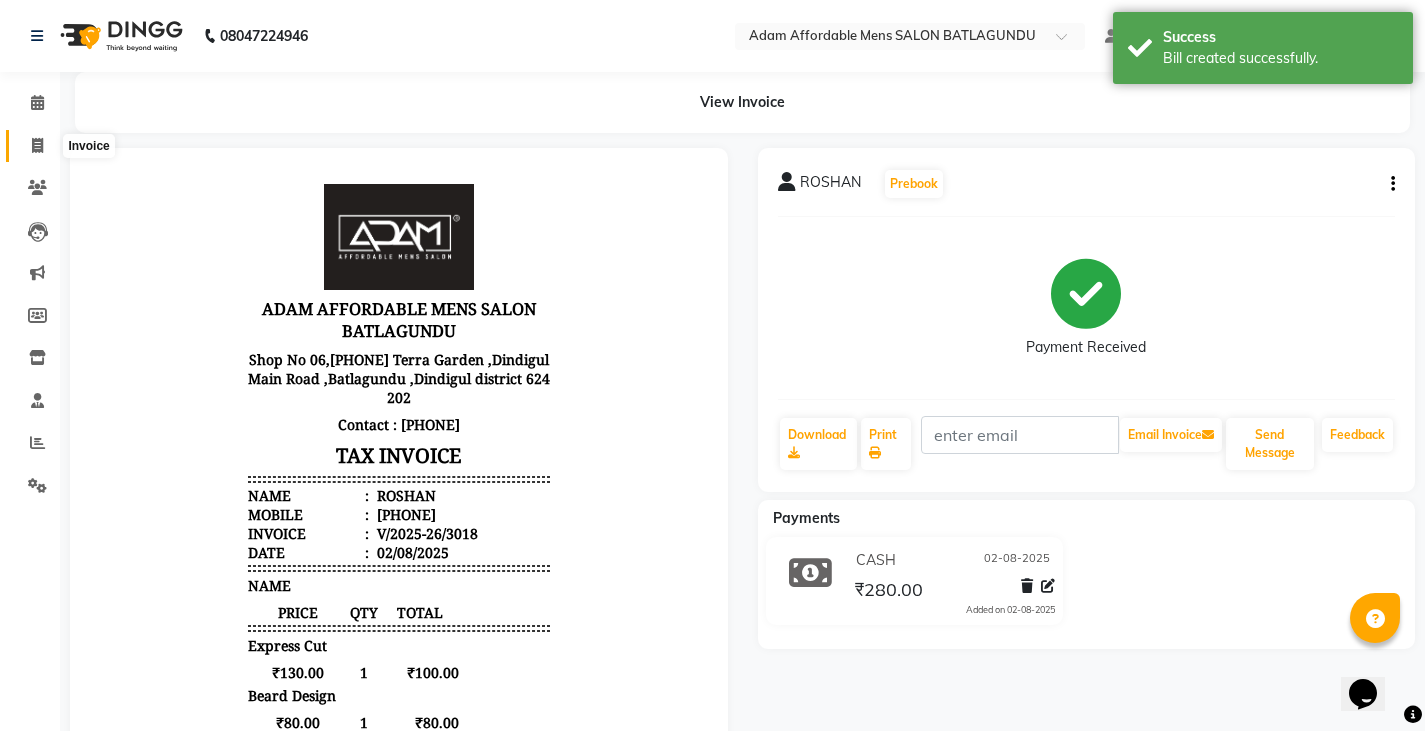 click 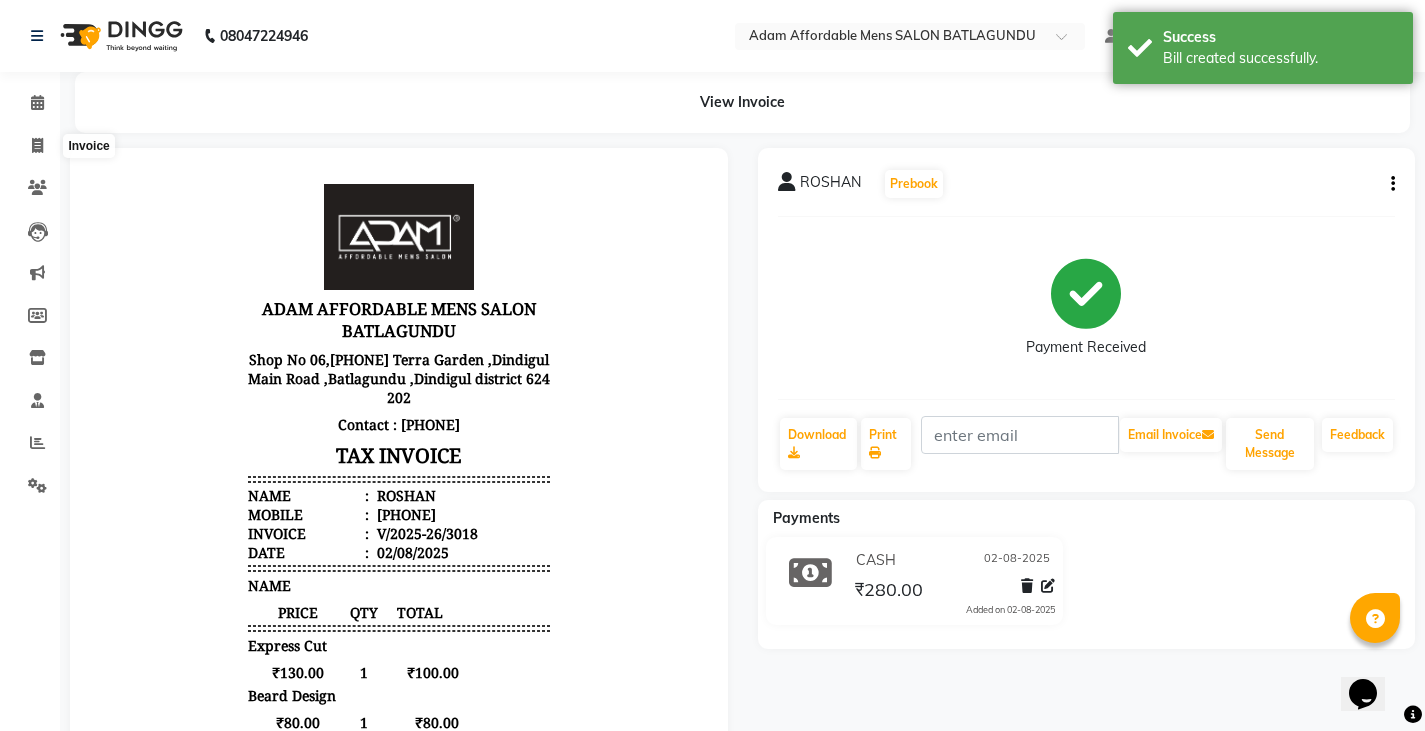 select on "service" 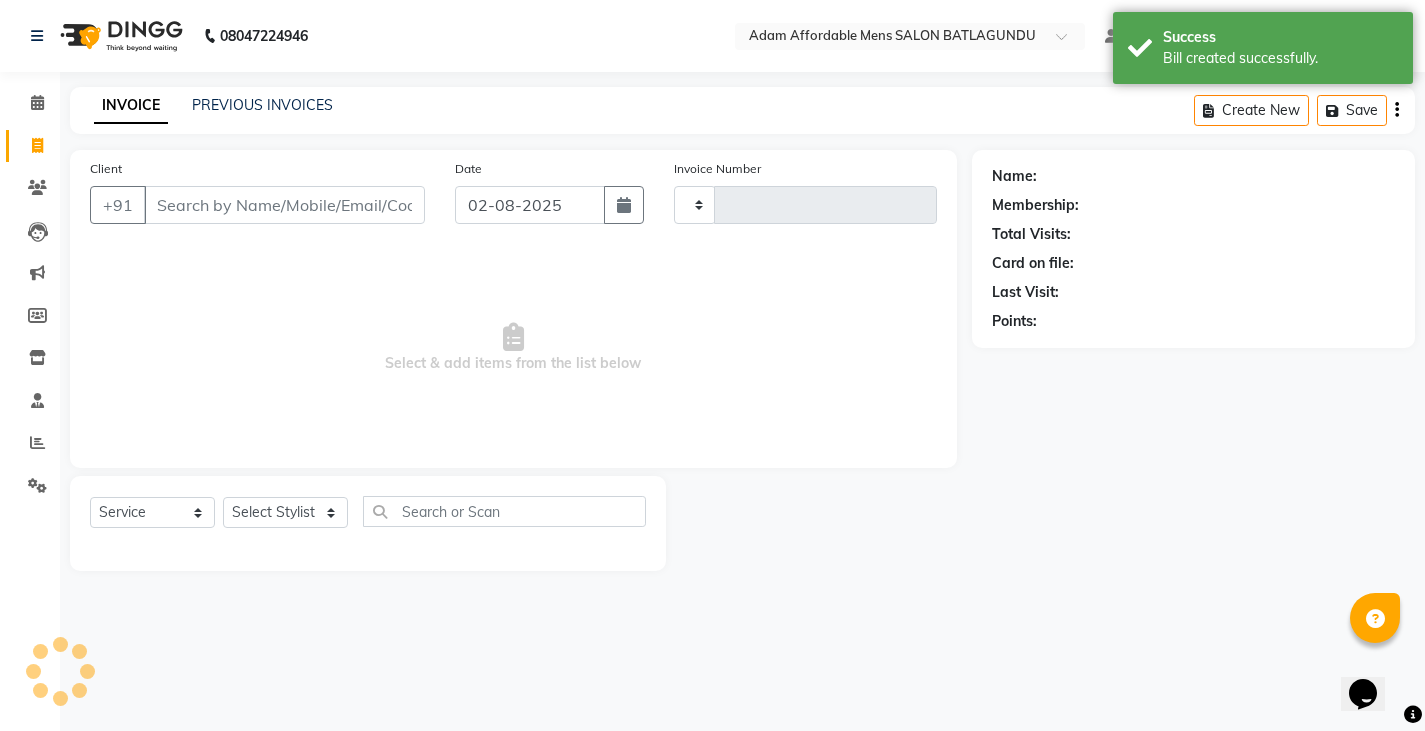 type on "3019" 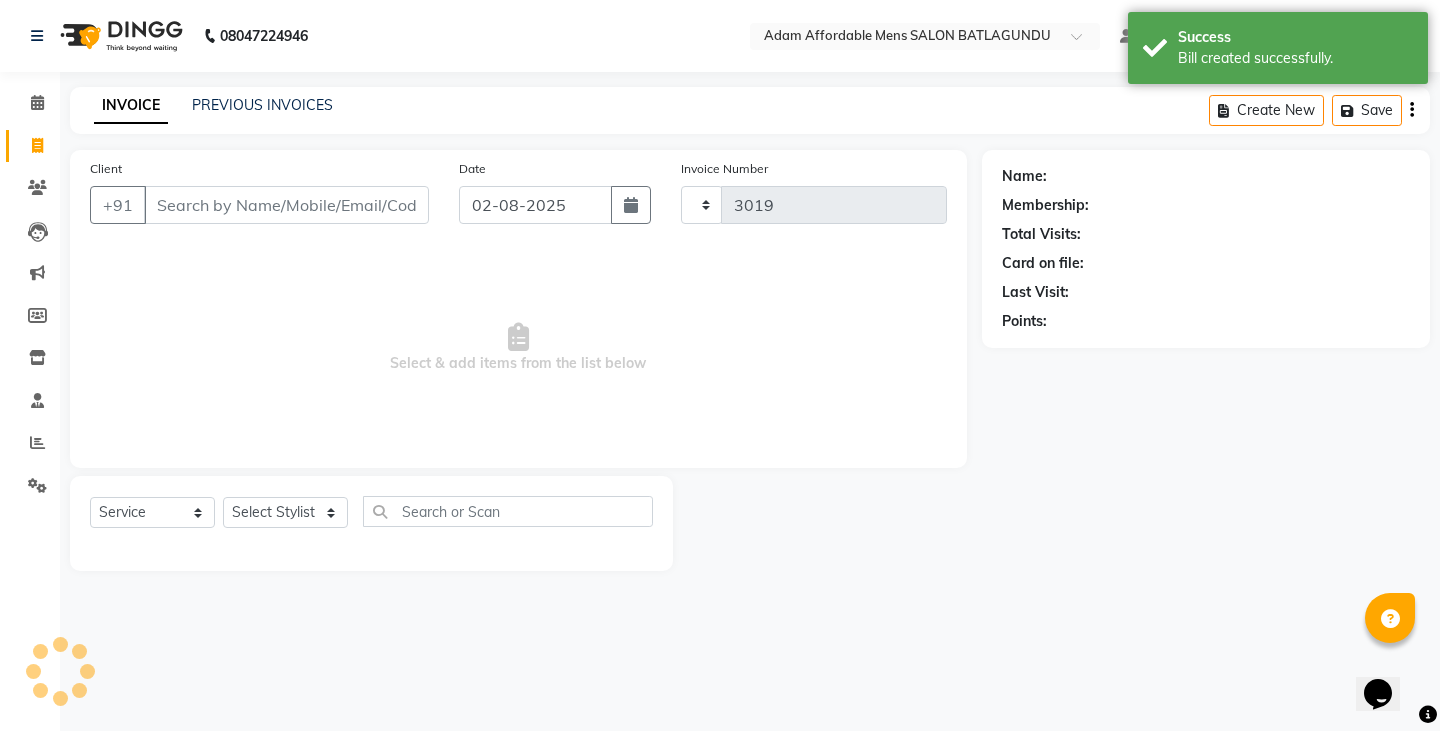 select on "8213" 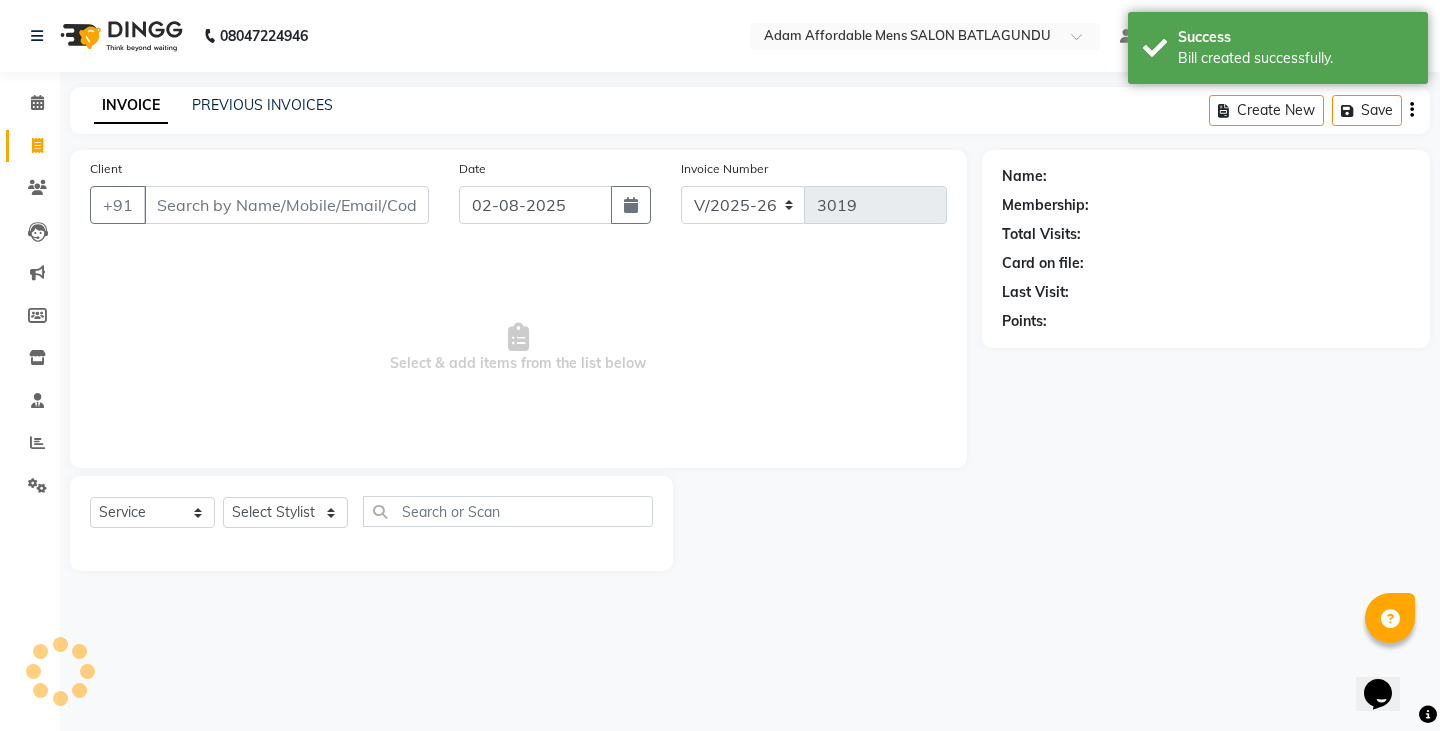 click on "Client" at bounding box center [286, 205] 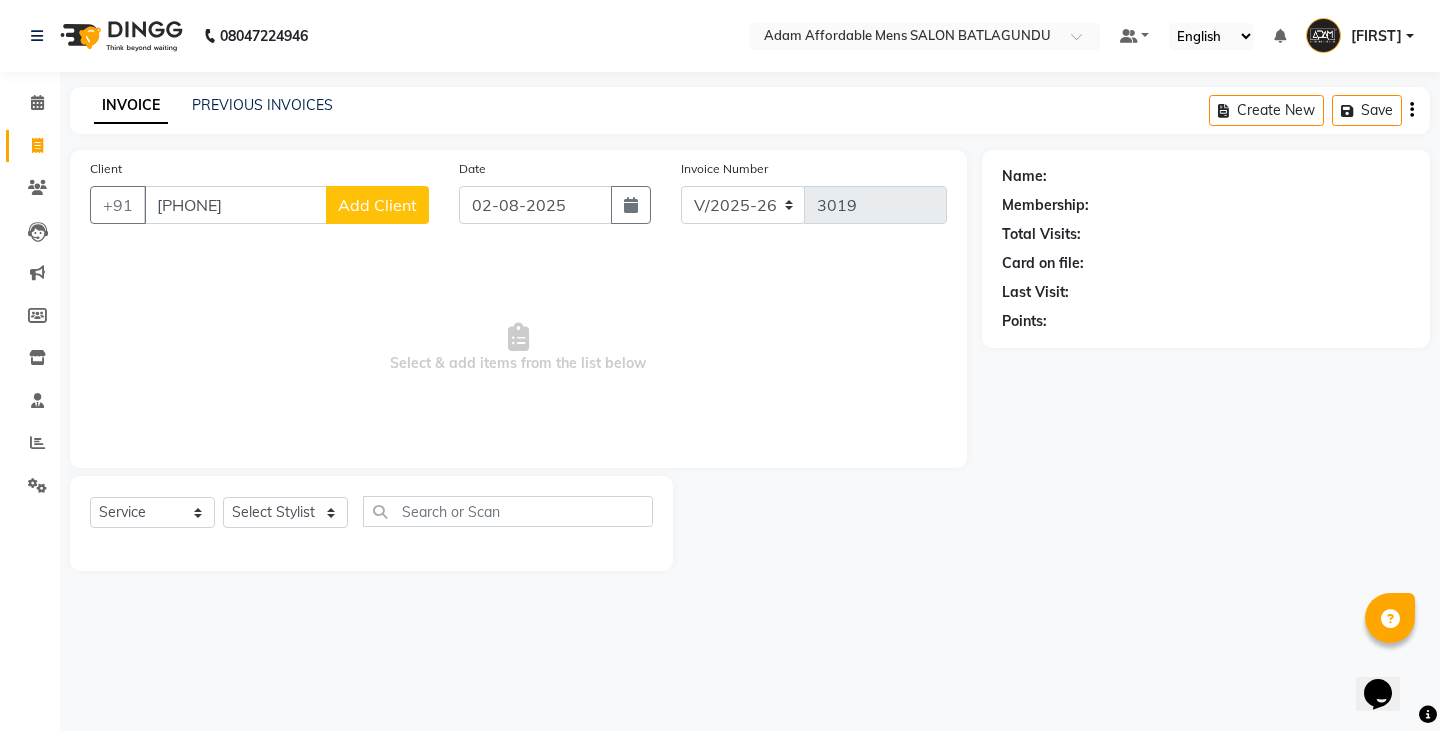 click on "[PHONE]" at bounding box center [235, 205] 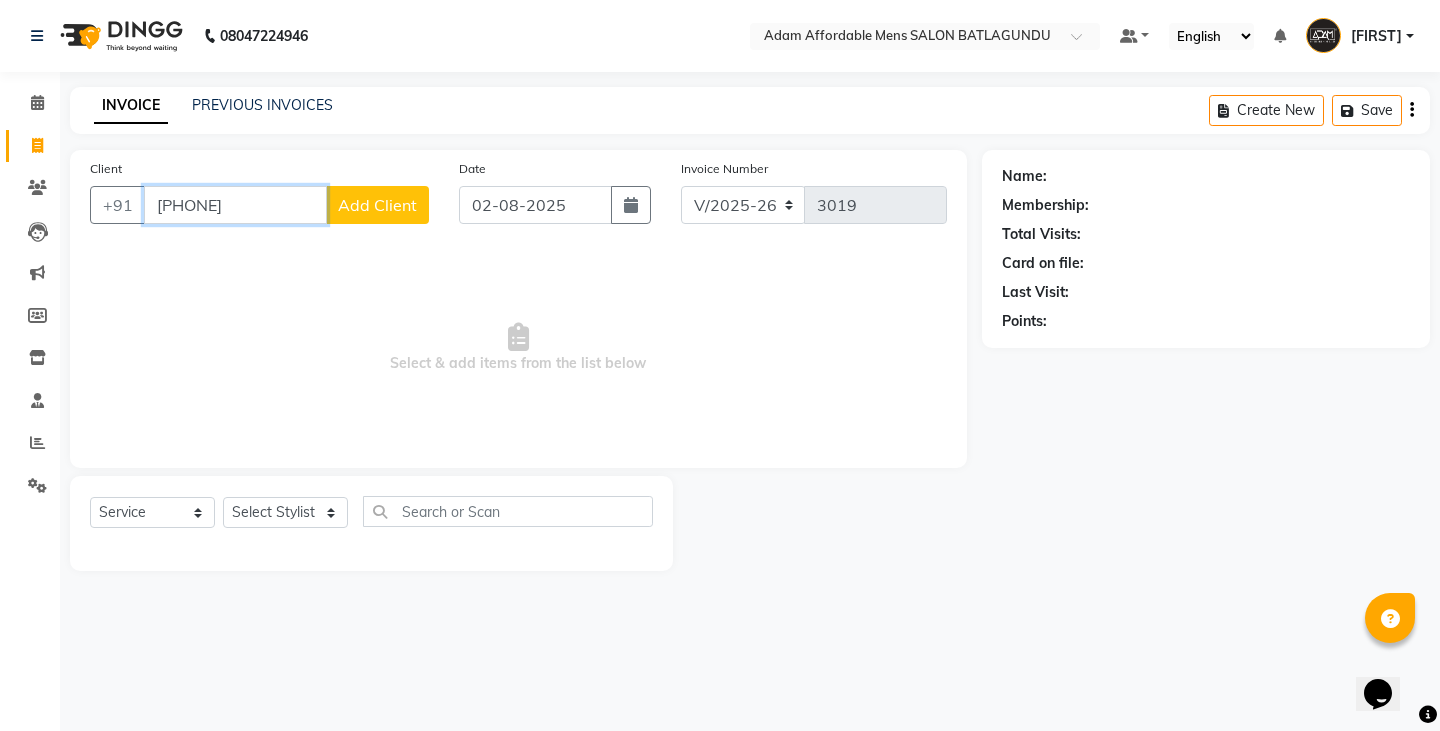 click on "[PHONE]" at bounding box center (235, 205) 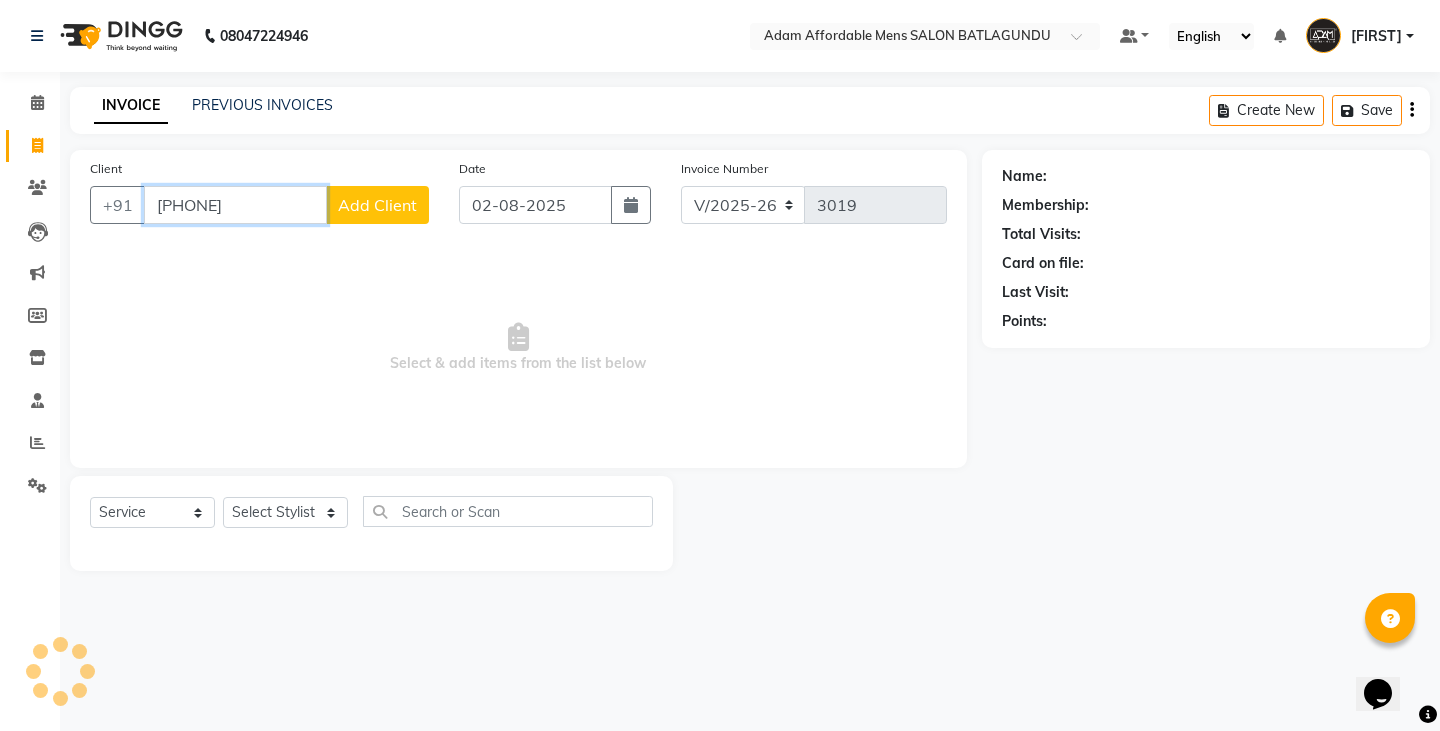 type on "[PHONE]" 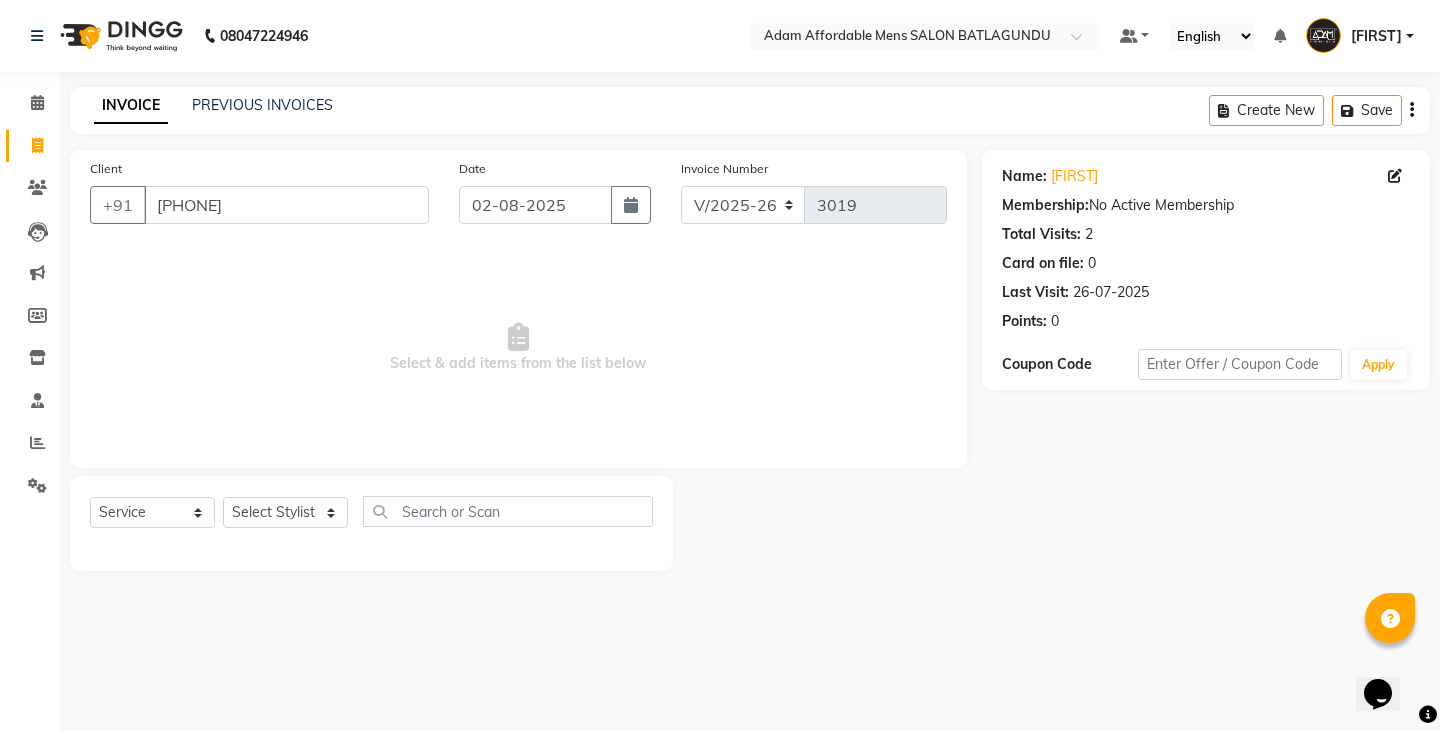 click on "Select & add items from the list below" at bounding box center [518, 348] 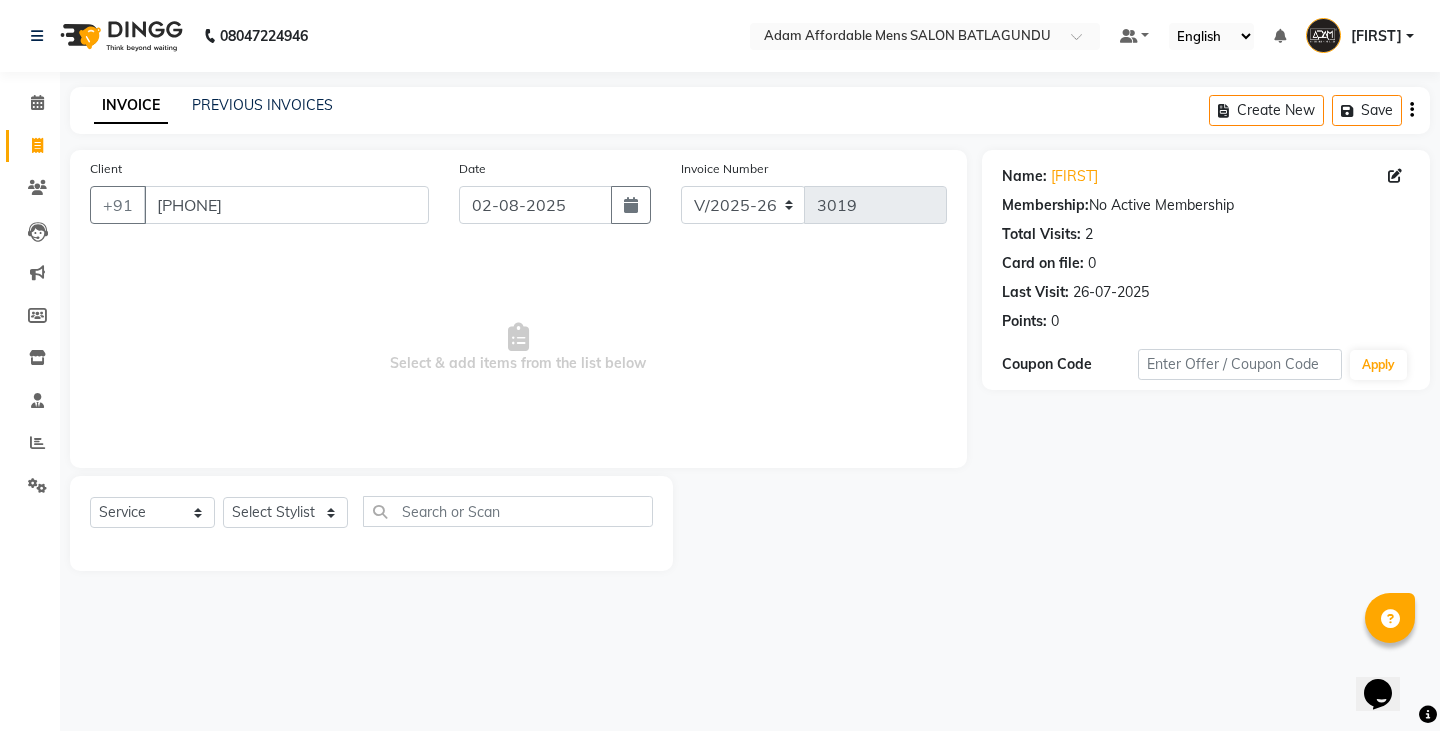 click on "Select Service Product Membership Package Voucher Prepaid Gift Card Select Stylist Admin Anish Ovesh Raja SAHIL SOHAIL SONU" 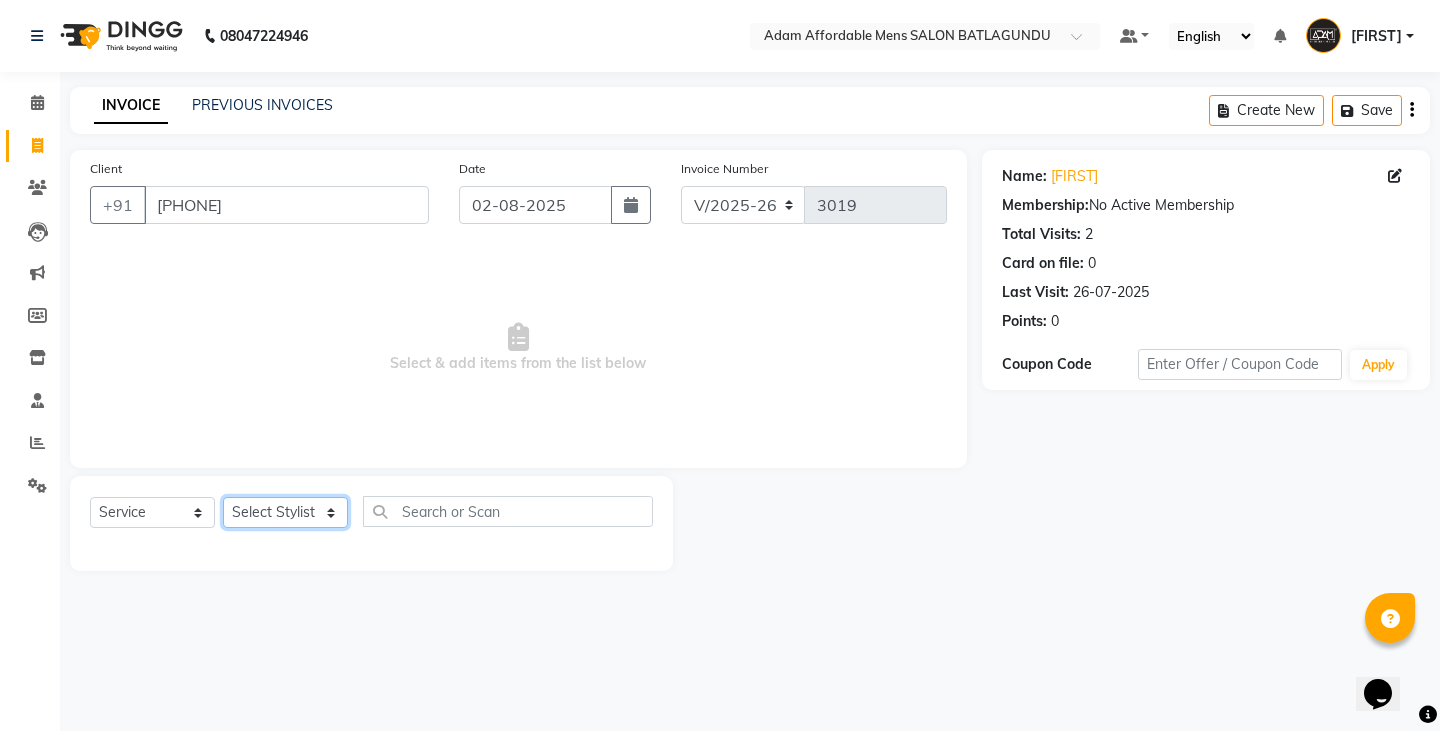 click on "Select Stylist Admin Anish Ovesh Raja SAHIL SOHAIL SONU" 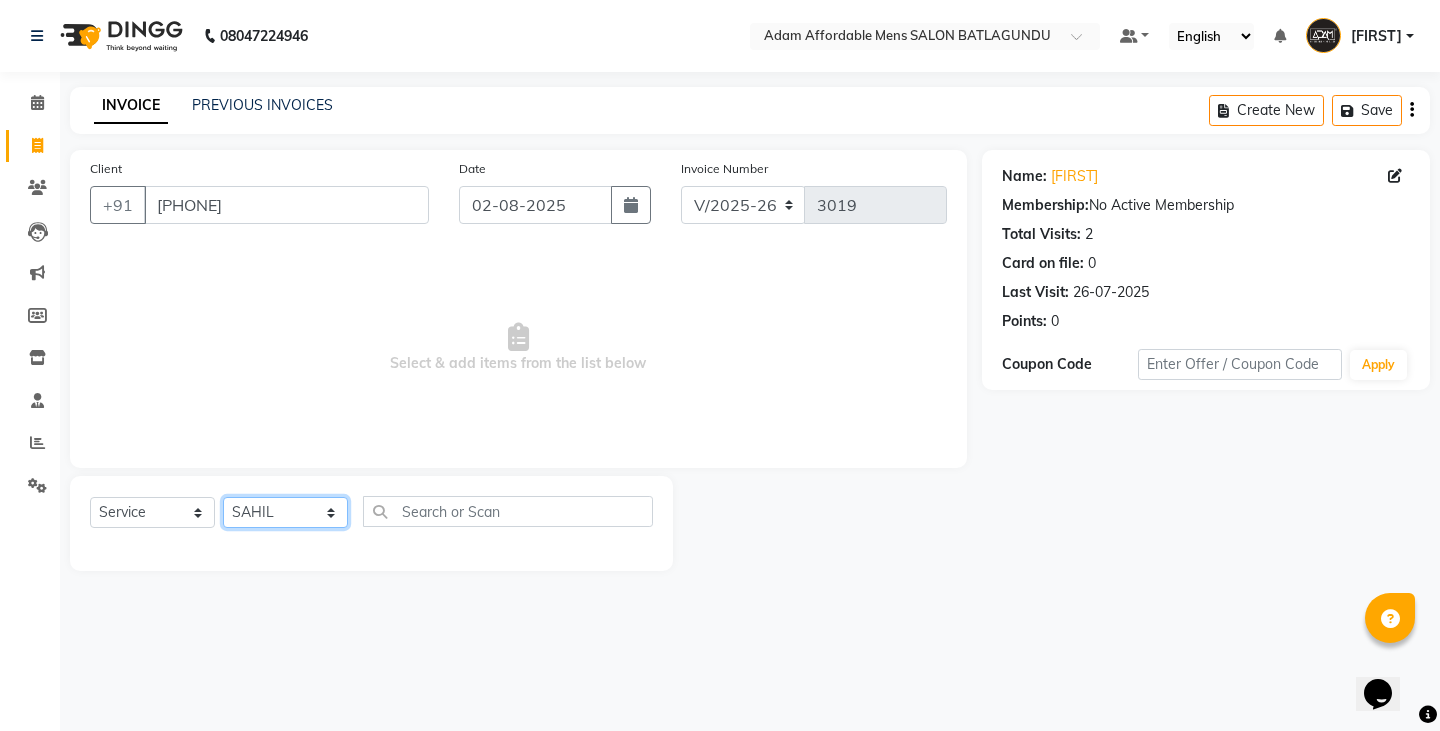 click on "Select Stylist Admin Anish Ovesh Raja SAHIL SOHAIL SONU" 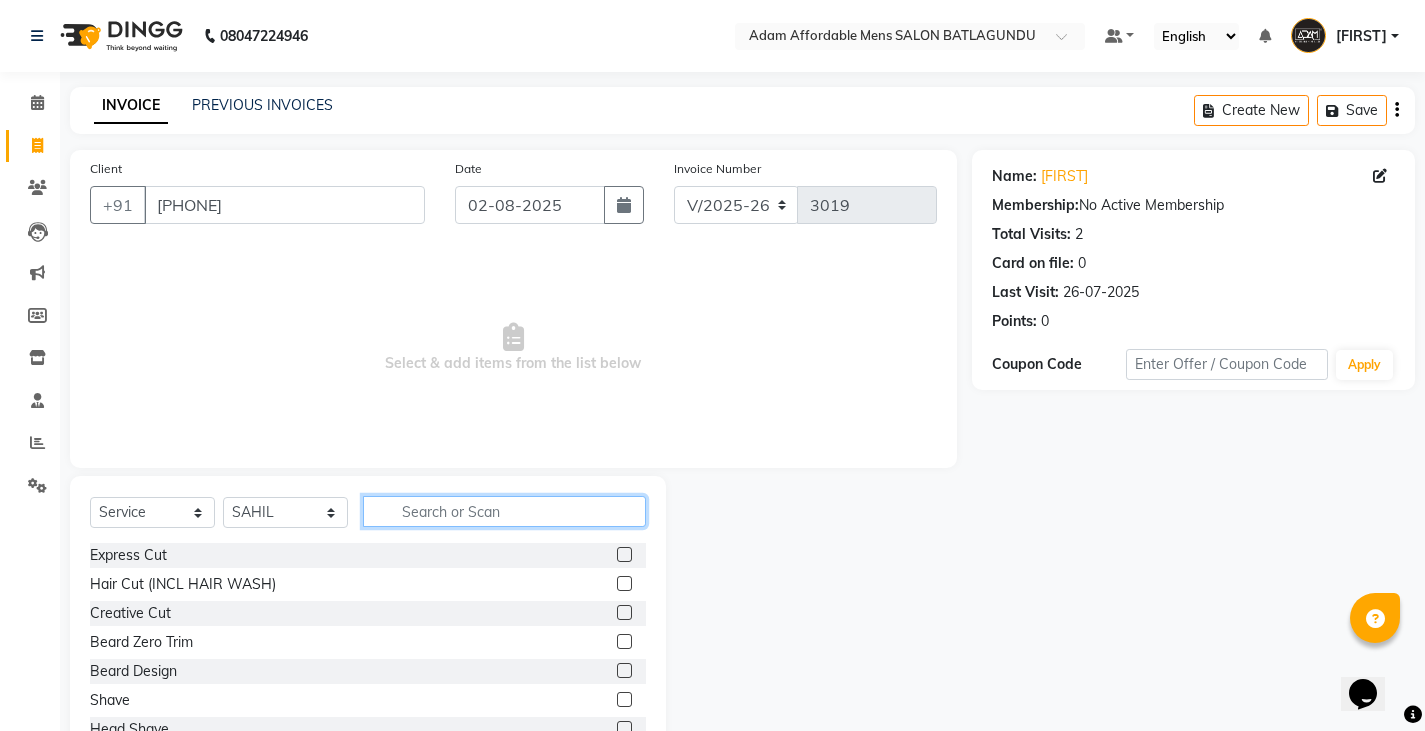 click 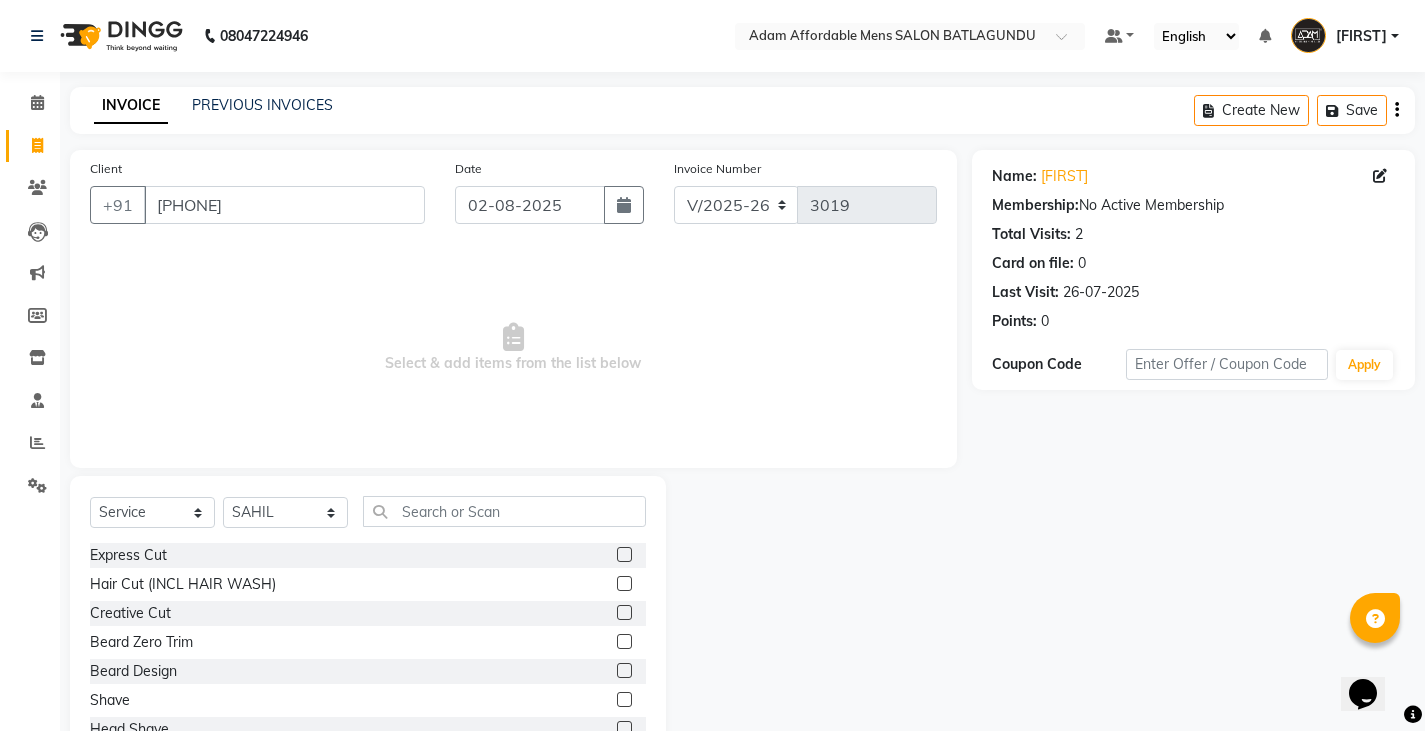 drag, startPoint x: 600, startPoint y: 551, endPoint x: 592, endPoint y: 538, distance: 15.264338 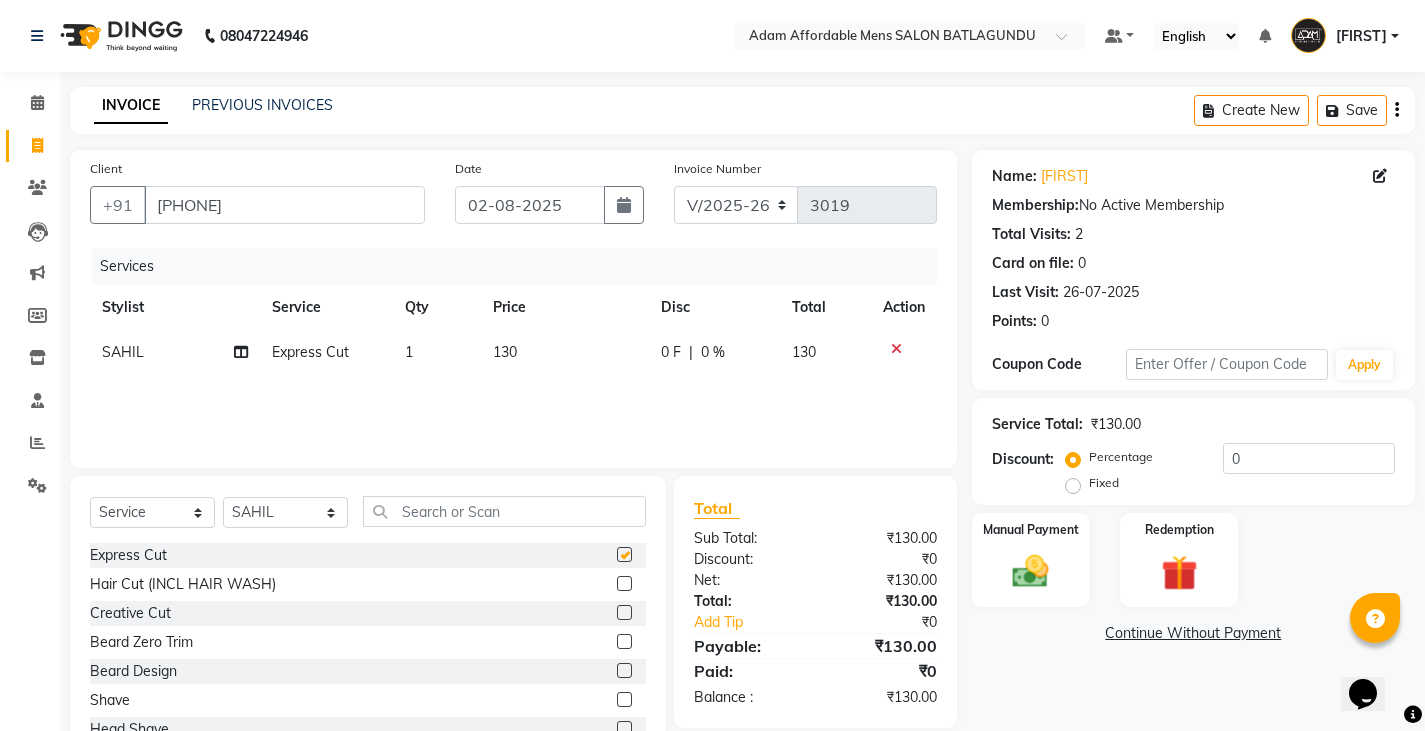 checkbox on "false" 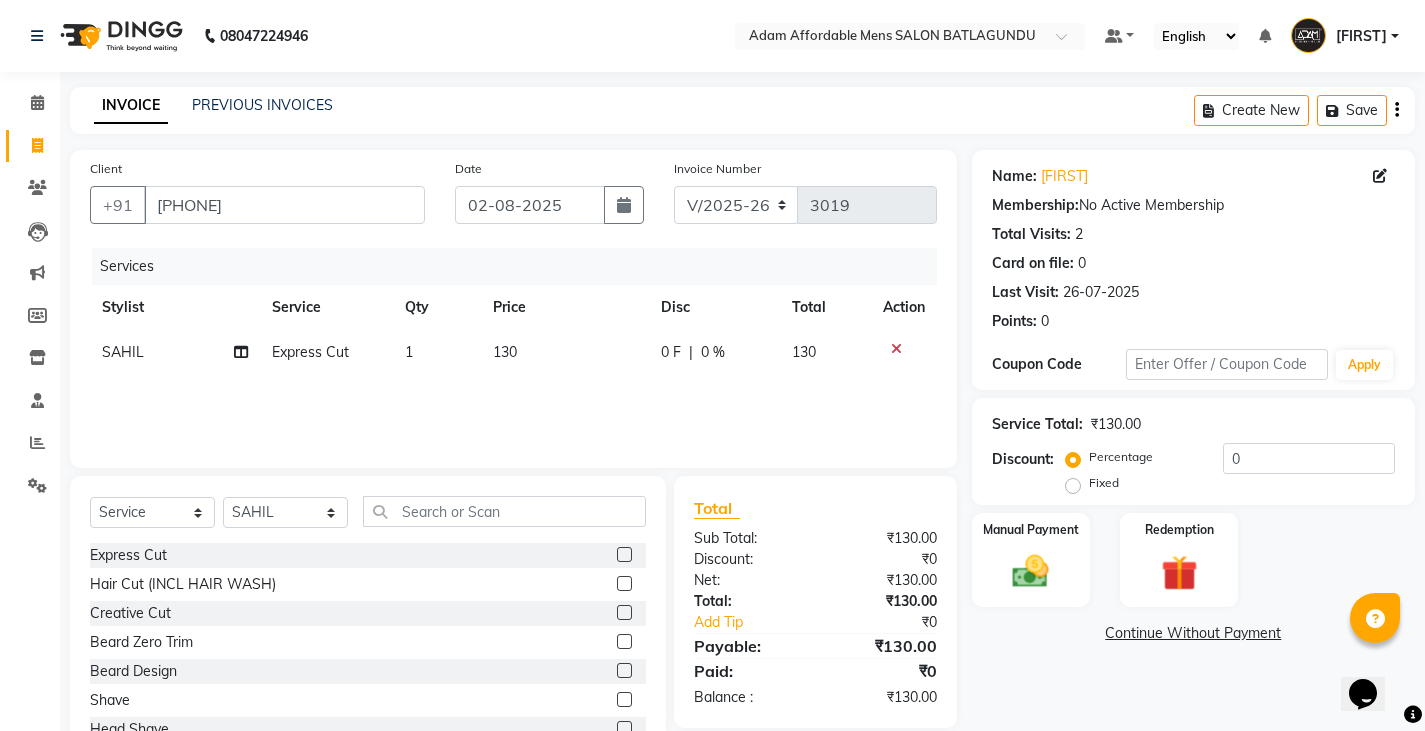click on "130" 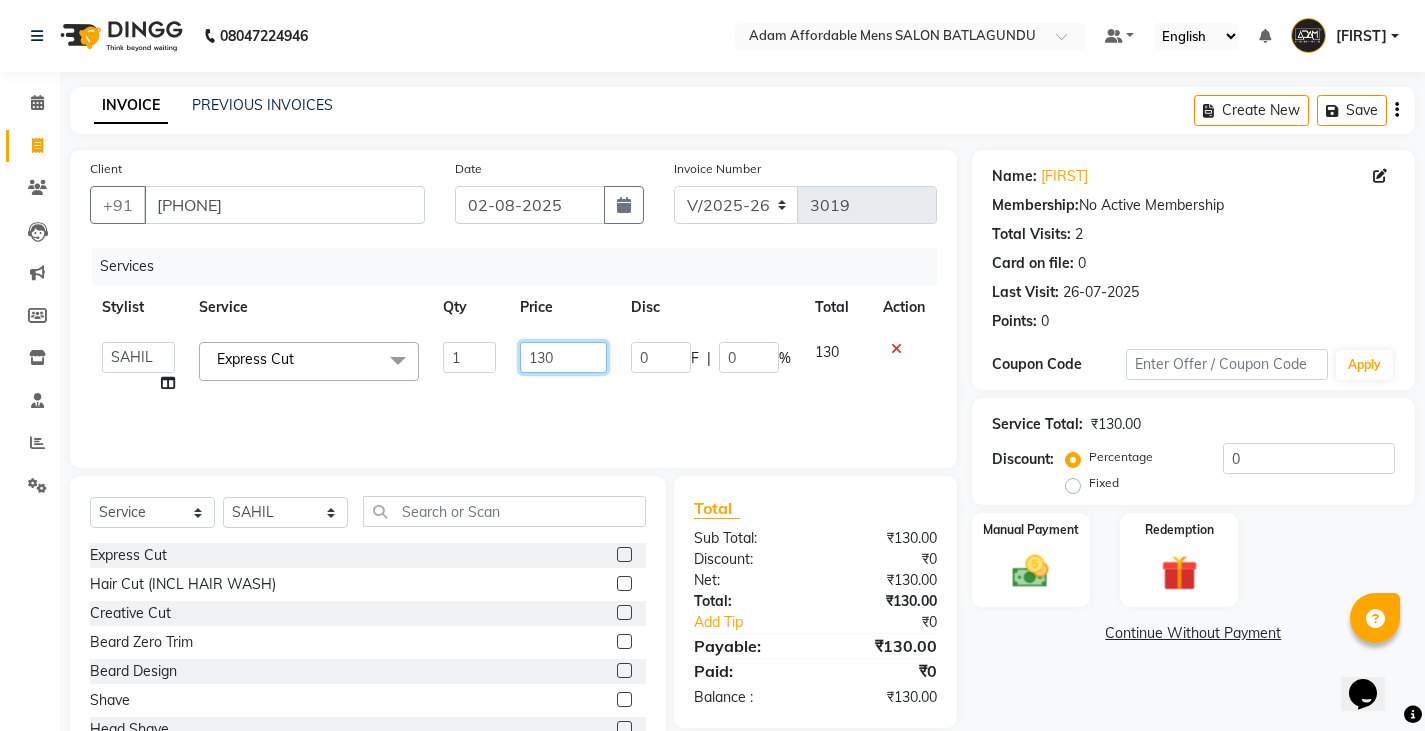 click on "130" 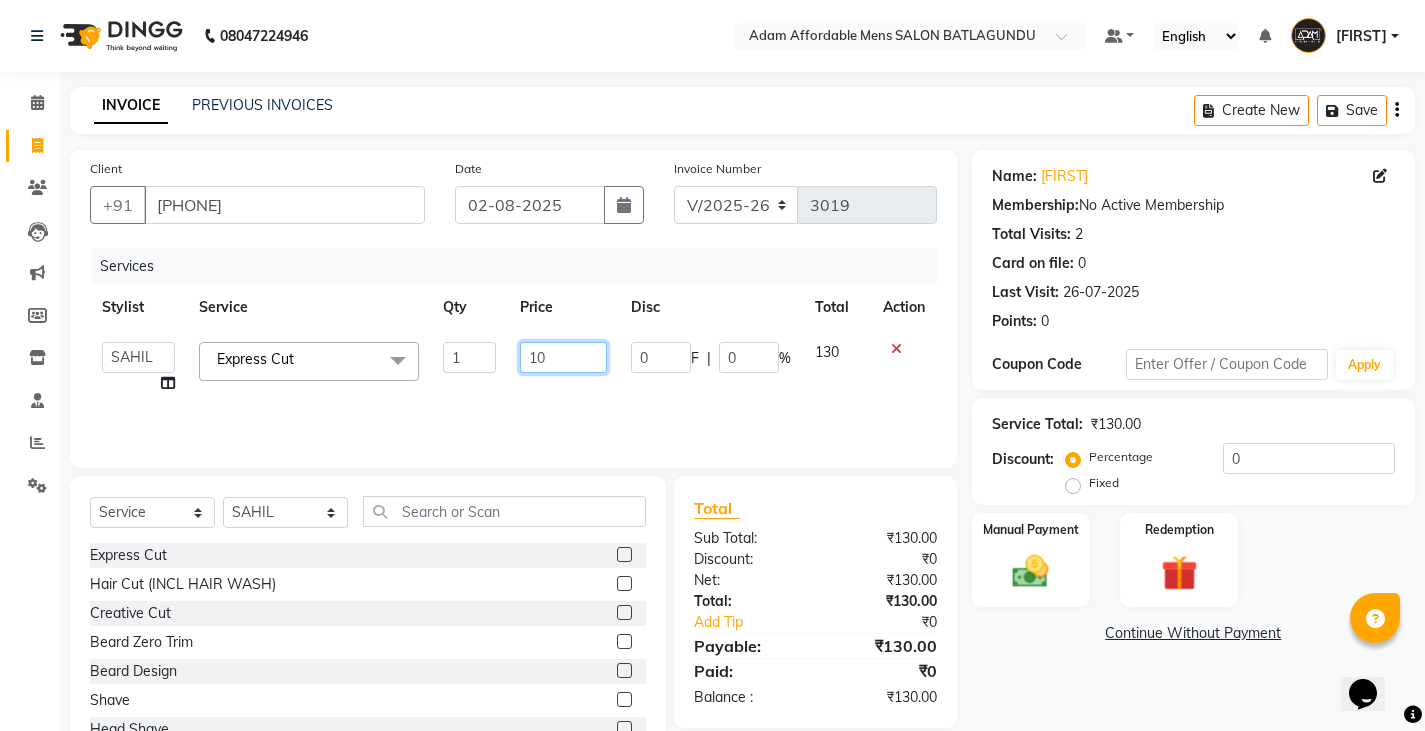 type on "100" 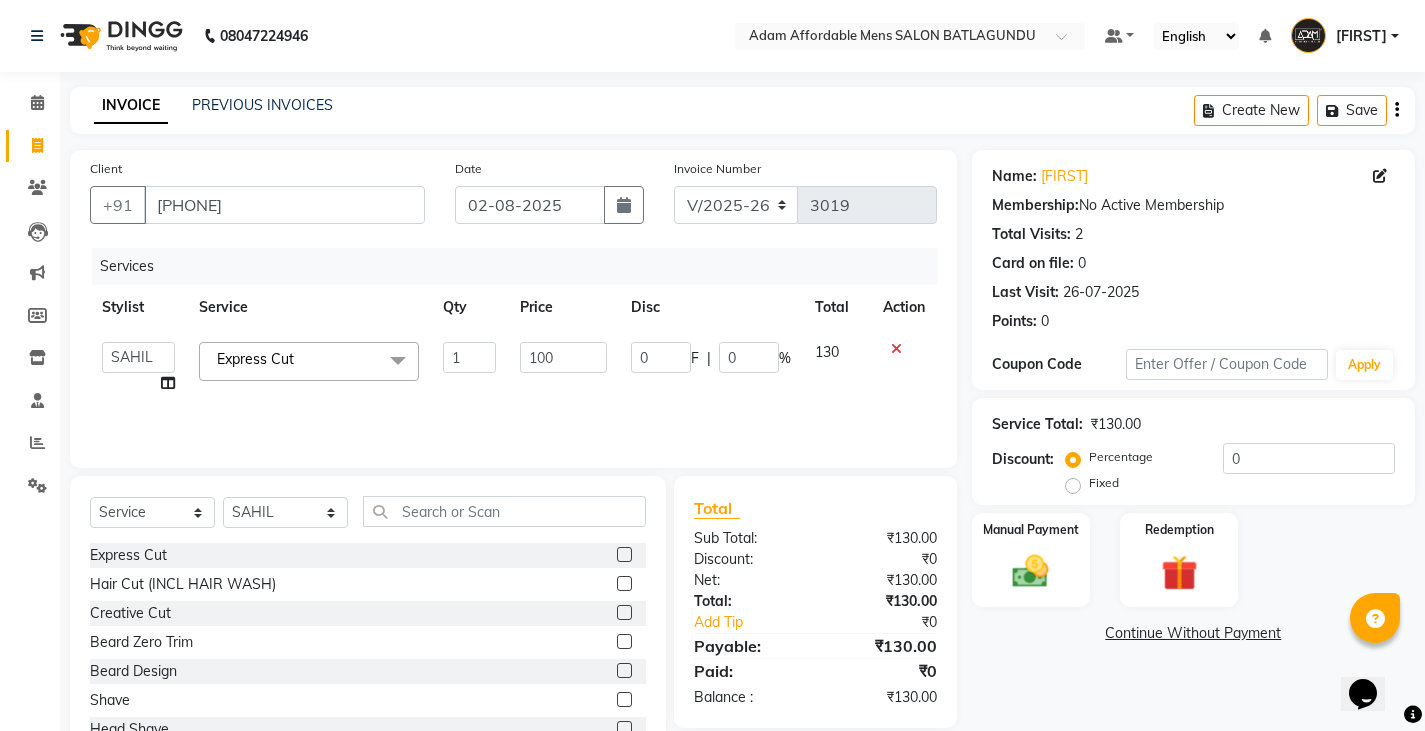 drag, startPoint x: 609, startPoint y: 409, endPoint x: 782, endPoint y: 494, distance: 192.75372 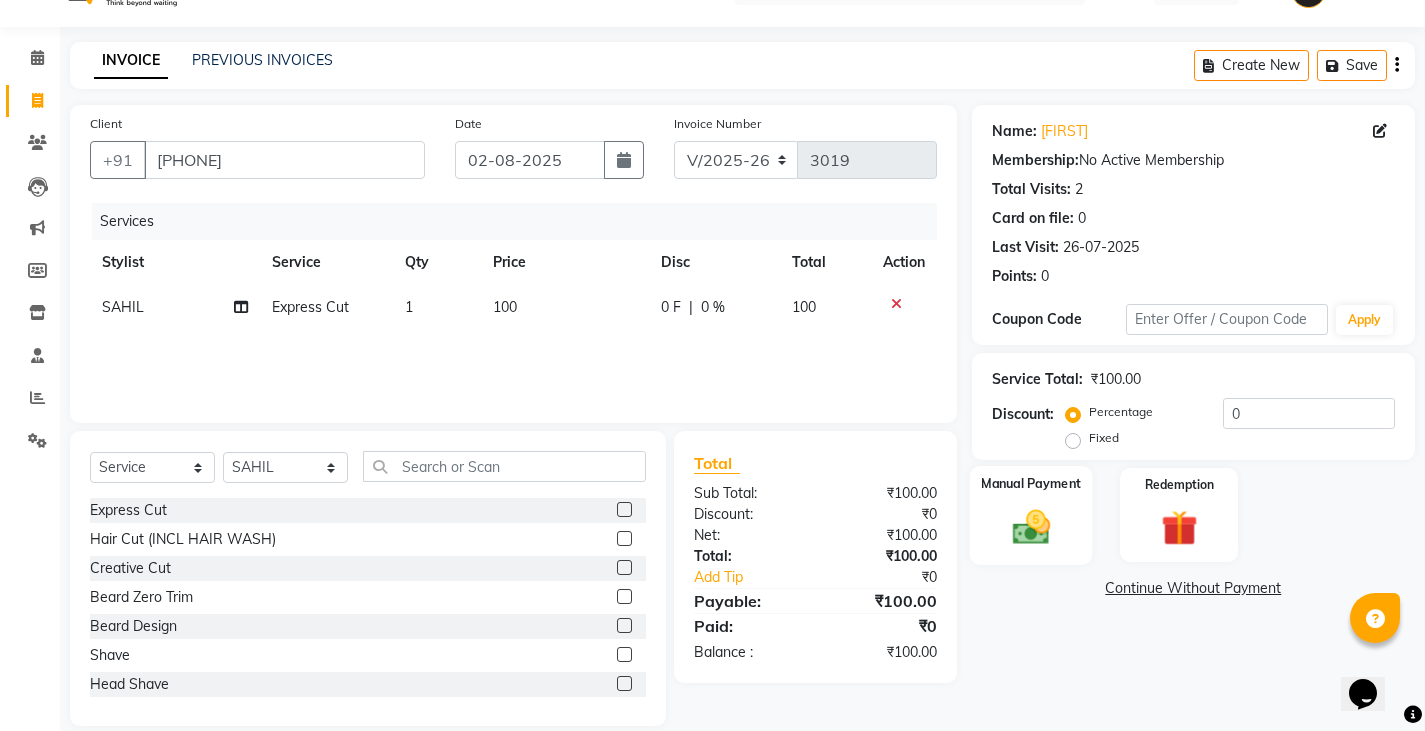 scroll, scrollTop: 70, scrollLeft: 0, axis: vertical 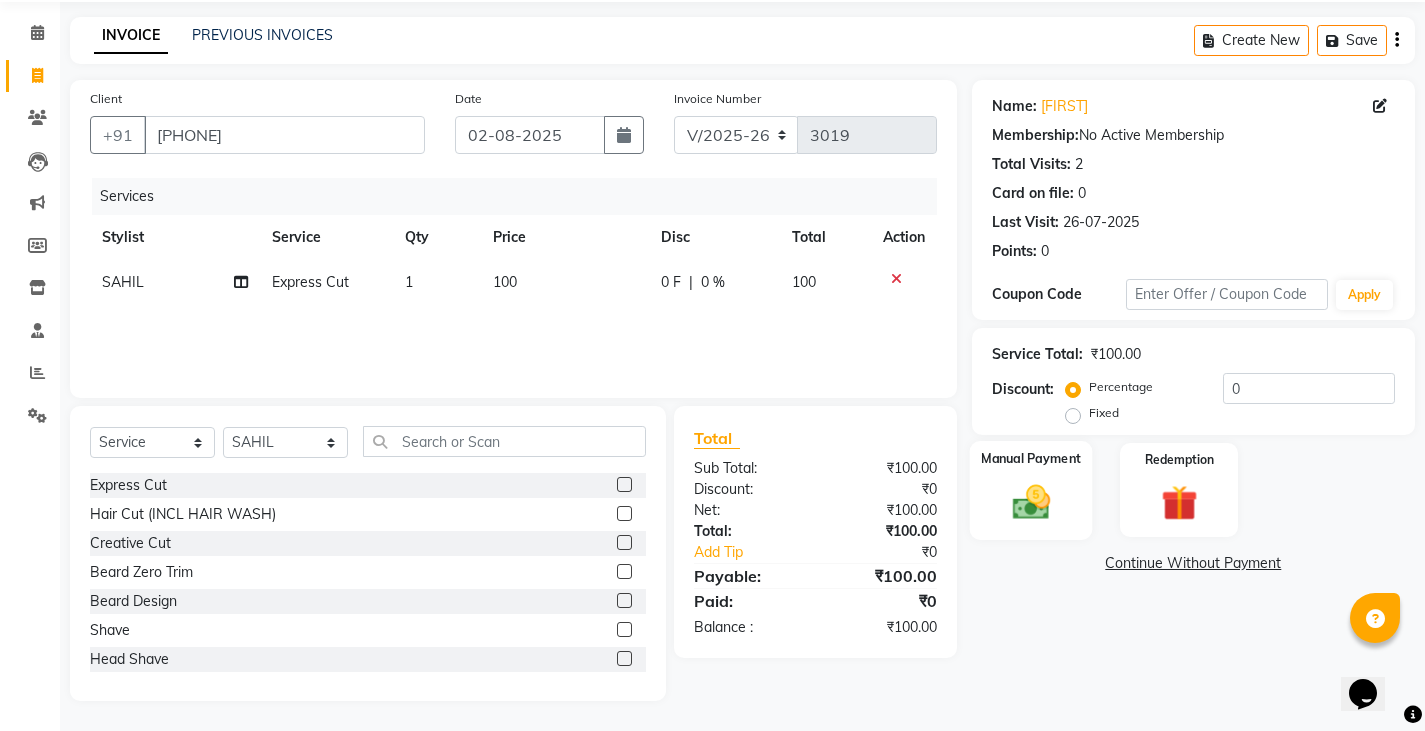 click on "Manual Payment" 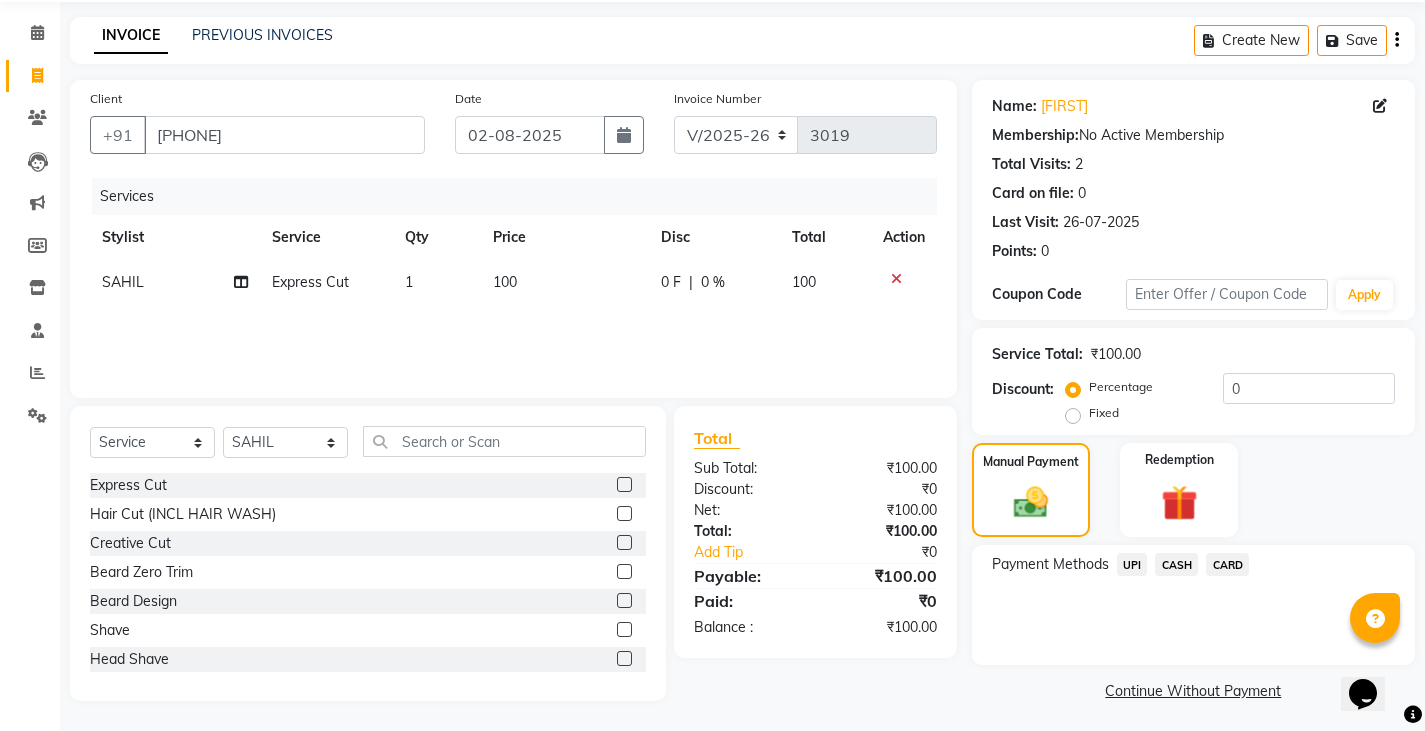 click on "UPI" 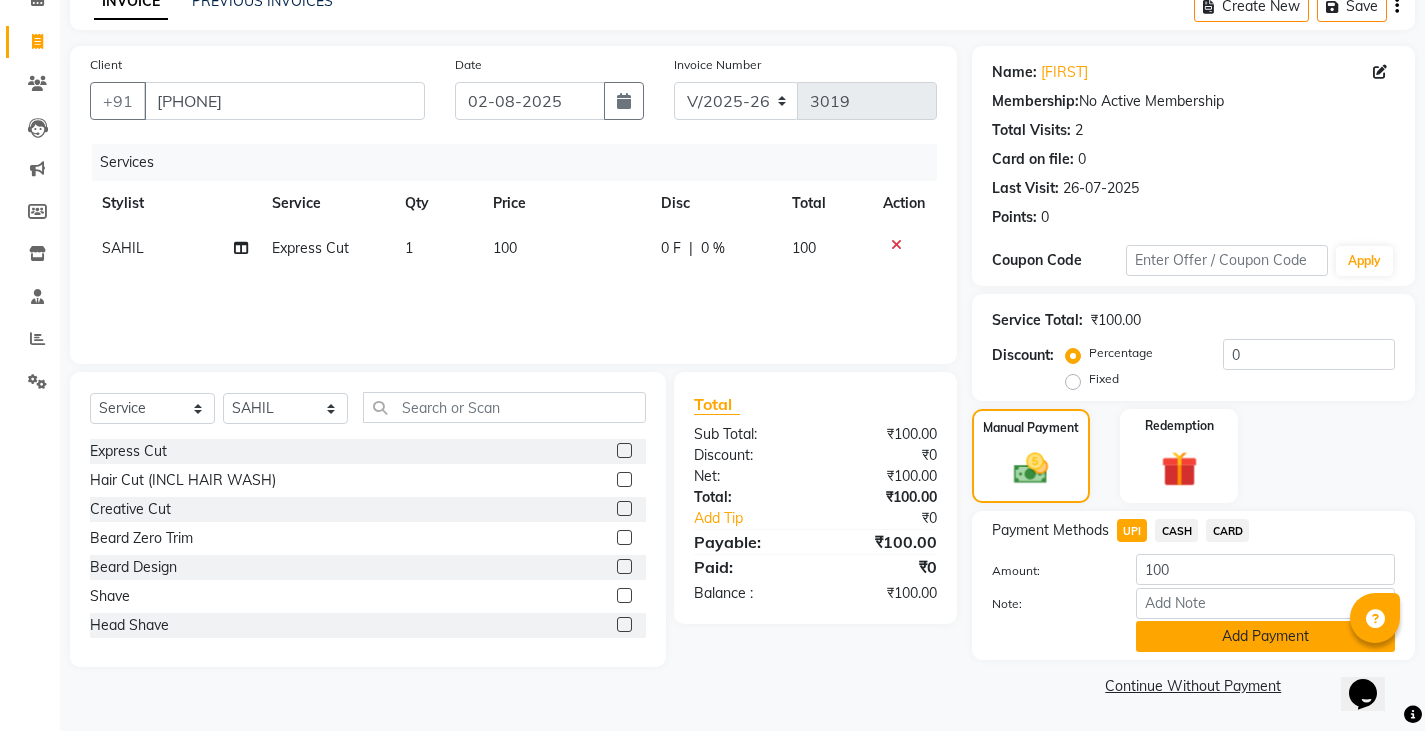 click on "Add Payment" 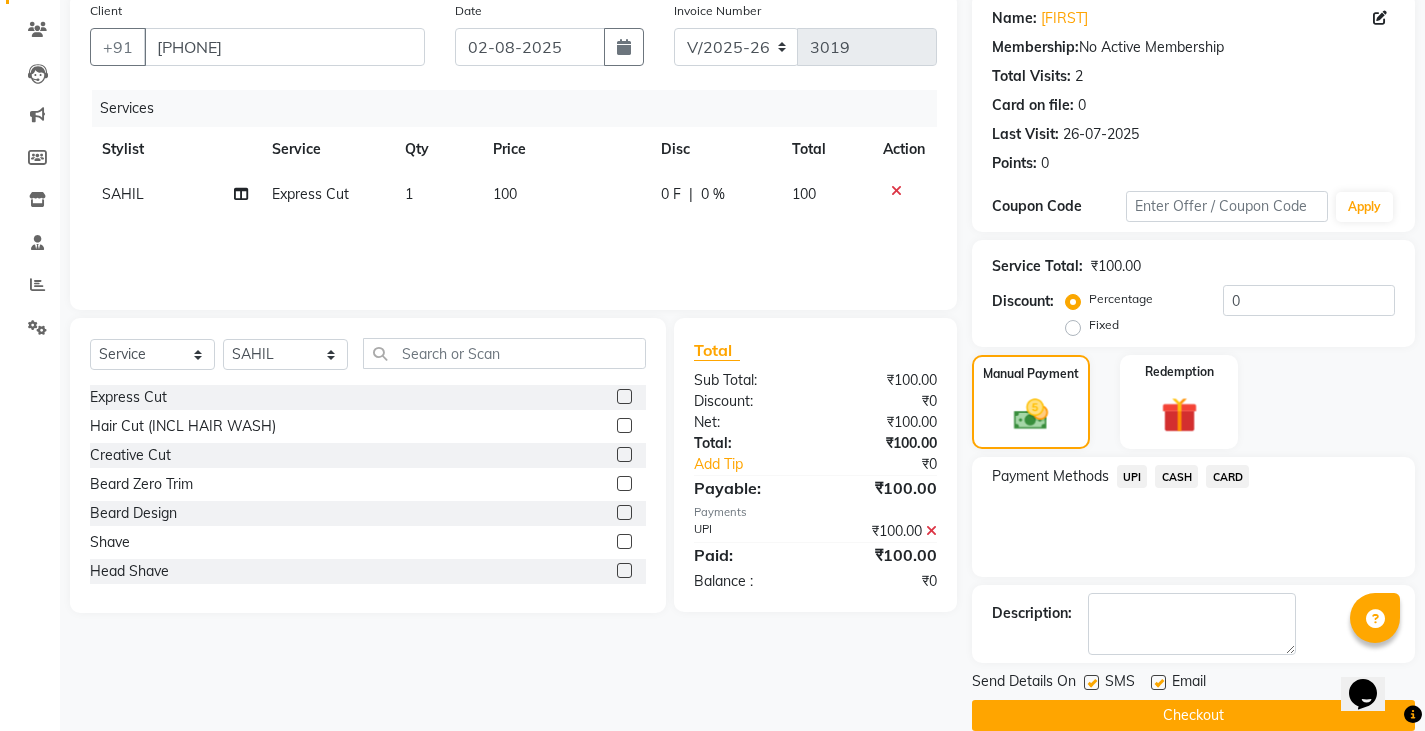 scroll, scrollTop: 188, scrollLeft: 0, axis: vertical 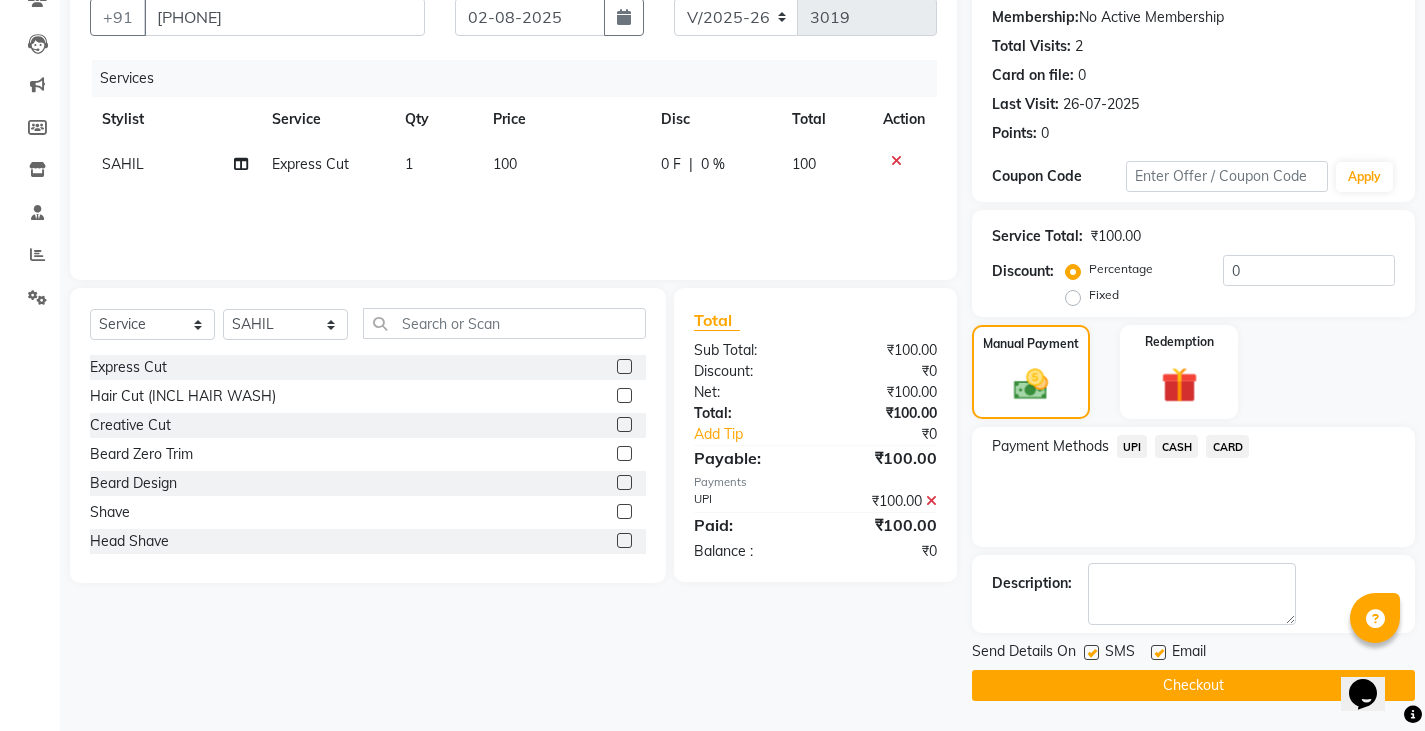 click on "Checkout" 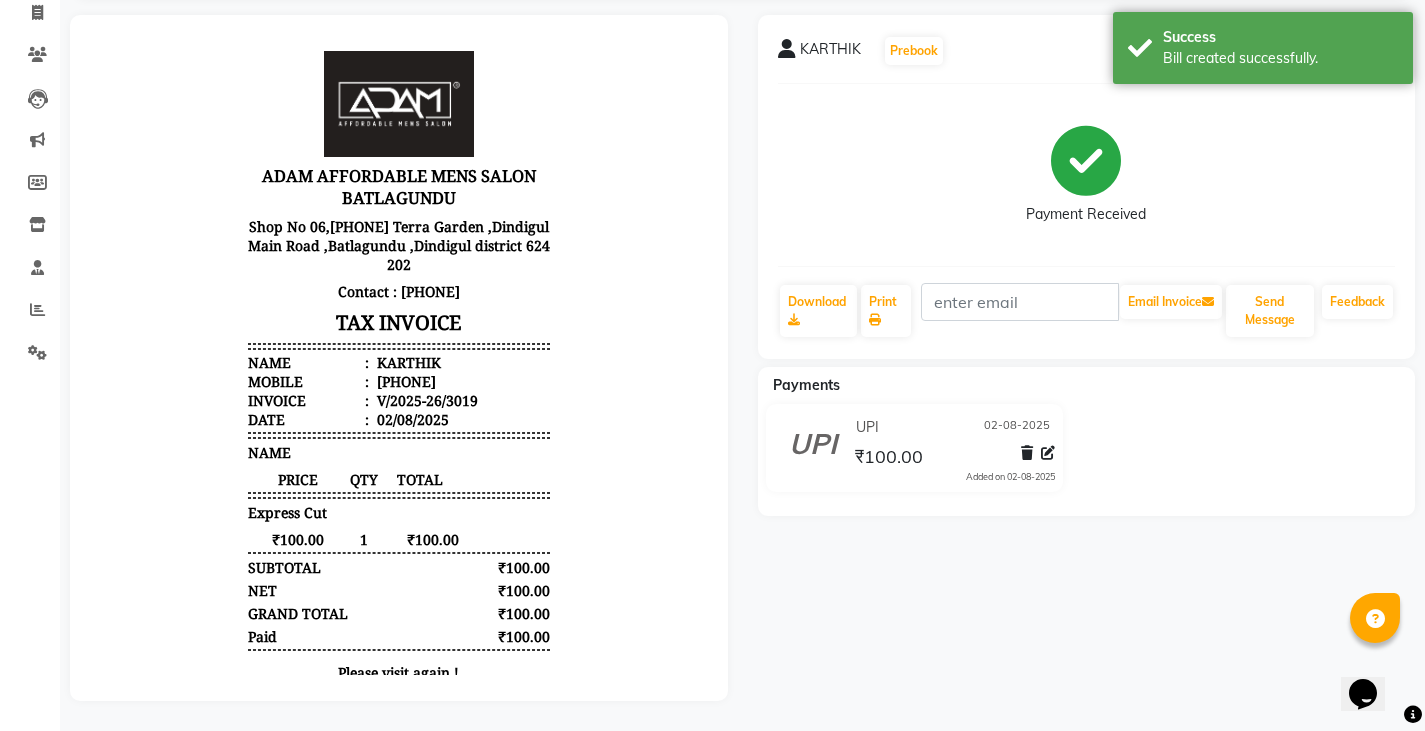 scroll, scrollTop: 0, scrollLeft: 0, axis: both 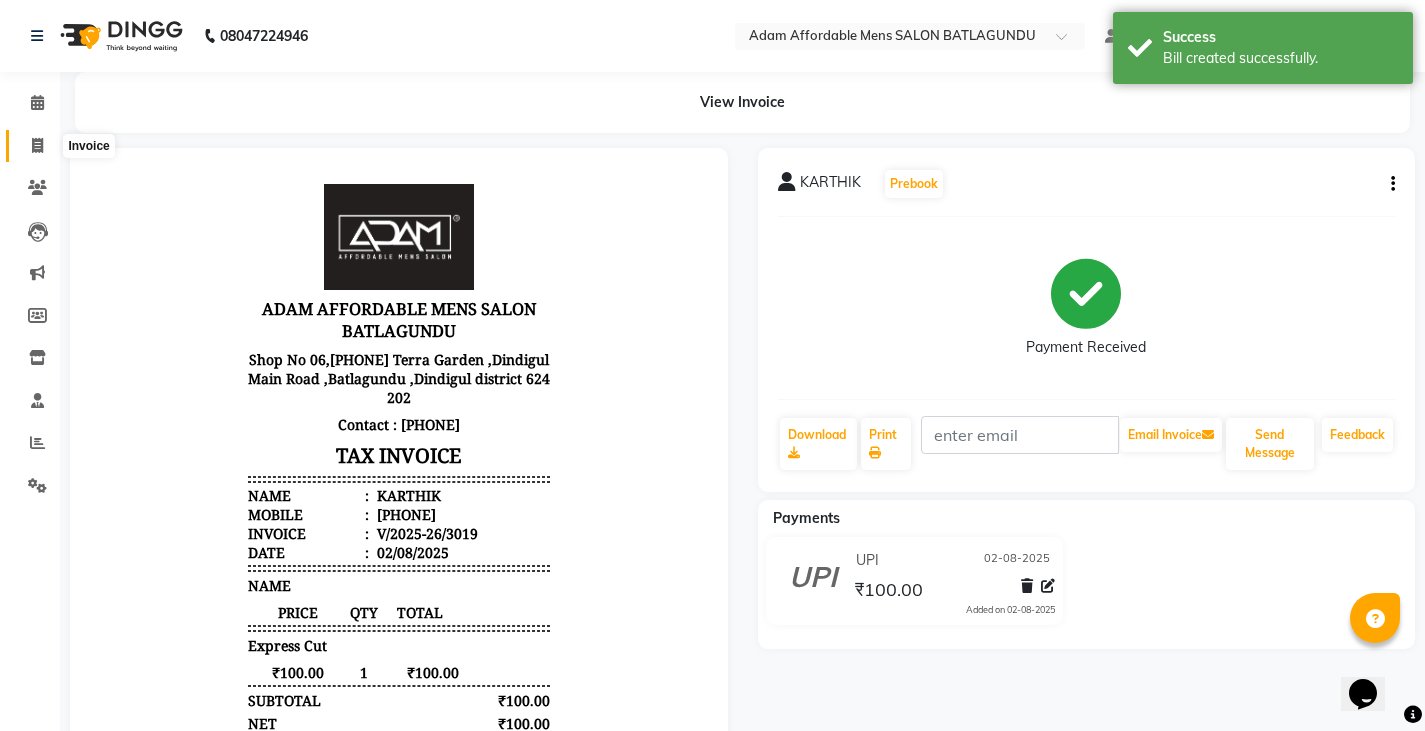 click 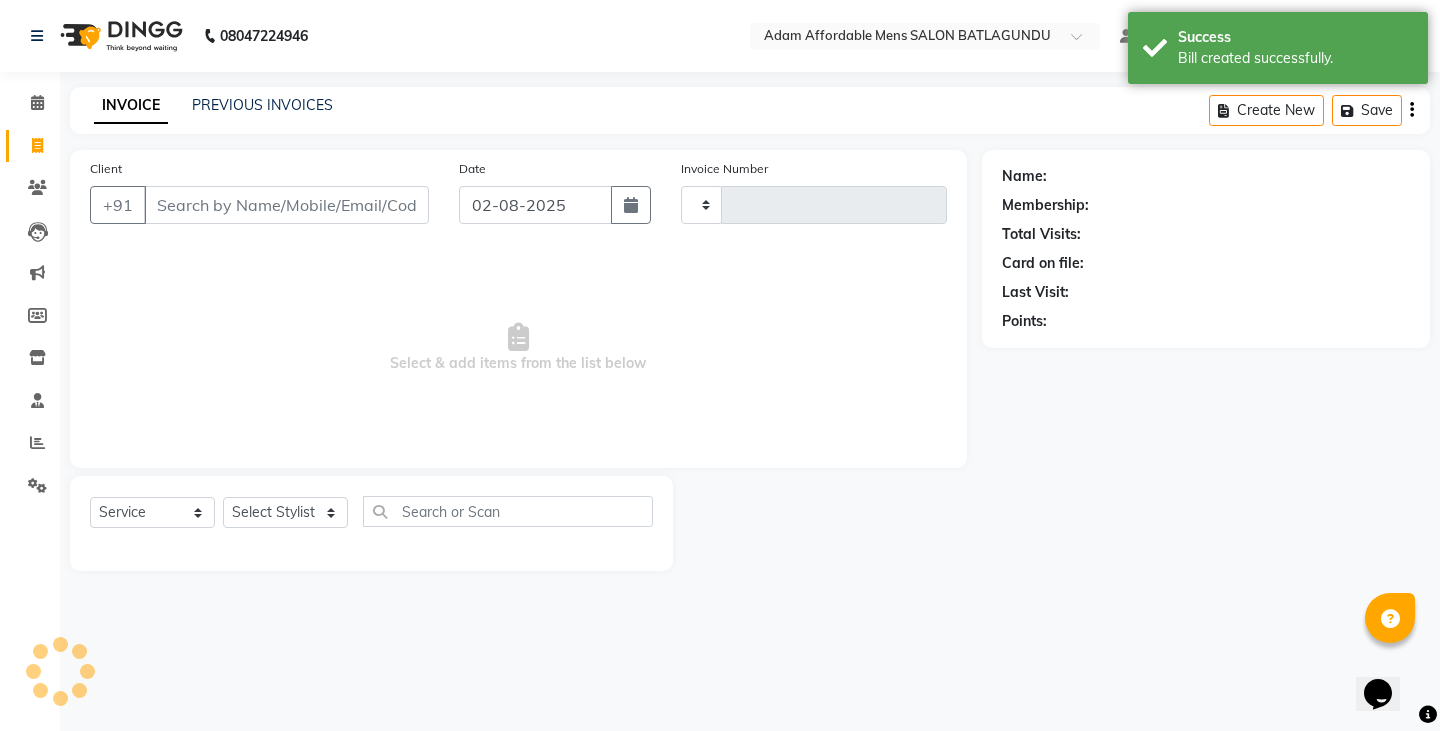 type on "3020" 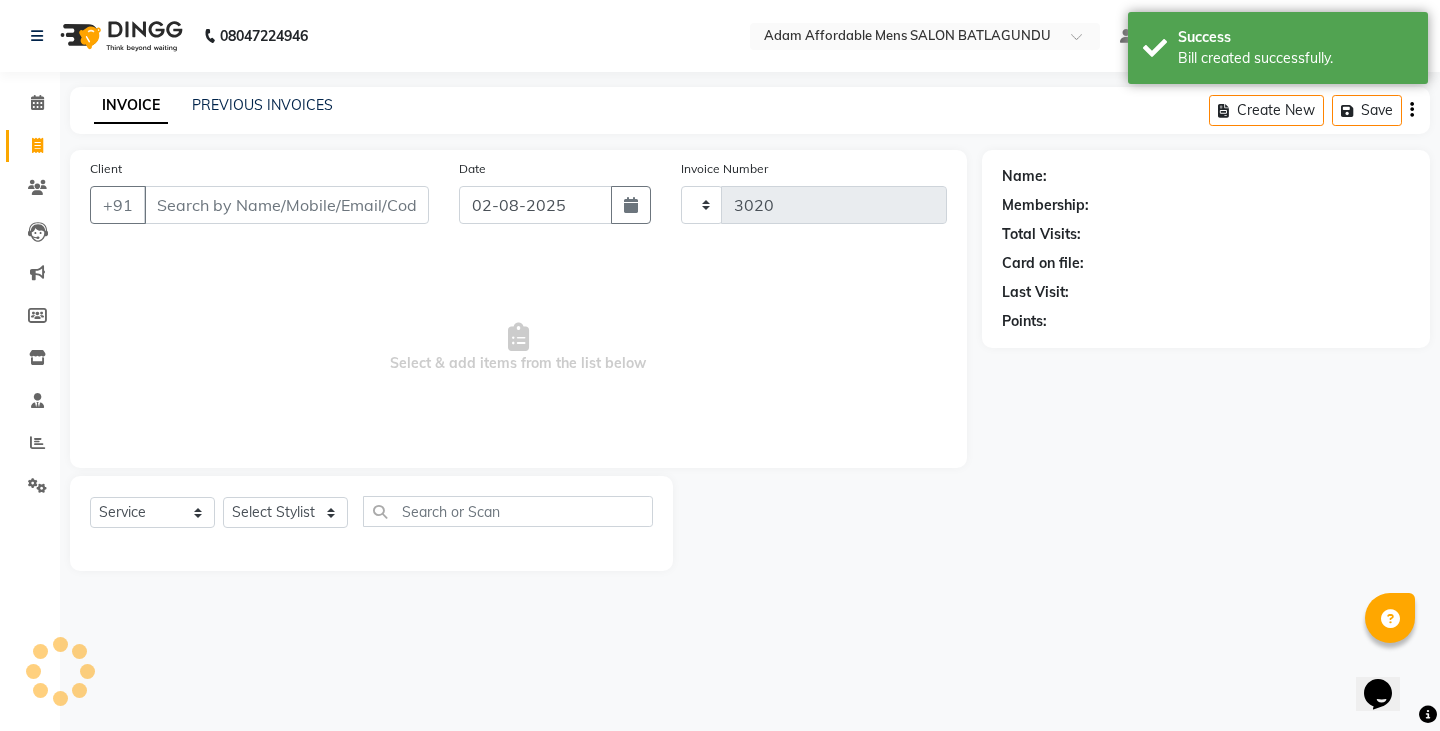 select on "8213" 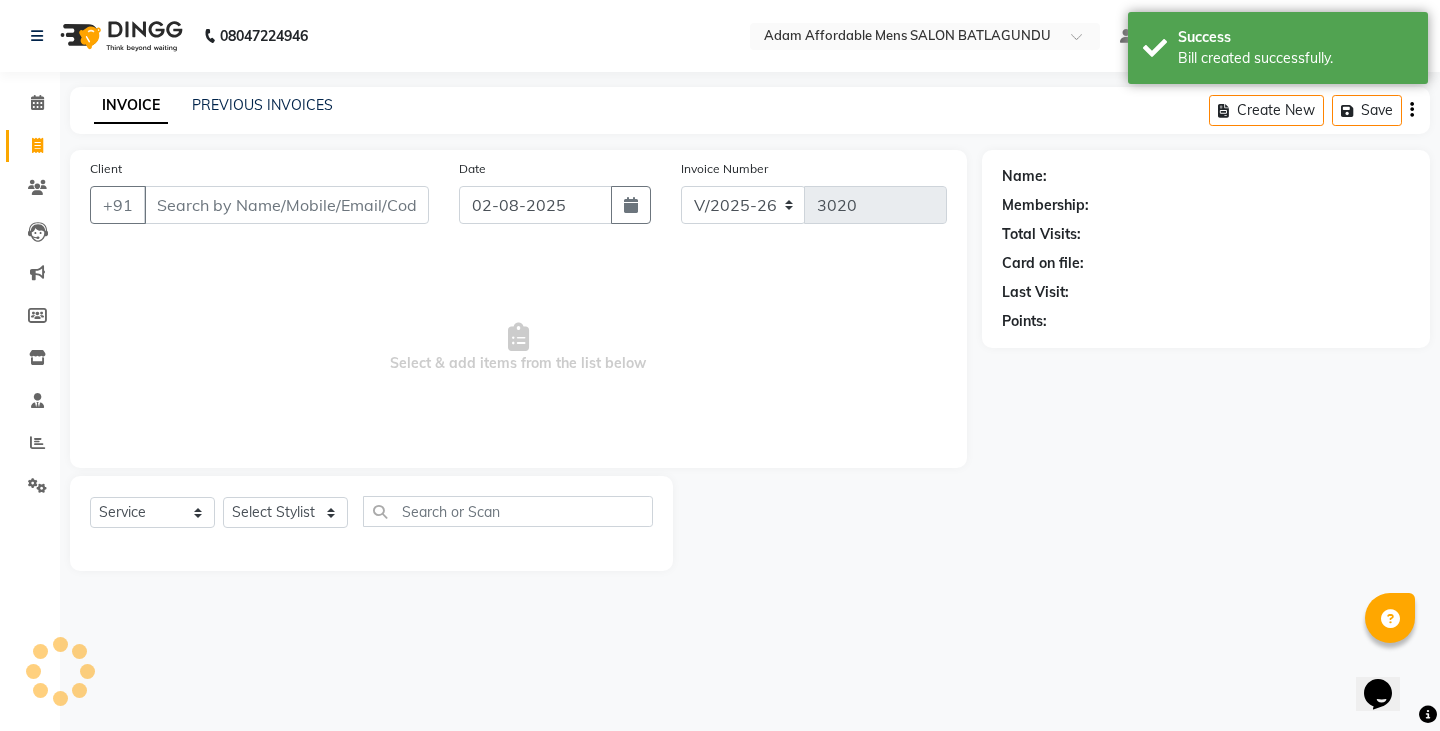 click on "Select Location × Adam Affordable Mens Batlagundu Salon, Batlagundu Default Panel My Panel English ENGLISH Español العربية मराठी हिंदी ગુજરાતી தமிழ் 中文 Notifications nothing to show Raja Manage Profile Change Password Sign out Version:3.15.11 ☀ ADAM AFFORDABLE MENS Batlagundu Salon, Batlagundu Calendar Invoice Clients Leads Marketing Members Inventory Staff Reports Settings Completed InProgress Upcoming Dropped Tentative Check-In Confirm Bookings Generate Report Segments Page Builder INVOICE PREVIOUS INVOICES Create New Save Client +[PHONE] Date 02-08-2025 Invoice Number V/2025 V/2025-26 3020 Select & add items from the list below Select Service Product Membership Package Voucher Prepaid Gift Card Select Stylist Name: Membership: Total Visits: Card on file: Last Visit: Points:" at bounding box center [720, 365] 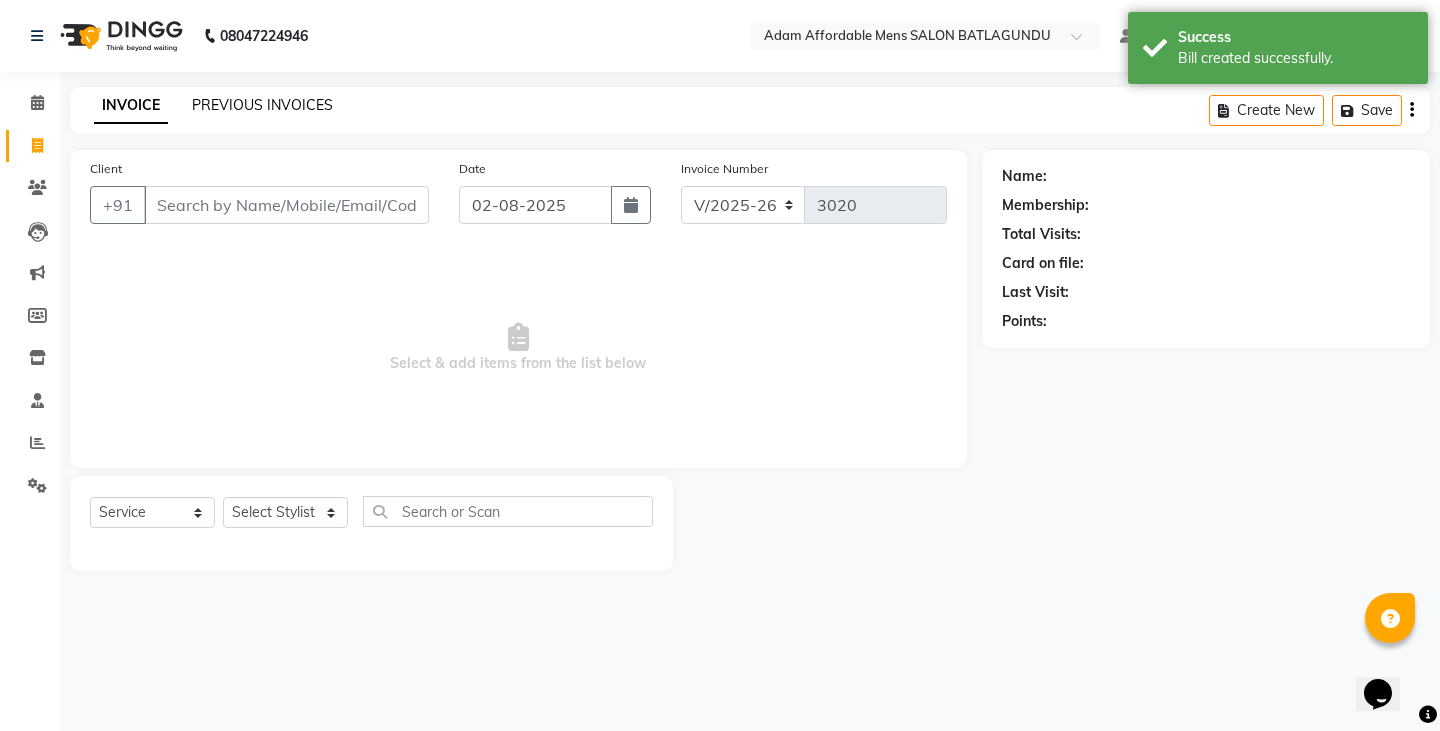 click on "PREVIOUS INVOICES" 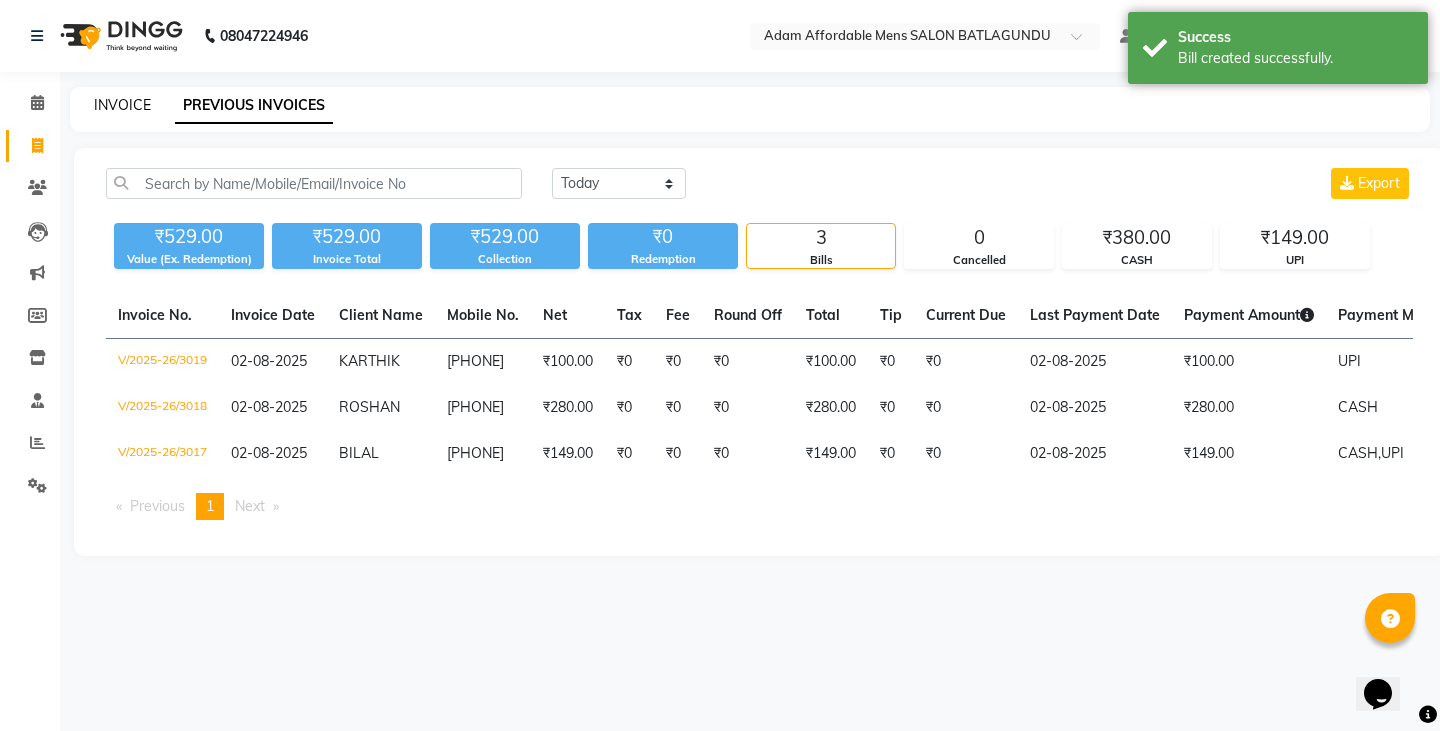click on "INVOICE" 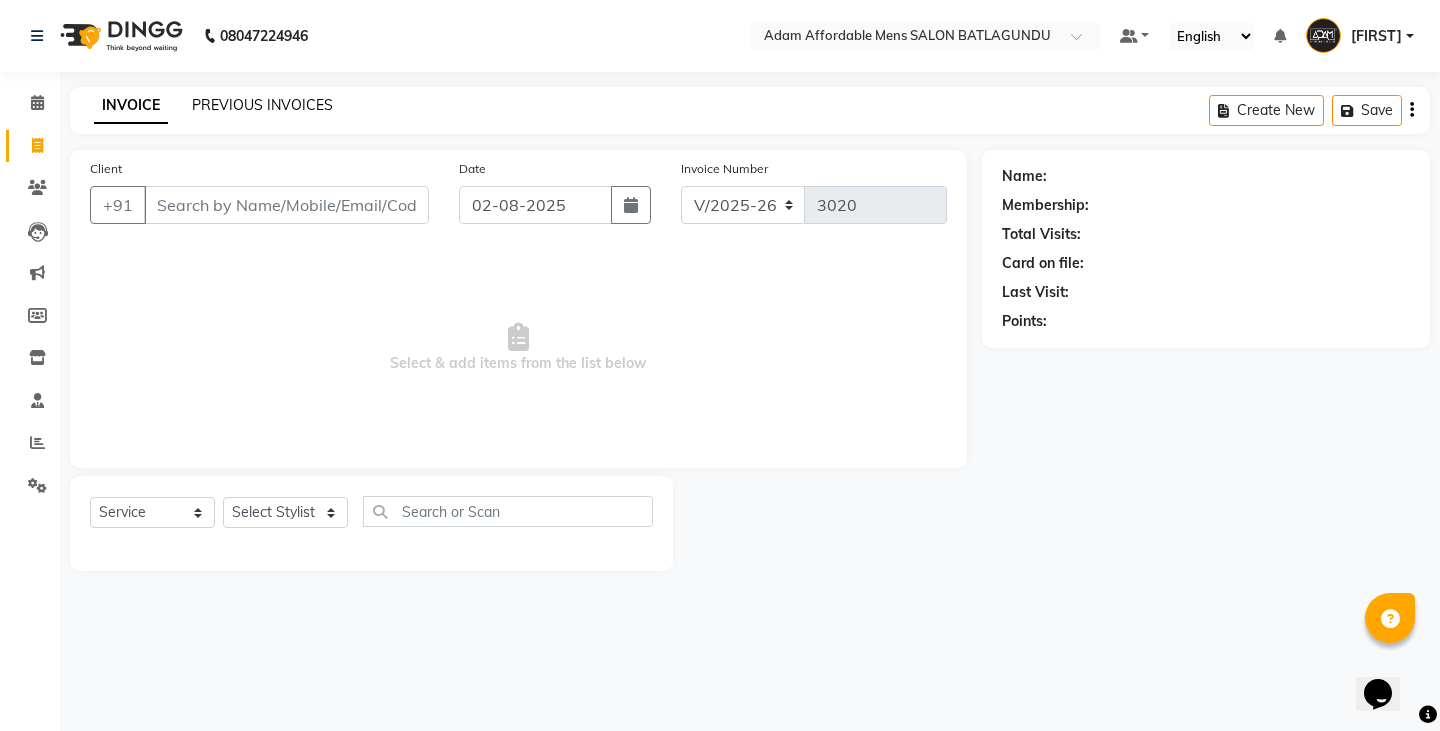 click on "PREVIOUS INVOICES" 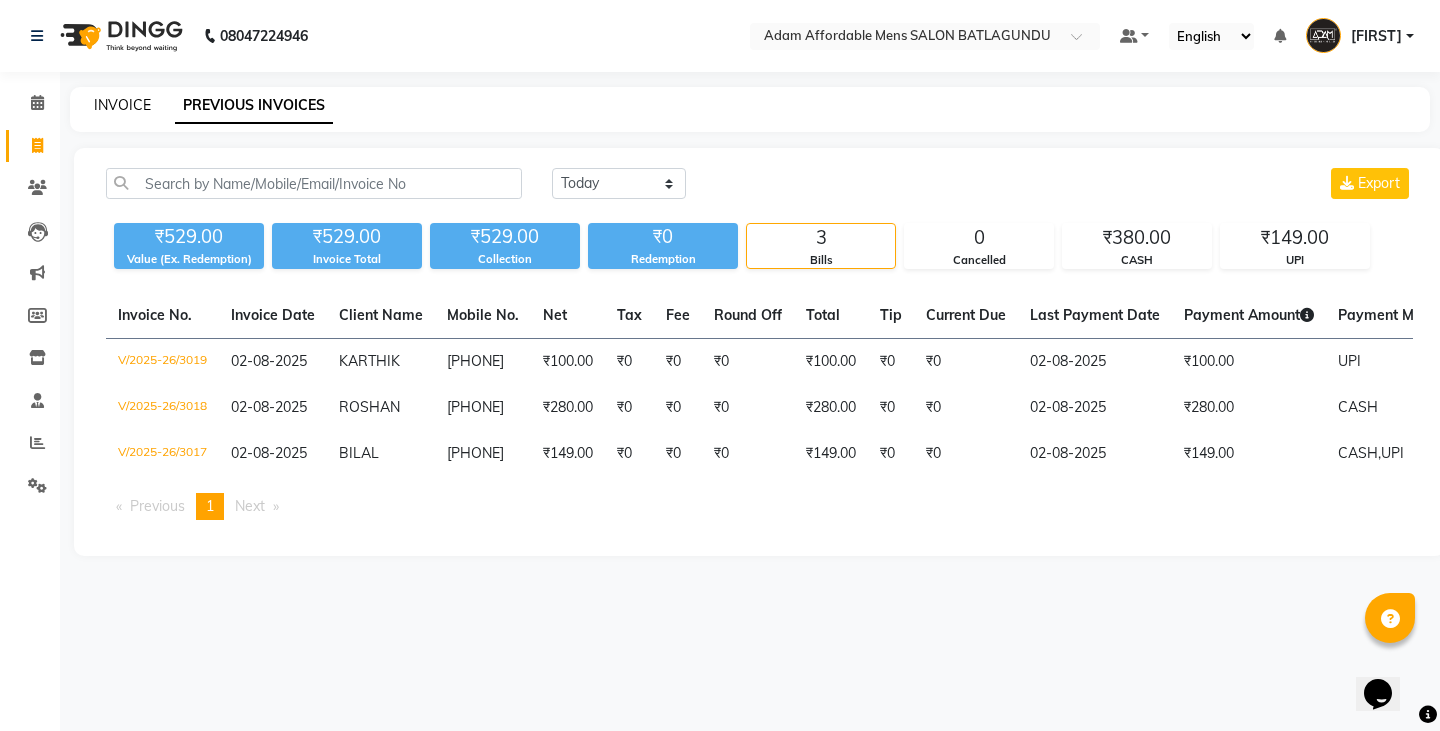 click on "INVOICE" 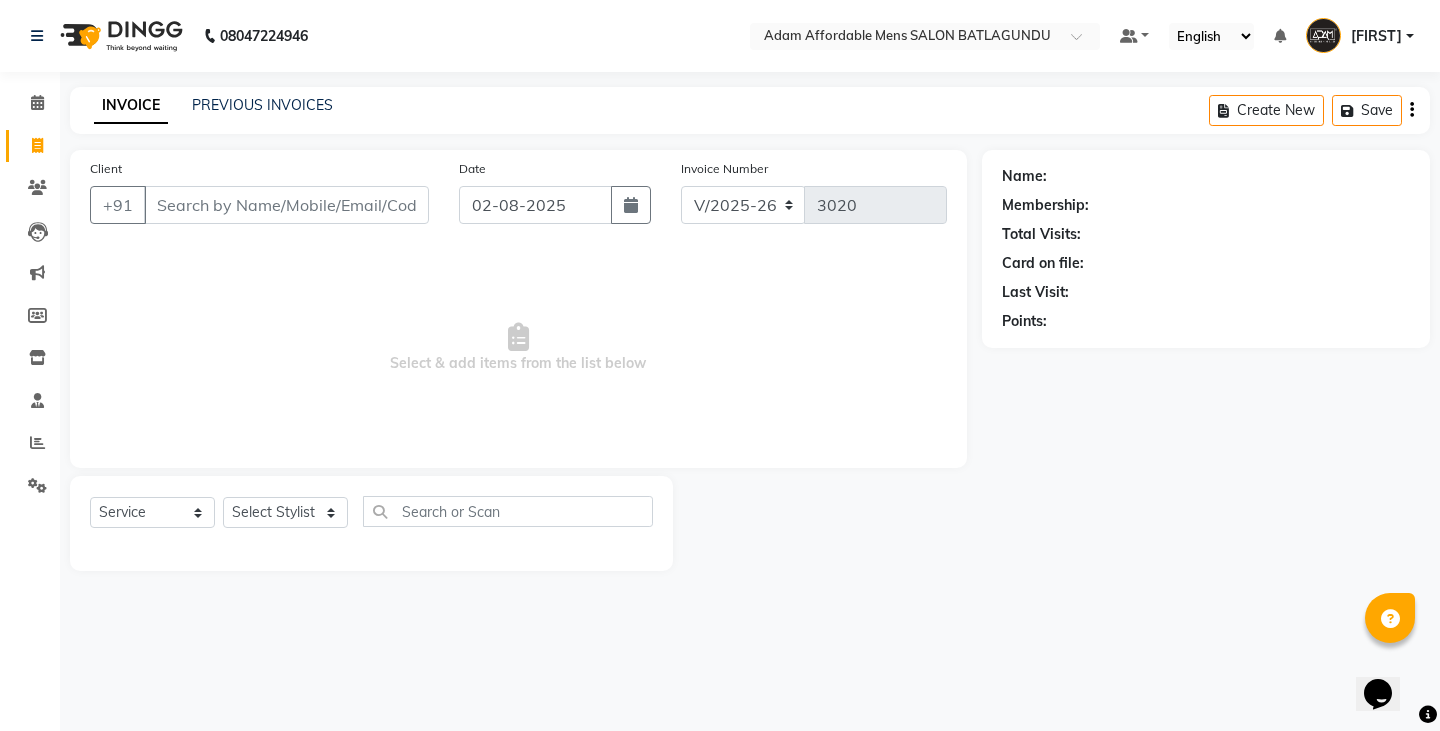 click on "Client" at bounding box center (286, 205) 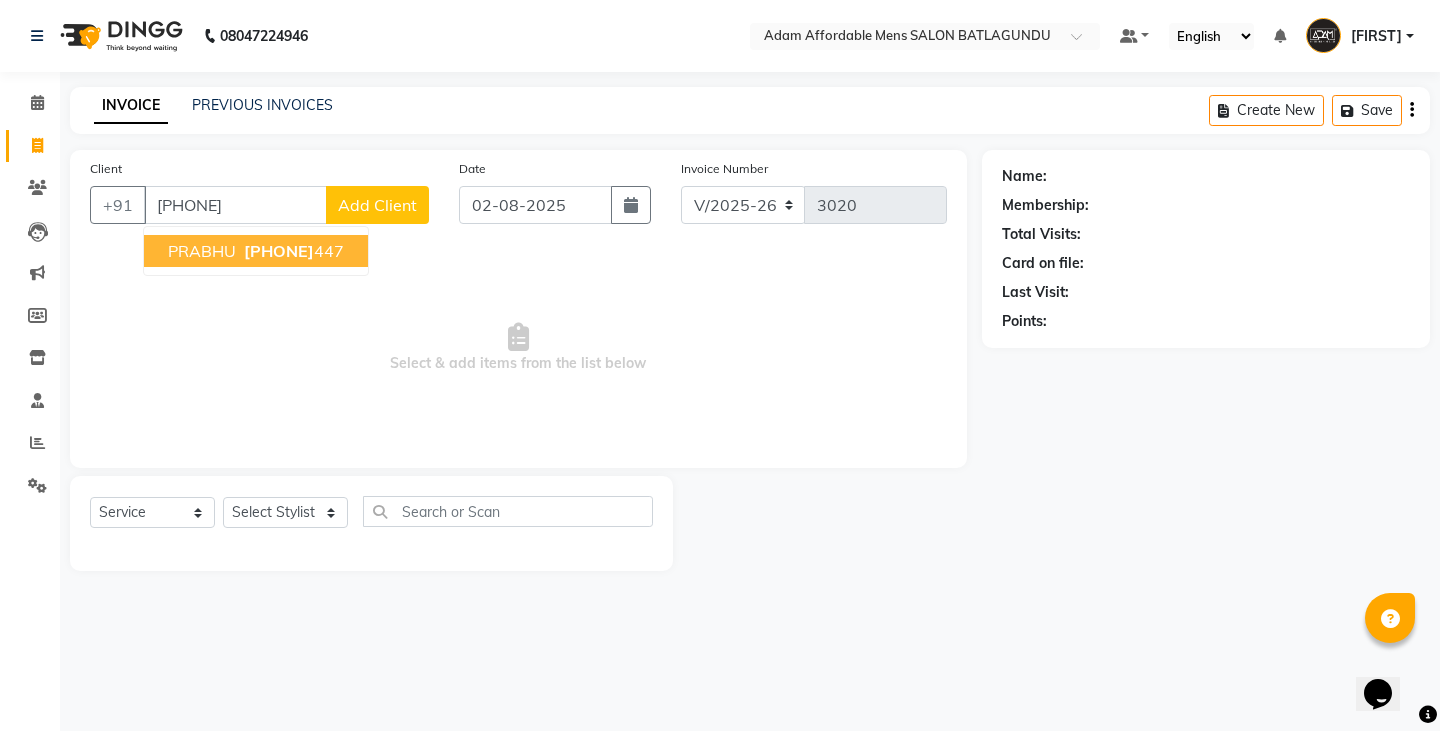 click on "[FIRST] [PHONE]" at bounding box center (256, 251) 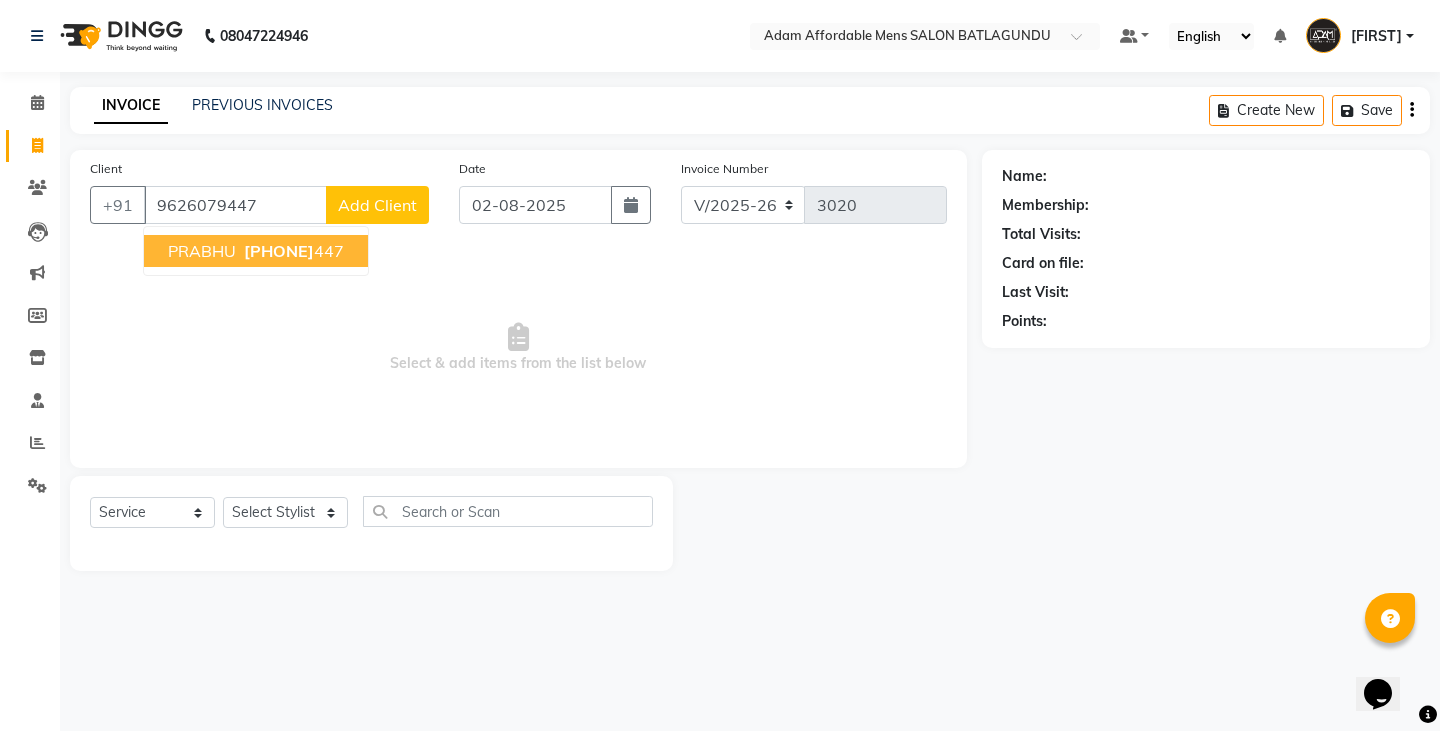 type on "9626079447" 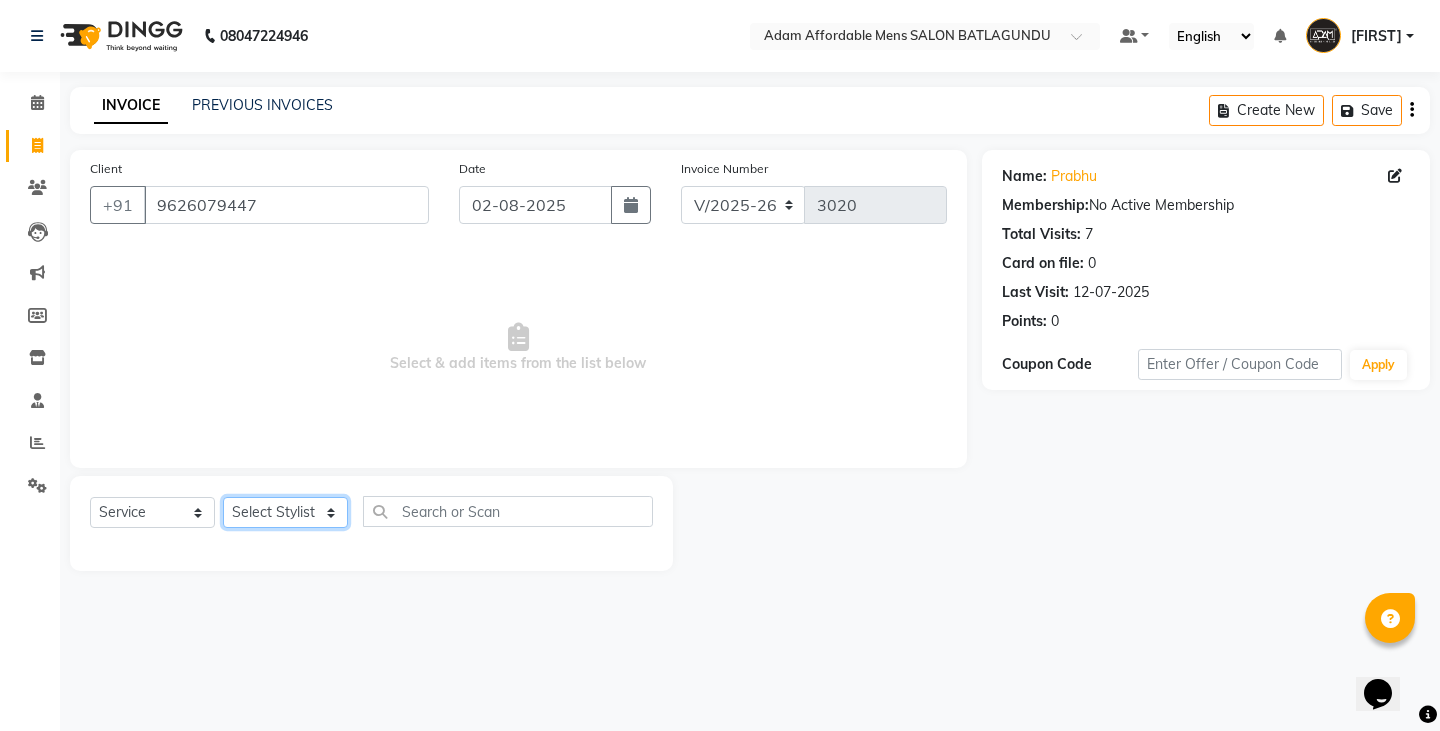 drag, startPoint x: 338, startPoint y: 512, endPoint x: 325, endPoint y: 499, distance: 18.384777 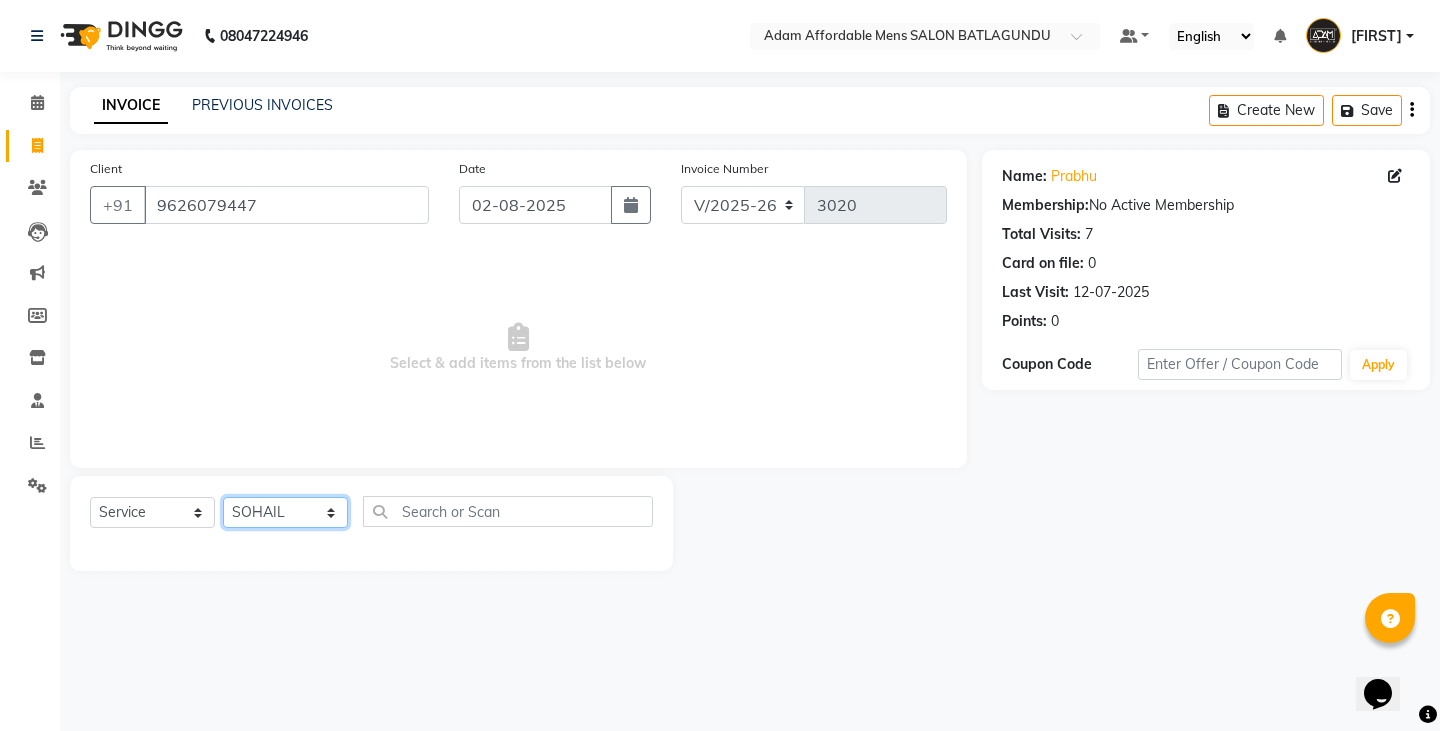 click on "Select Stylist Admin Anish Ovesh Raja SAHIL SOHAIL SONU" 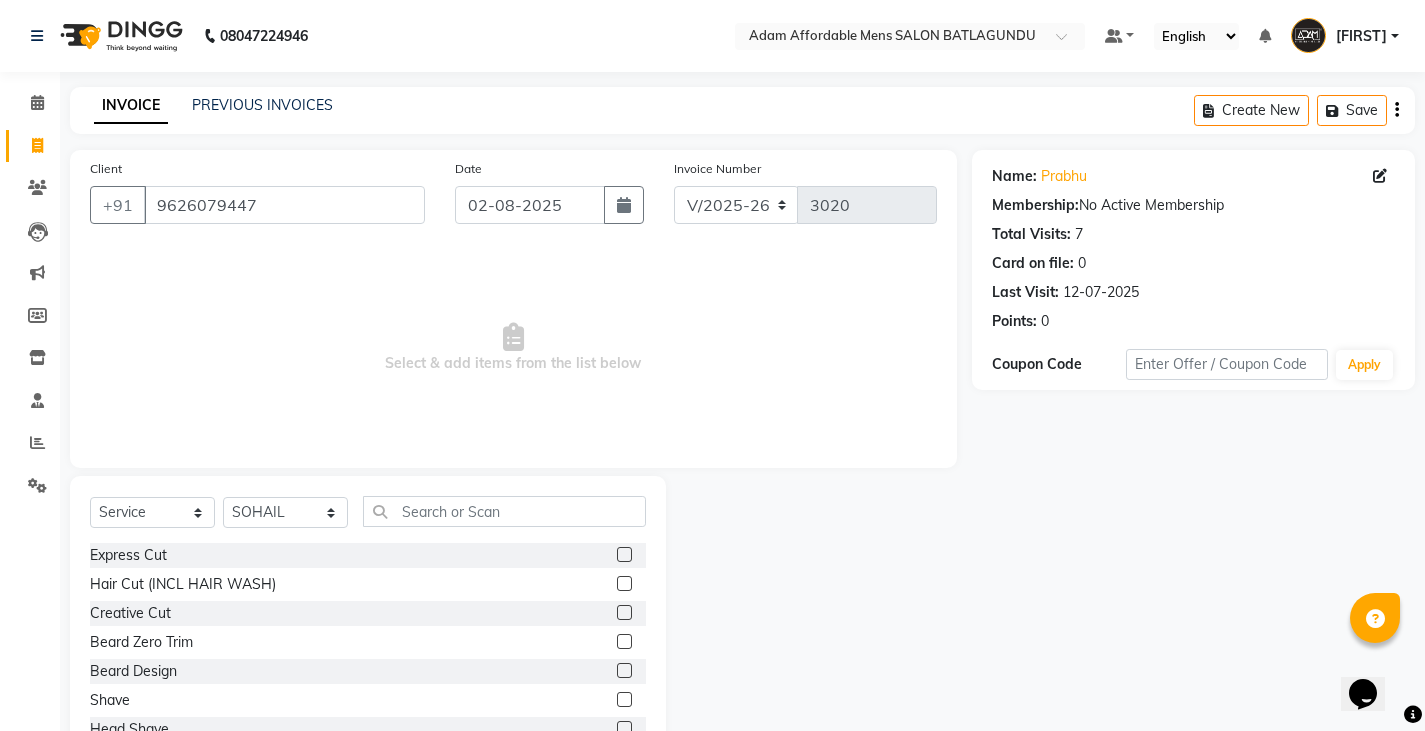 click 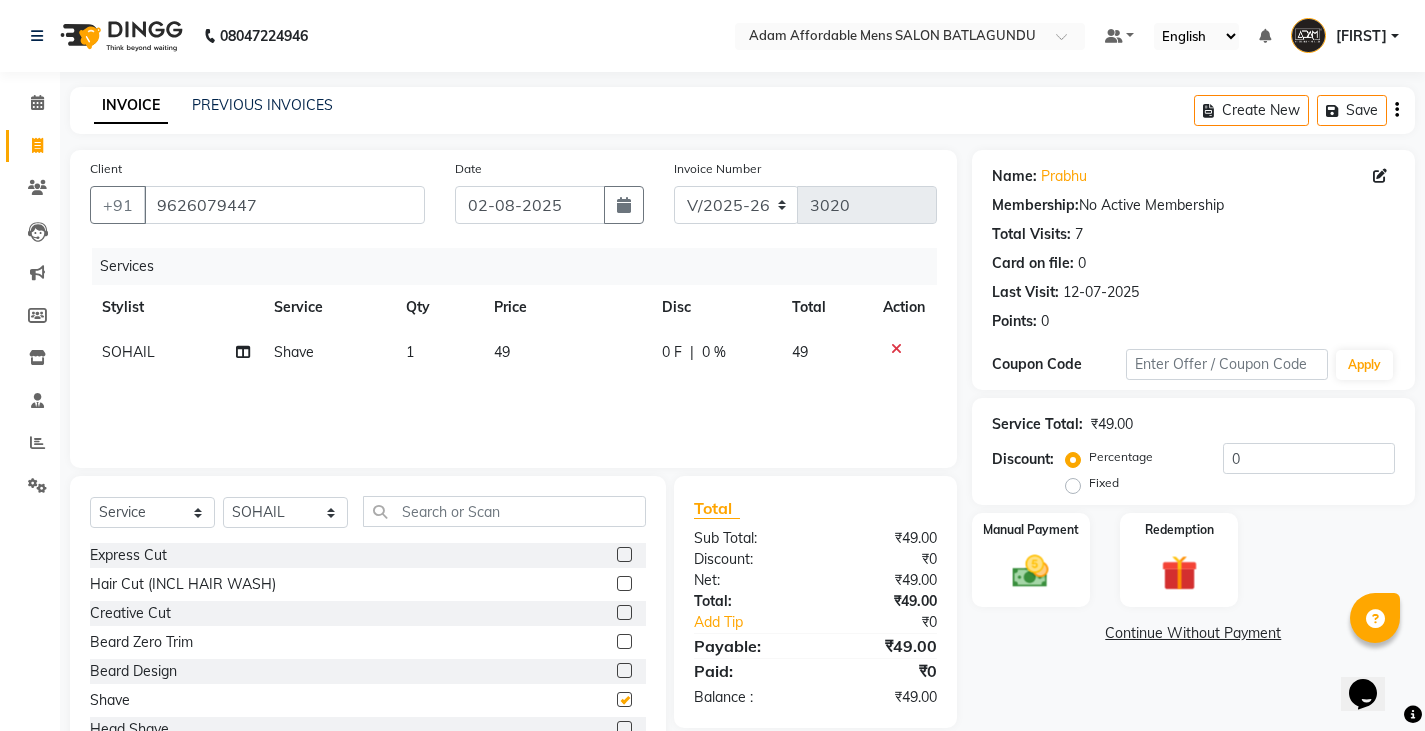 checkbox on "false" 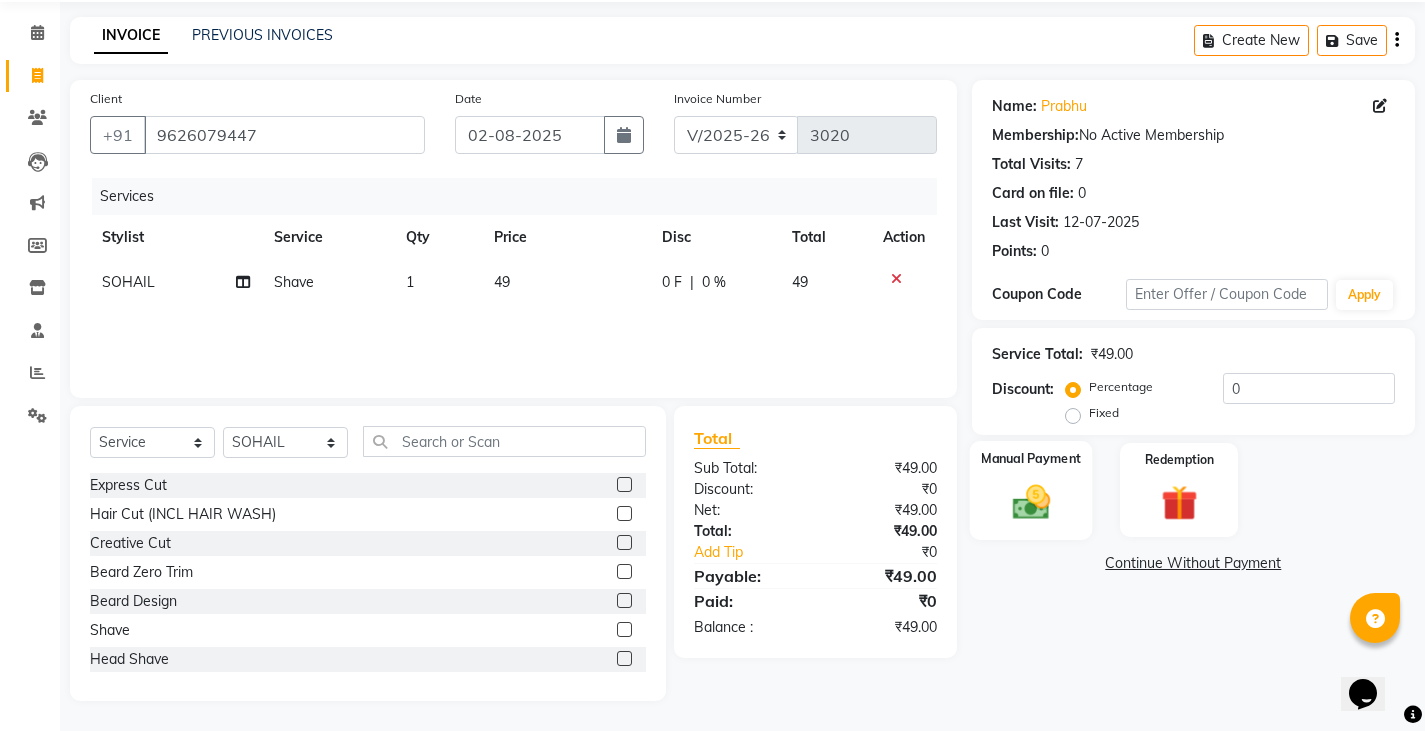 click 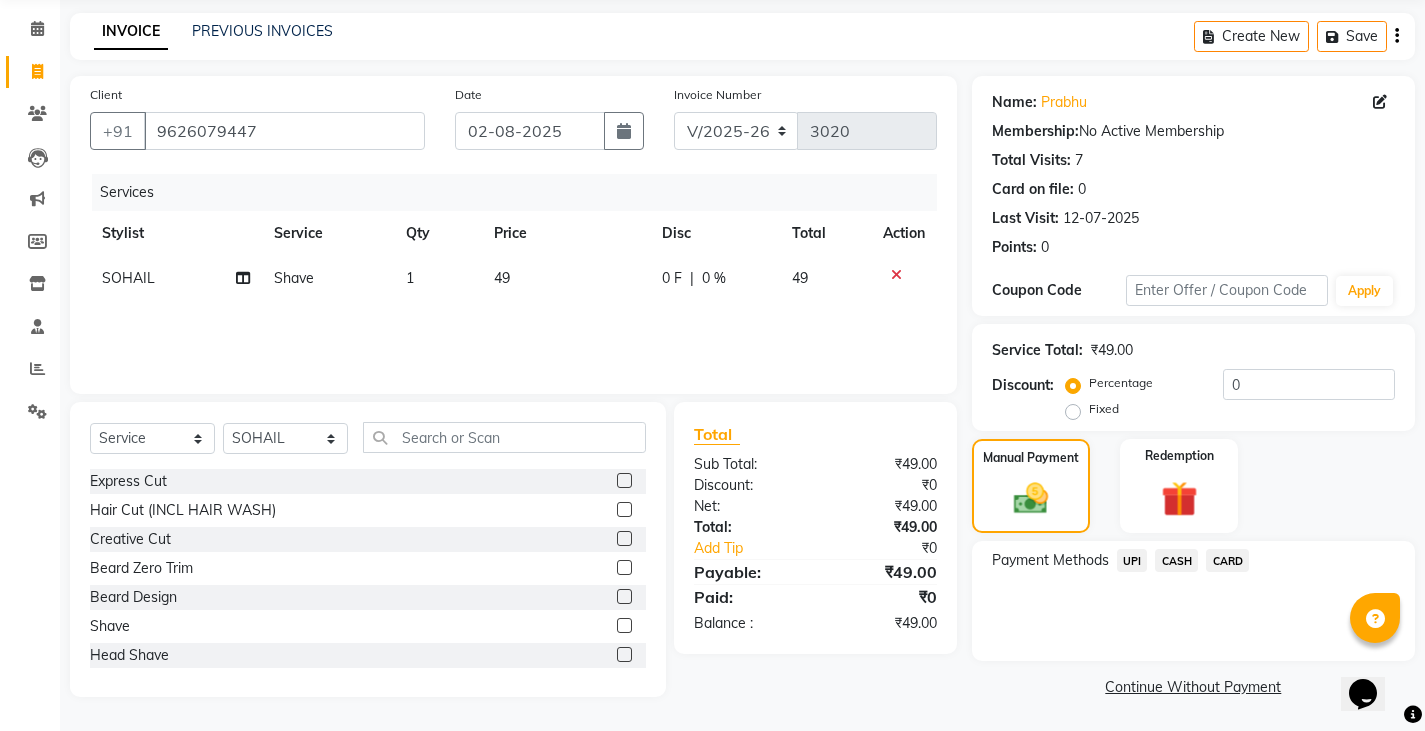 scroll, scrollTop: 75, scrollLeft: 0, axis: vertical 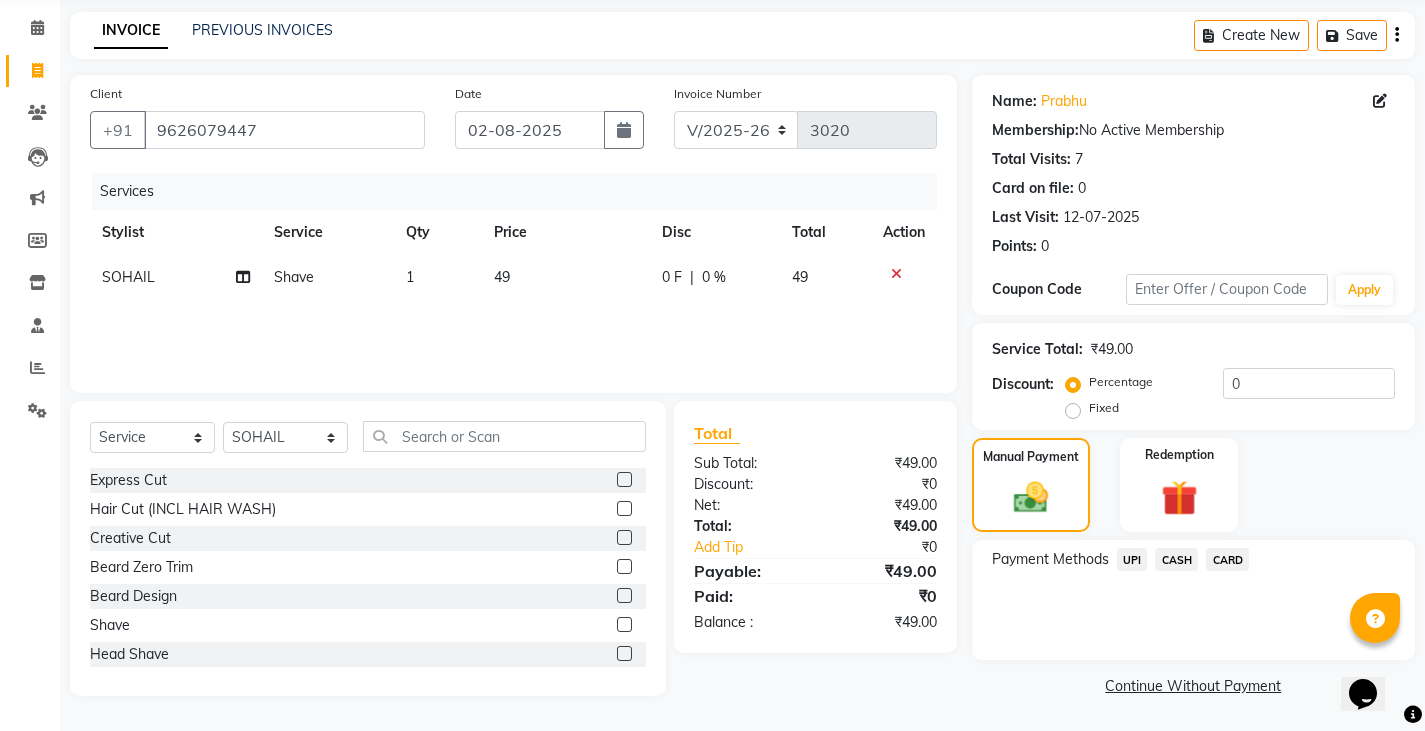 click on "UPI" 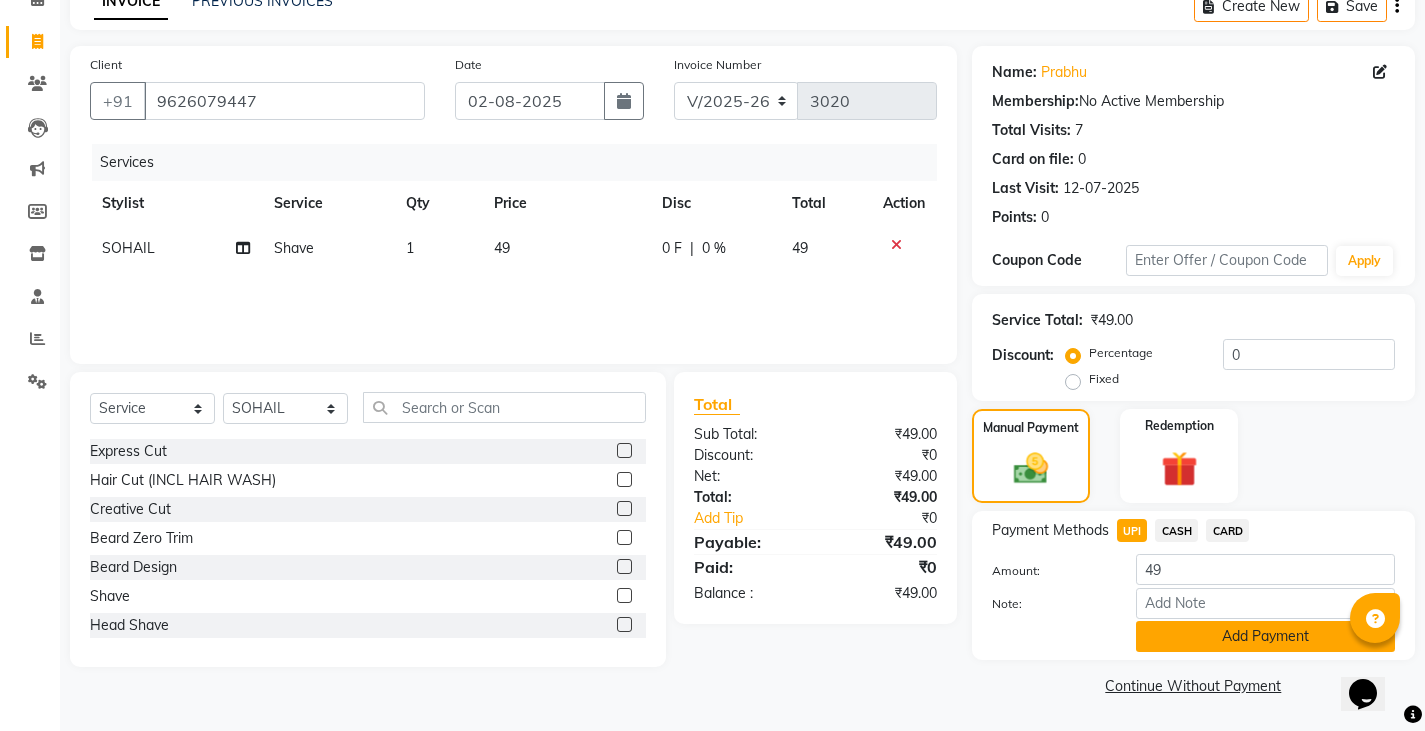 click on "Add Payment" 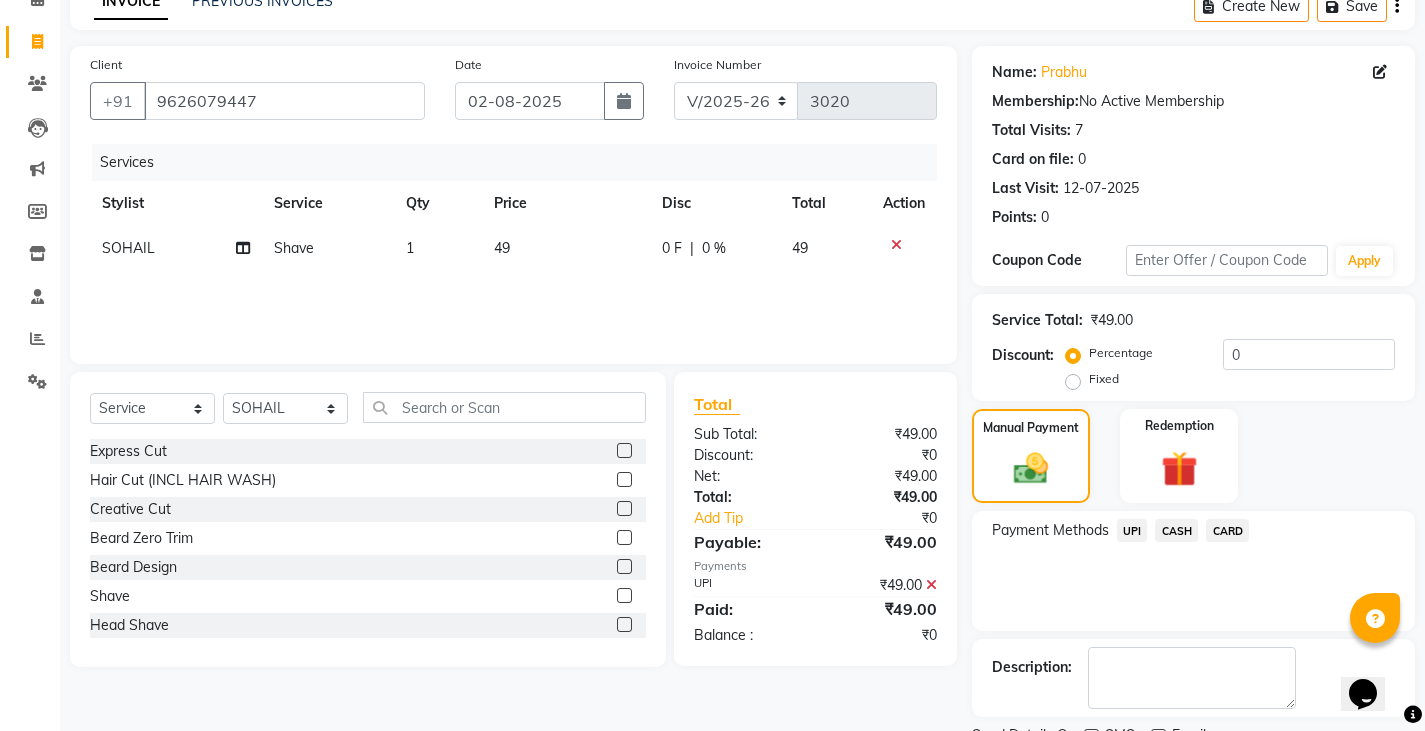 scroll, scrollTop: 188, scrollLeft: 0, axis: vertical 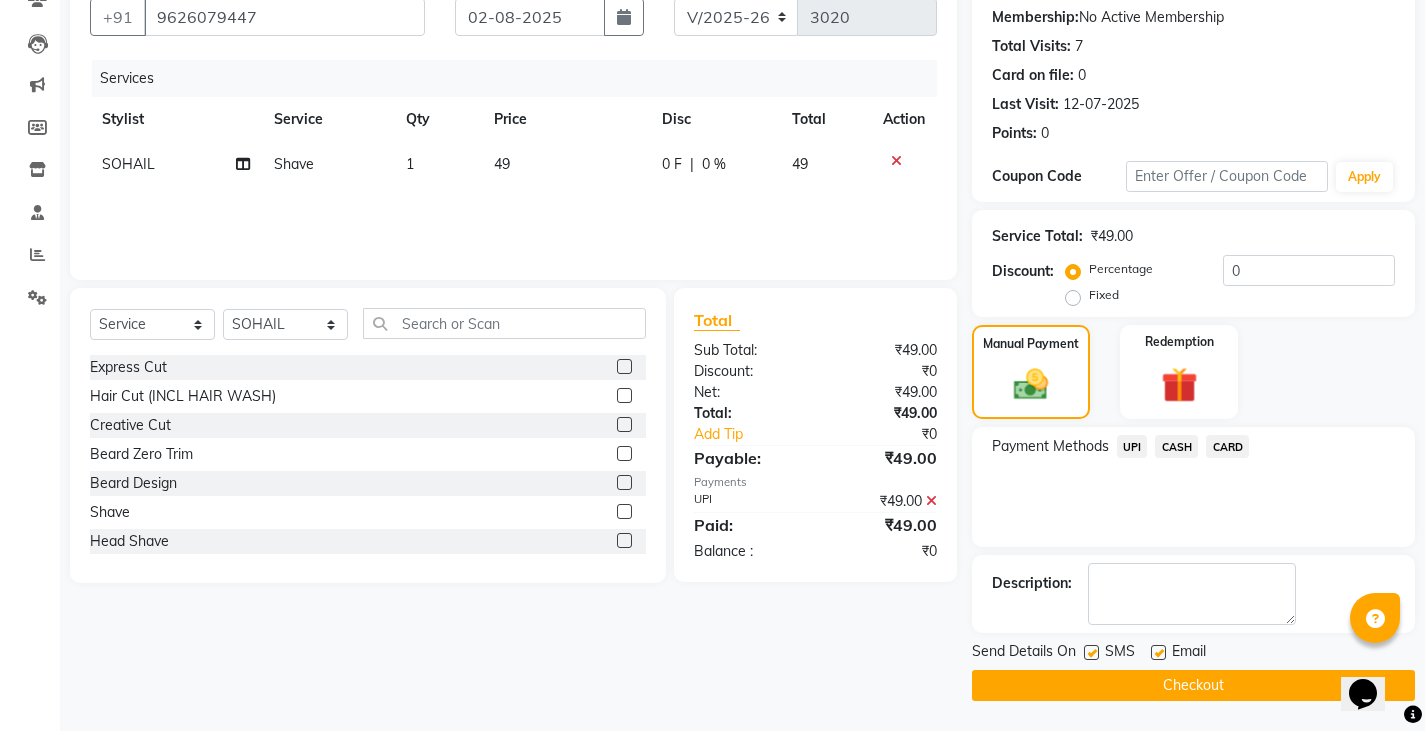 click on "Checkout" 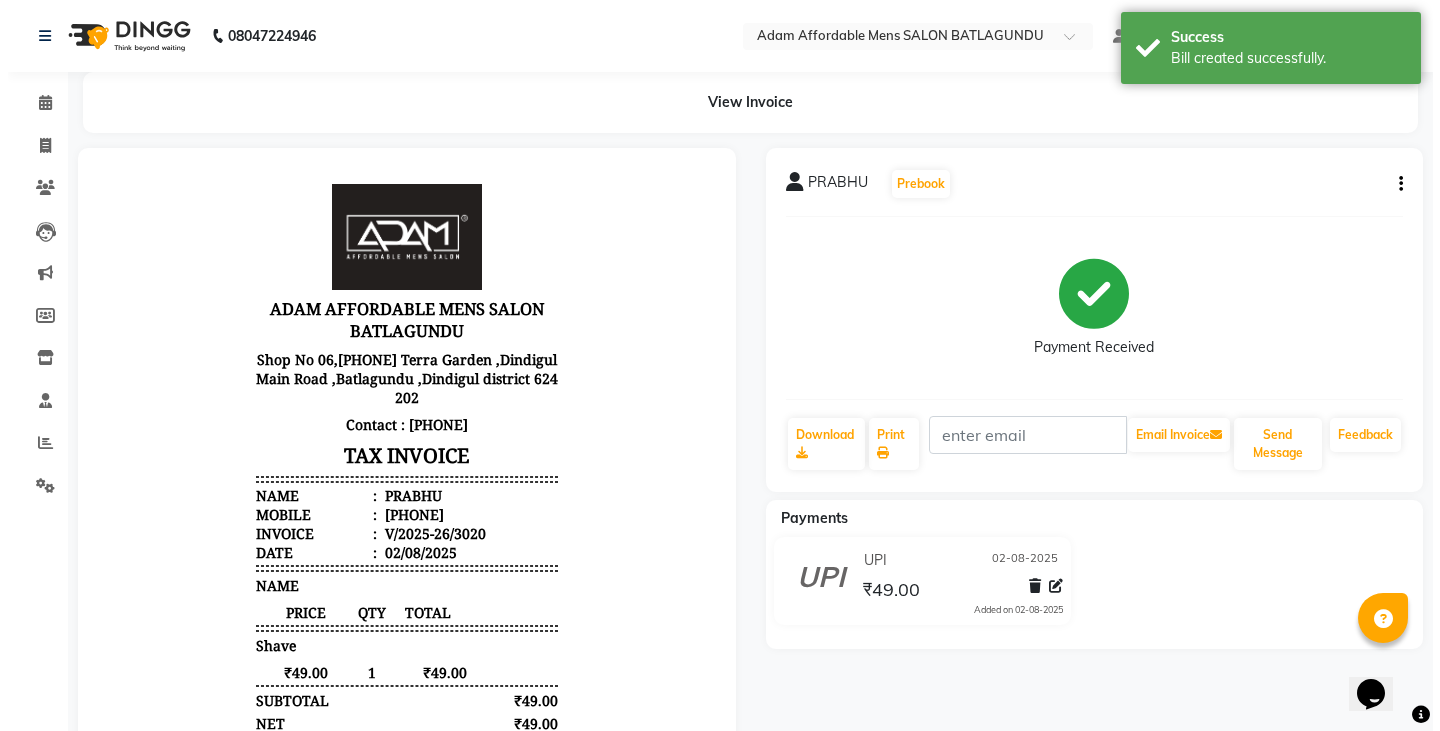 scroll, scrollTop: 0, scrollLeft: 0, axis: both 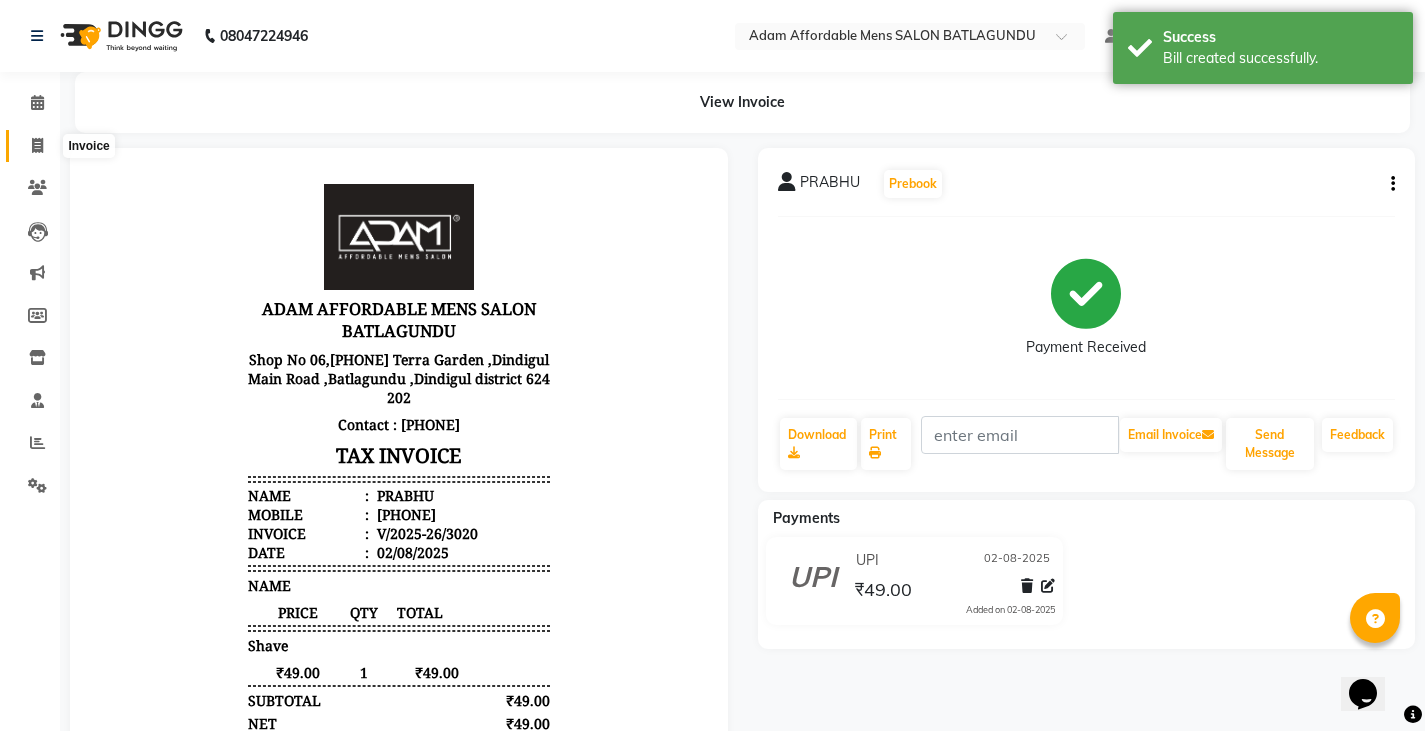 click 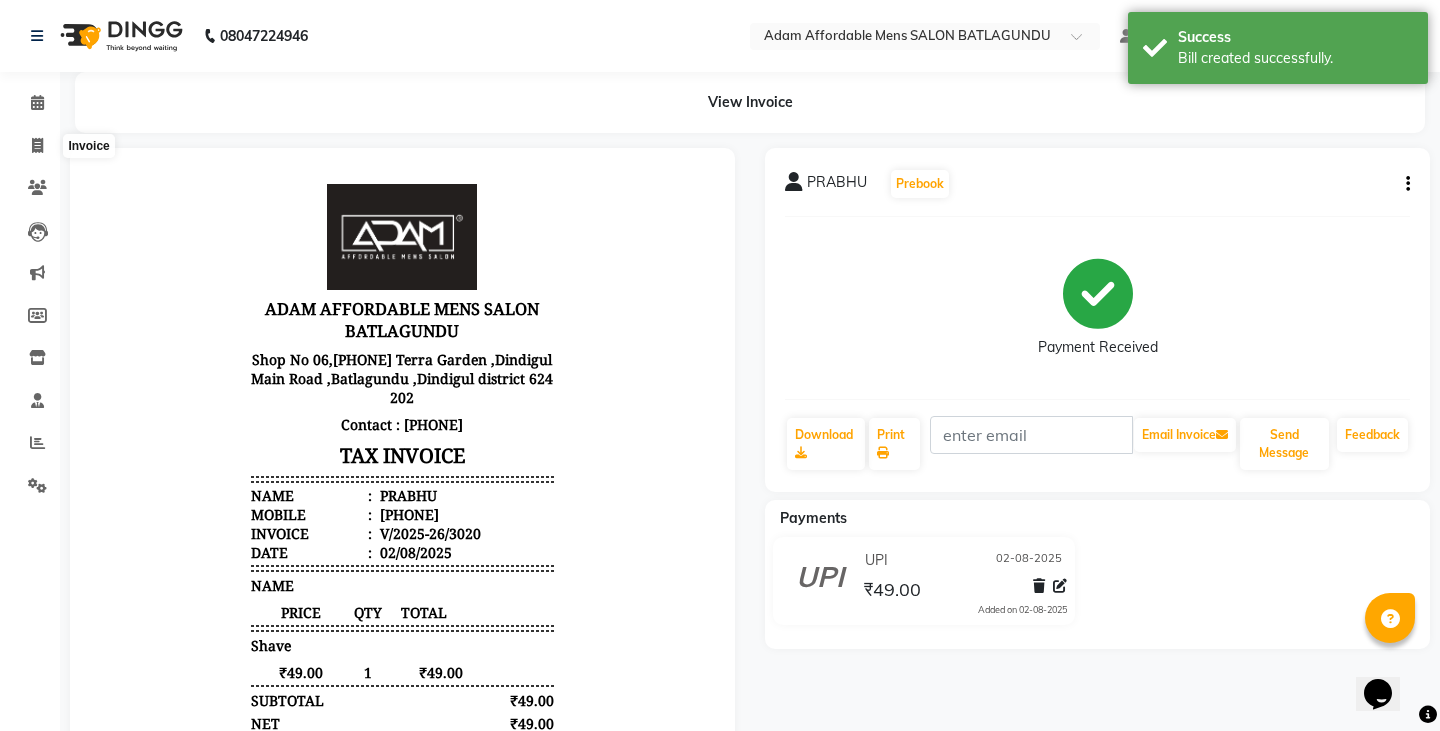 select on "8213" 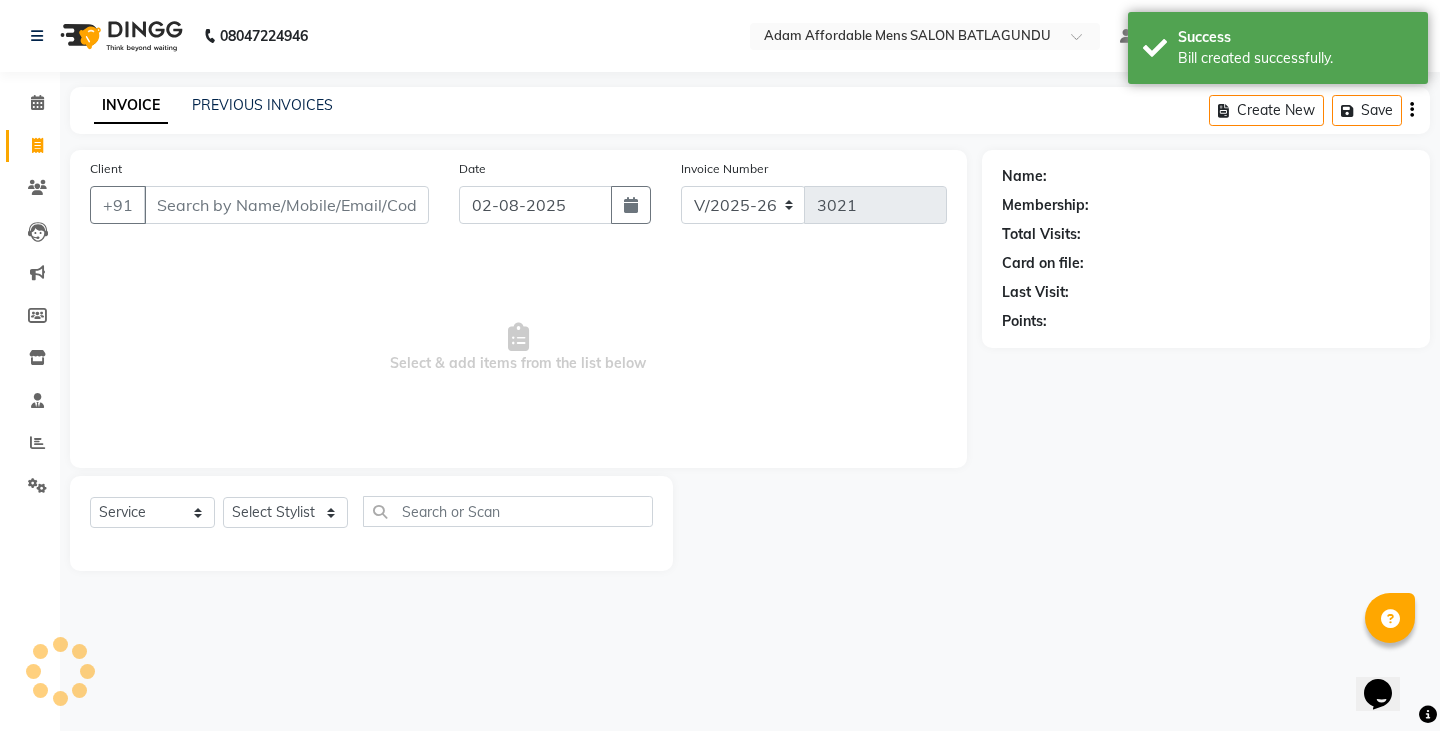 click on "Client" at bounding box center (286, 205) 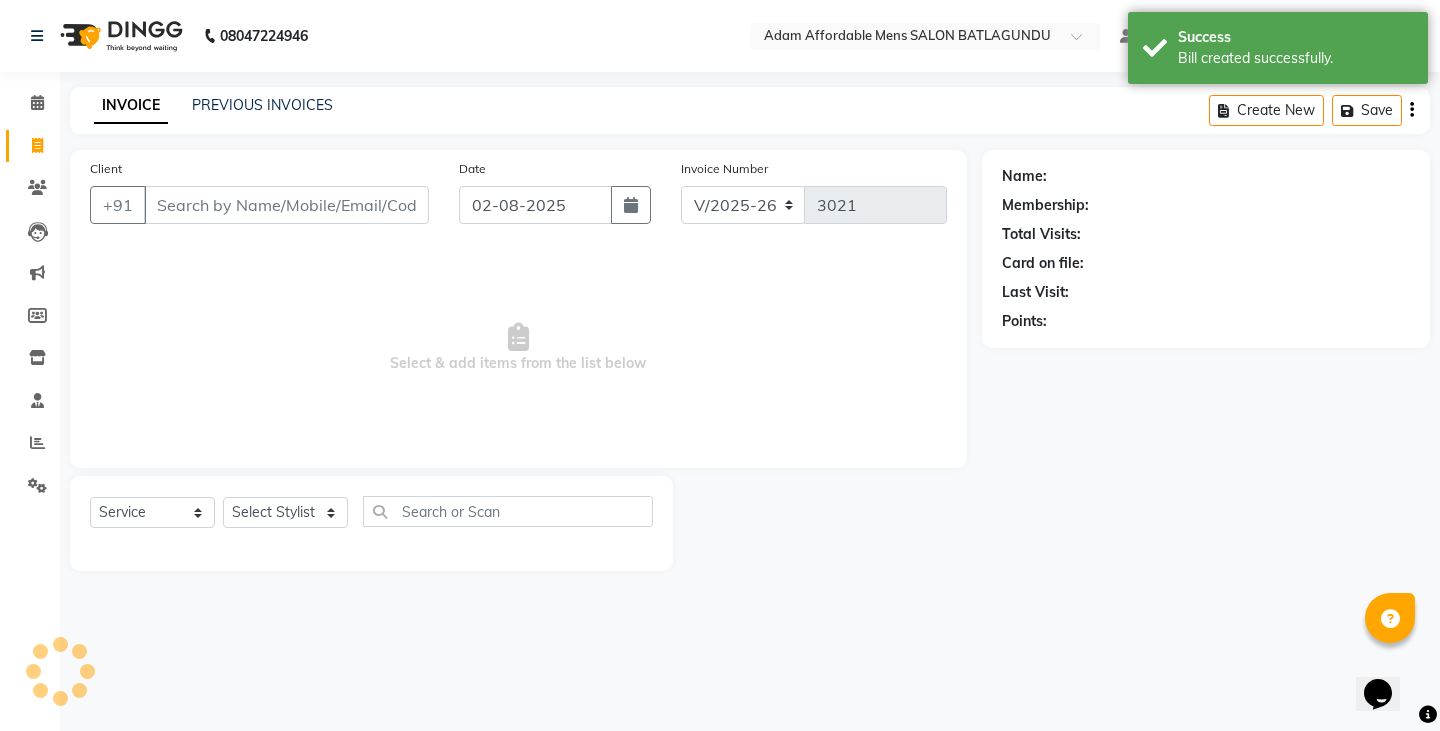 click on "INVOICE PREVIOUS INVOICES Create New   Save" 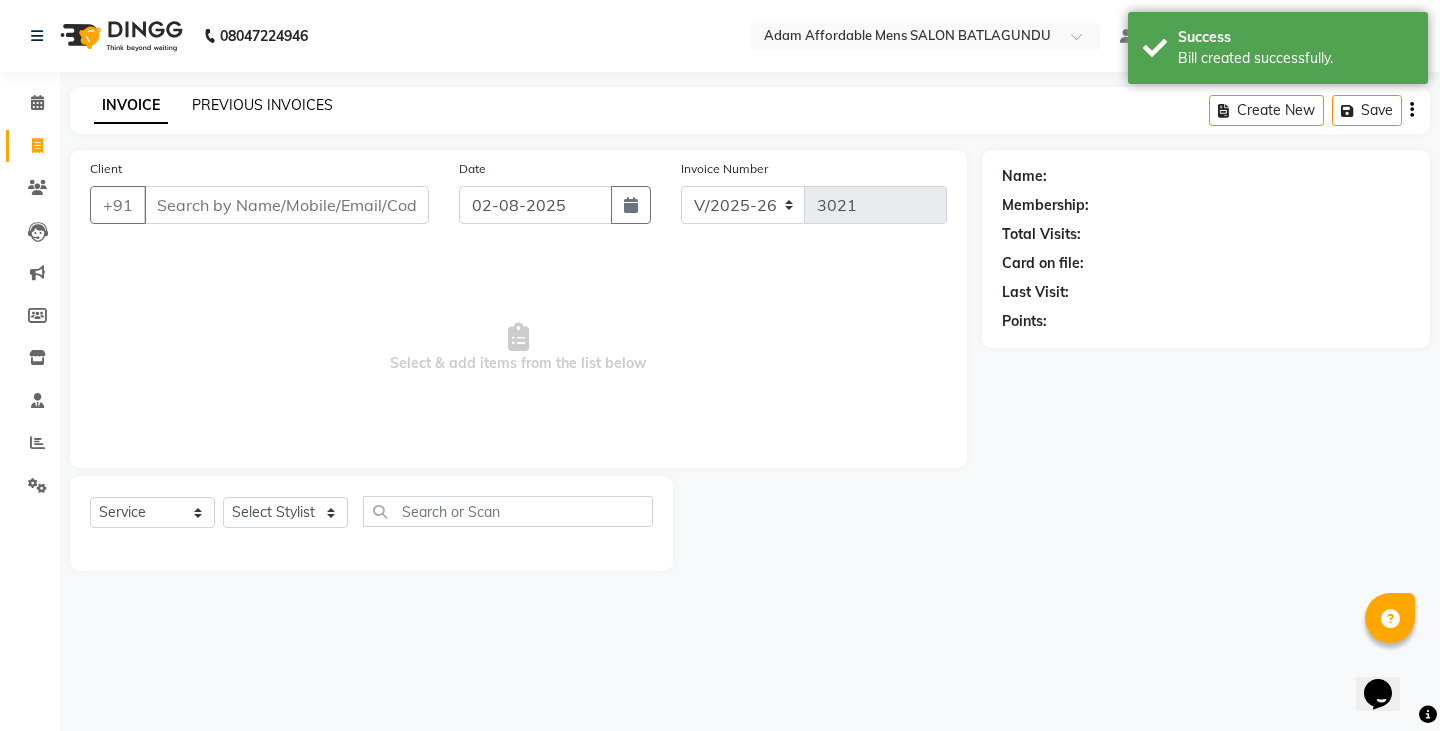 click on "PREVIOUS INVOICES" 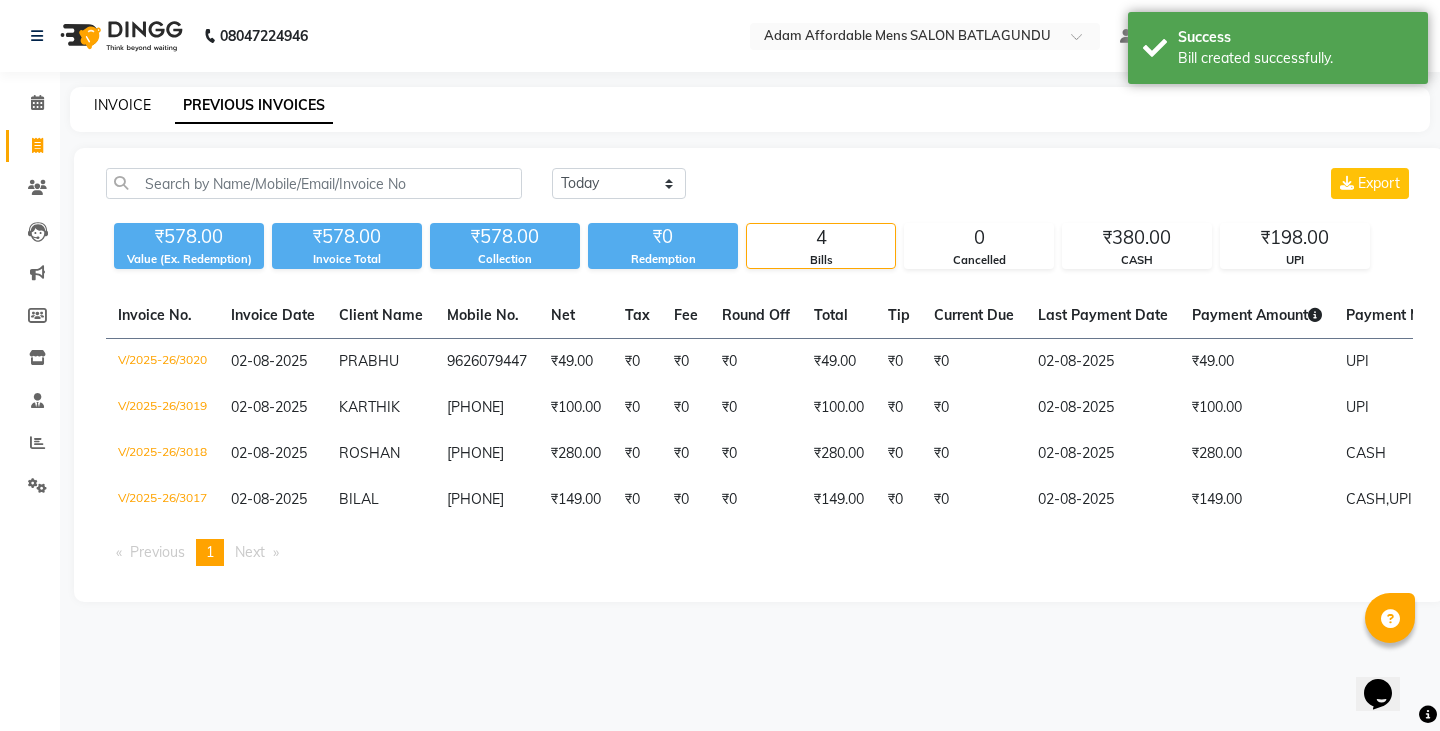 click on "INVOICE" 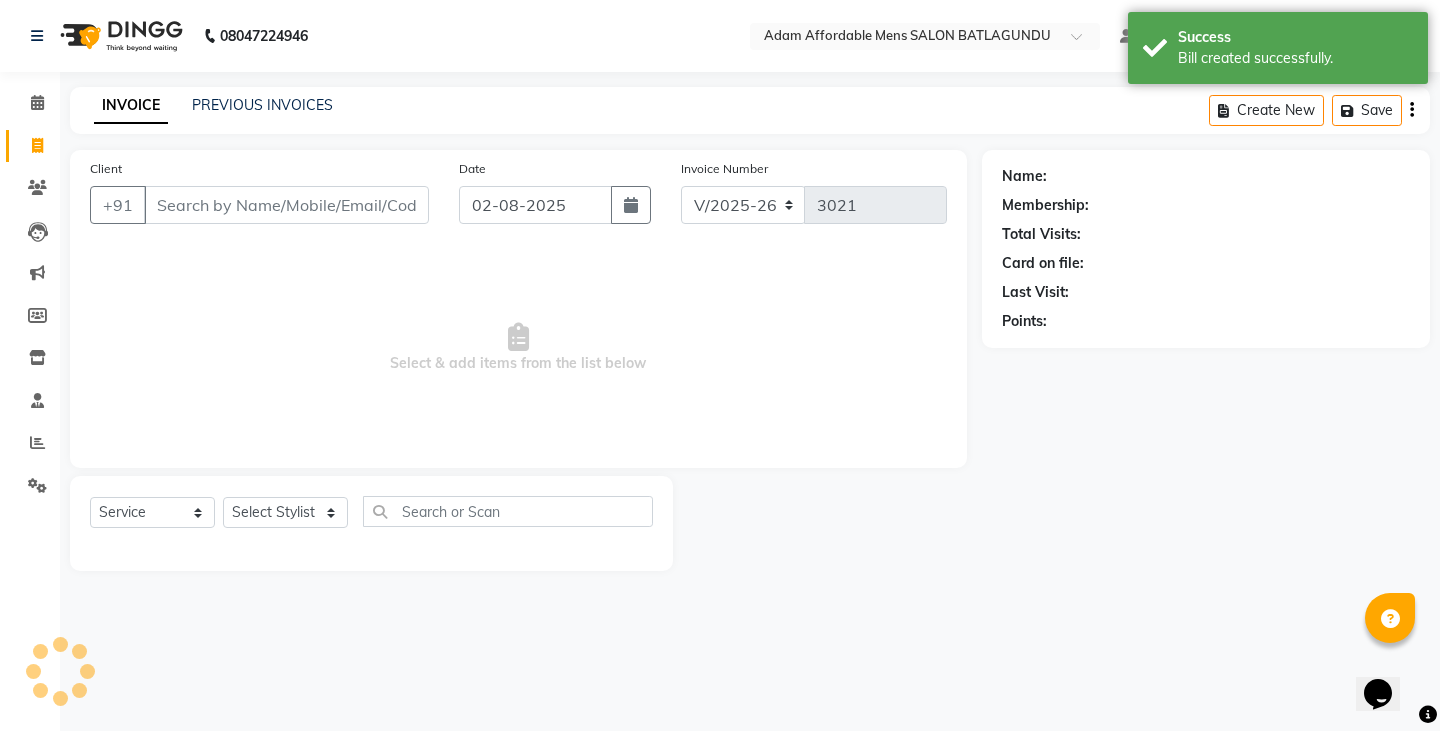 click on "Client" at bounding box center [286, 205] 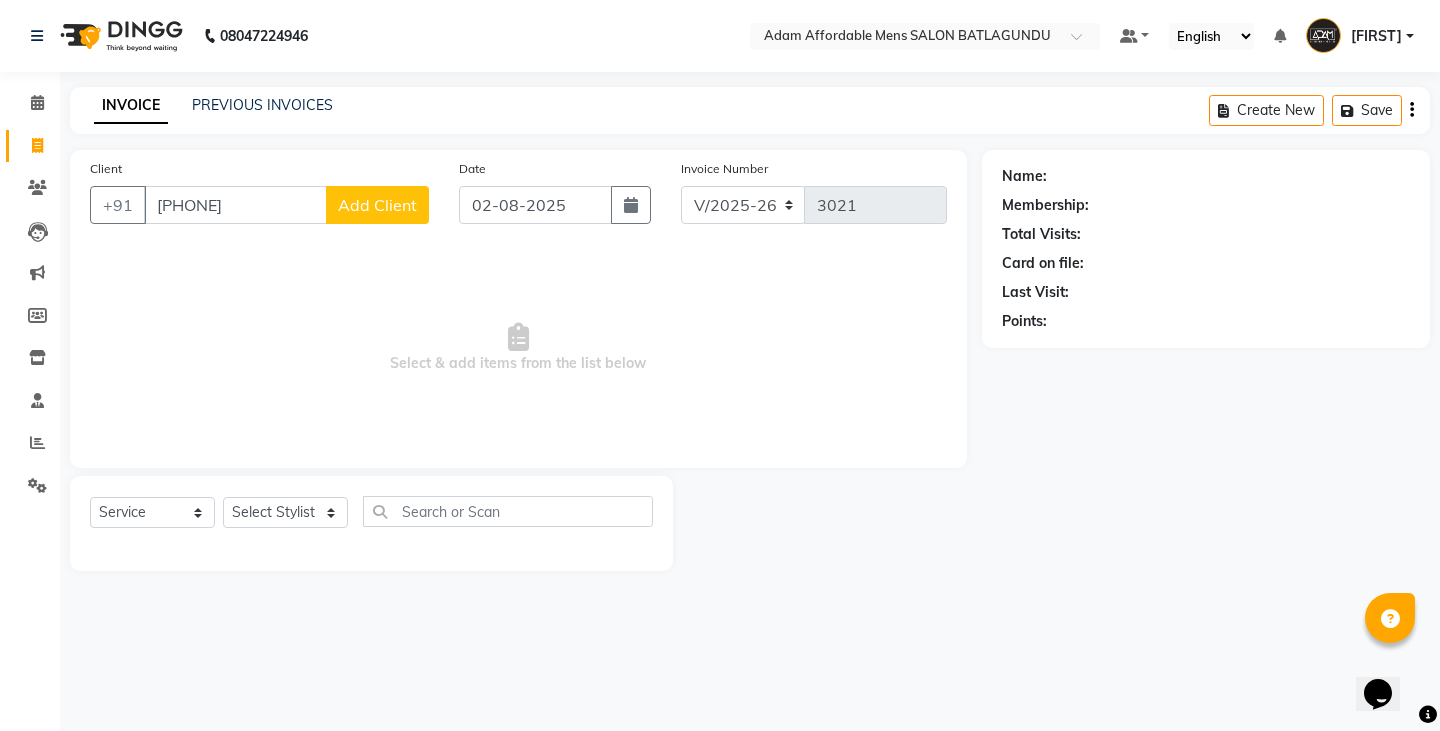 click on "[PHONE]" at bounding box center [235, 205] 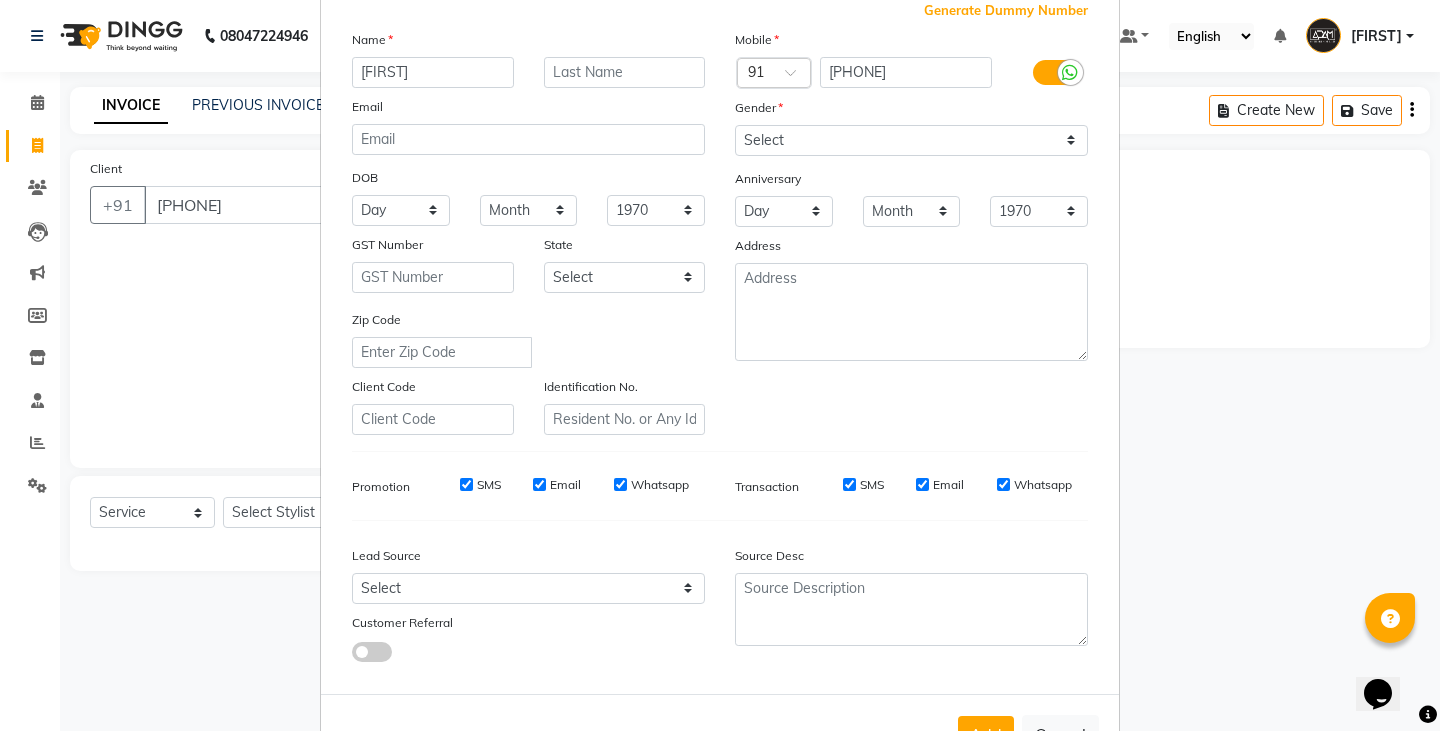 scroll, scrollTop: 192, scrollLeft: 0, axis: vertical 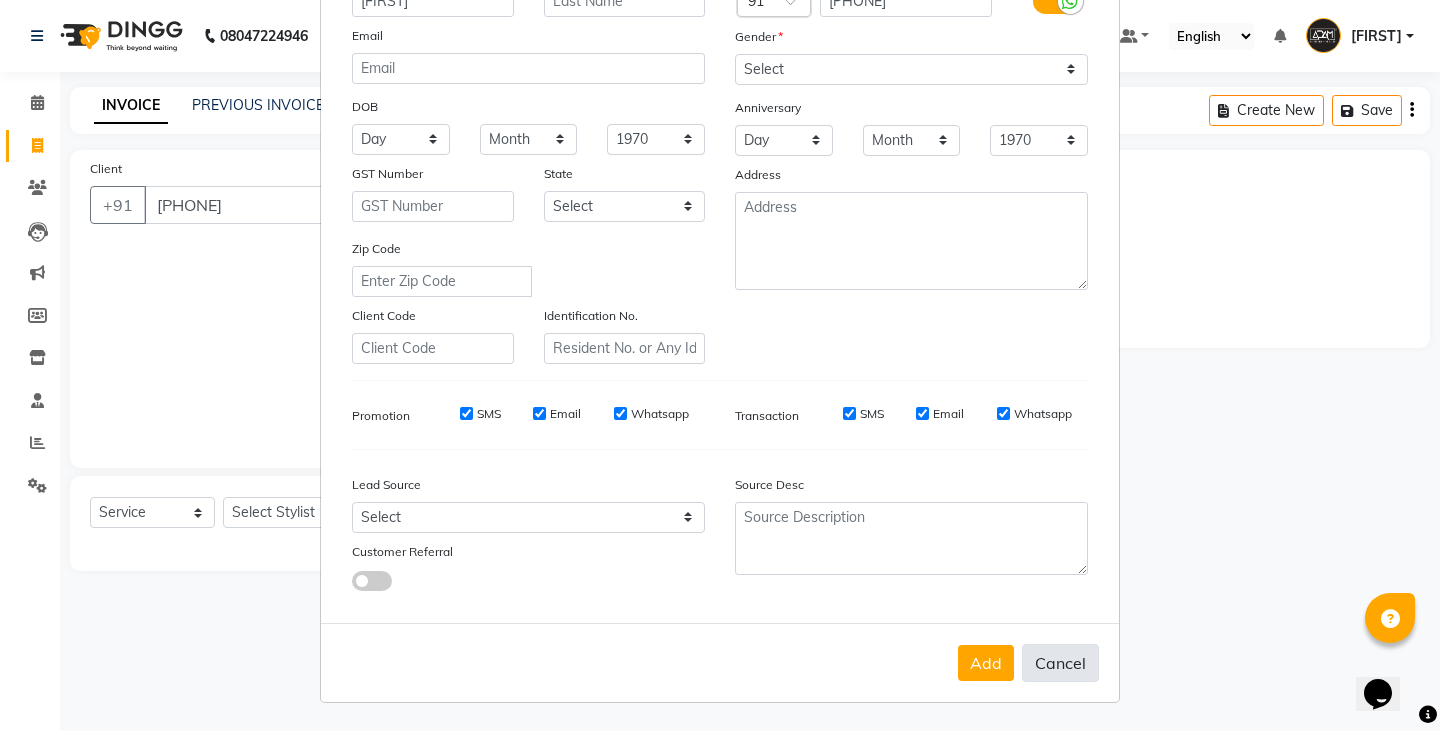 type on "[FIRST]" 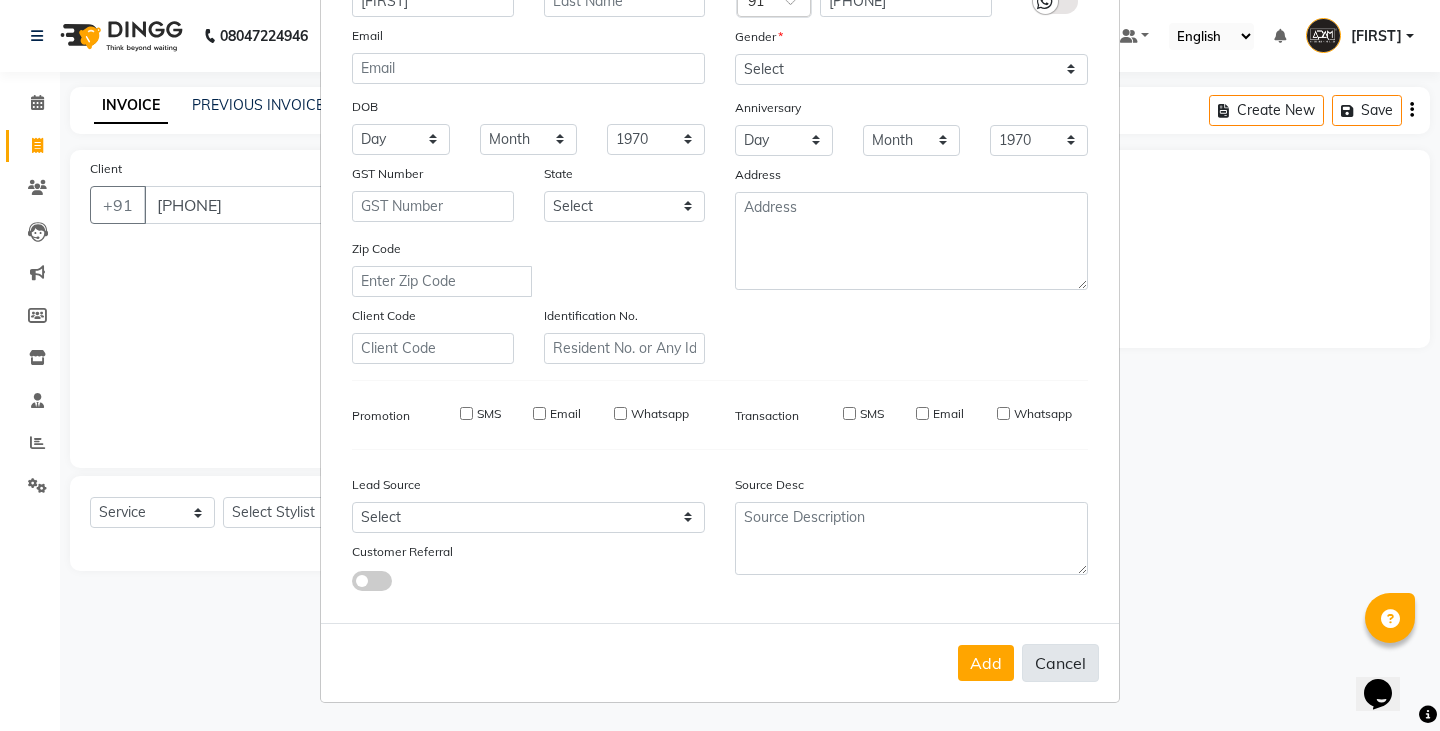type 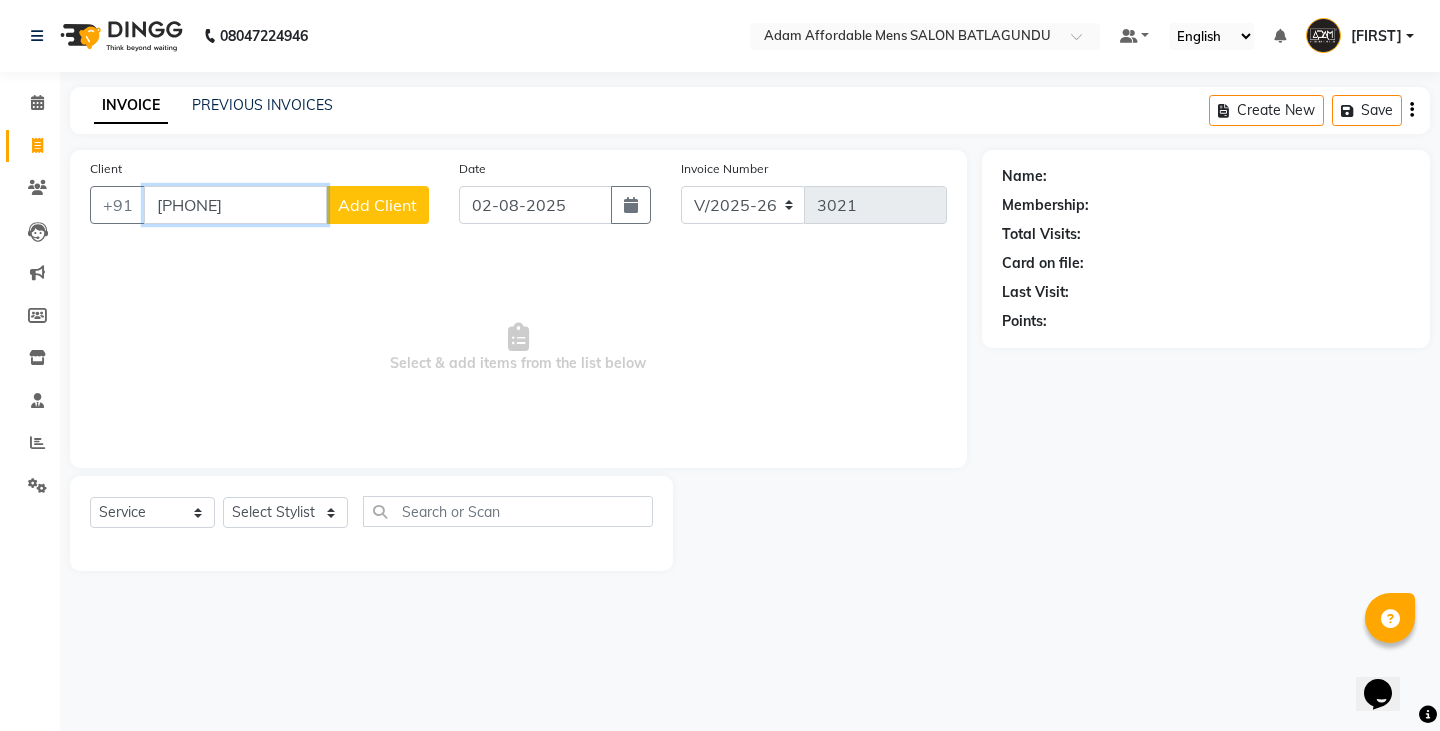 click on "[PHONE]" at bounding box center [235, 205] 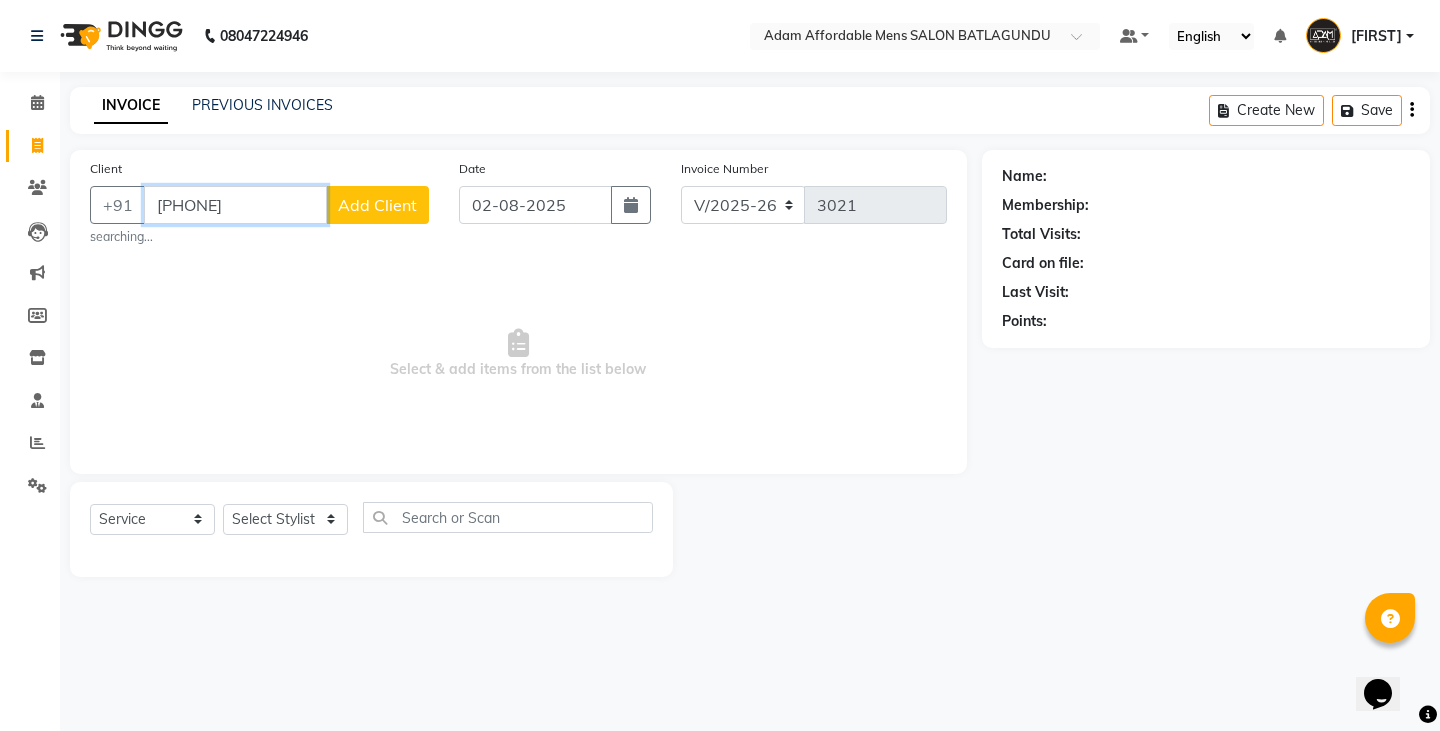 type on "[PHONE]" 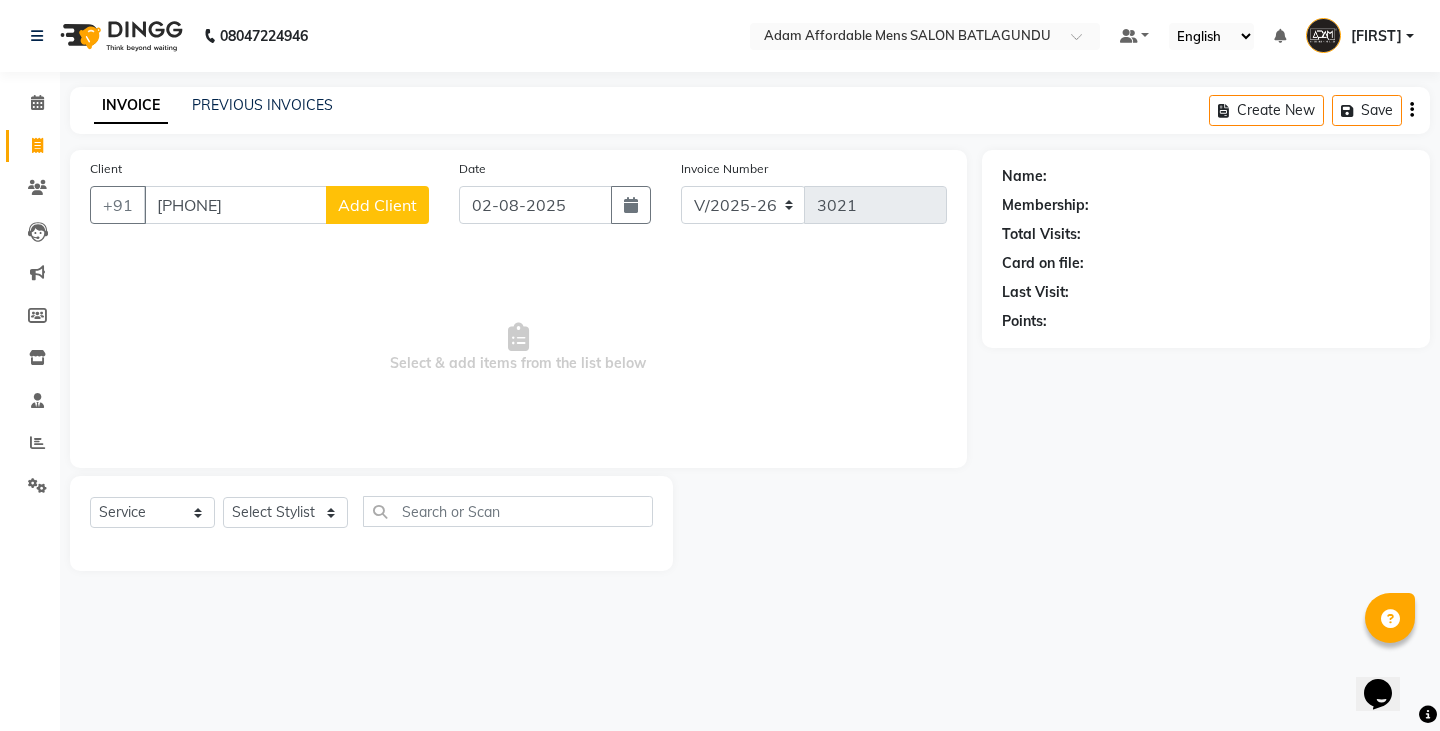 click on "Add Client" 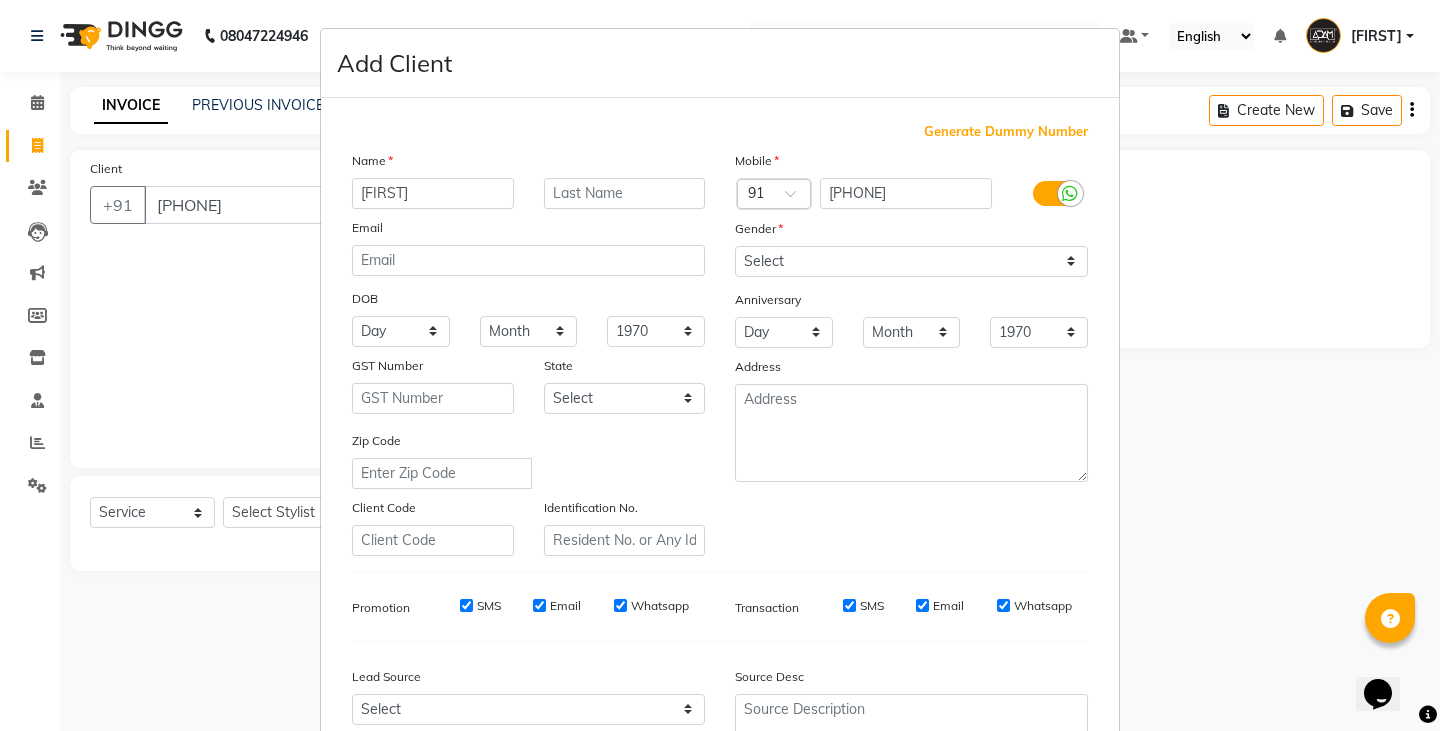 type on "[FIRST]" 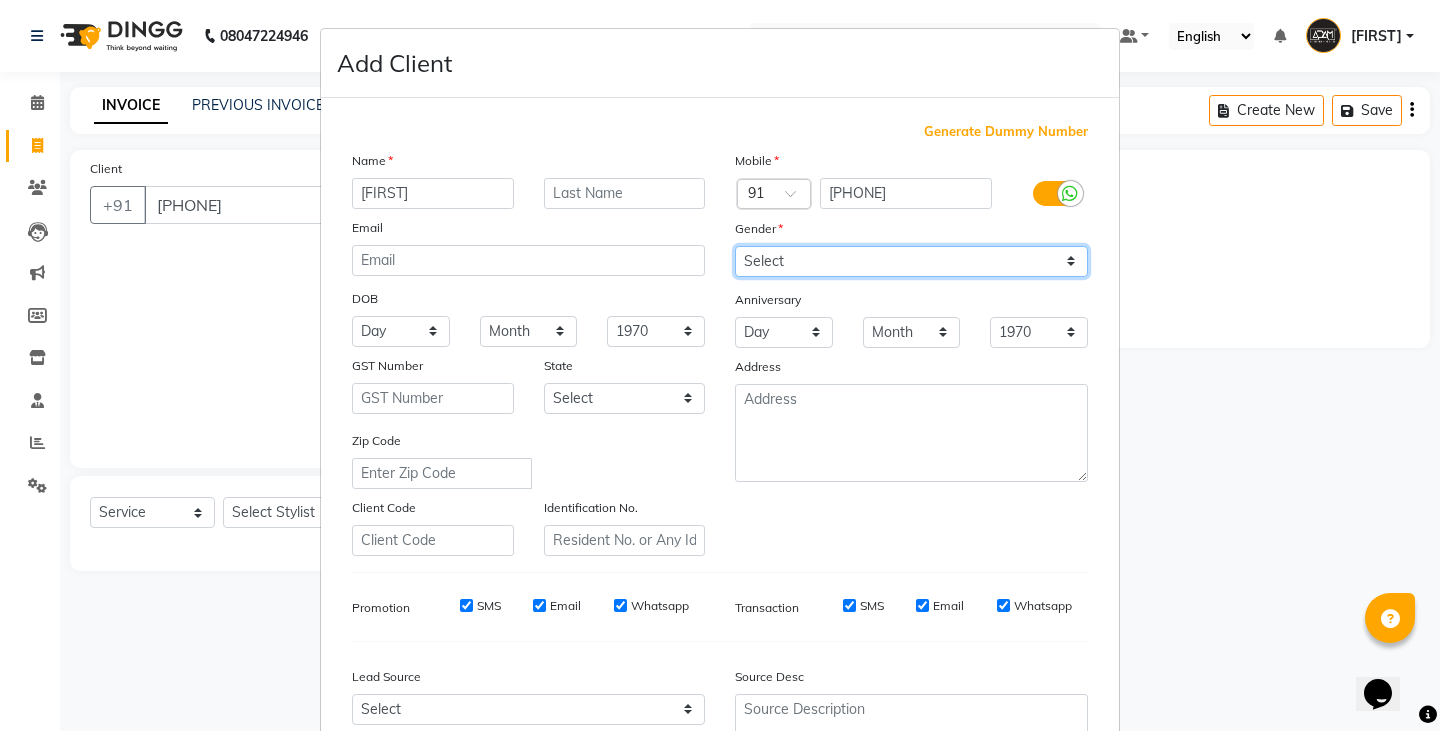 drag, startPoint x: 817, startPoint y: 266, endPoint x: 816, endPoint y: 276, distance: 10.049875 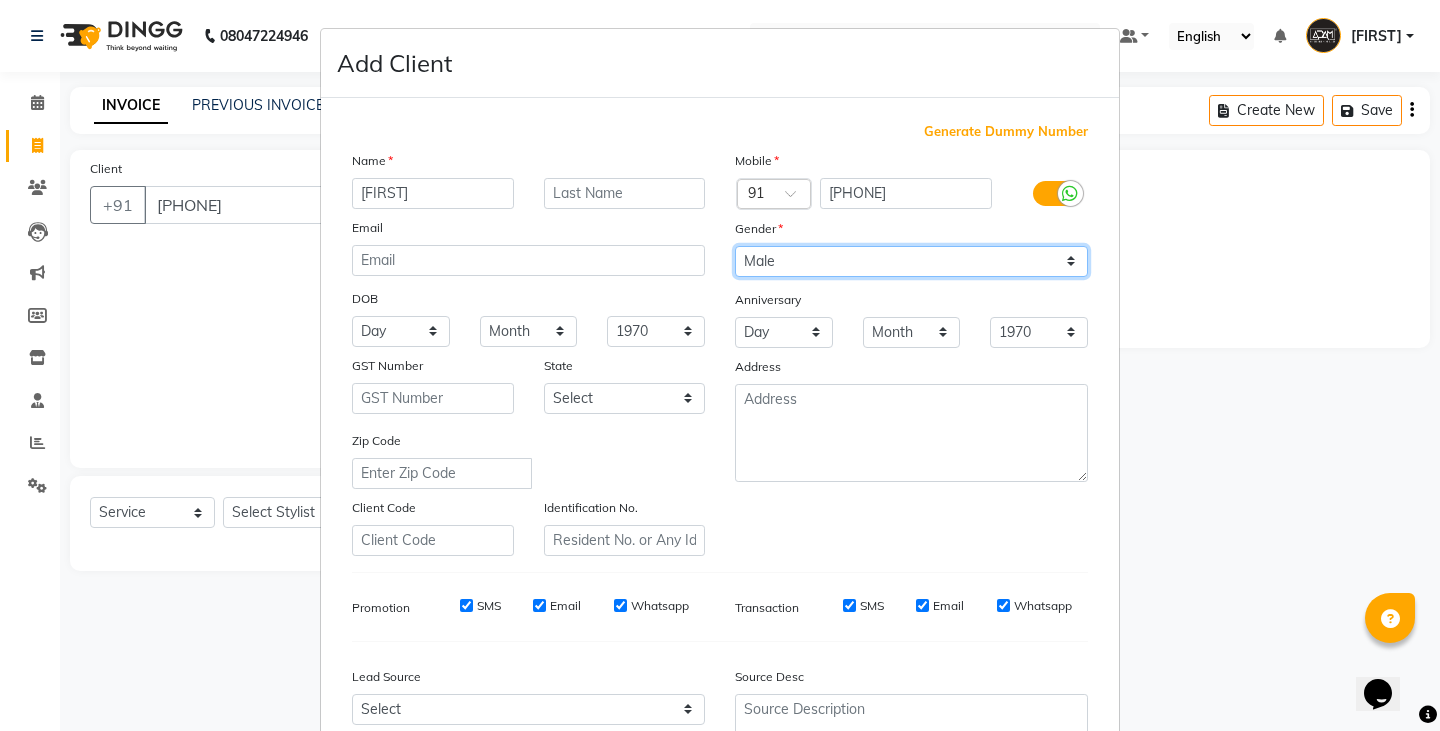 click on "Select Male Female Other Prefer Not To Say" at bounding box center [911, 261] 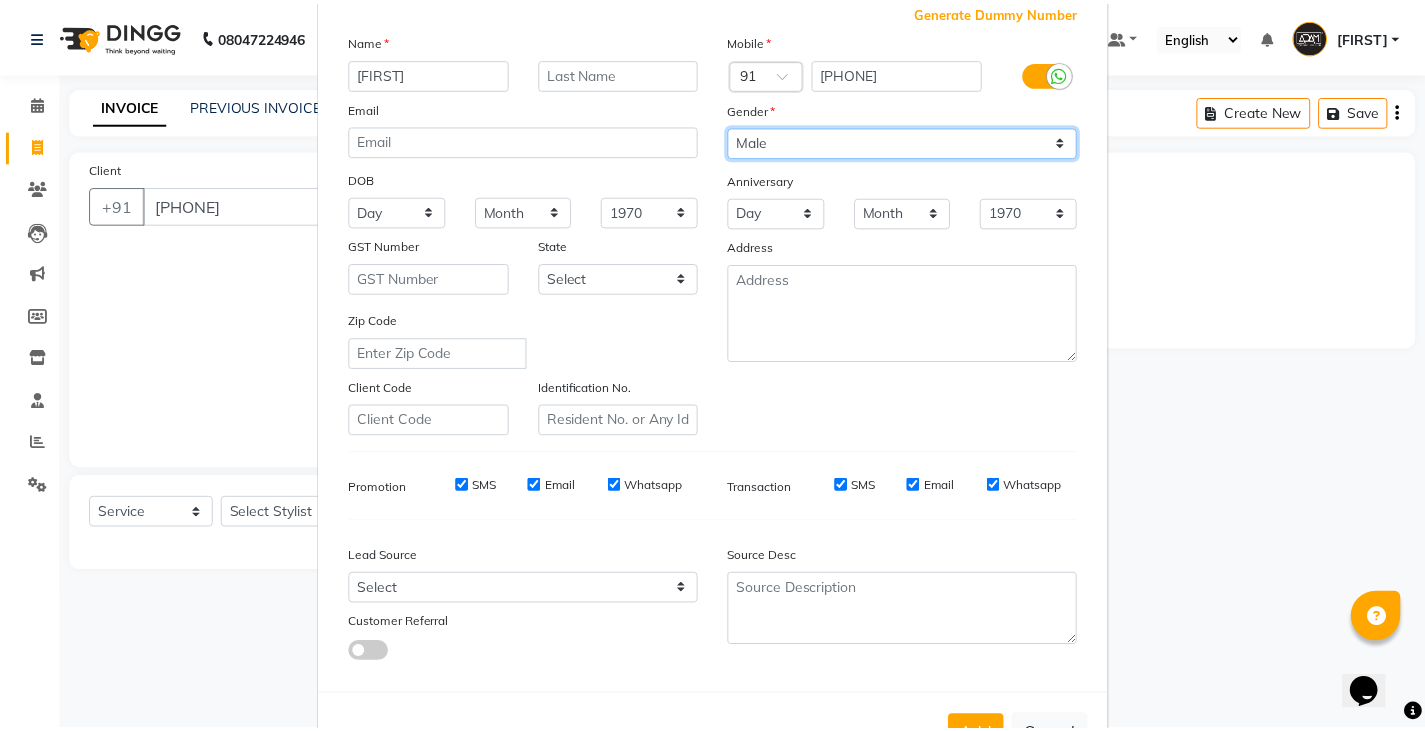 scroll, scrollTop: 192, scrollLeft: 0, axis: vertical 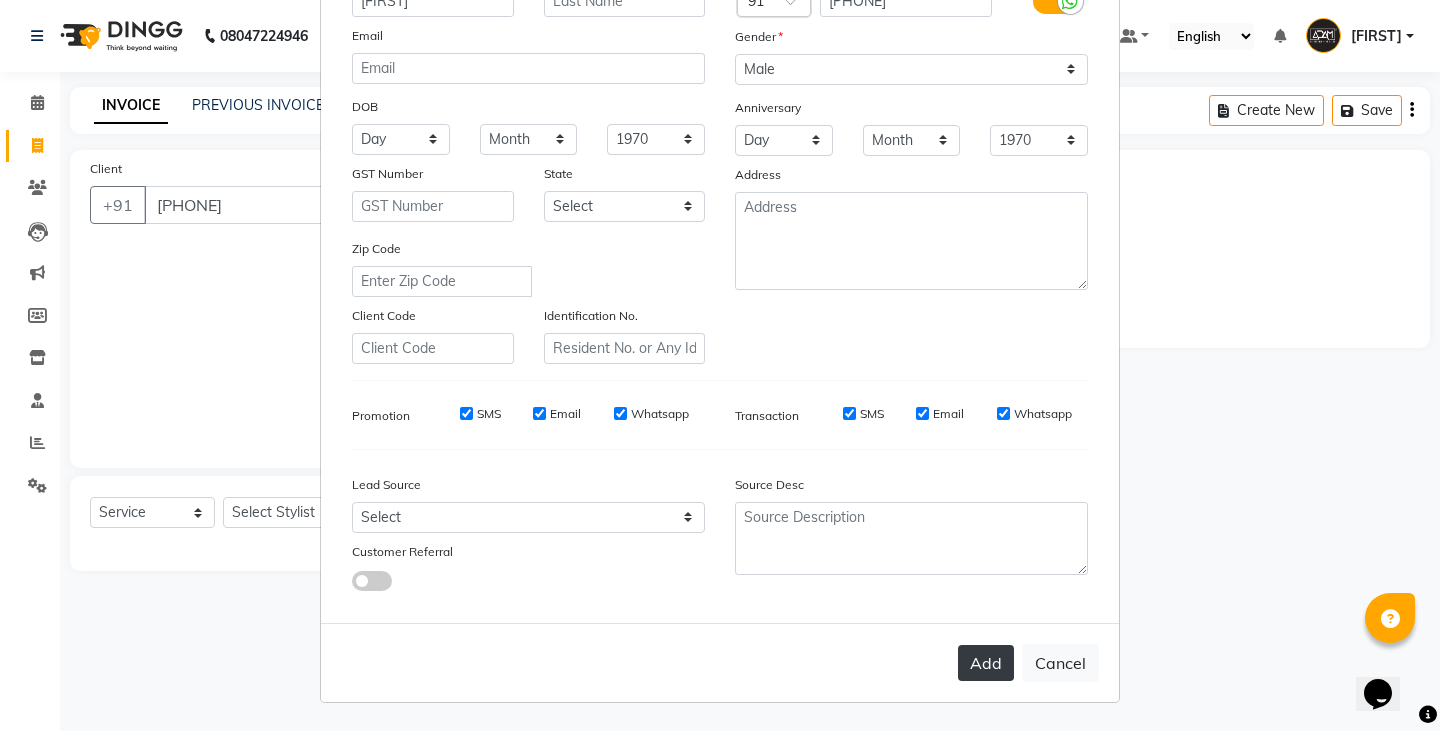 click on "Add" at bounding box center (986, 663) 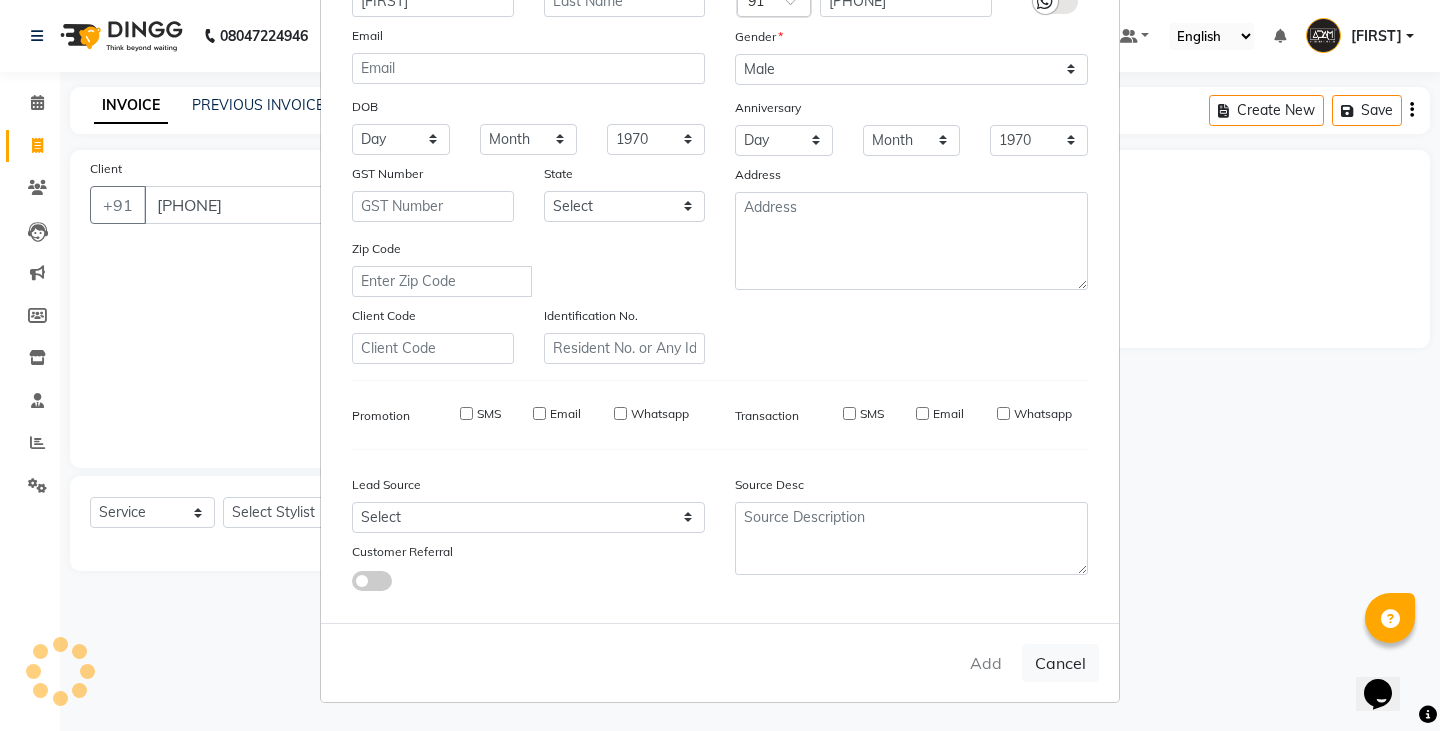 type 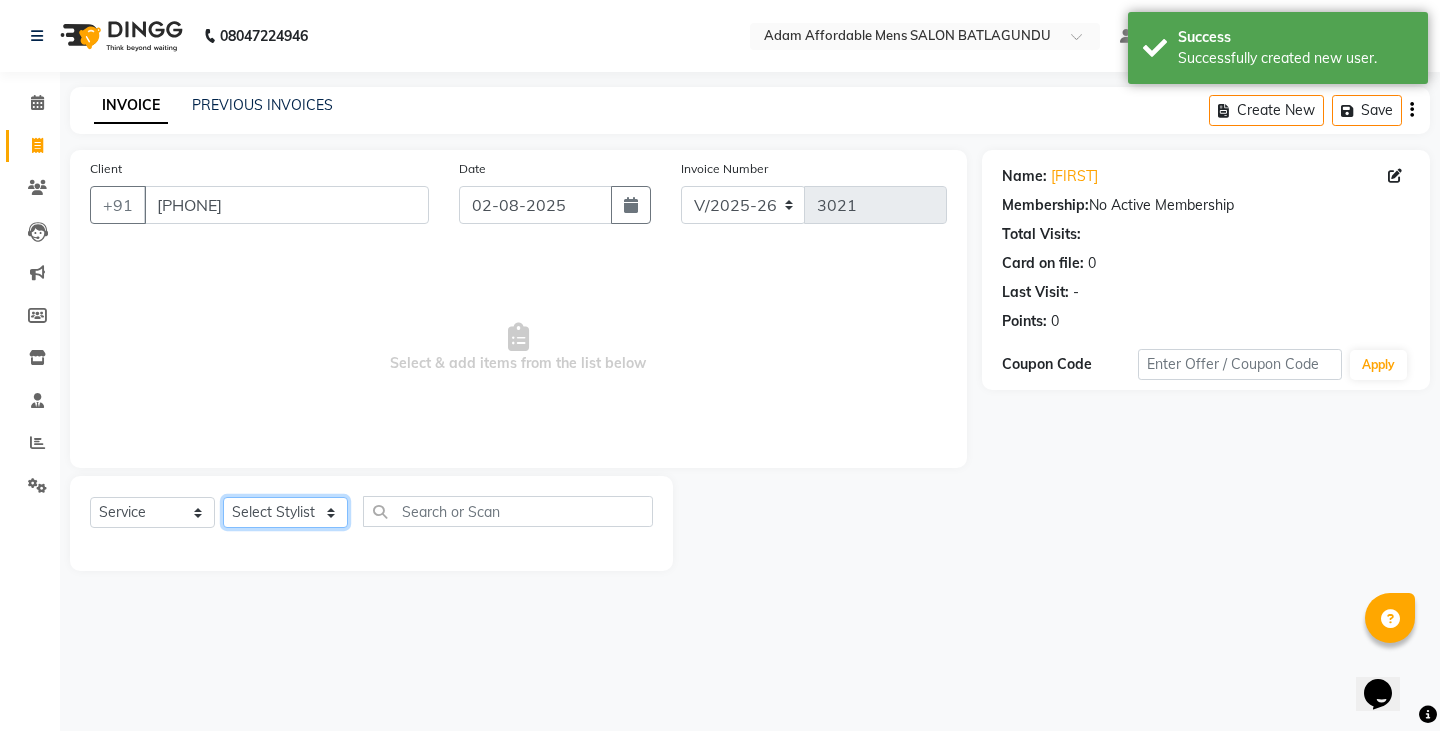 click on "Select Stylist Admin Anish Ovesh Raja SAHIL SOHAIL SONU" 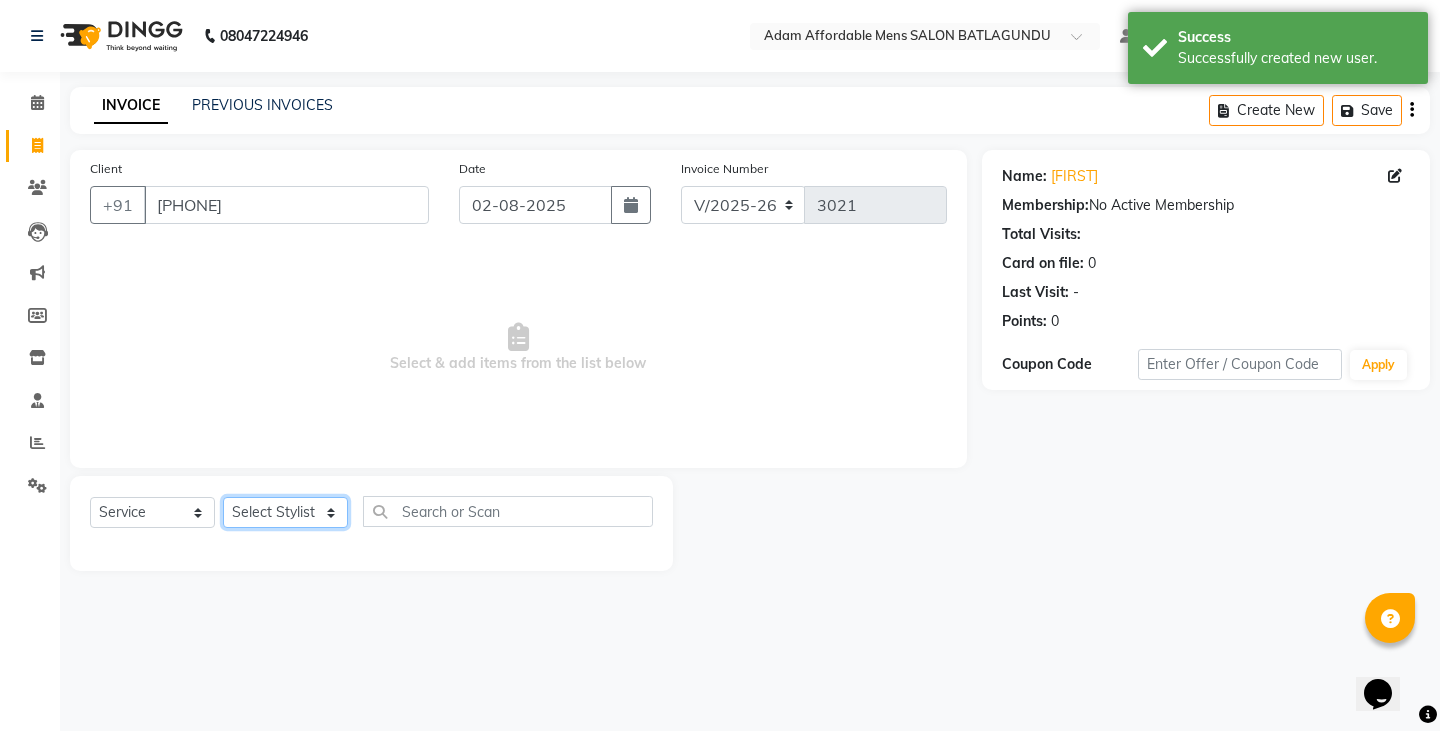 select on "84870" 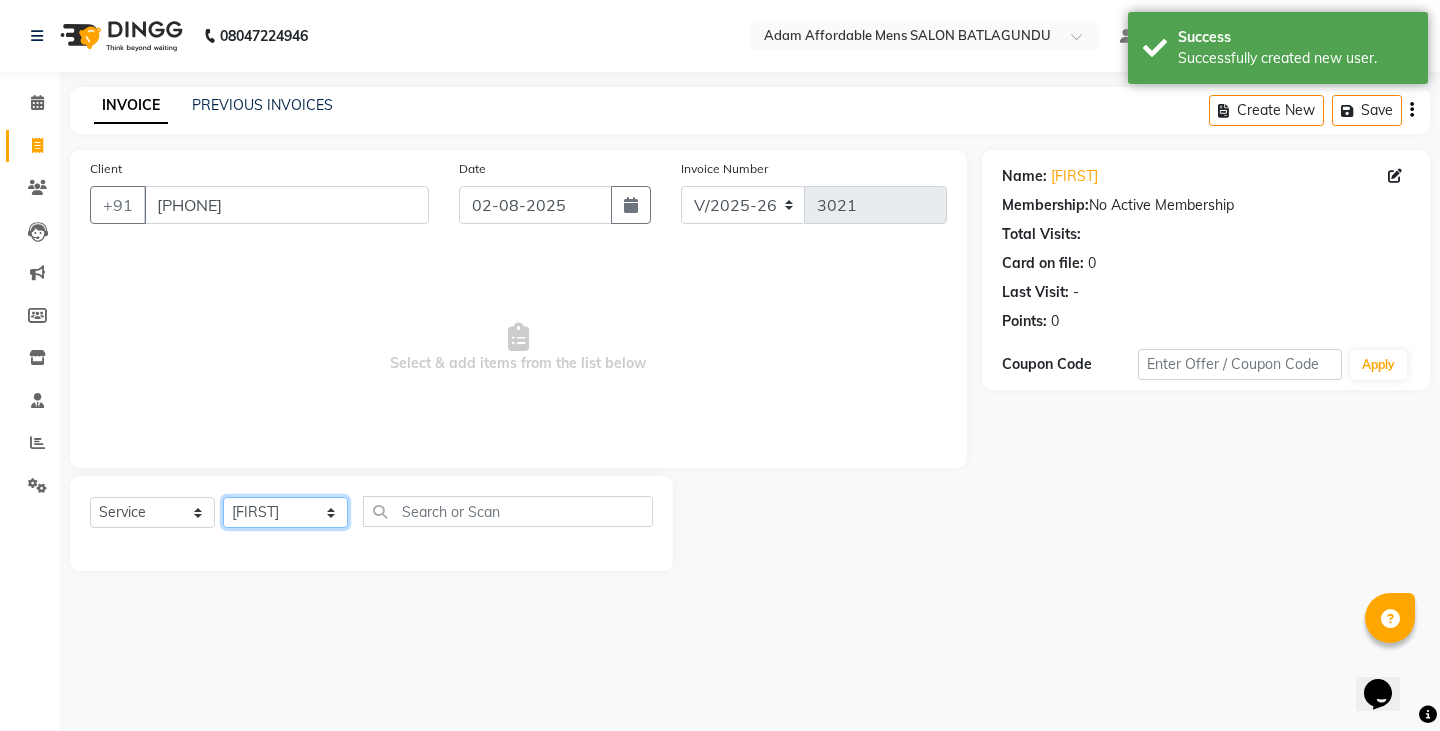 click on "Select Stylist Admin Anish Ovesh Raja SAHIL SOHAIL SONU" 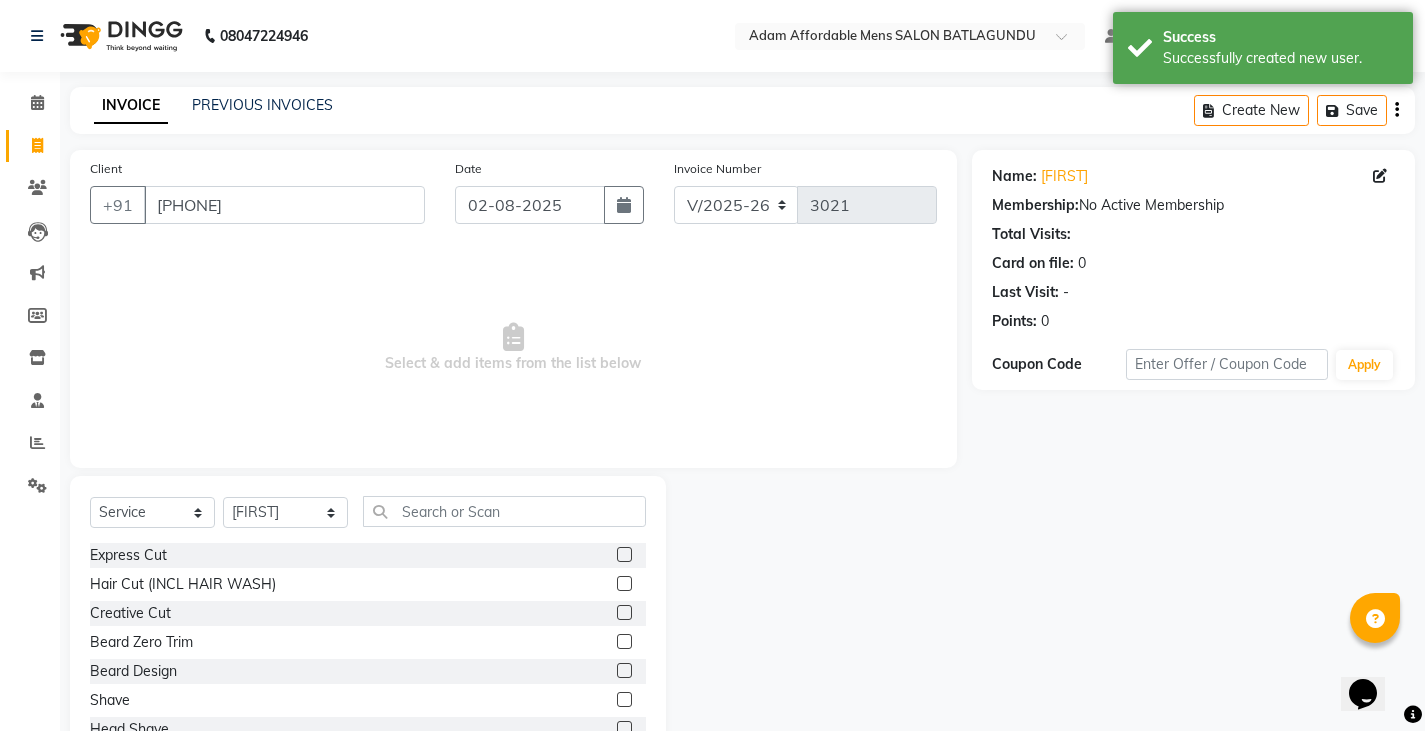 click 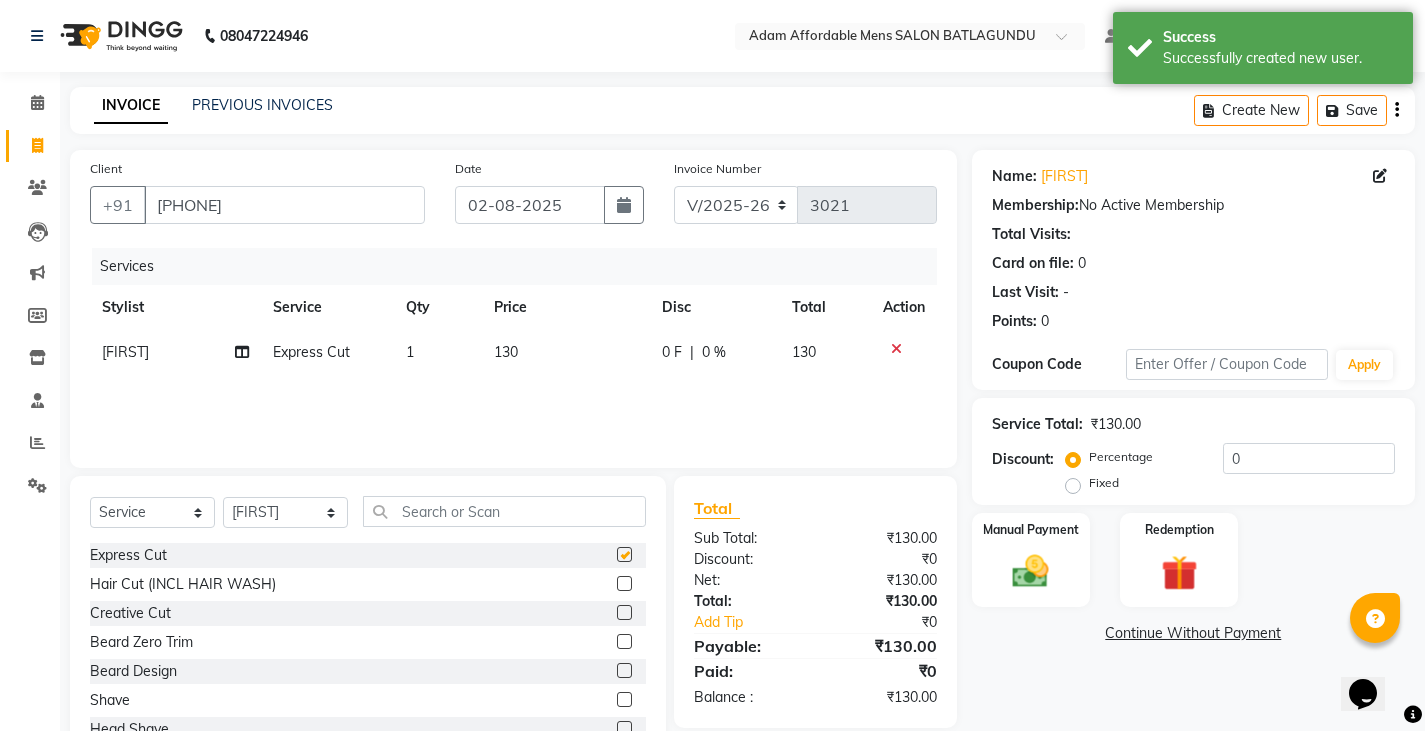checkbox on "false" 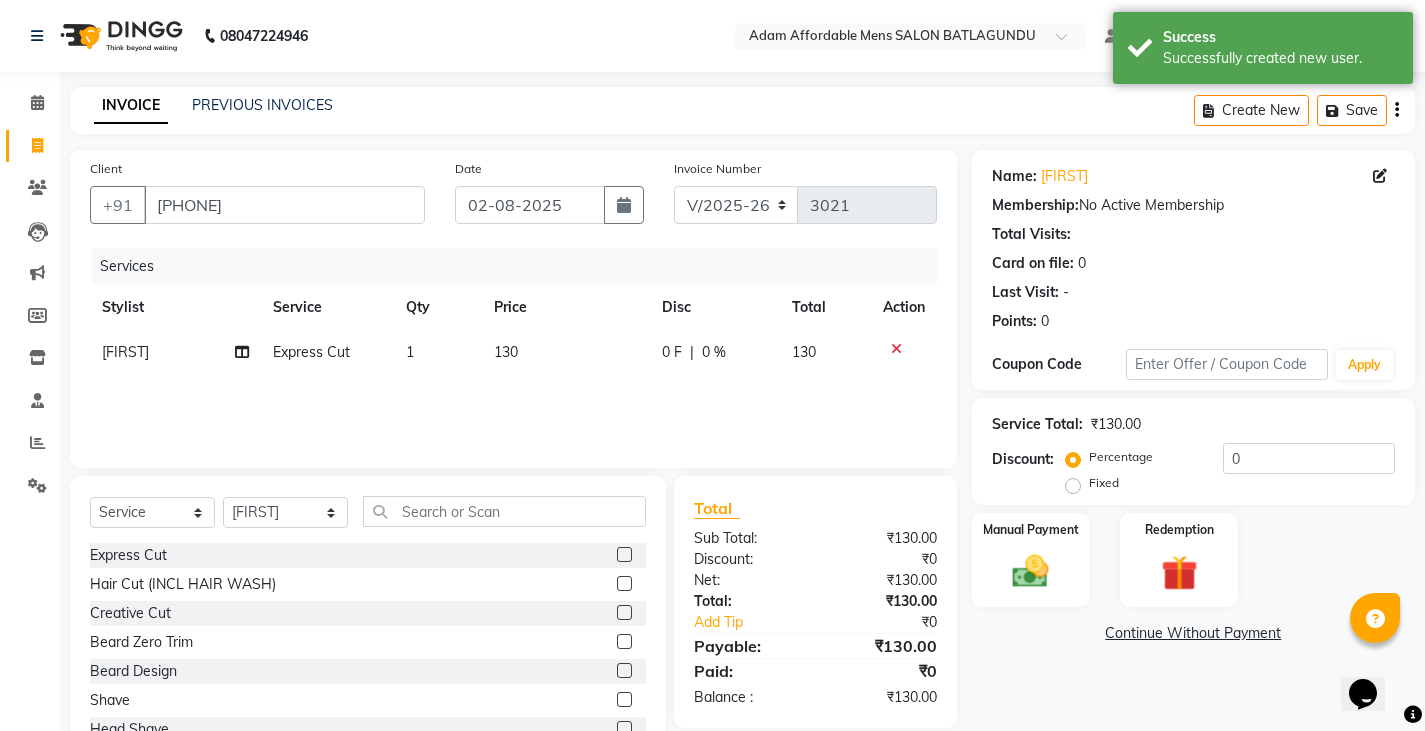 click 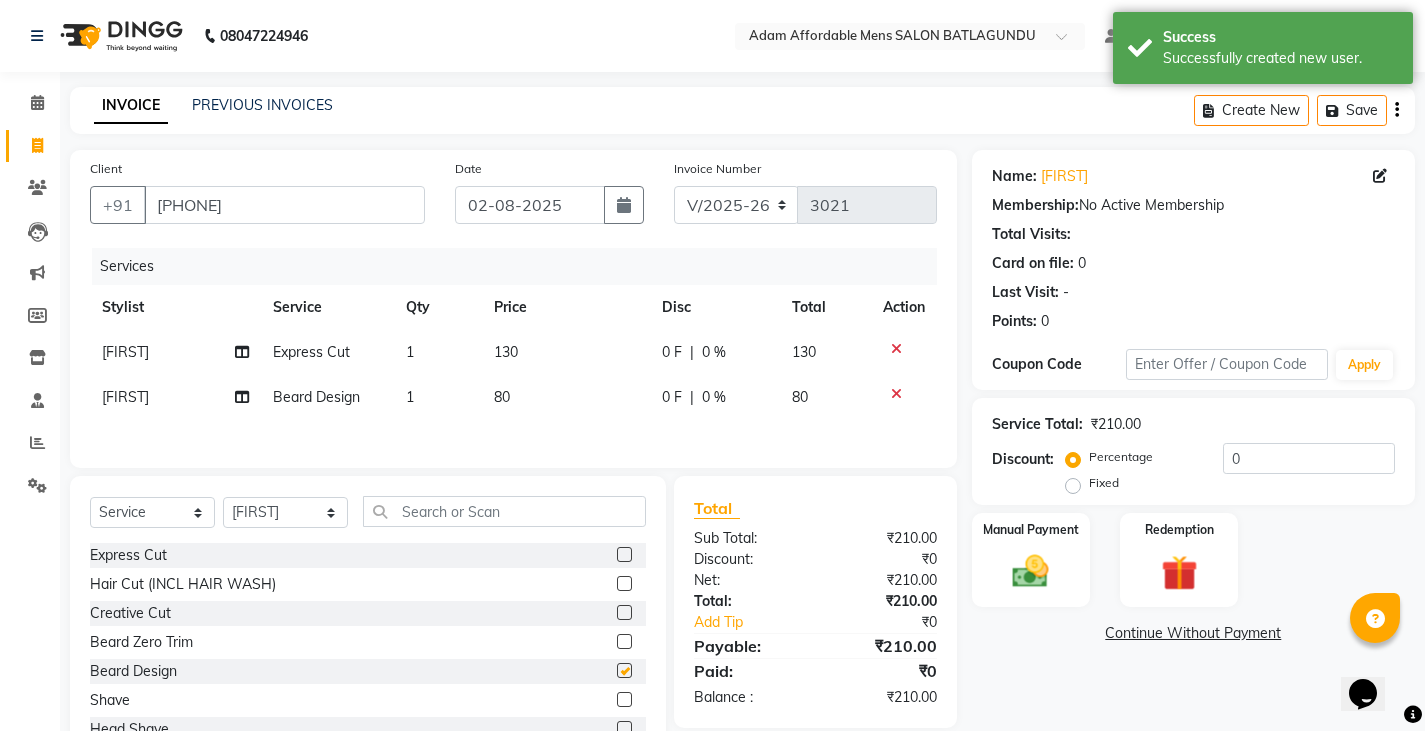 checkbox on "false" 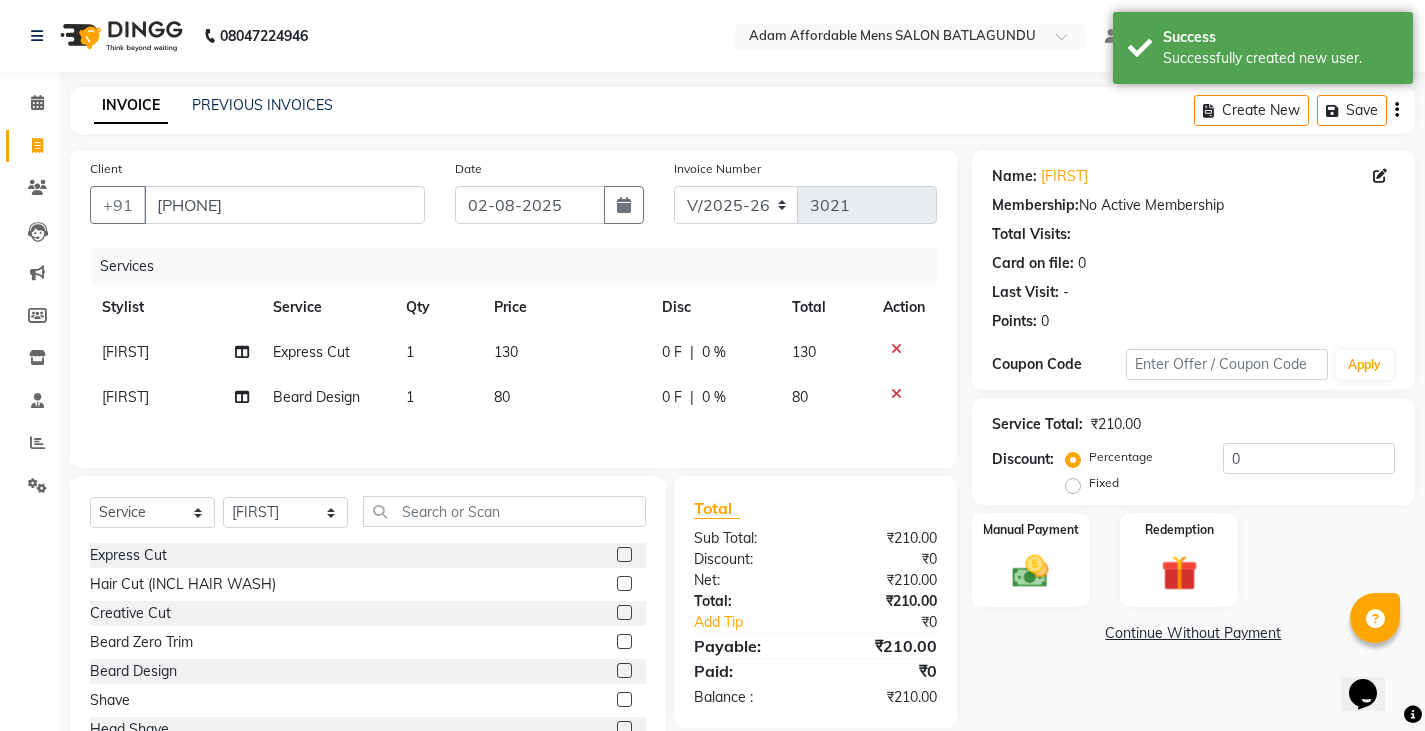 click on "0 F | 0 %" 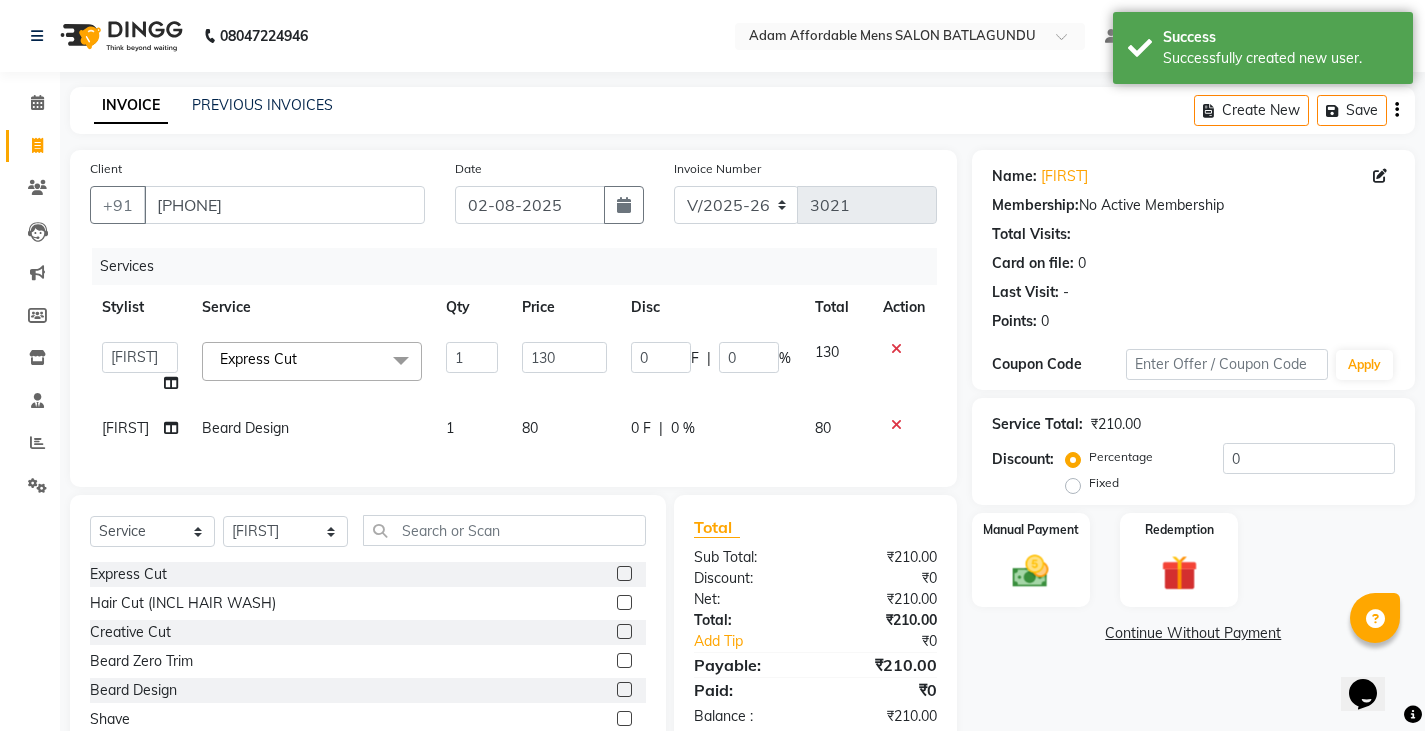 click on "0 F | 0 %" 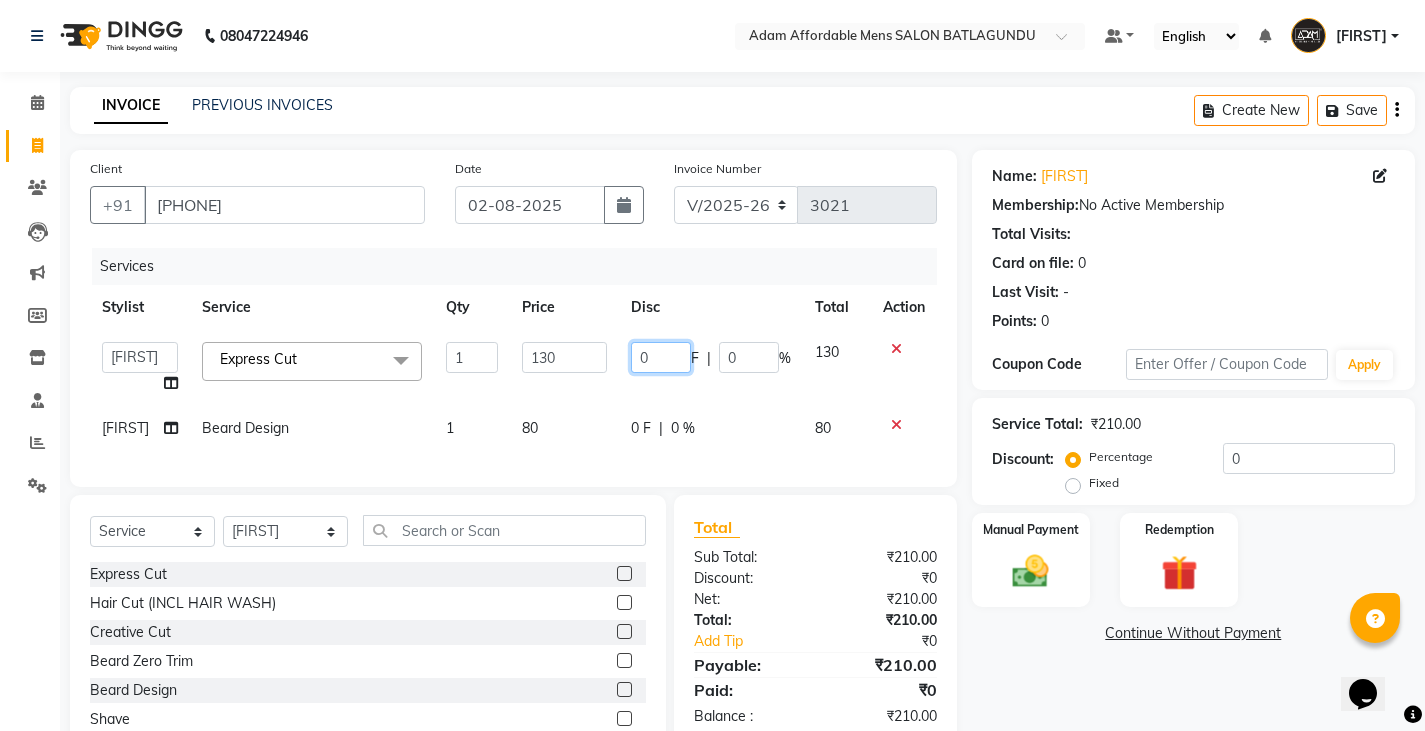 click on "0" 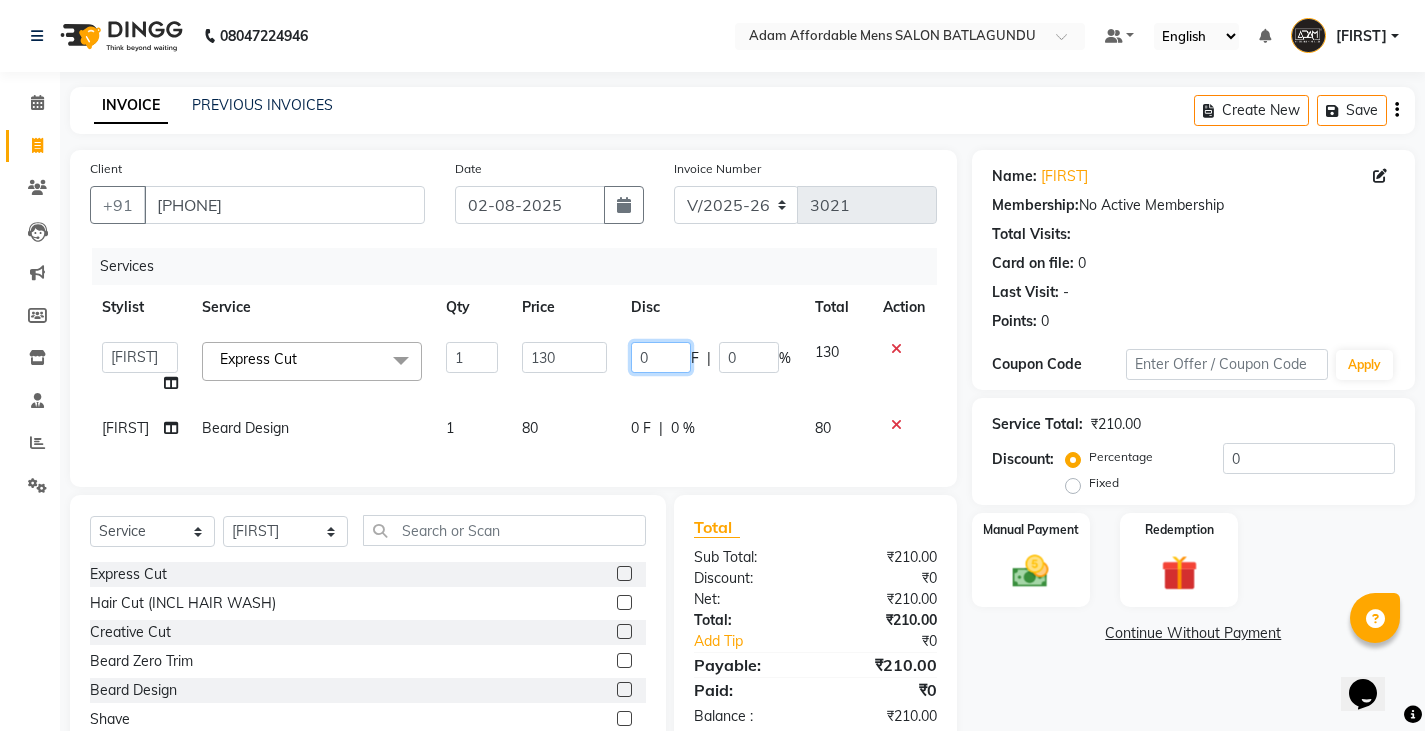 type on "30" 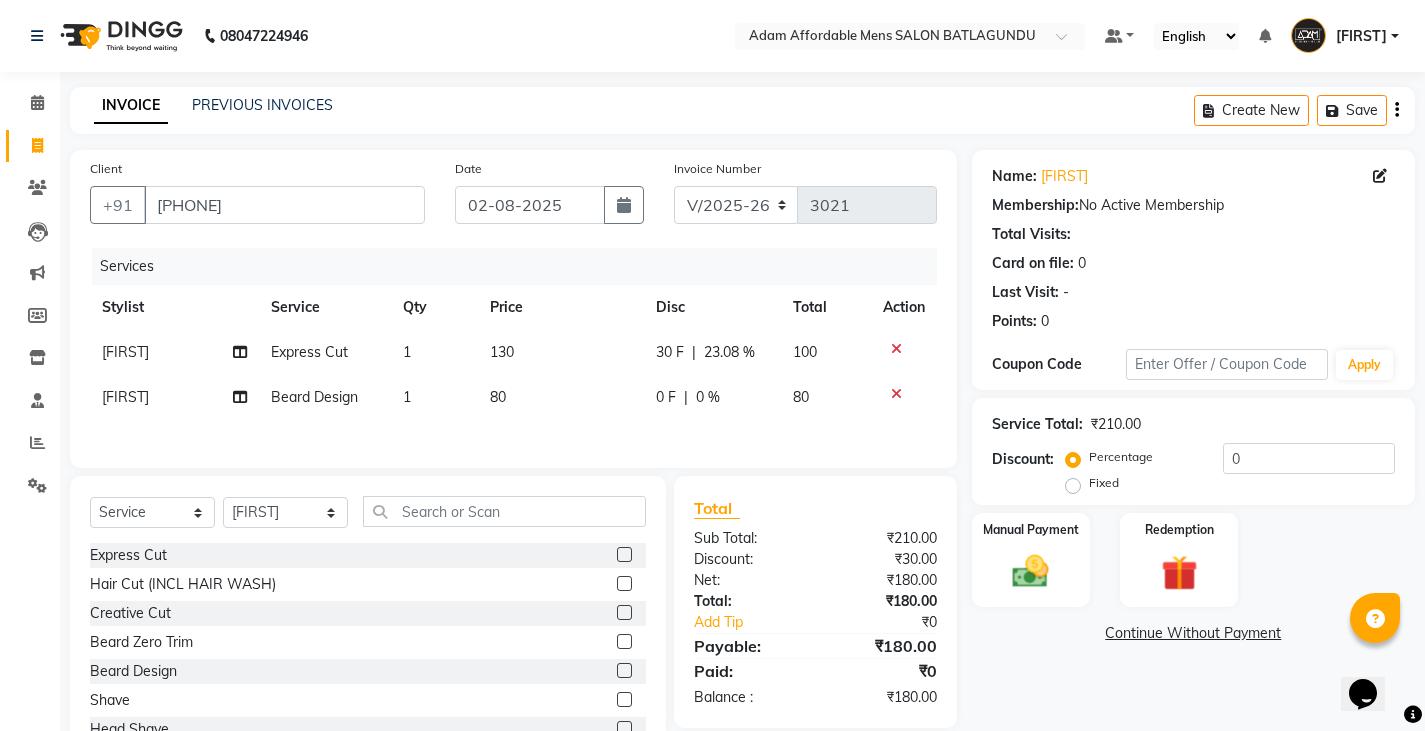 drag, startPoint x: 623, startPoint y: 296, endPoint x: 862, endPoint y: 381, distance: 253.66513 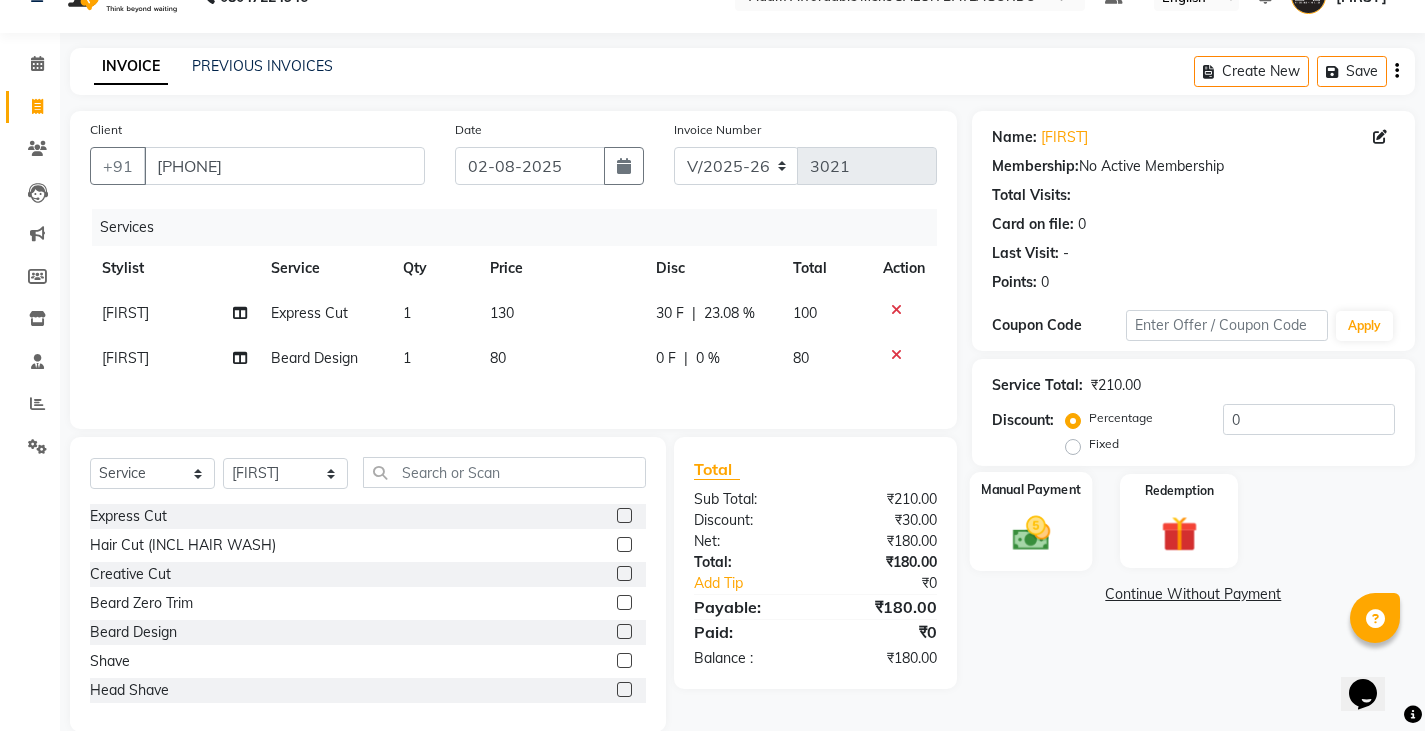 scroll, scrollTop: 73, scrollLeft: 0, axis: vertical 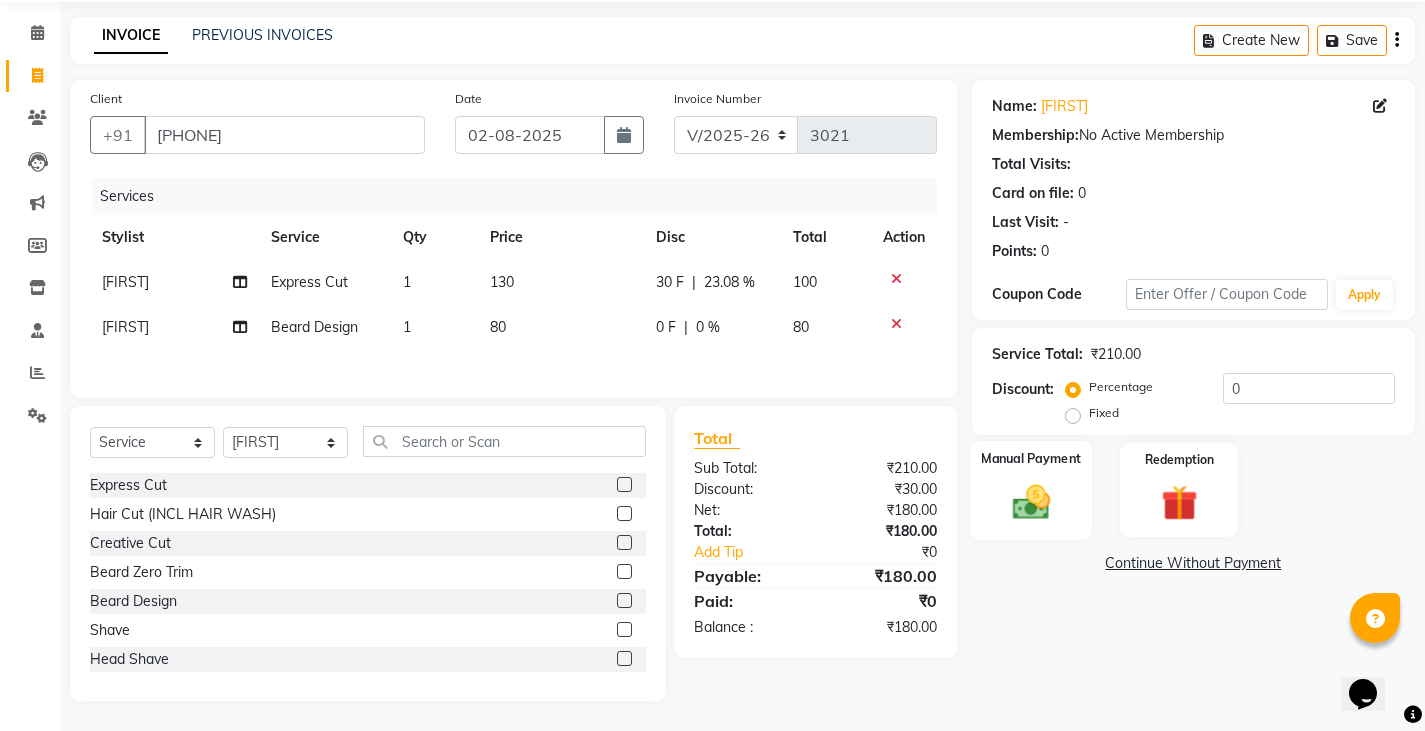 click on "Manual Payment" 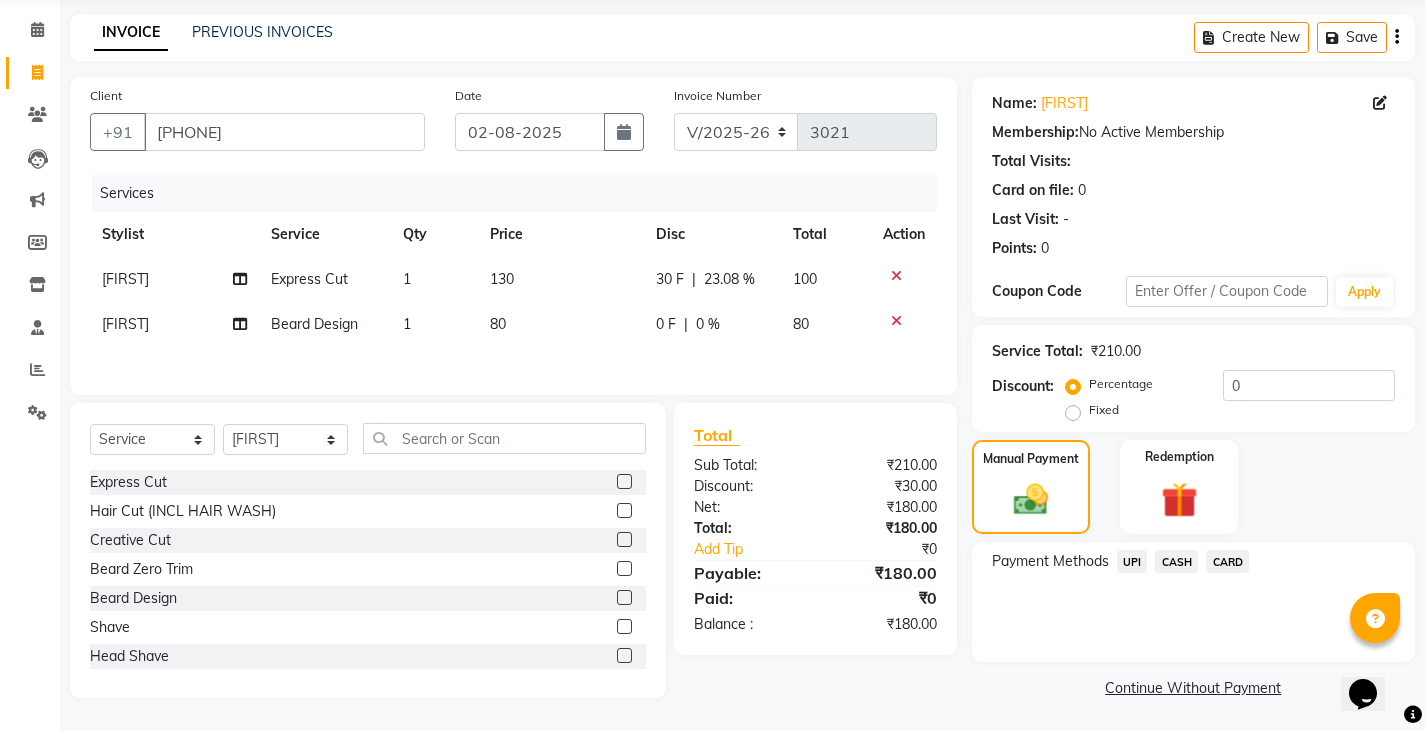 click on "UPI" 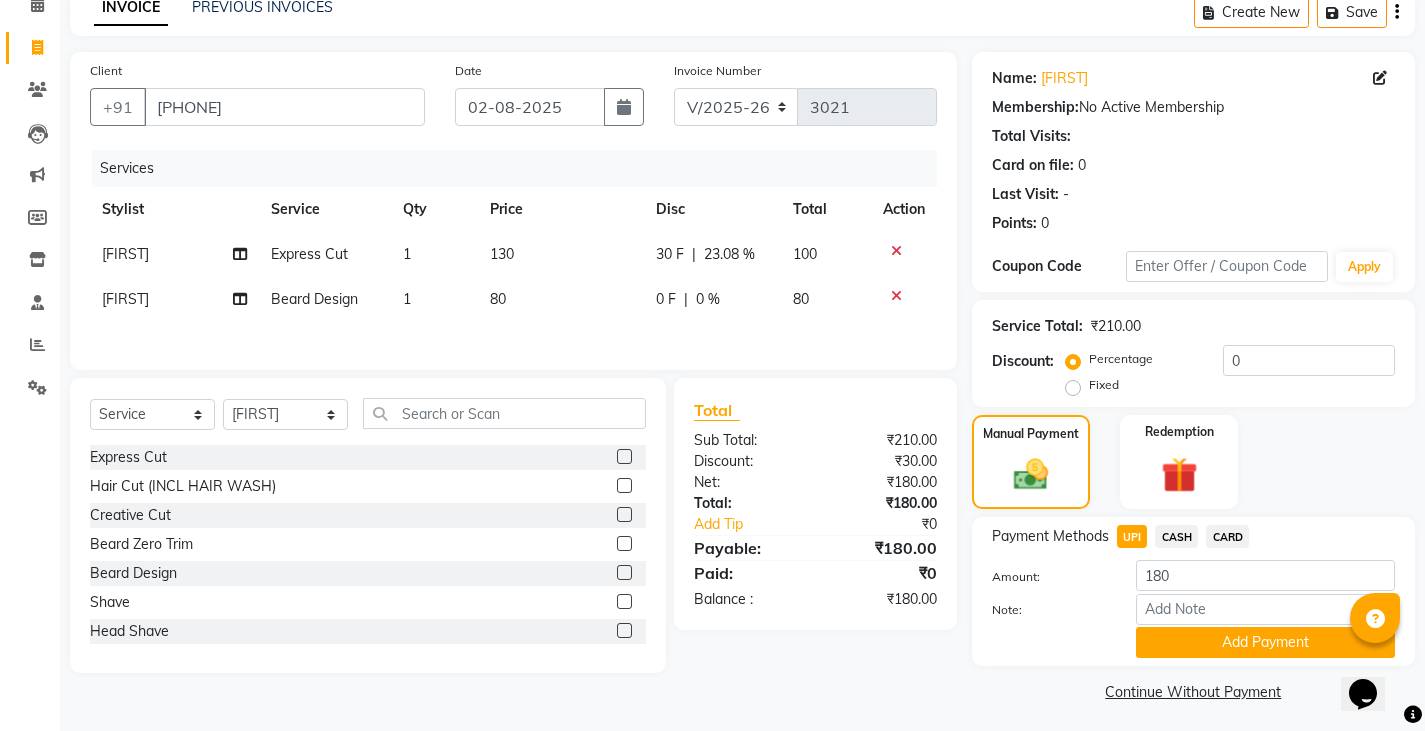 scroll, scrollTop: 104, scrollLeft: 0, axis: vertical 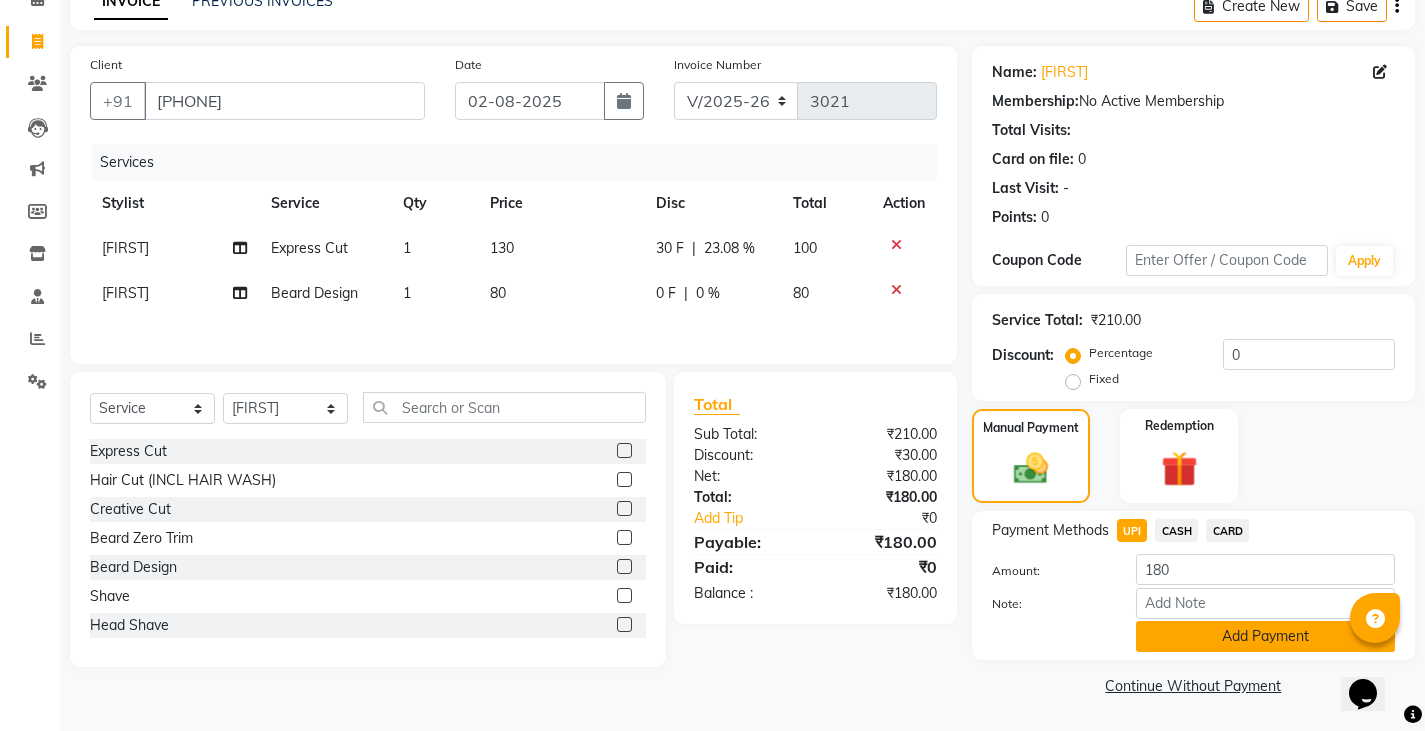 click on "Add Payment" 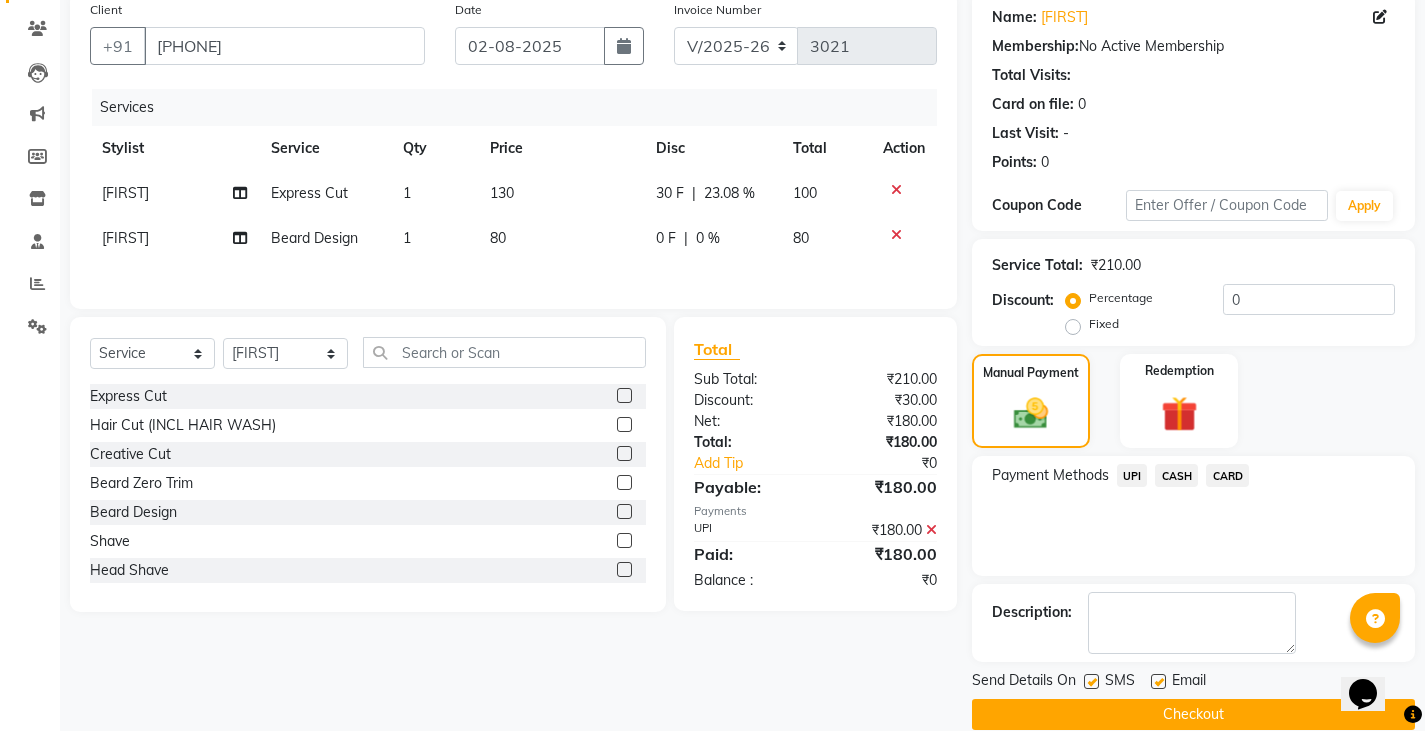 scroll, scrollTop: 188, scrollLeft: 0, axis: vertical 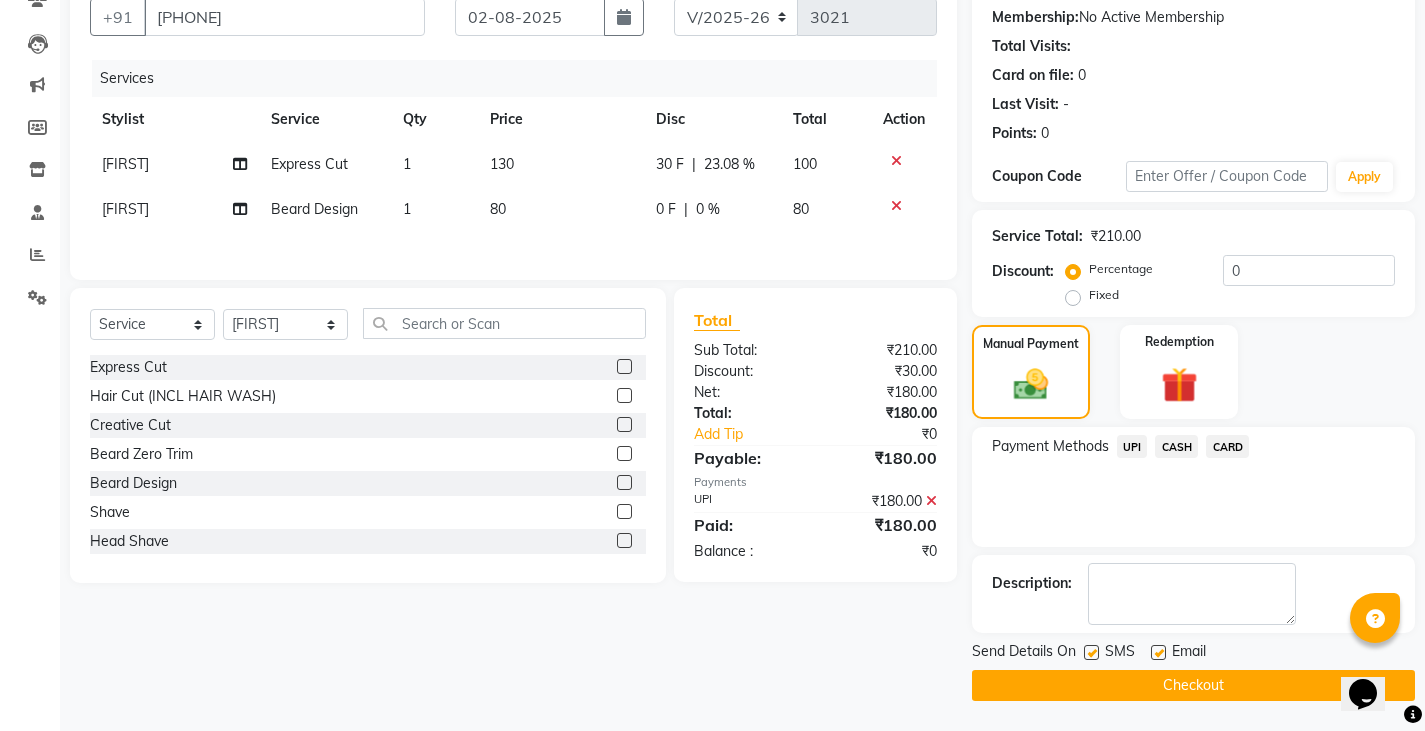 click on "Checkout" 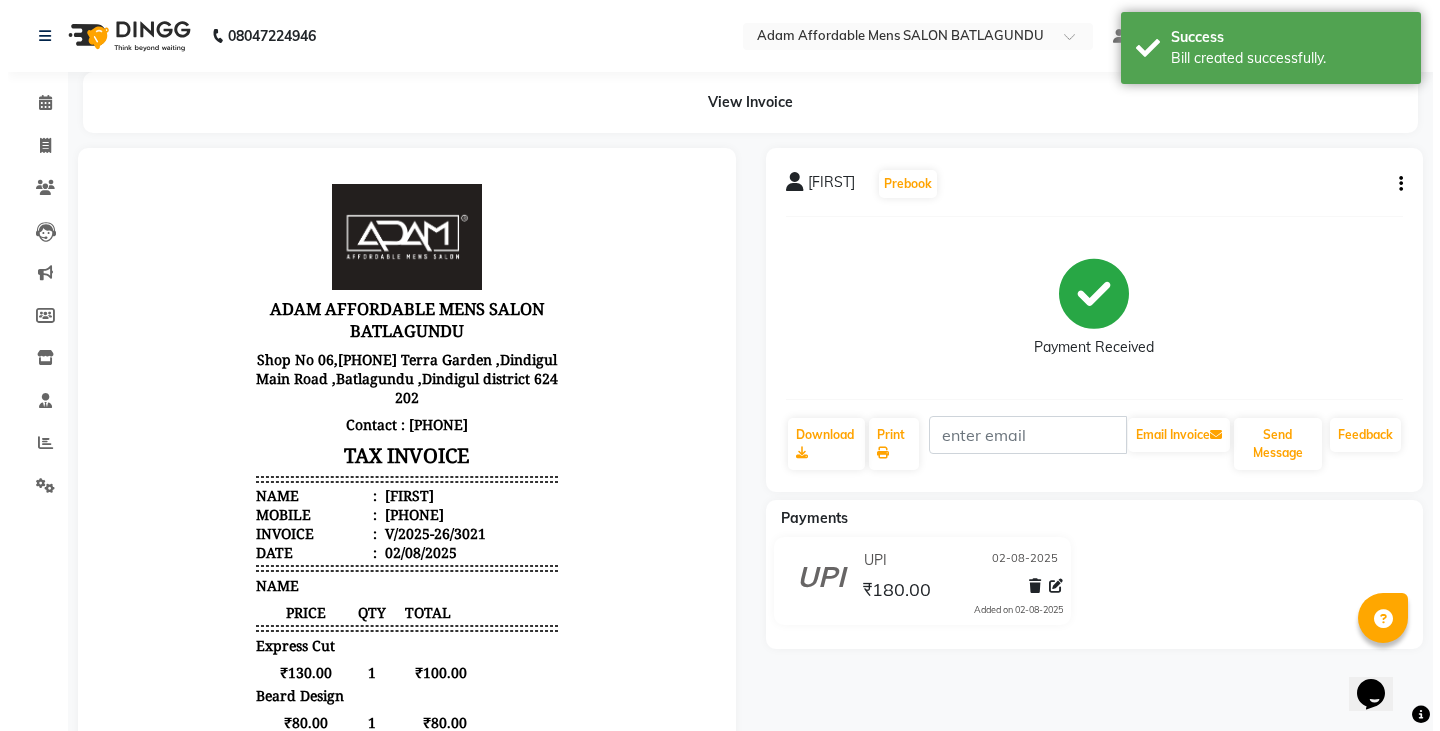 scroll, scrollTop: 0, scrollLeft: 0, axis: both 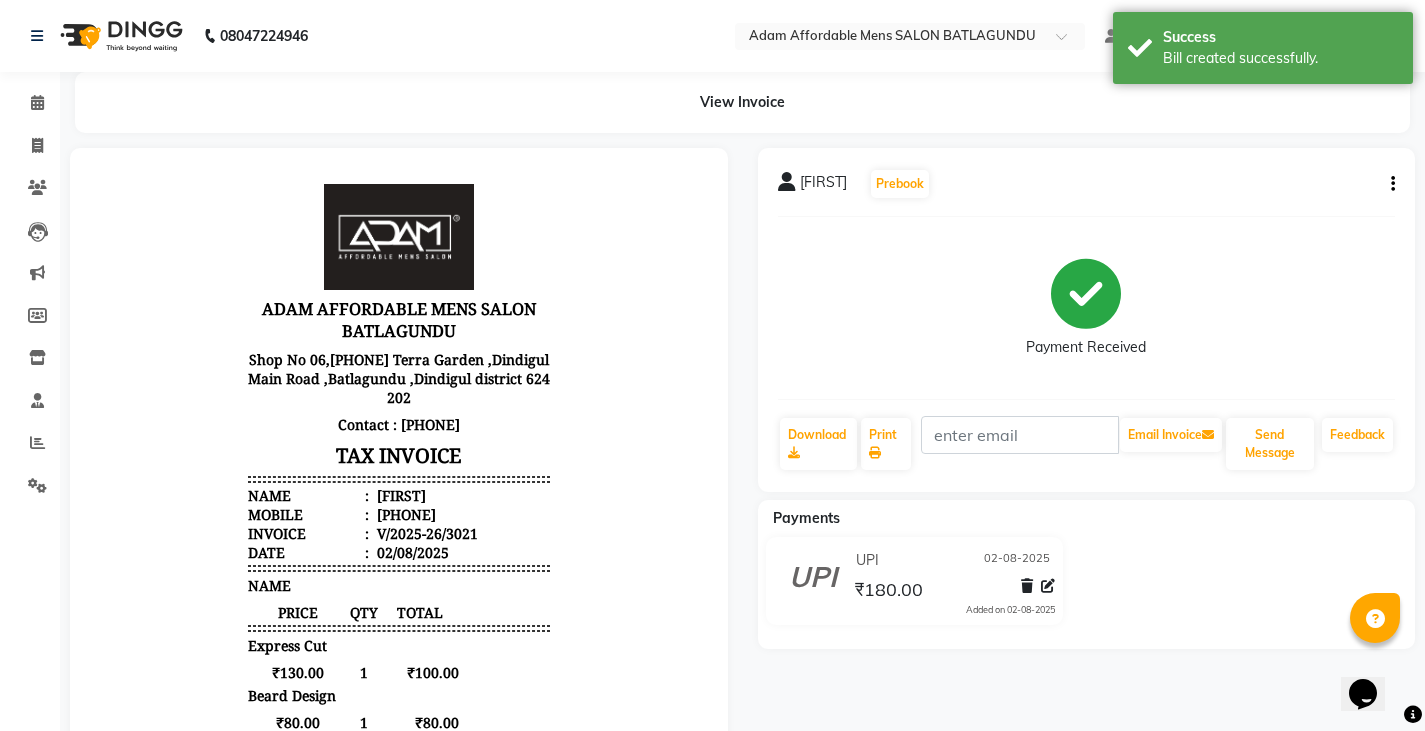 click on "Calendar" 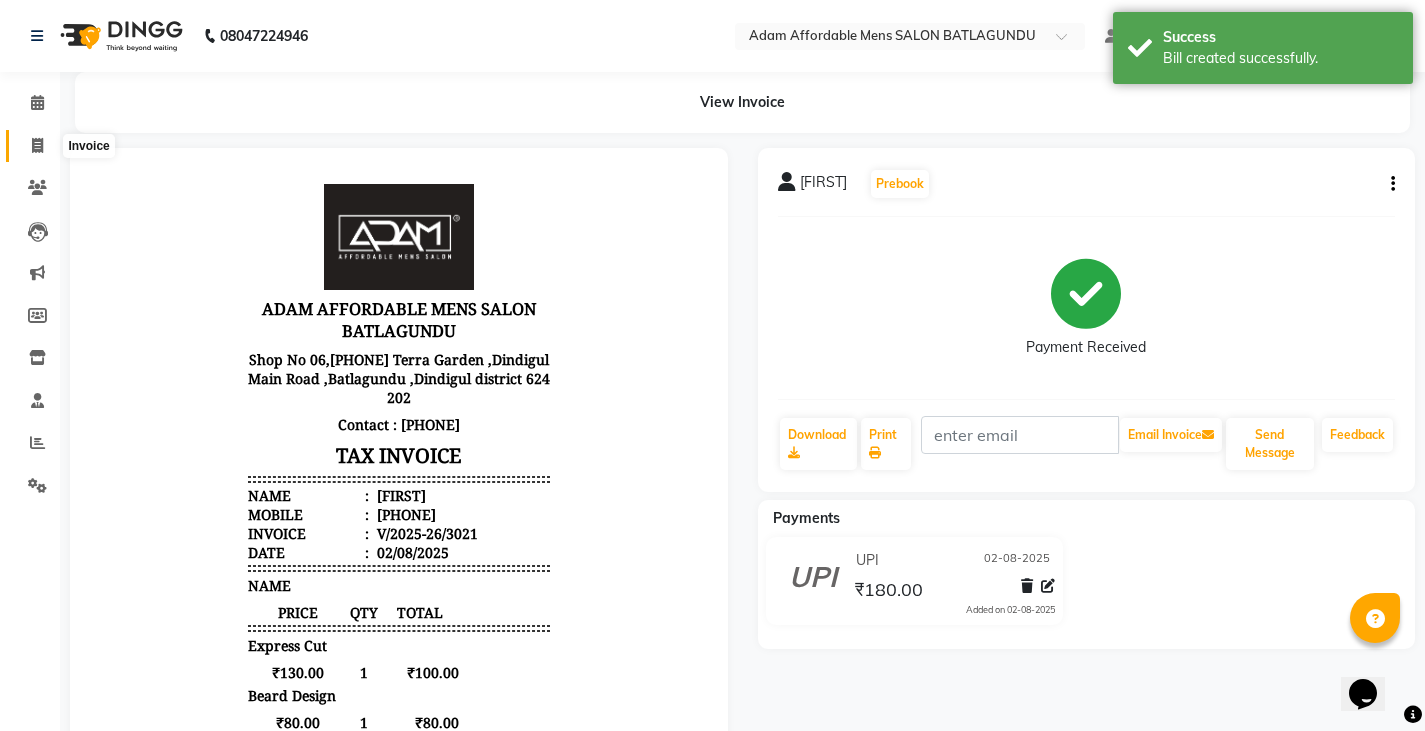 click 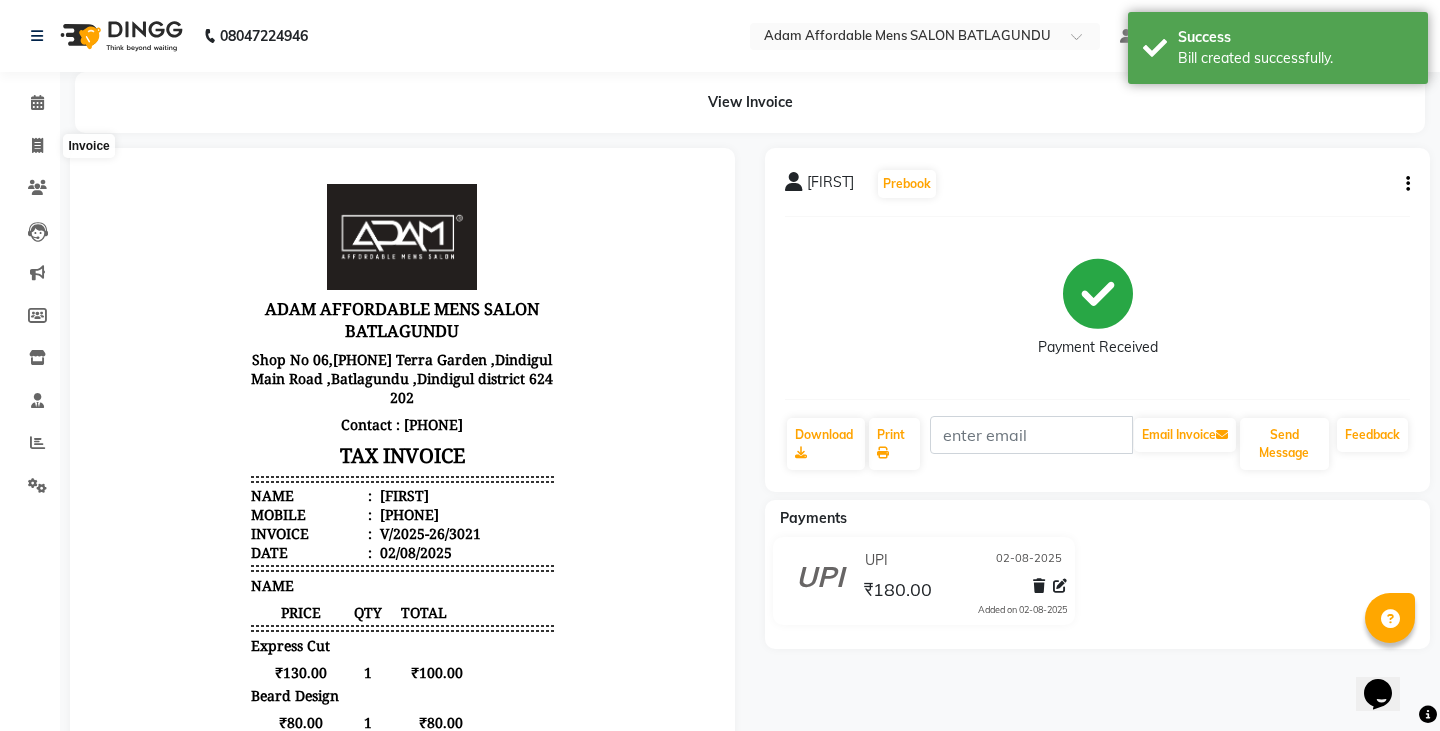 select on "8213" 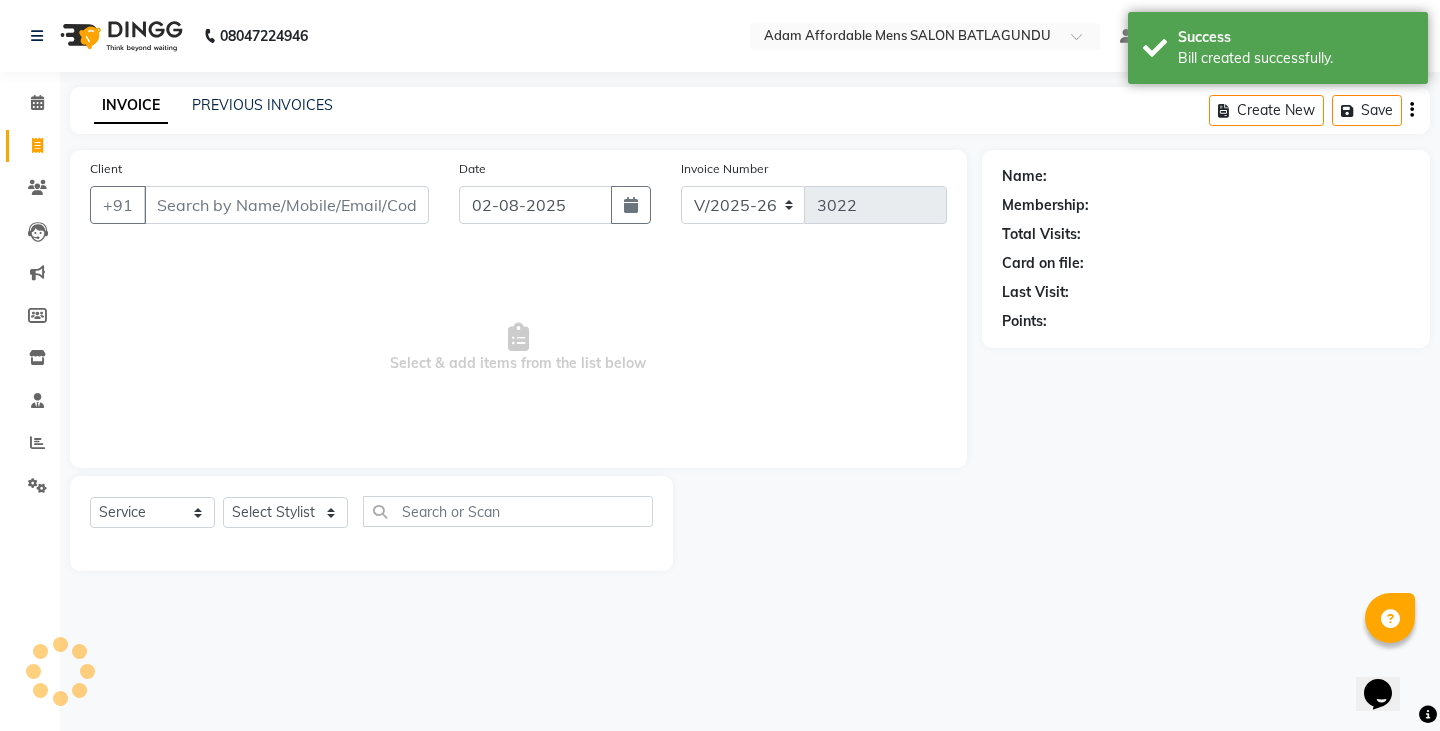 click on "Client" at bounding box center (286, 205) 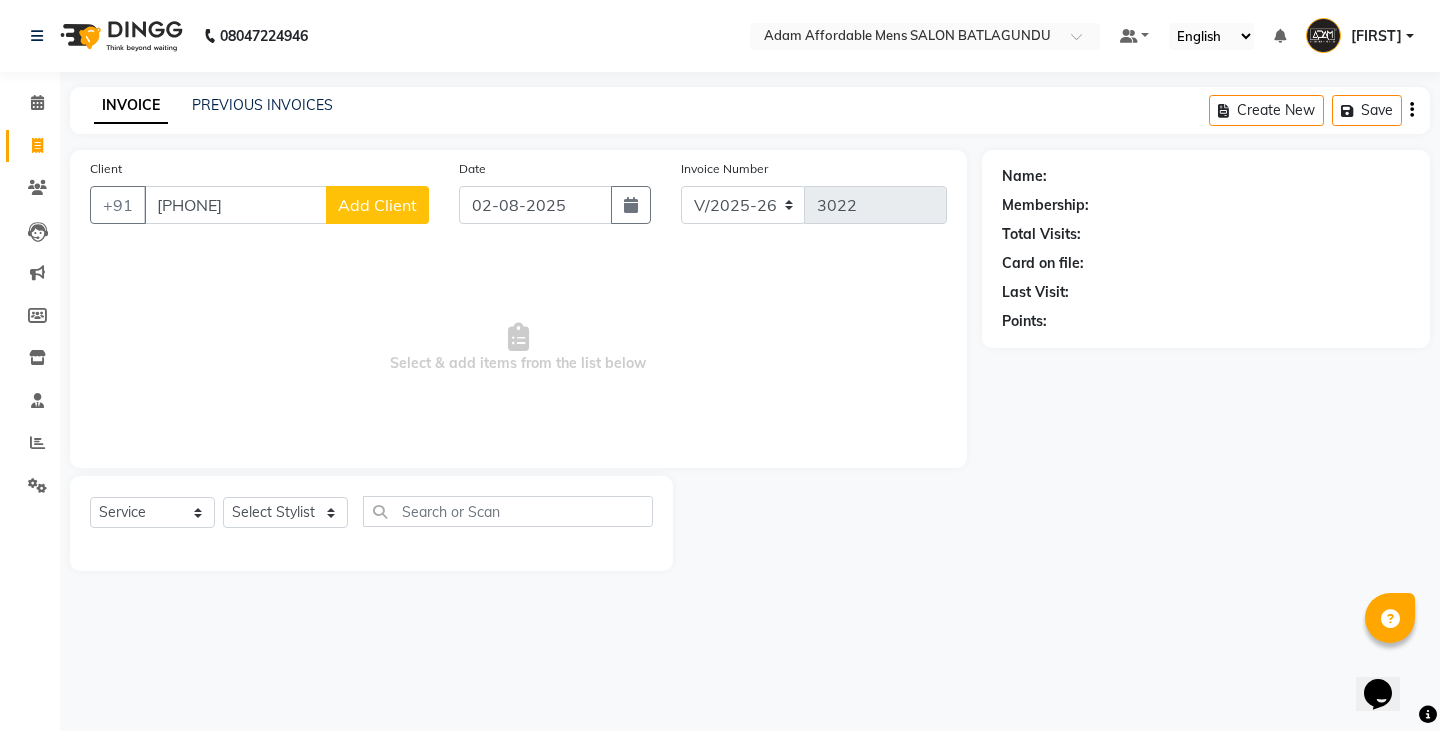 type on "[PHONE]" 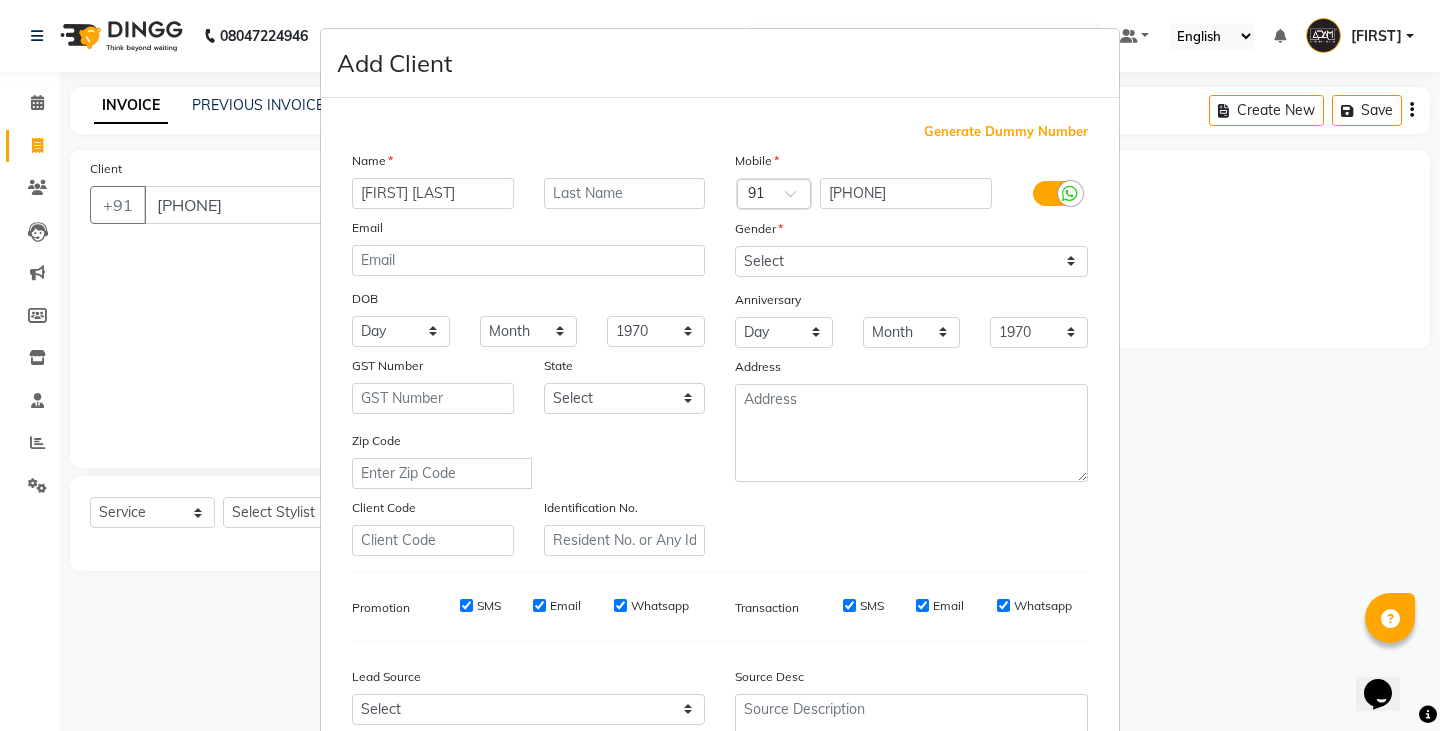type on "[FIRST] [LAST]" 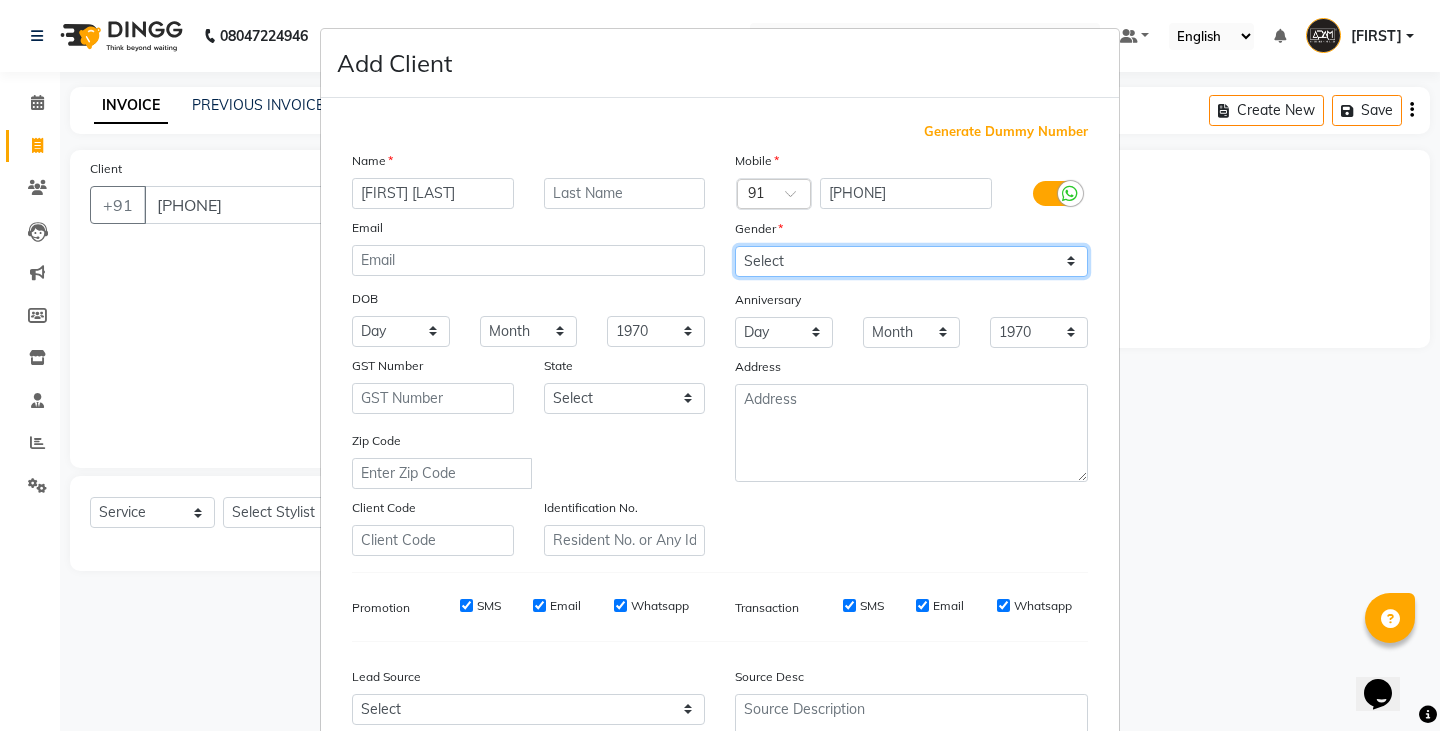 click on "Select Male Female Other Prefer Not To Say" at bounding box center [911, 261] 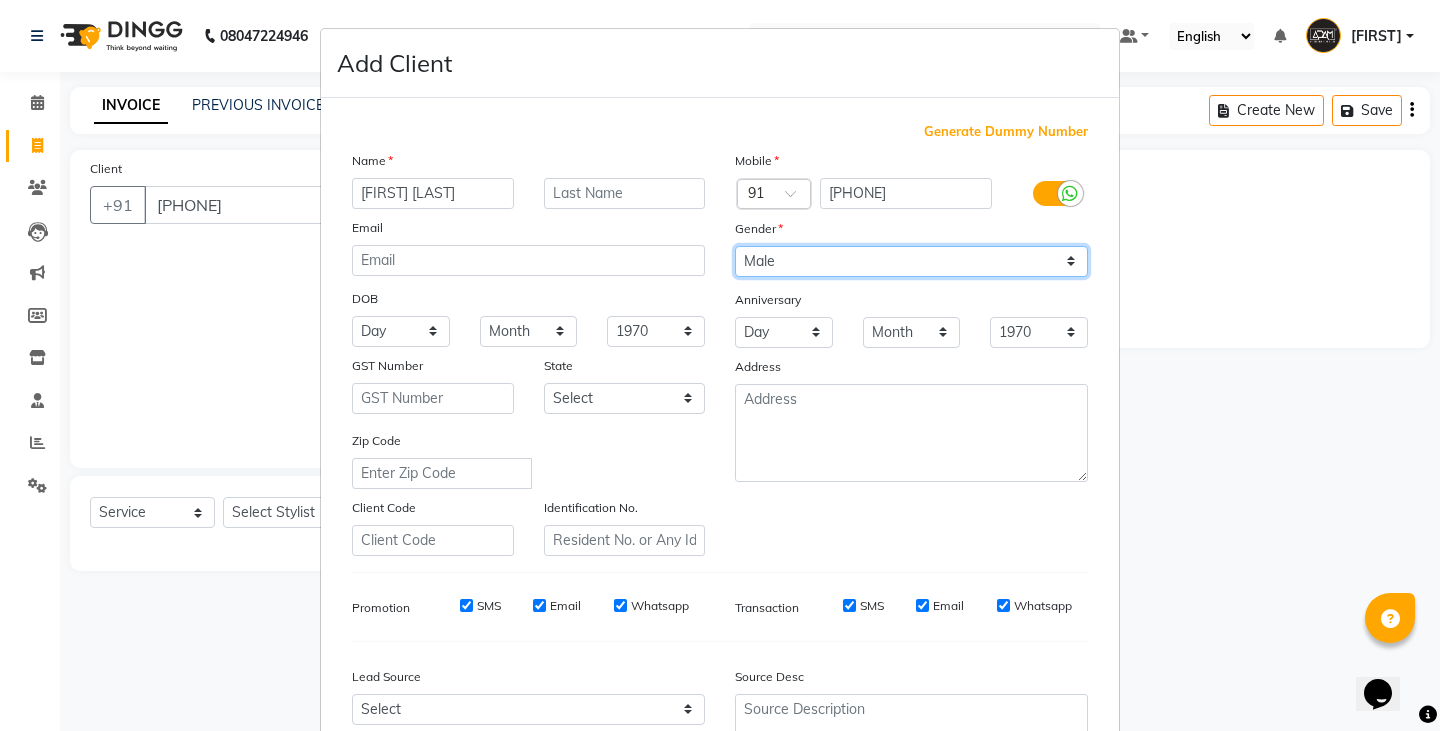 click on "Select Male Female Other Prefer Not To Say" at bounding box center (911, 261) 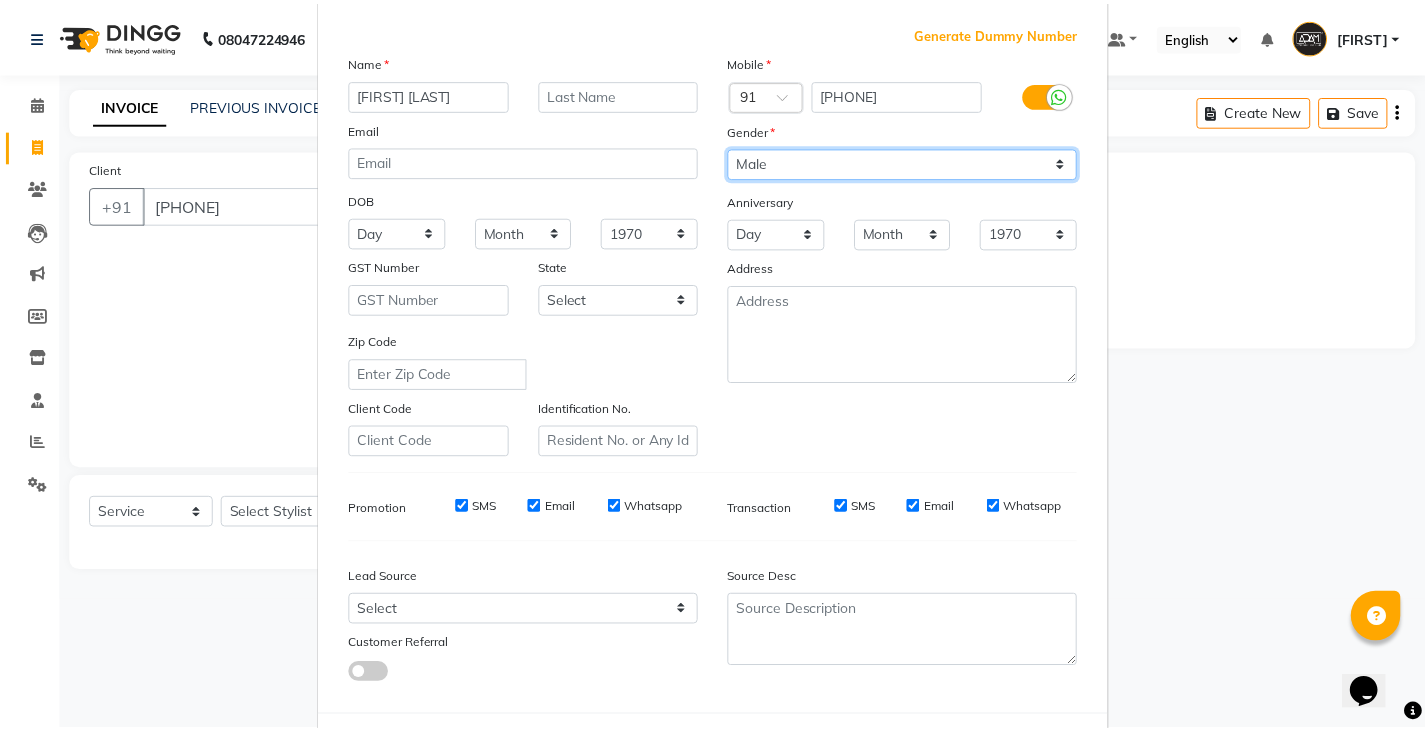 scroll, scrollTop: 192, scrollLeft: 0, axis: vertical 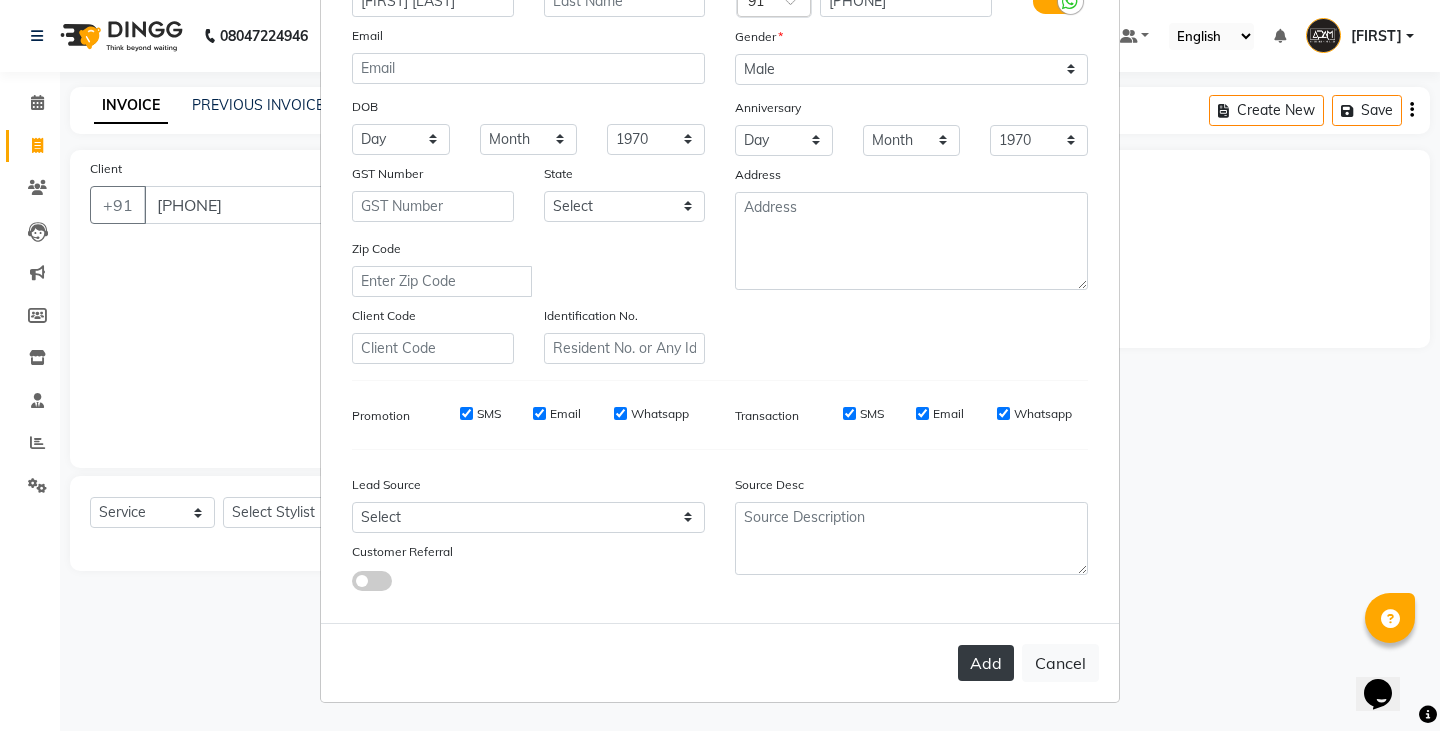 click on "Add" at bounding box center (986, 663) 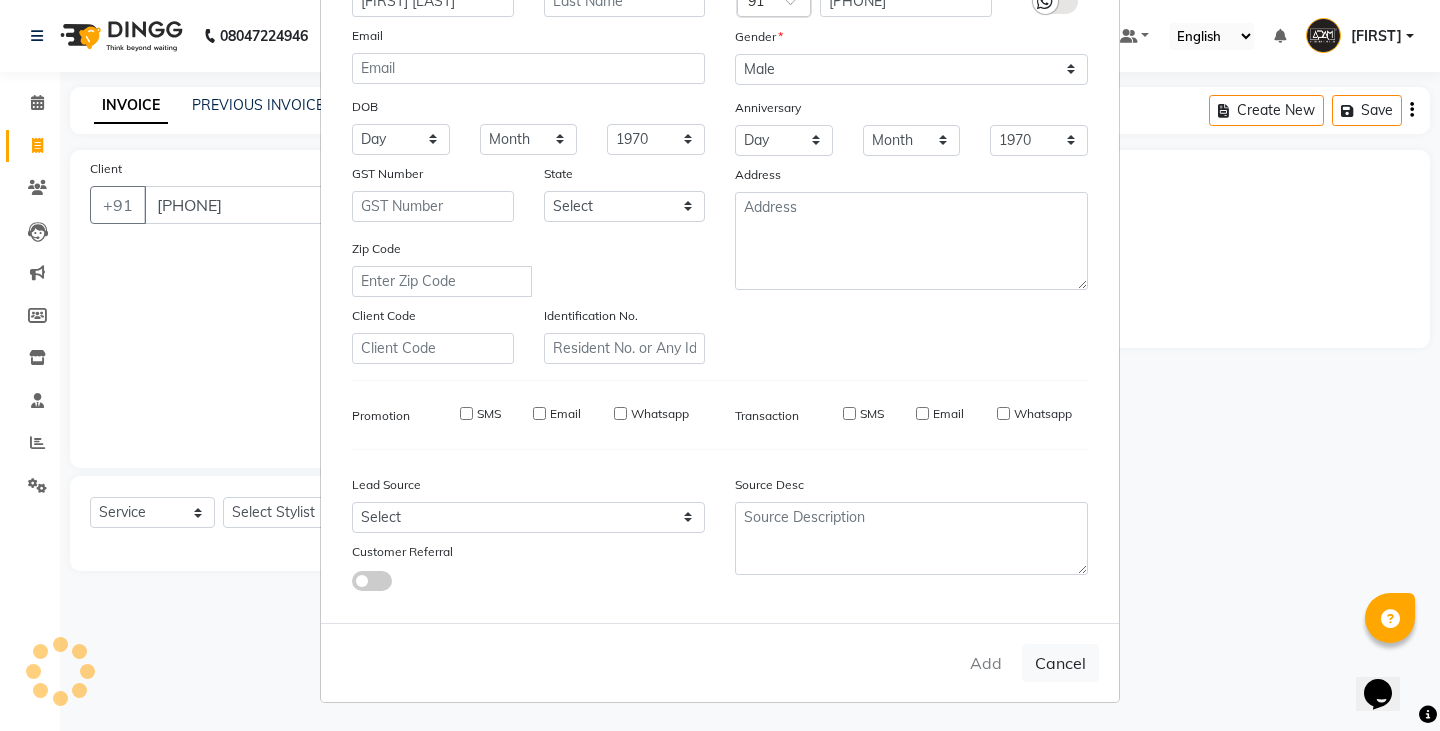 type 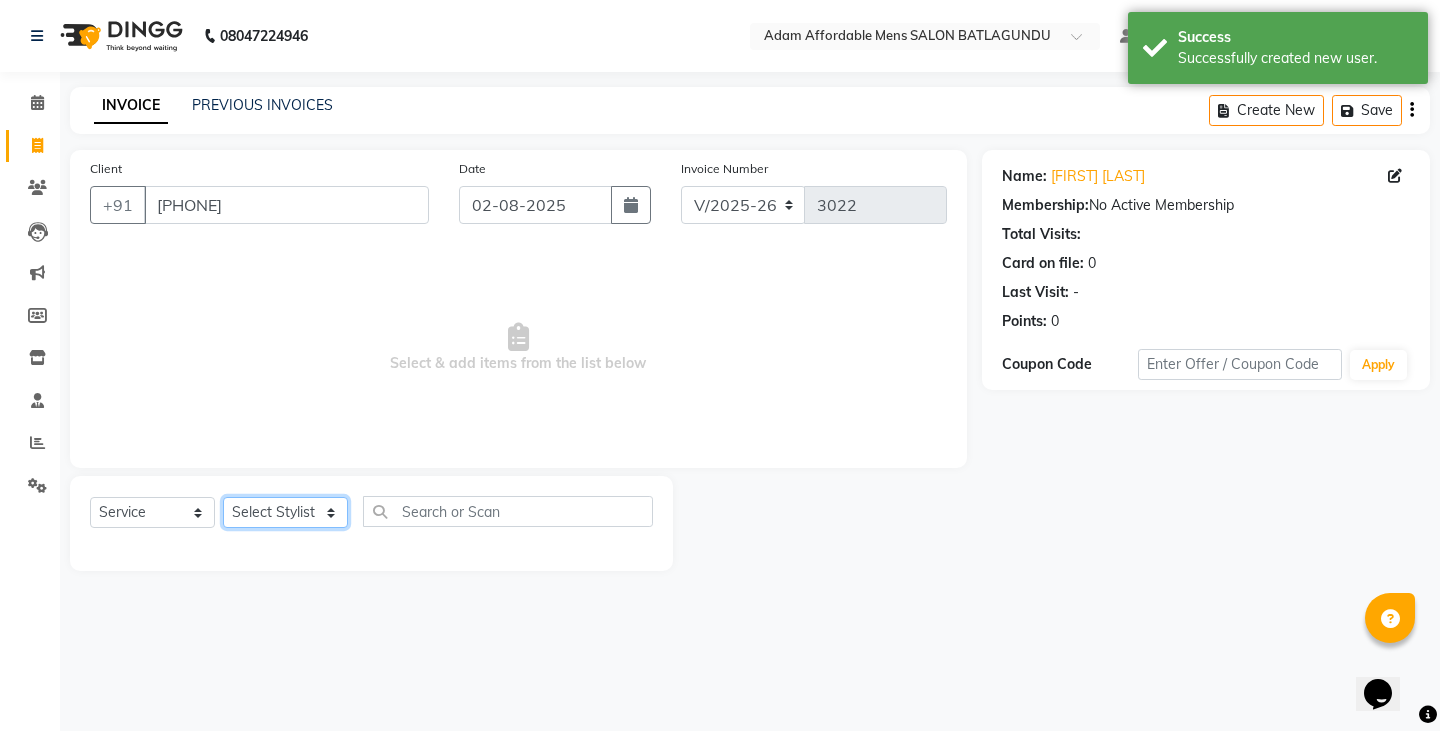 click on "Select Stylist Admin Anish Ovesh Raja SAHIL SOHAIL SONU" 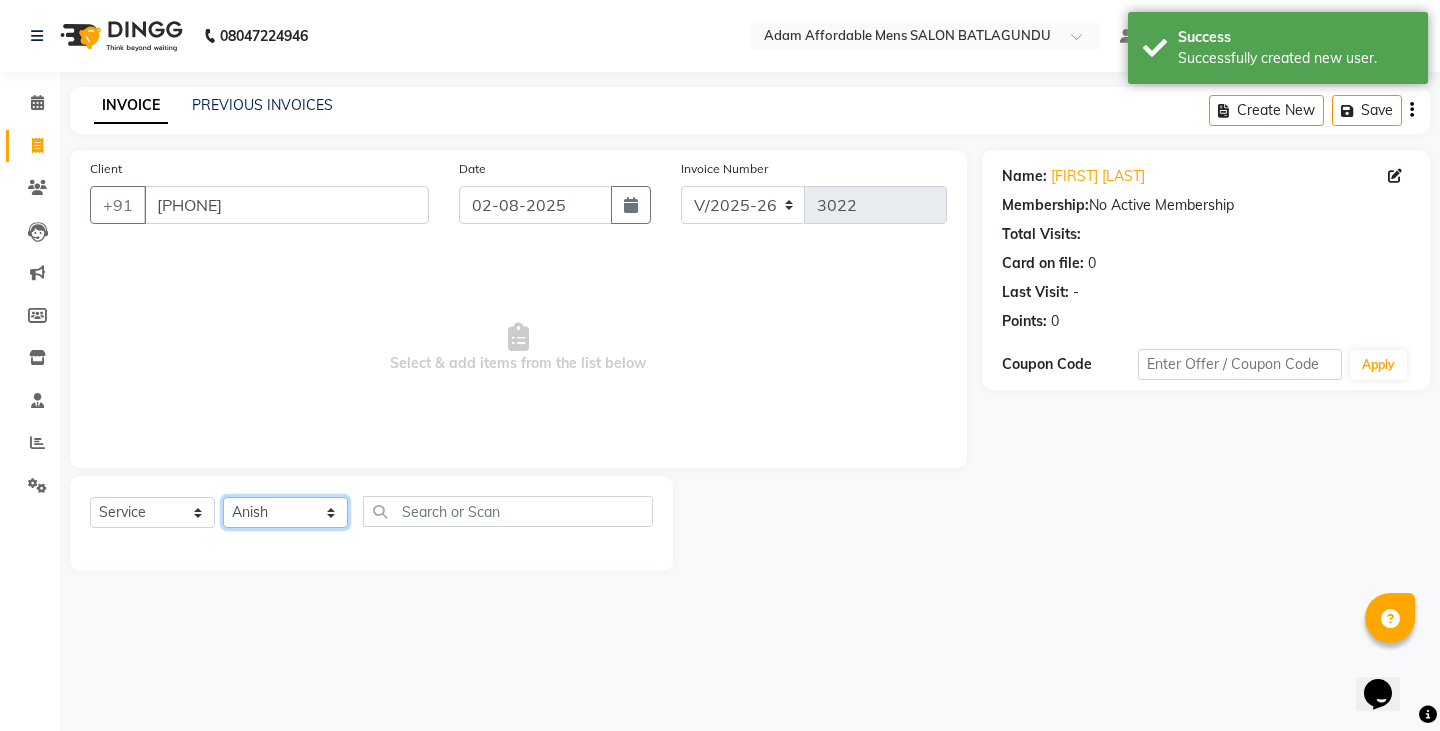 click on "Select Stylist Admin Anish Ovesh Raja SAHIL SOHAIL SONU" 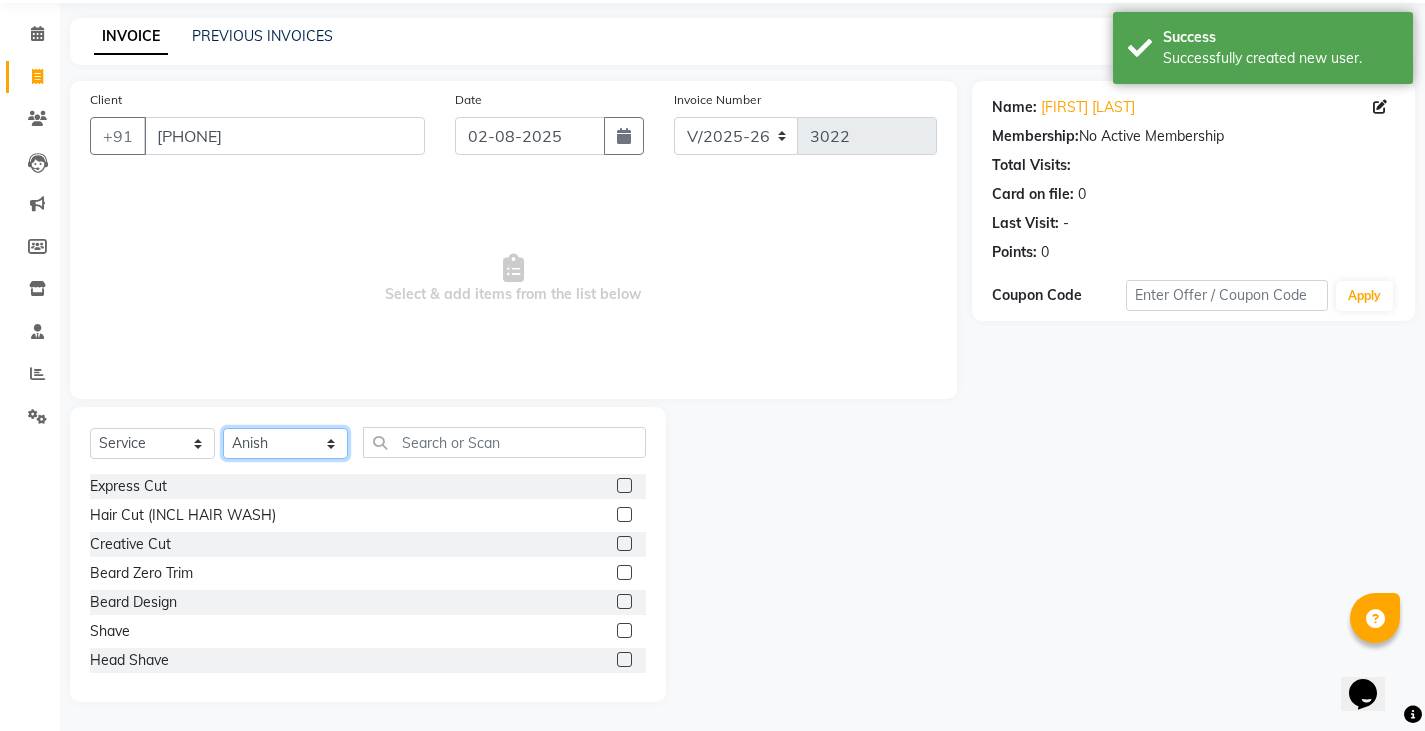 scroll, scrollTop: 70, scrollLeft: 0, axis: vertical 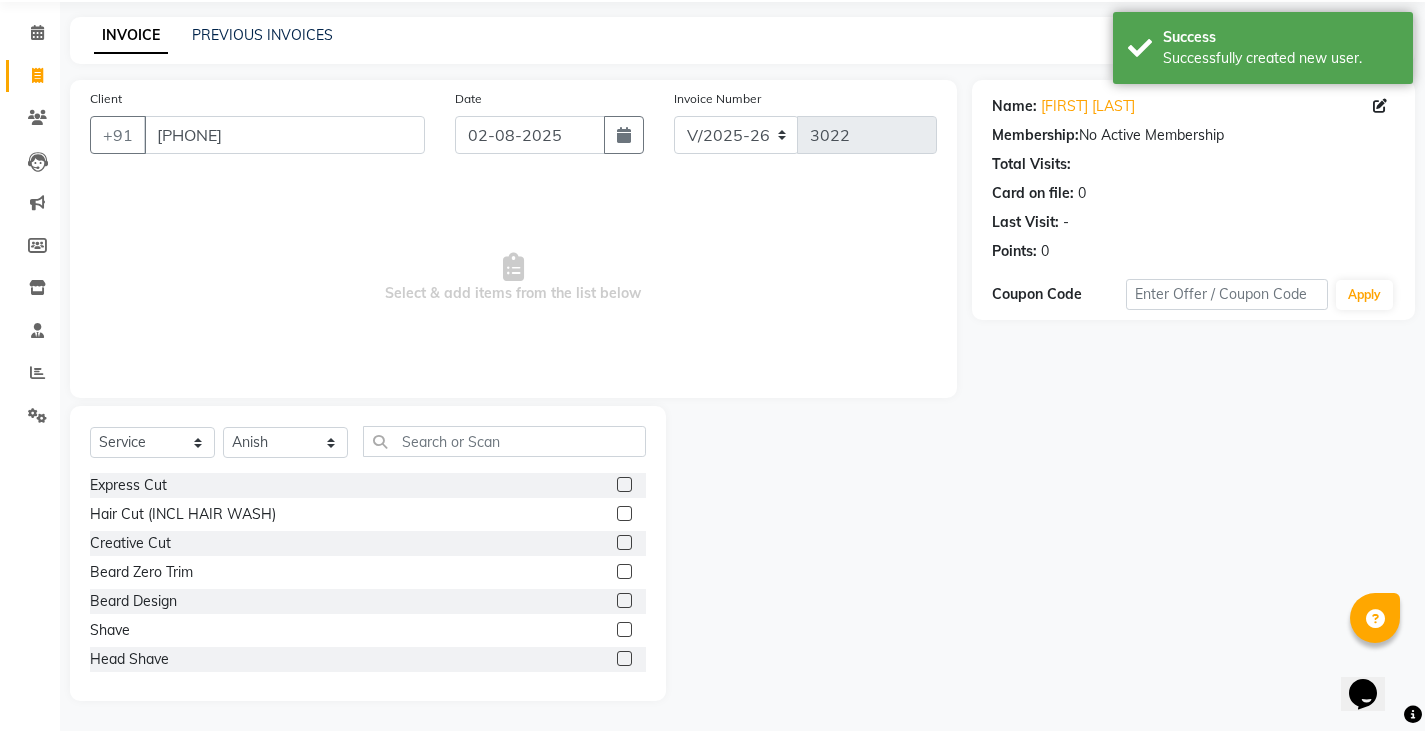 click 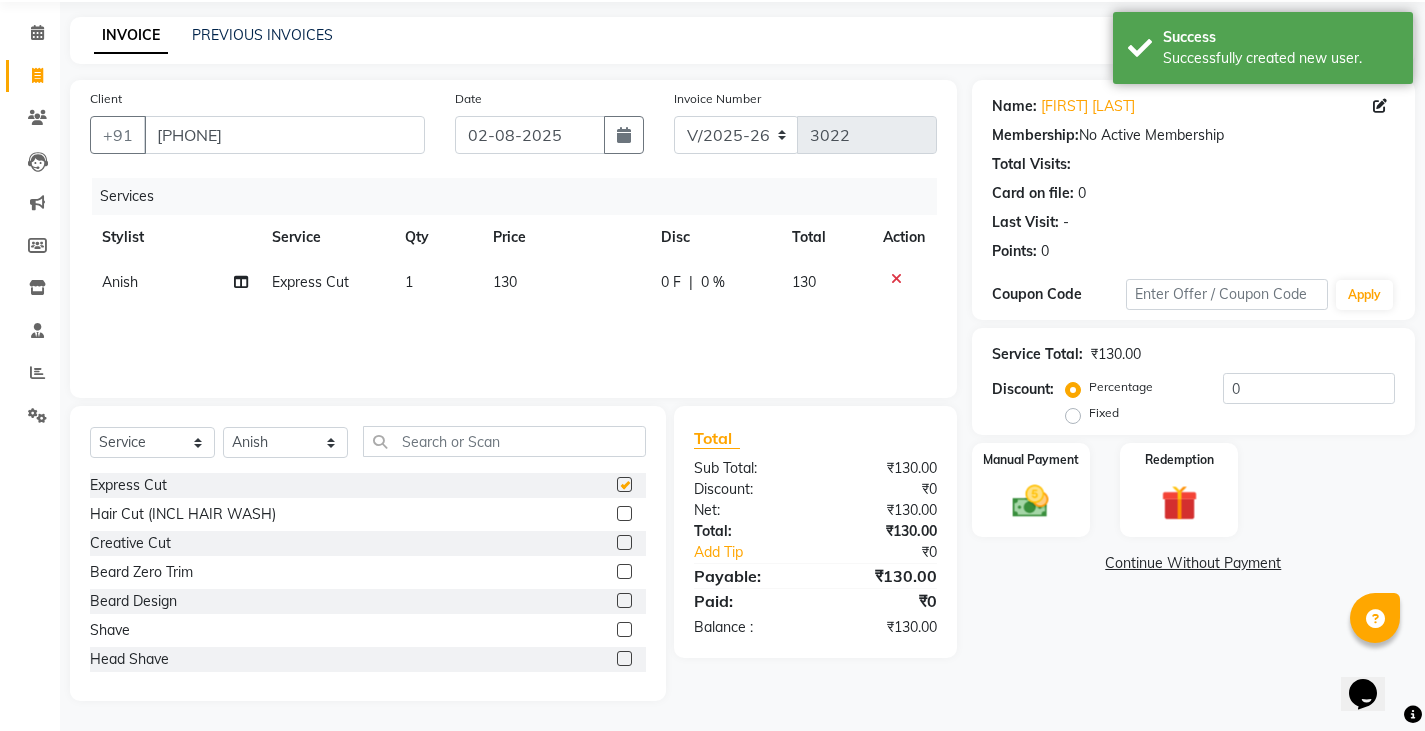 checkbox on "false" 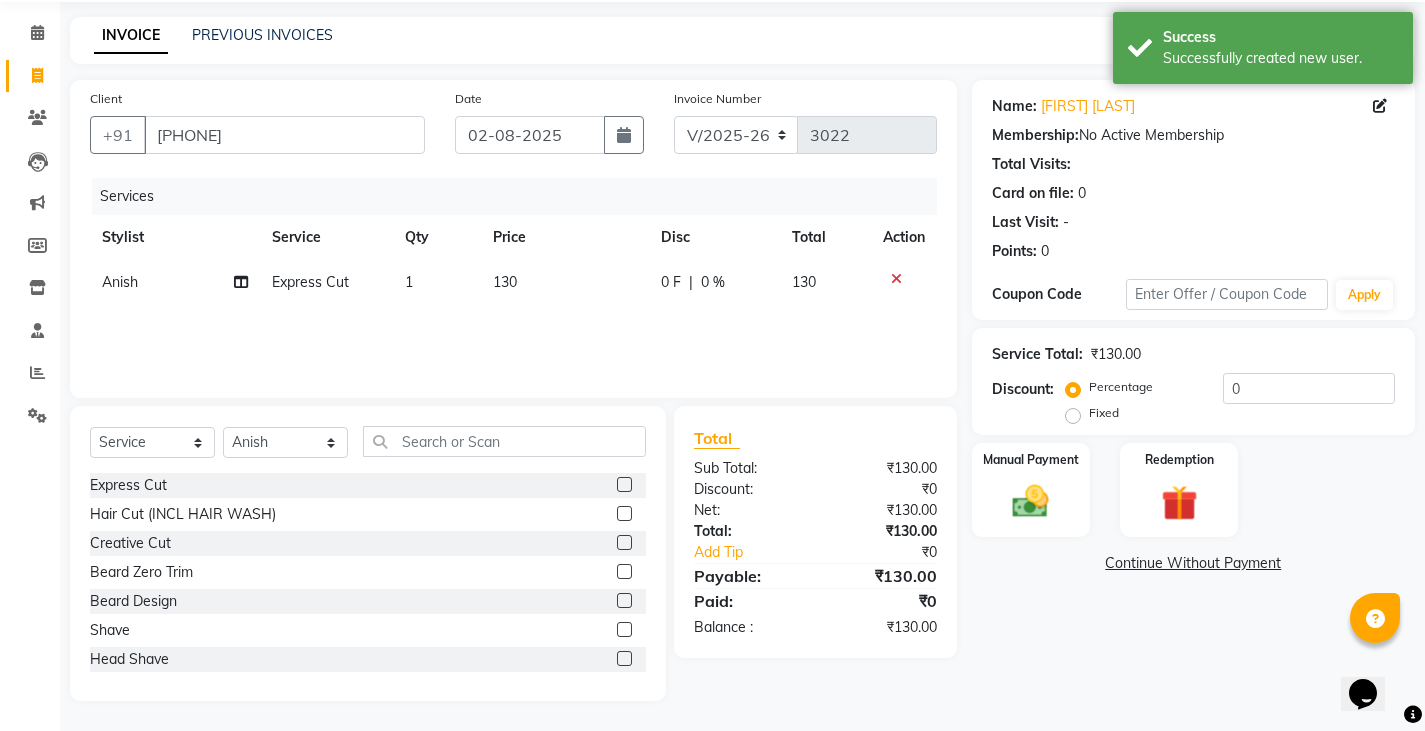 click 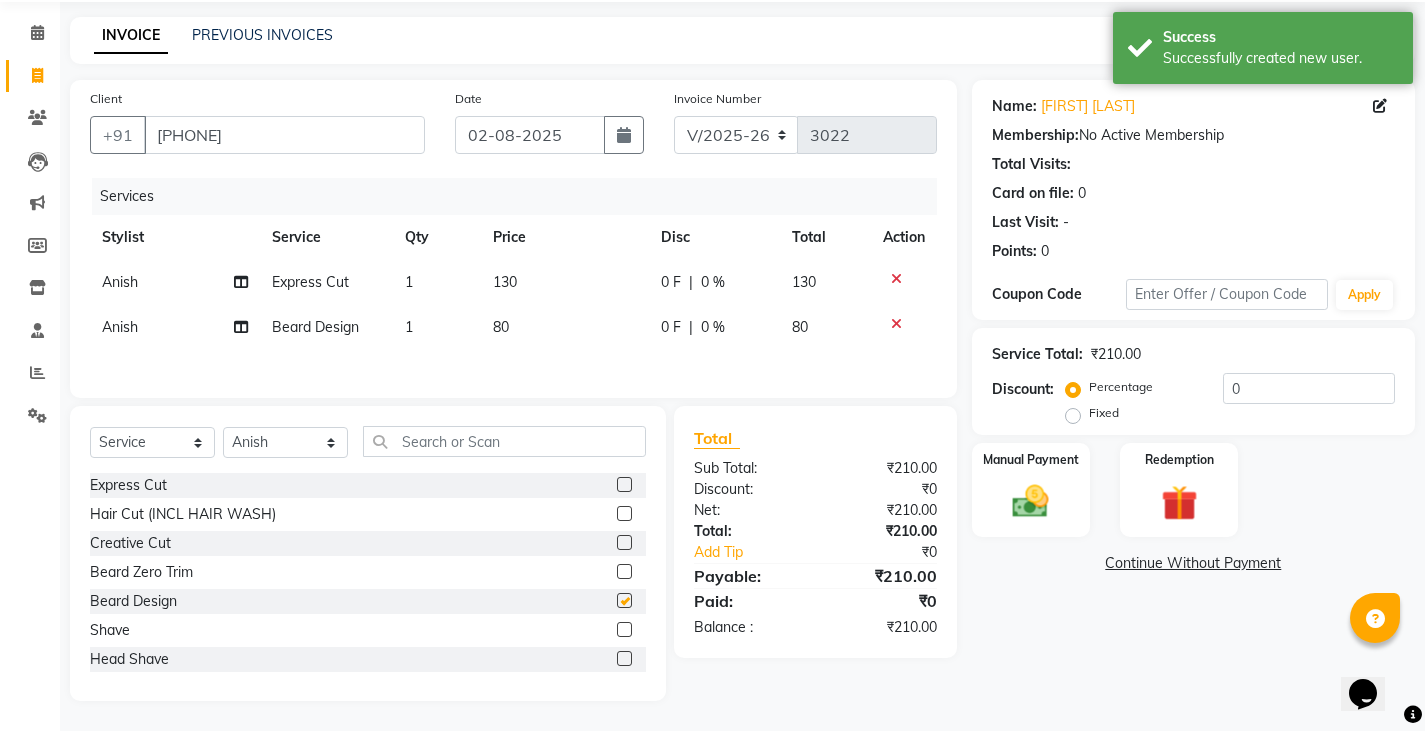 checkbox on "false" 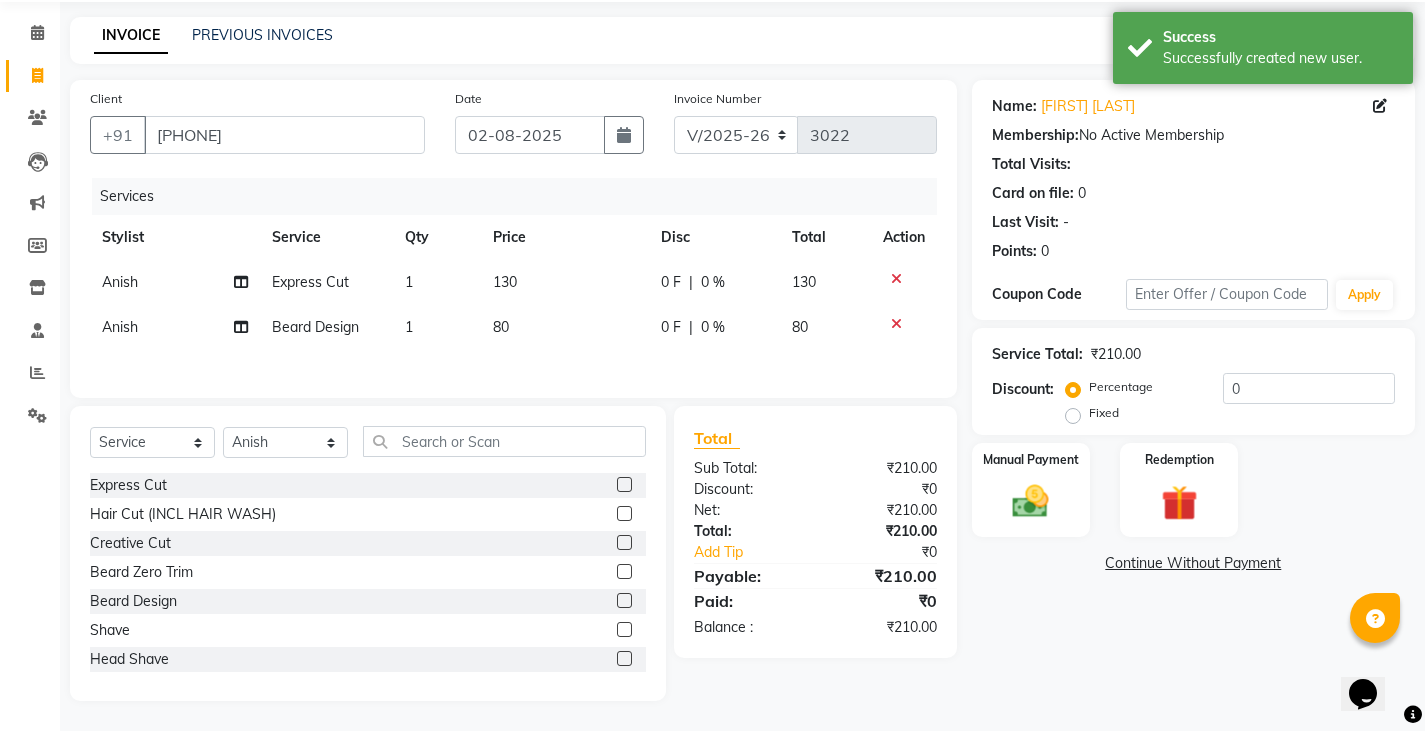 click on "0 F | 0 %" 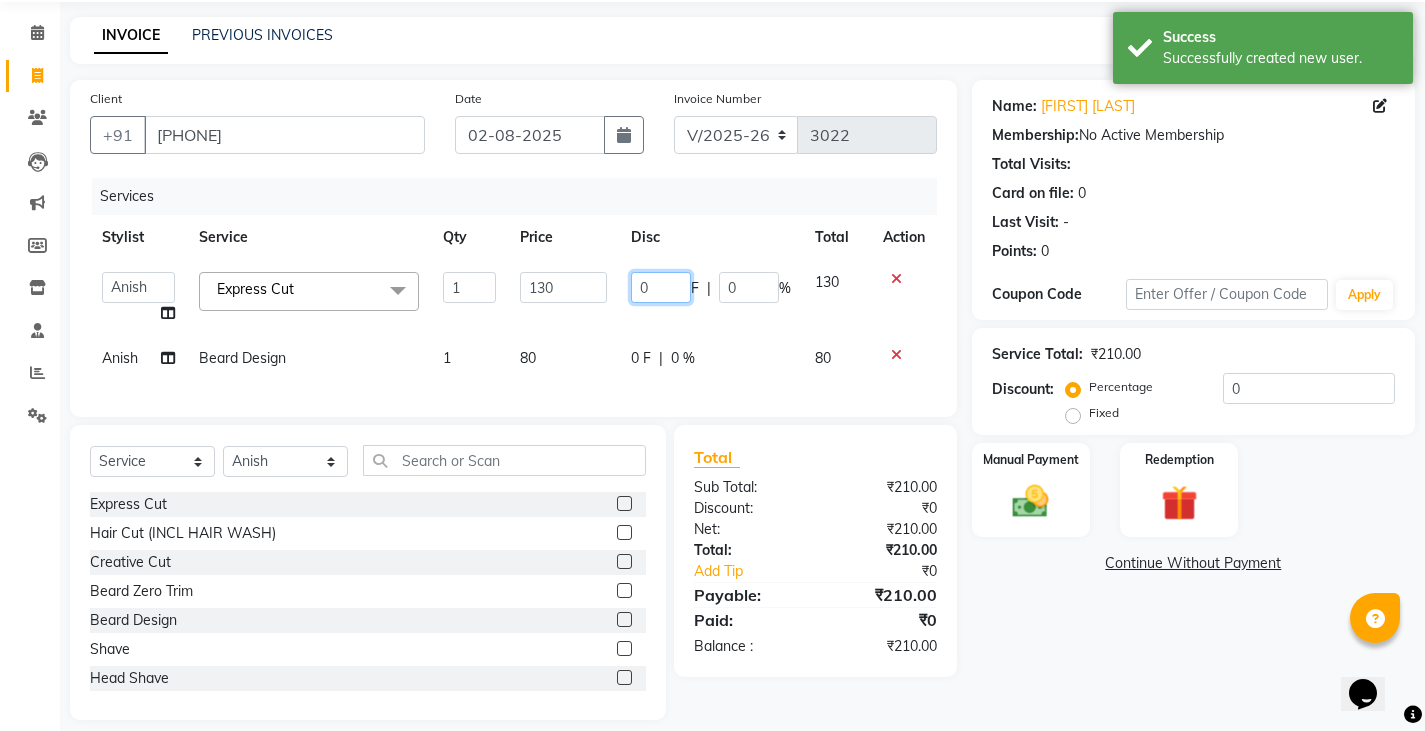 click on "0" 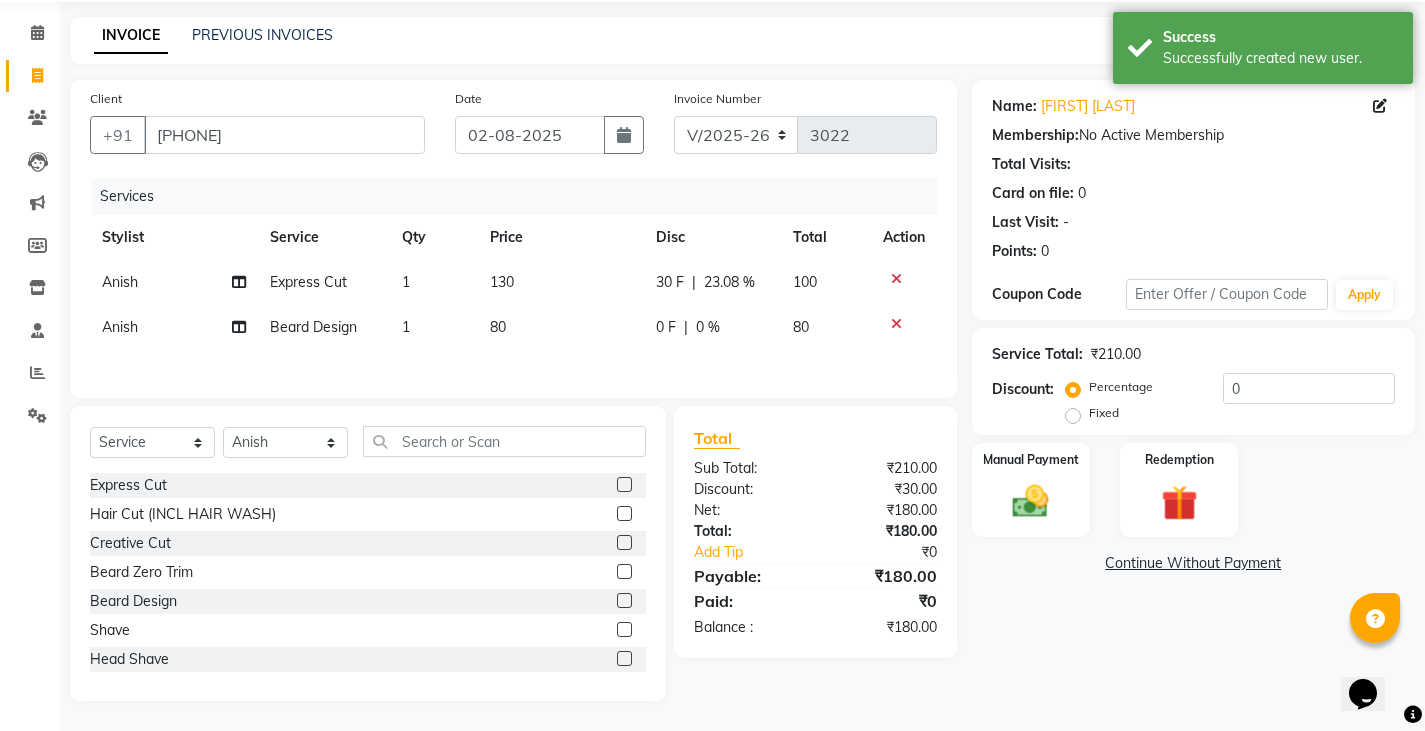 click on "Services Stylist Service Qty Price Disc Total Action Anish Express Cut 1 130 30 F | 23.08 % 100 Anish Beard Design 1 80 0 F | 0 % 80" 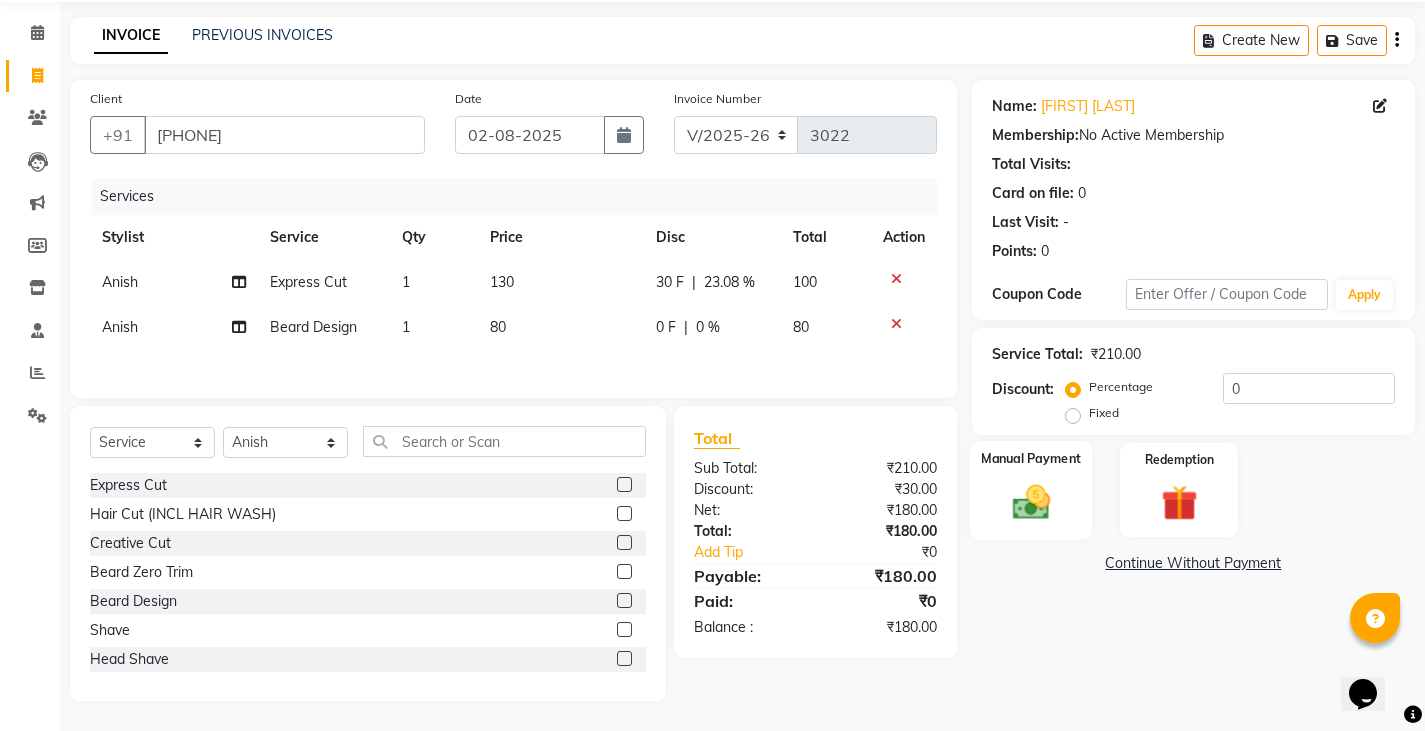 click 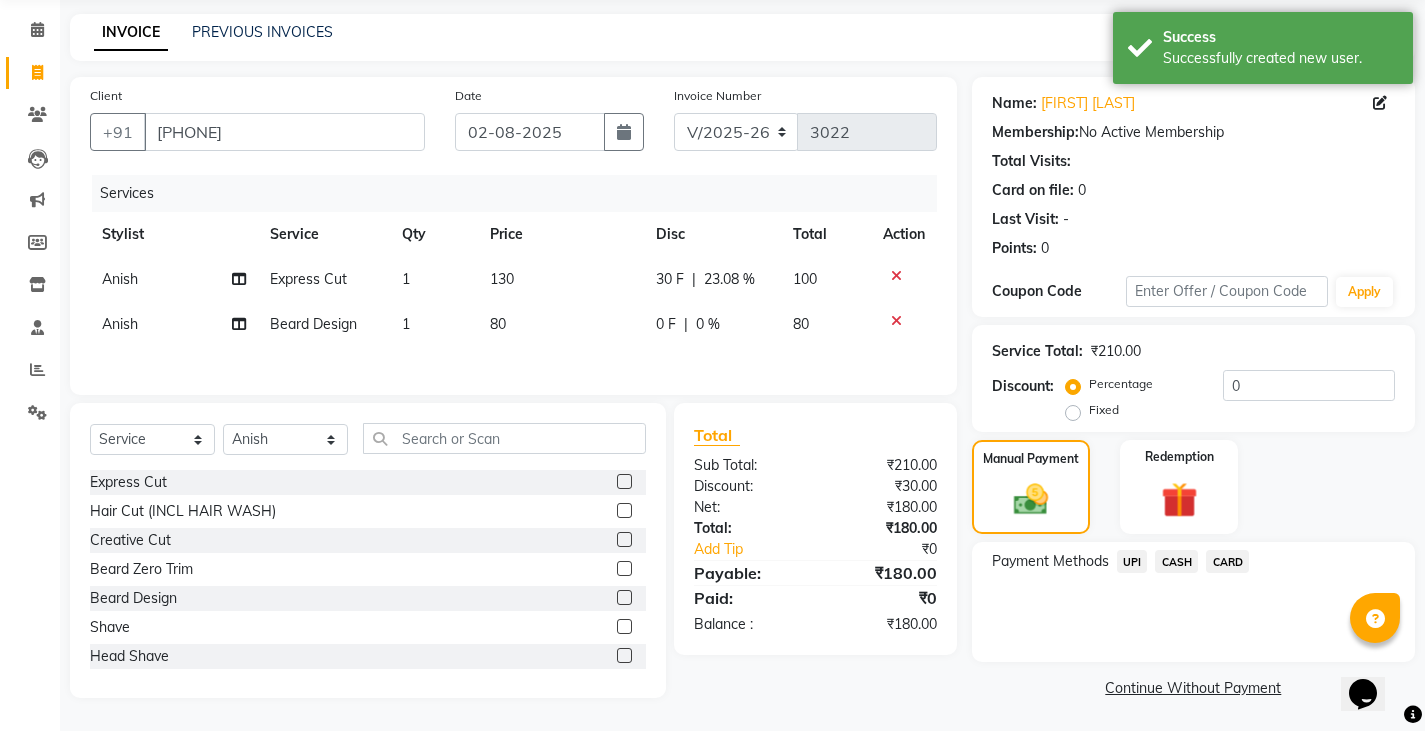 scroll, scrollTop: 75, scrollLeft: 0, axis: vertical 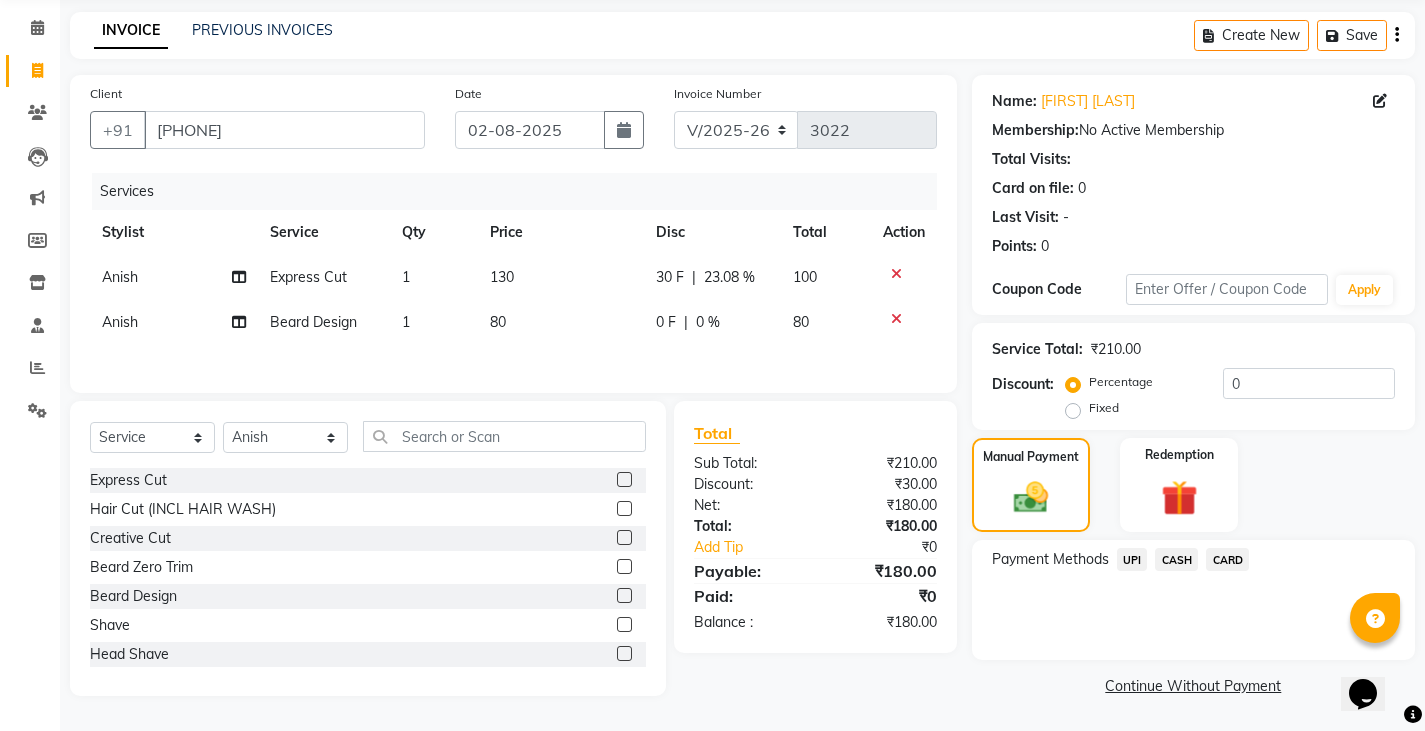 click on "CASH" 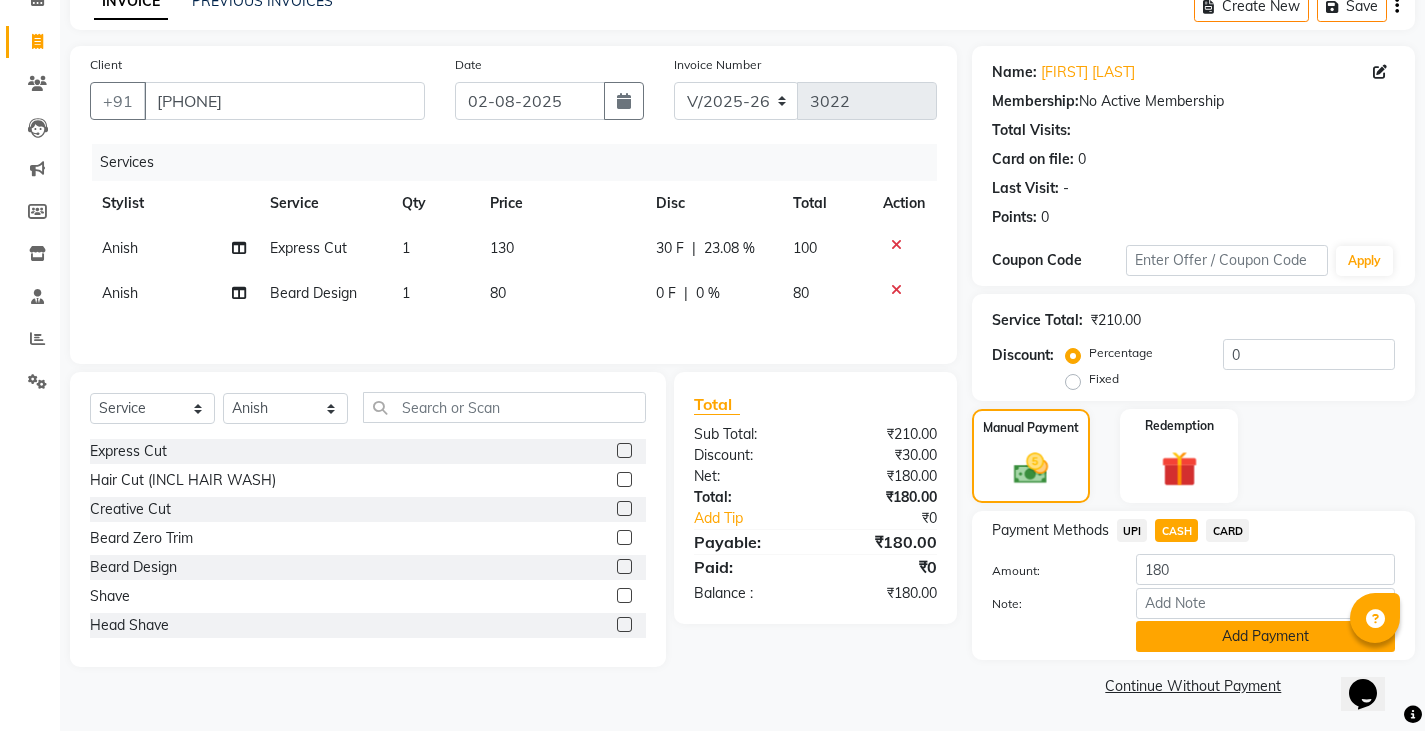 click on "Add Payment" 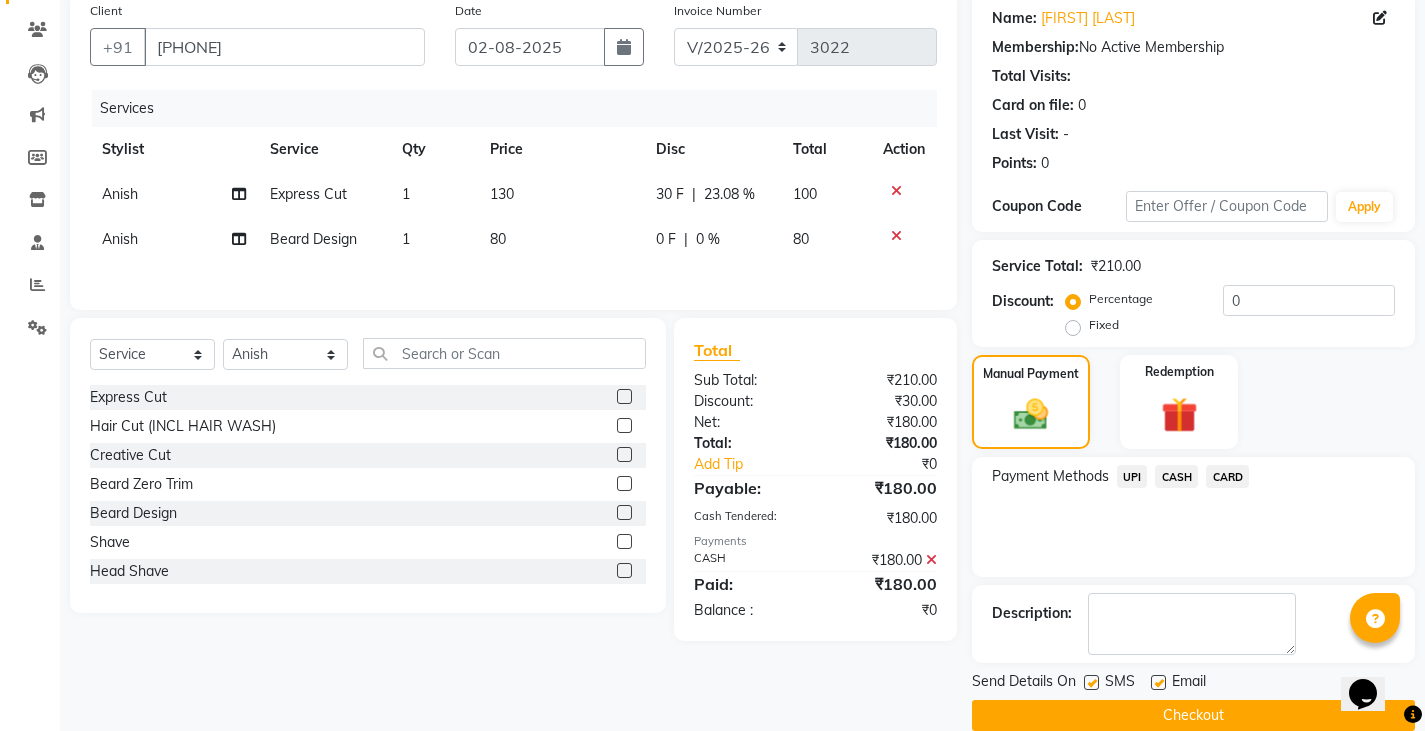 scroll, scrollTop: 188, scrollLeft: 0, axis: vertical 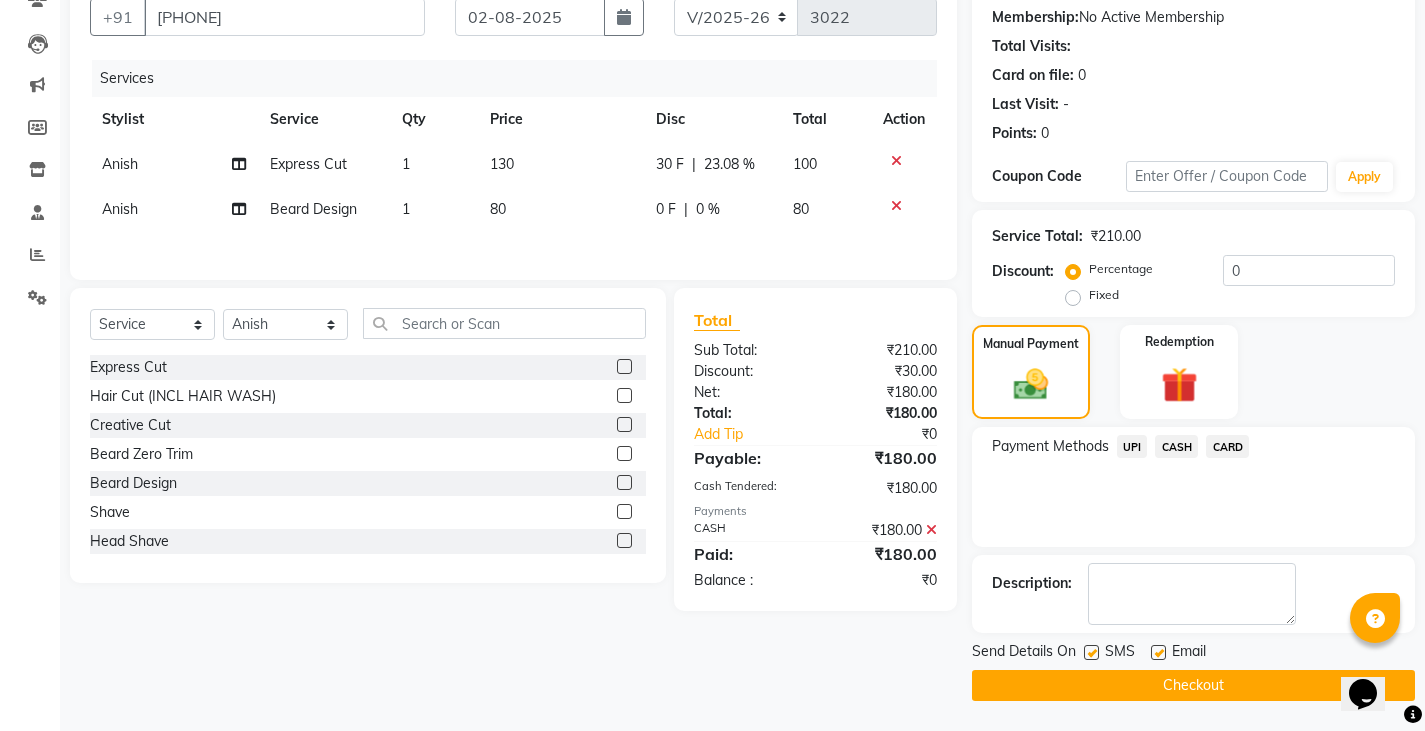 click on "Checkout" 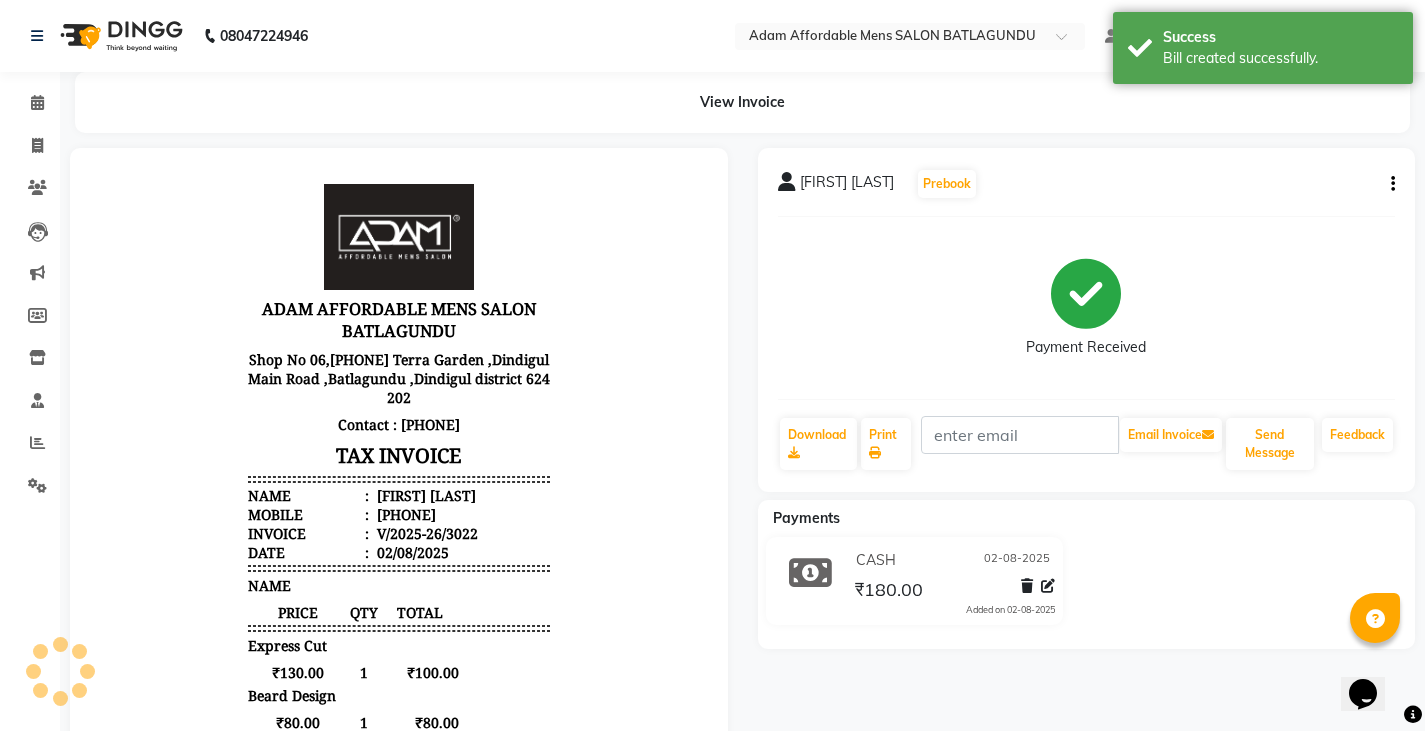 scroll, scrollTop: 0, scrollLeft: 0, axis: both 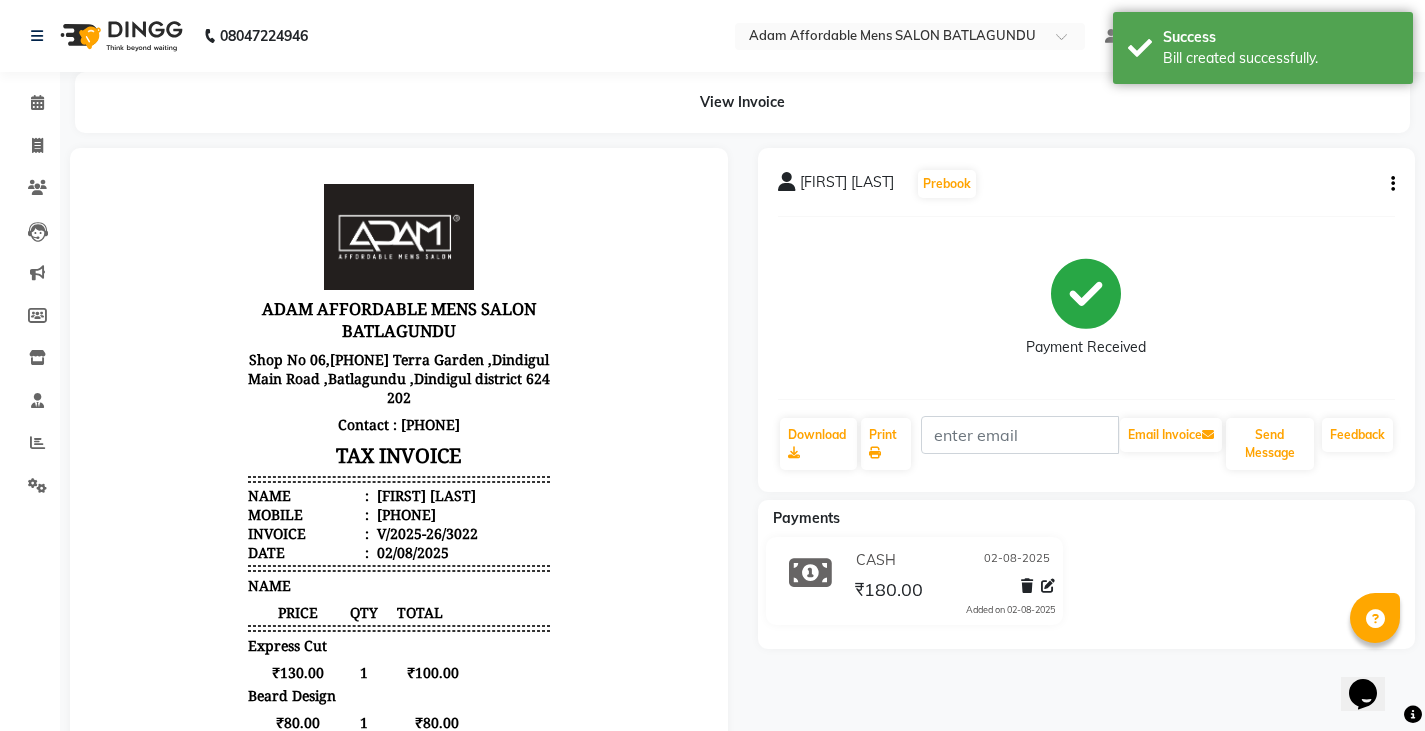 click on "Invoice" 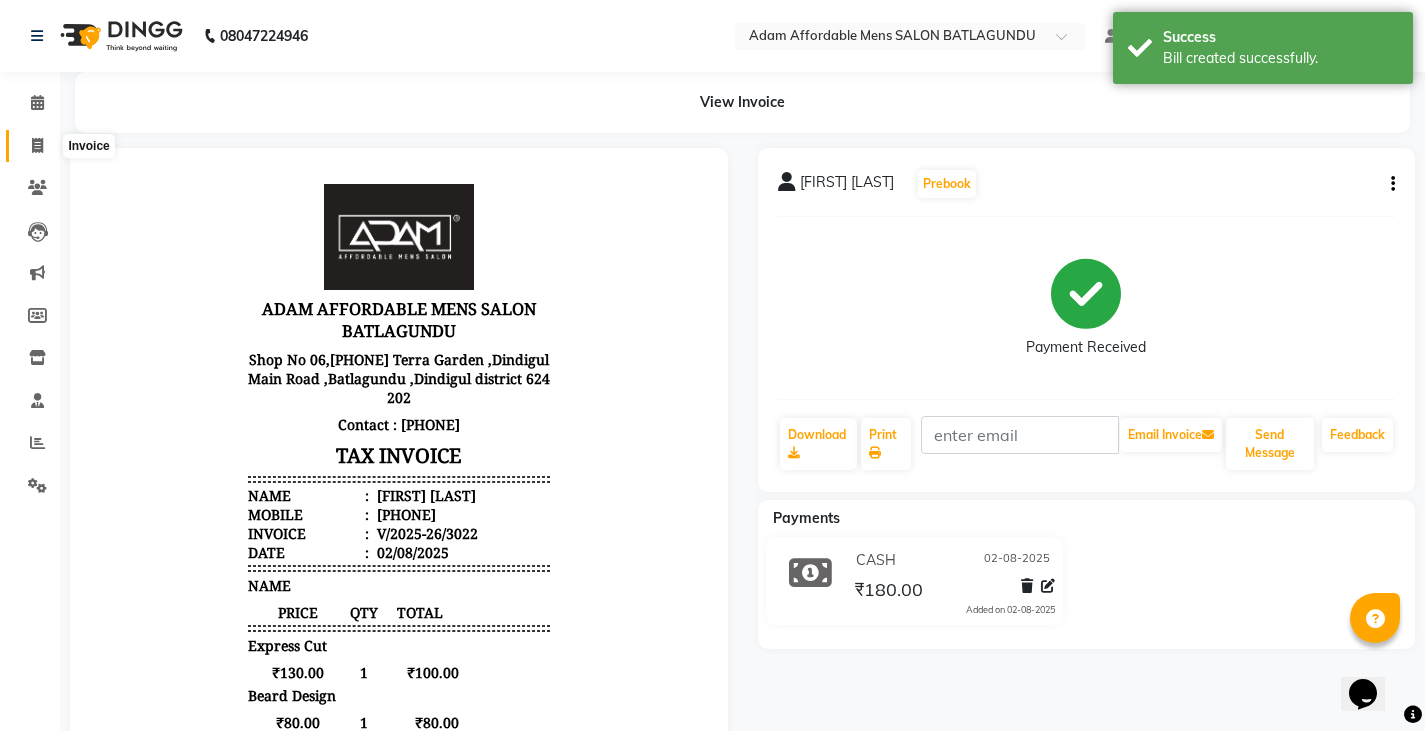 click 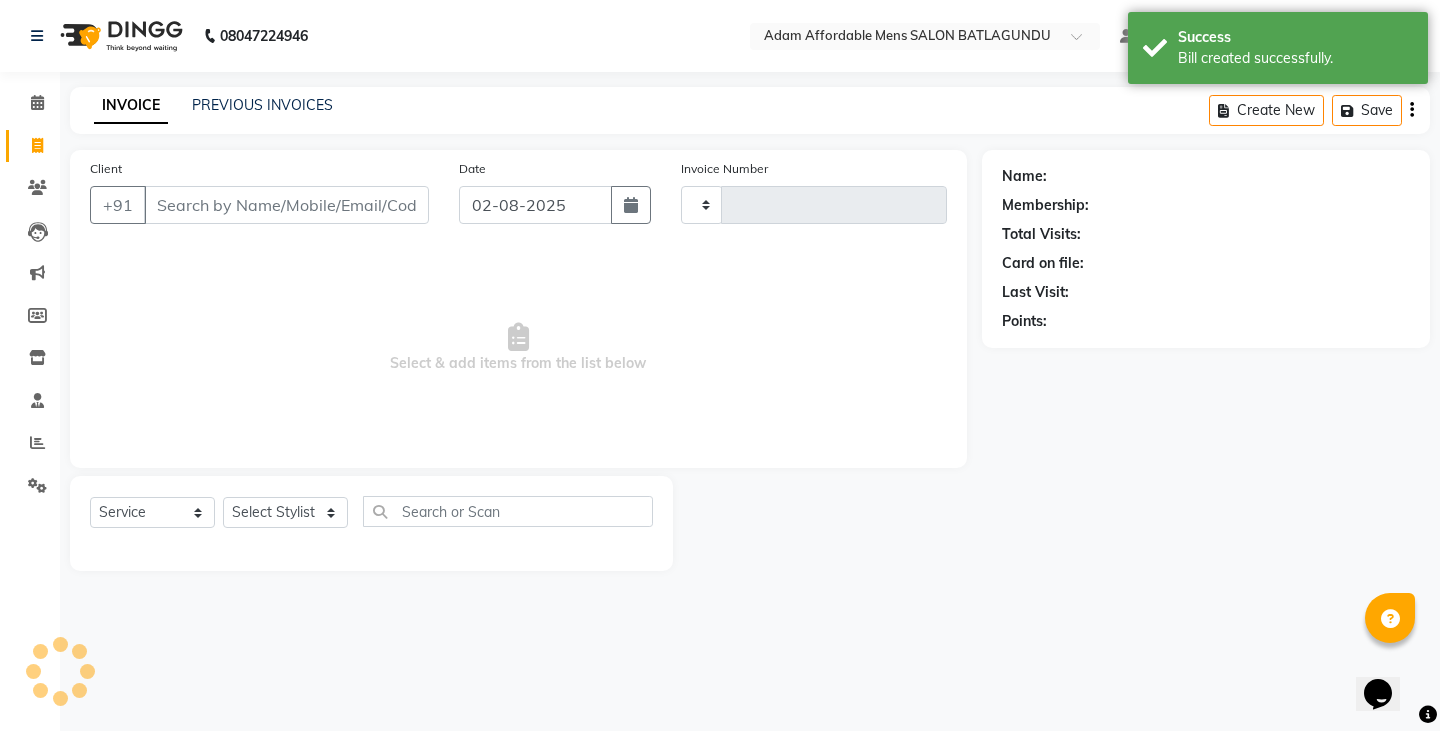 type on "3023" 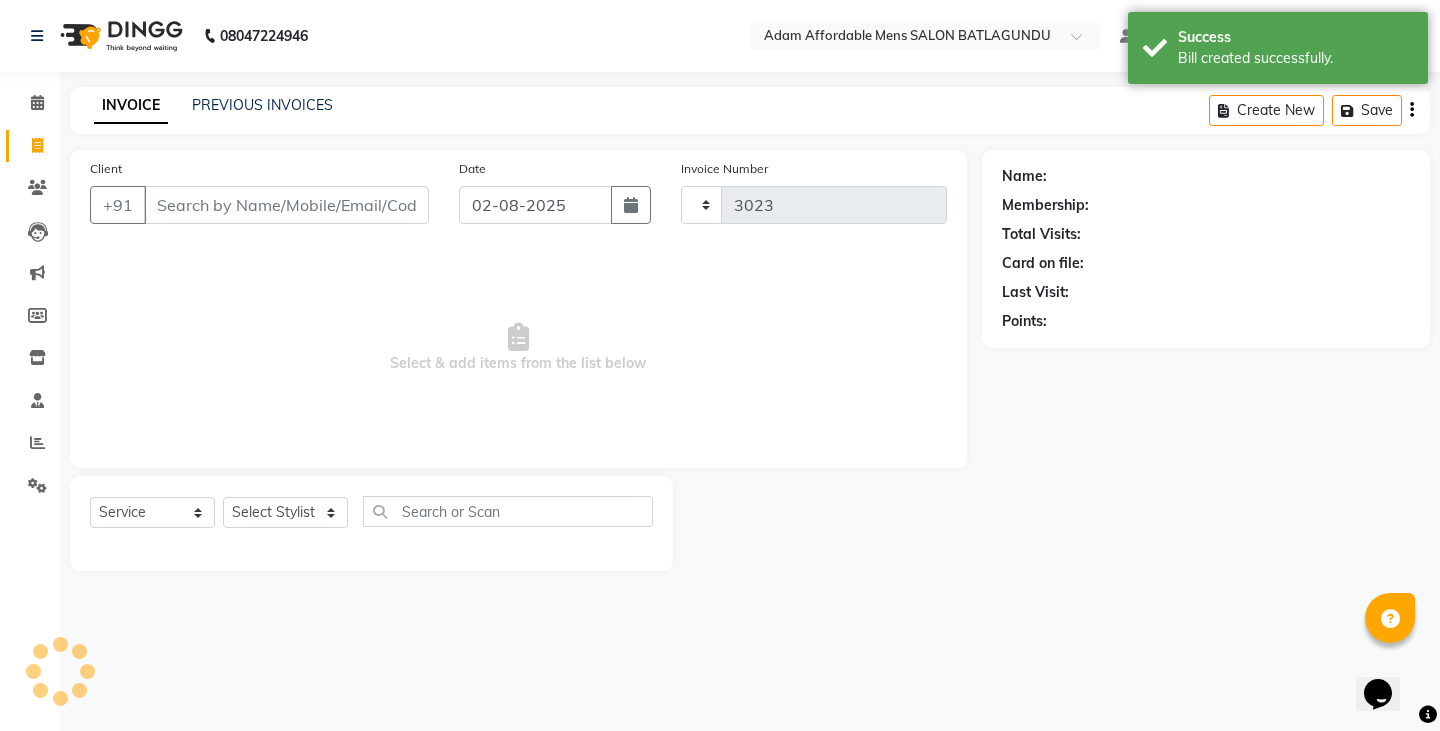 select on "8213" 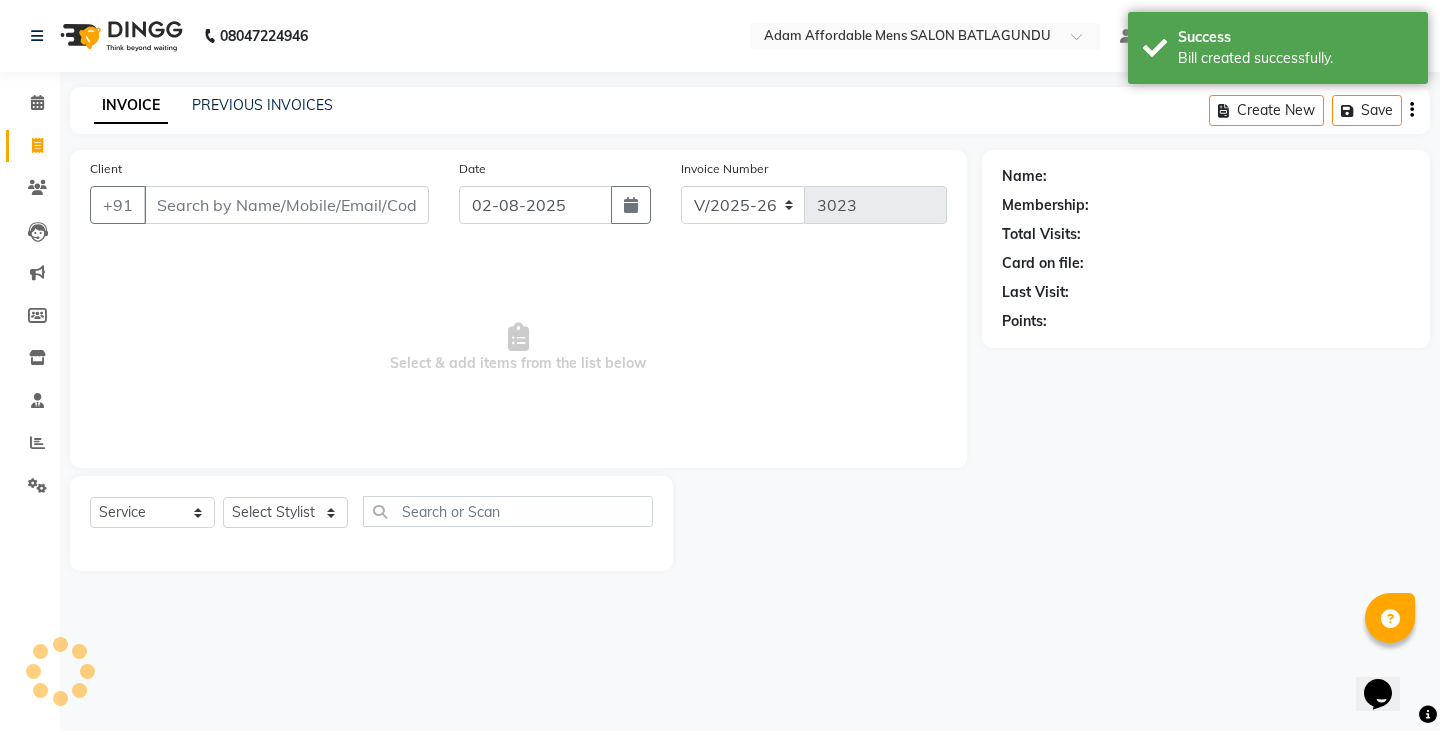 click on "INVOICE PREVIOUS INVOICES Create New   Save" 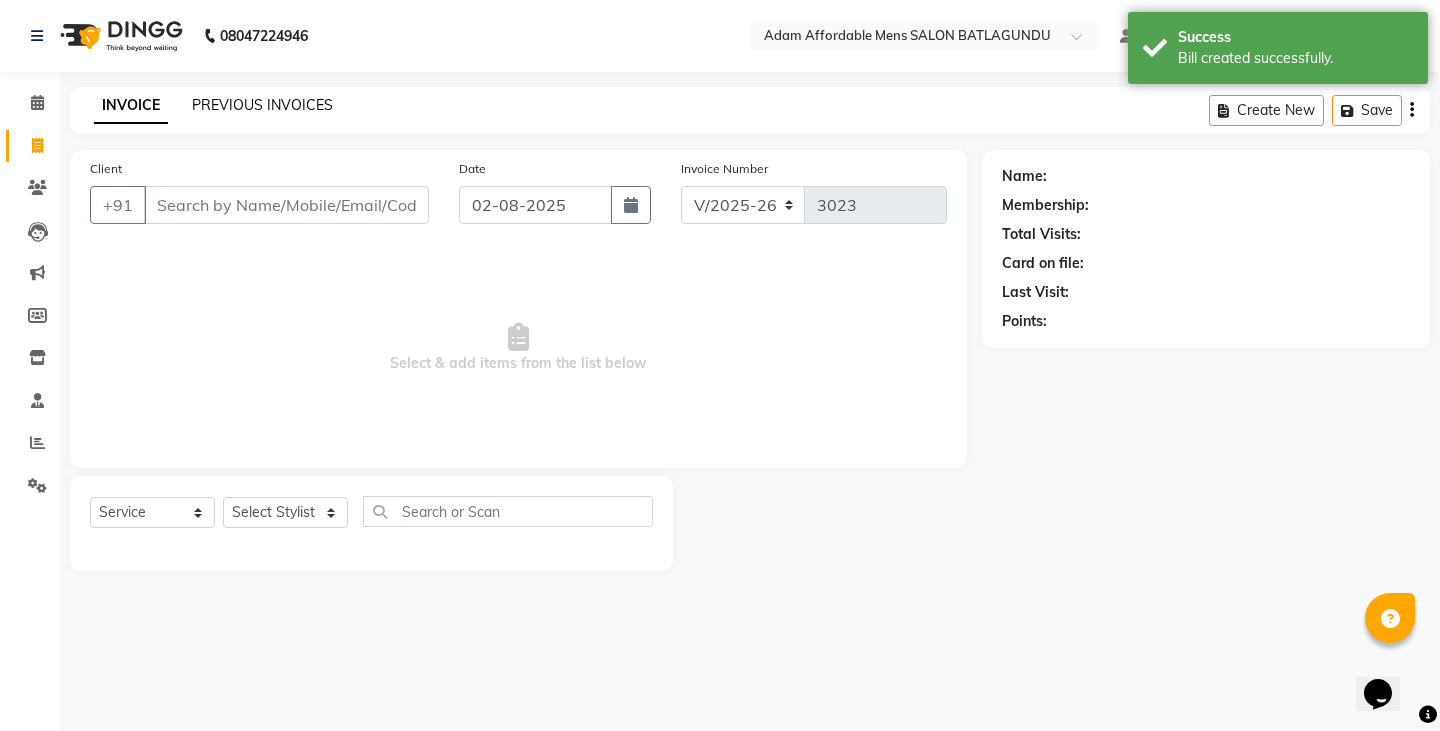 click on "PREVIOUS INVOICES" 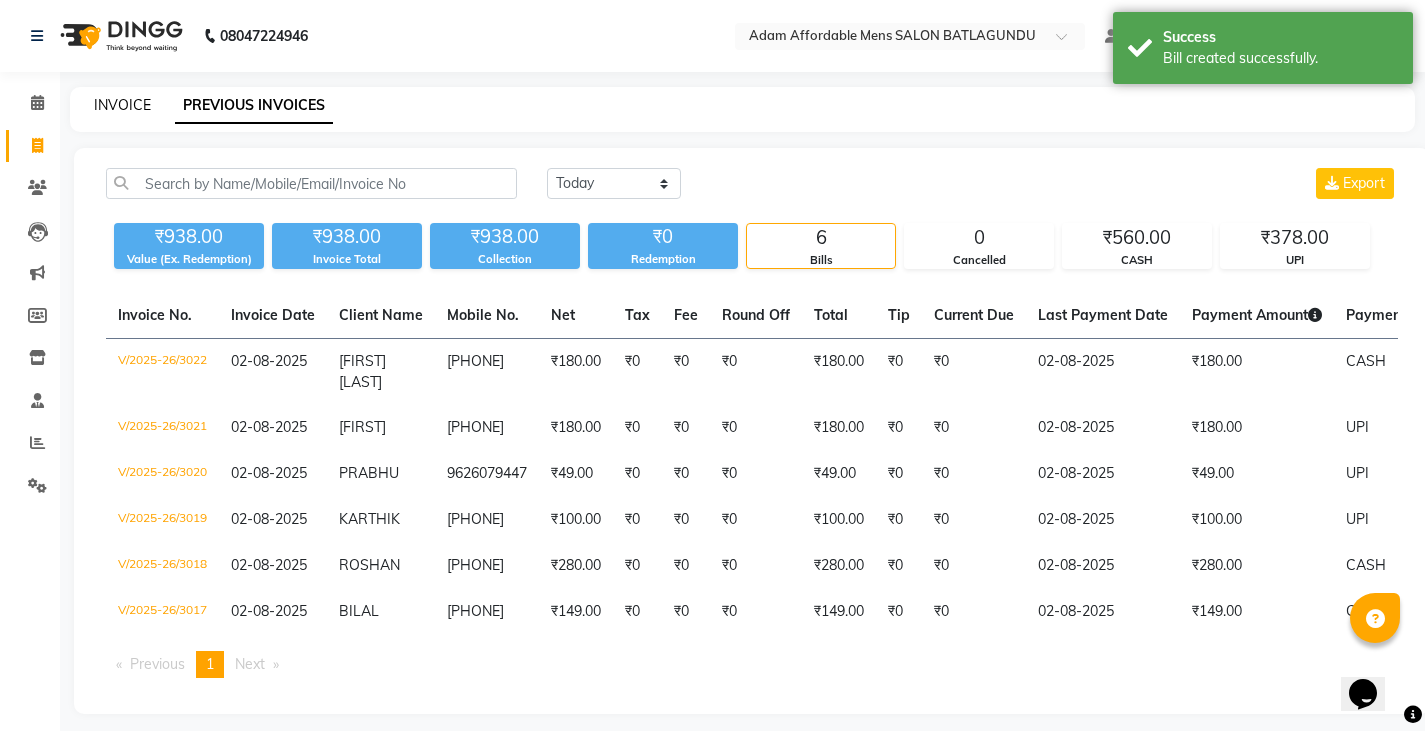 click on "INVOICE" 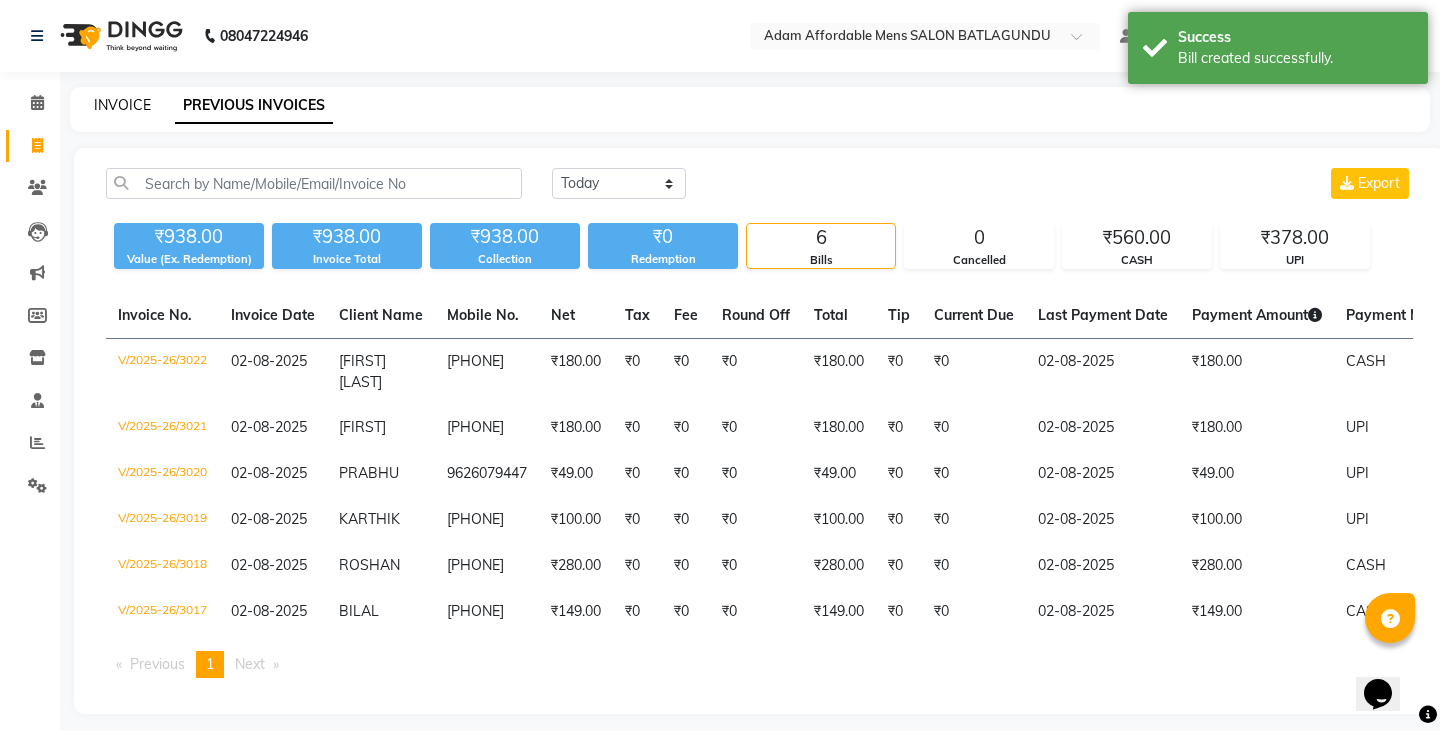 select on "8213" 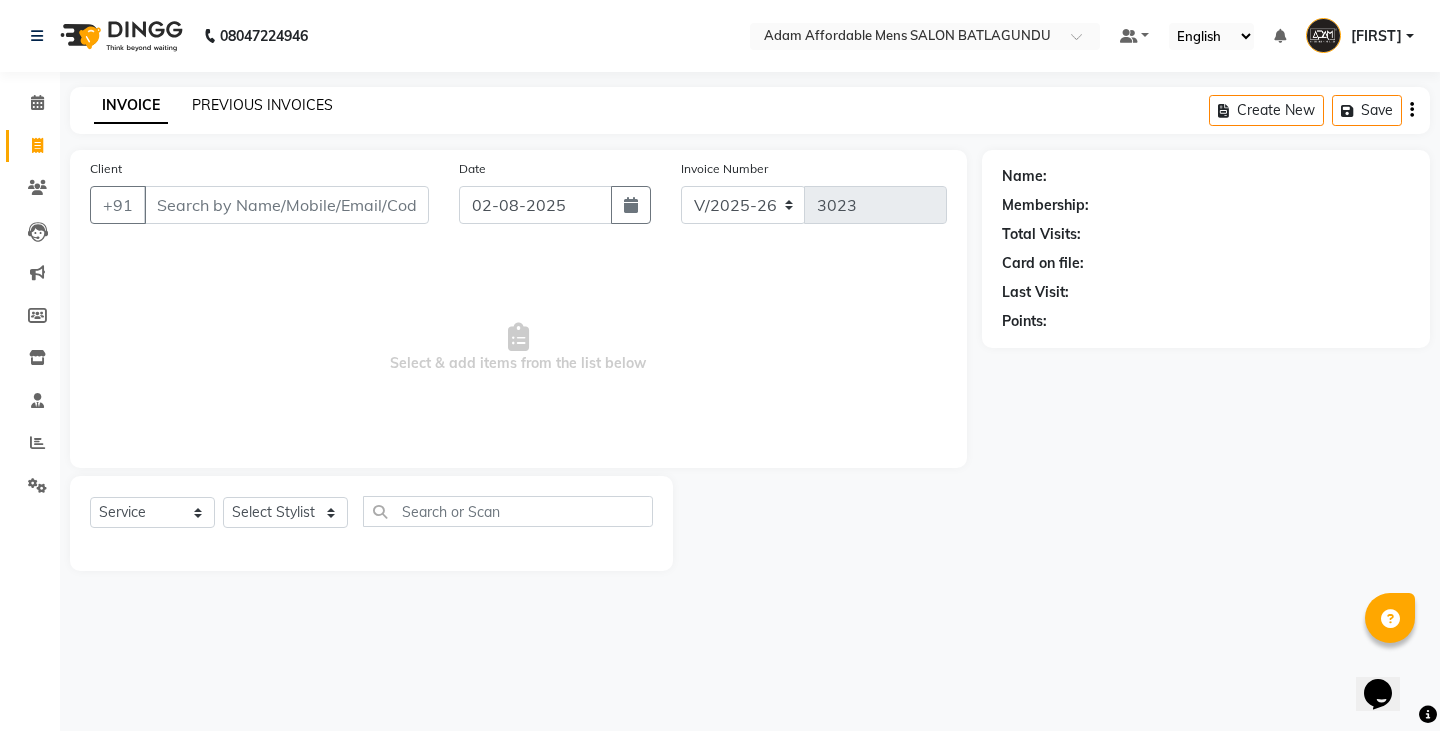 click on "PREVIOUS INVOICES" 